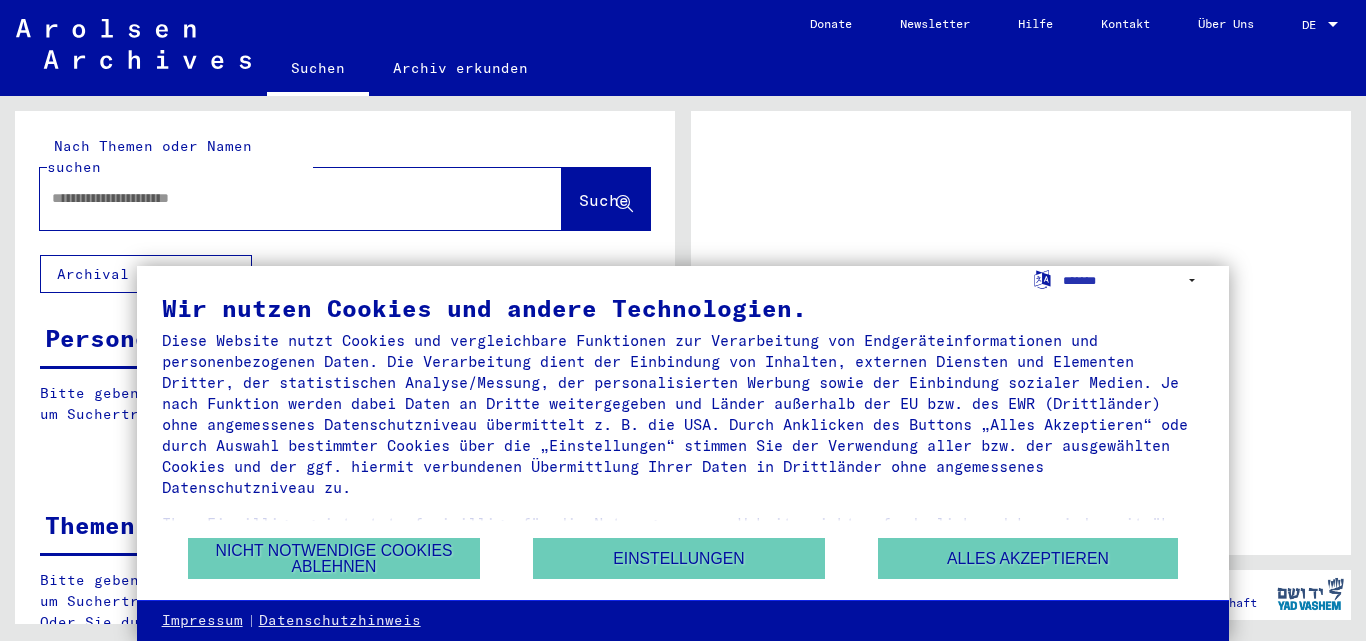 scroll, scrollTop: 0, scrollLeft: 0, axis: both 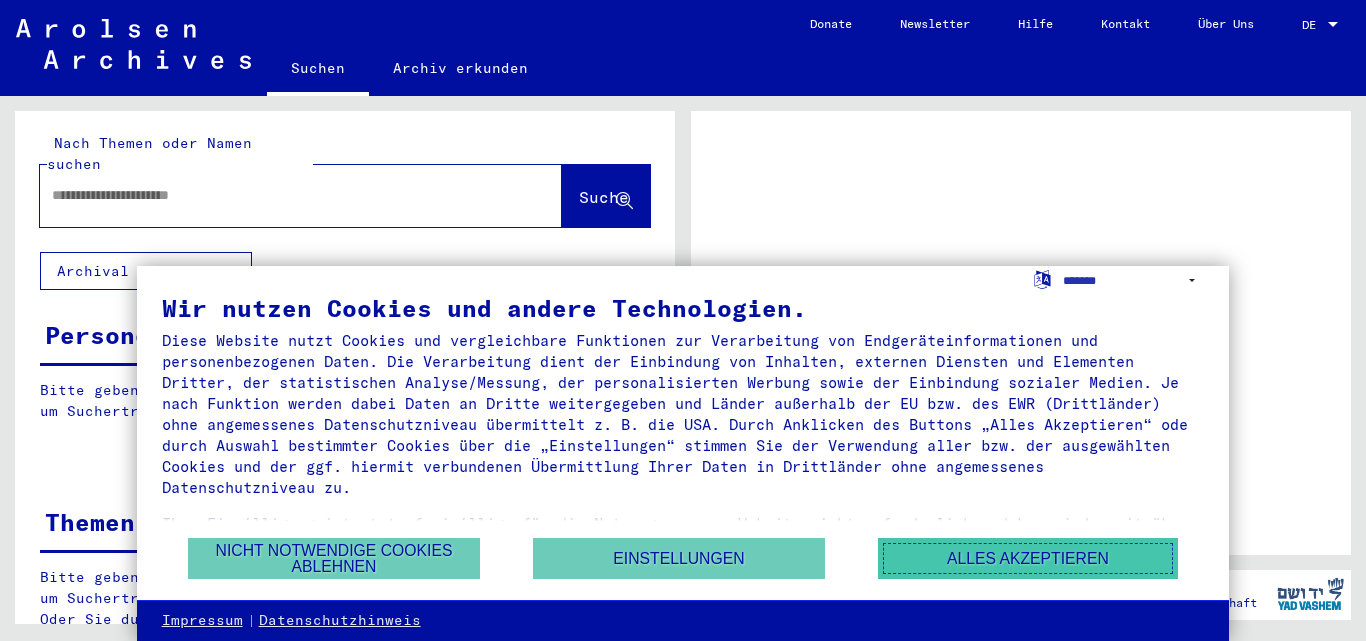 click on "Alles akzeptieren" at bounding box center [1028, 558] 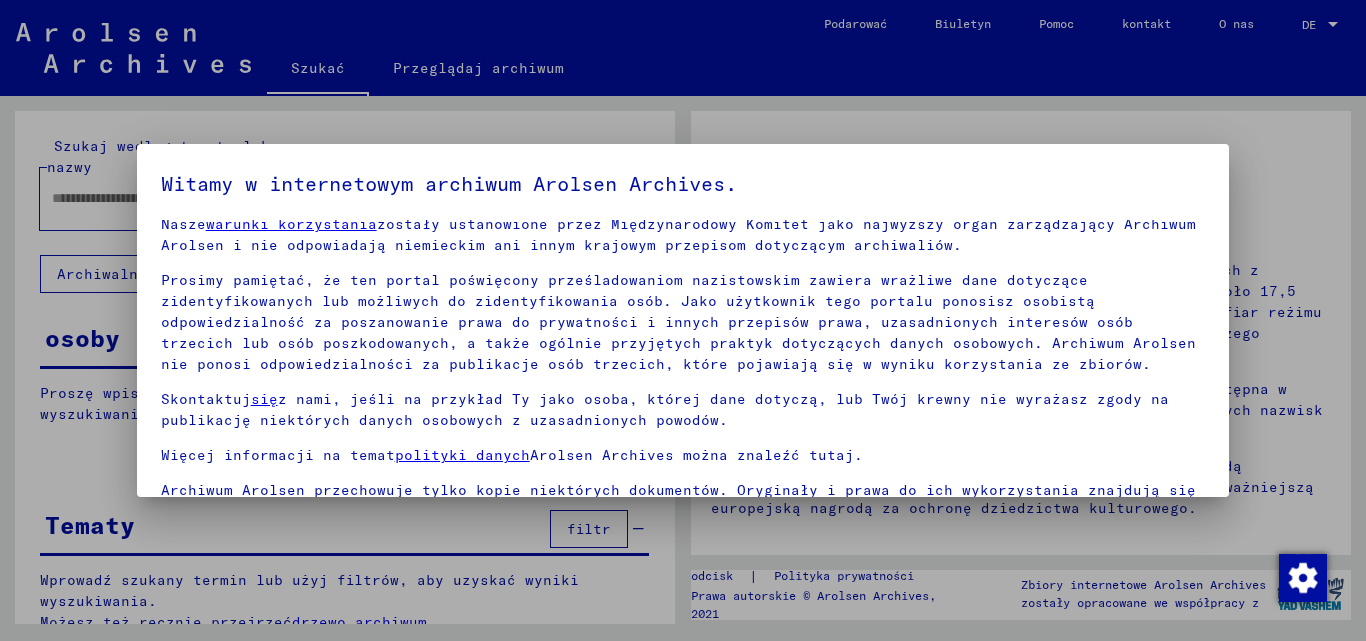 scroll, scrollTop: 39, scrollLeft: 0, axis: vertical 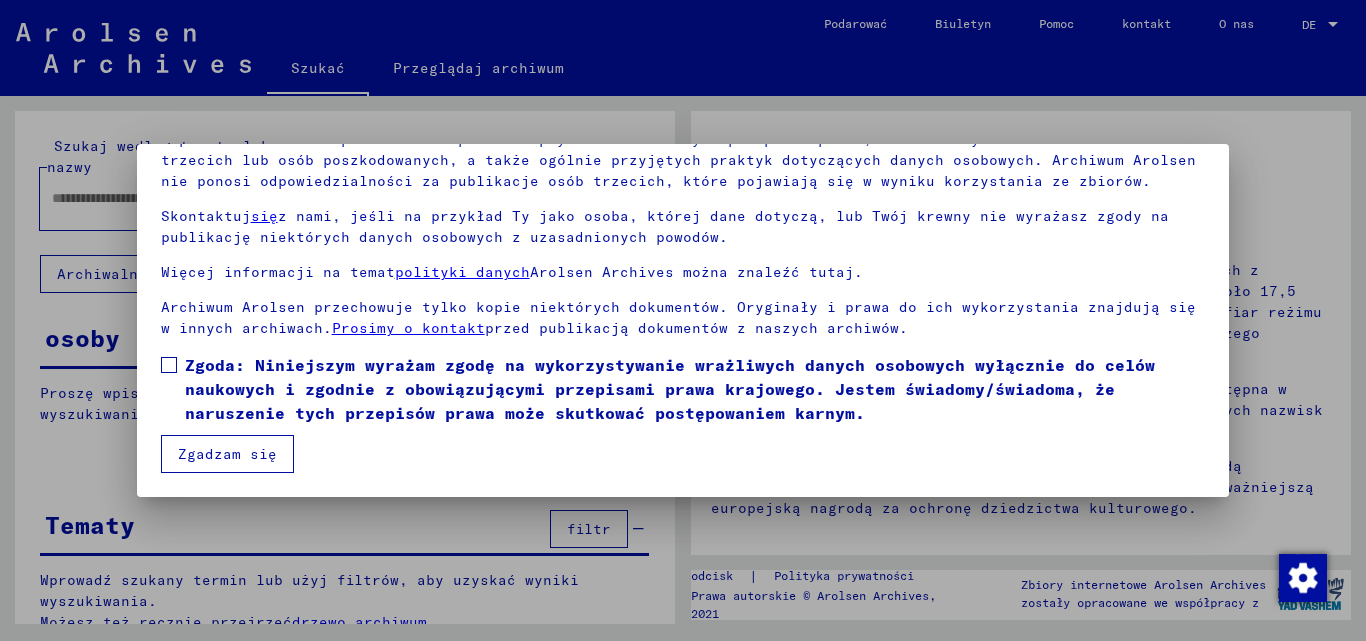 click on "Zgadzam się" at bounding box center [227, 454] 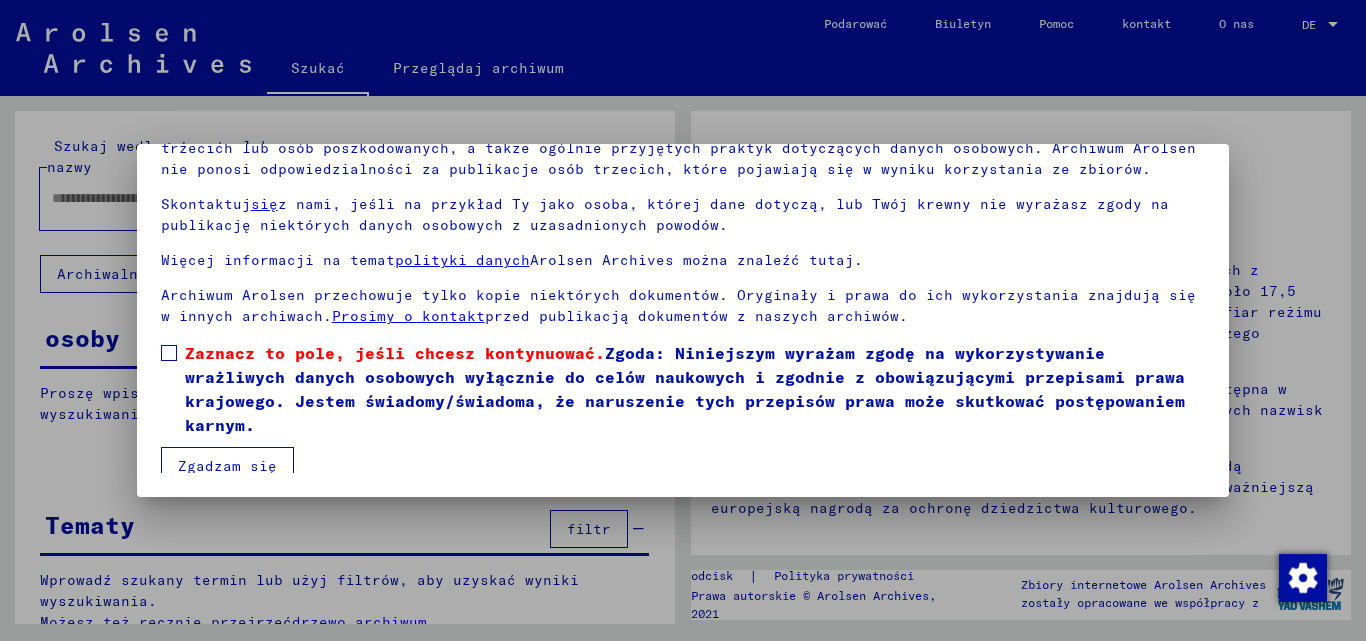 scroll, scrollTop: 63, scrollLeft: 0, axis: vertical 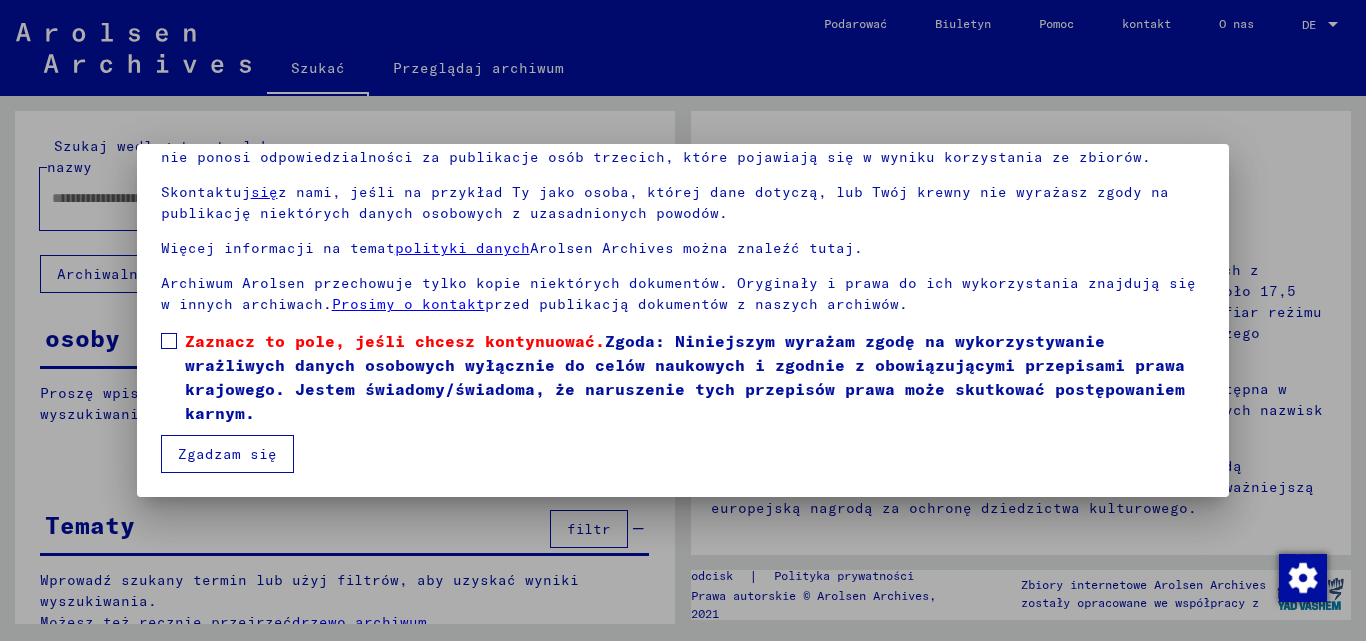 click on "Zgadzam się" at bounding box center [227, 454] 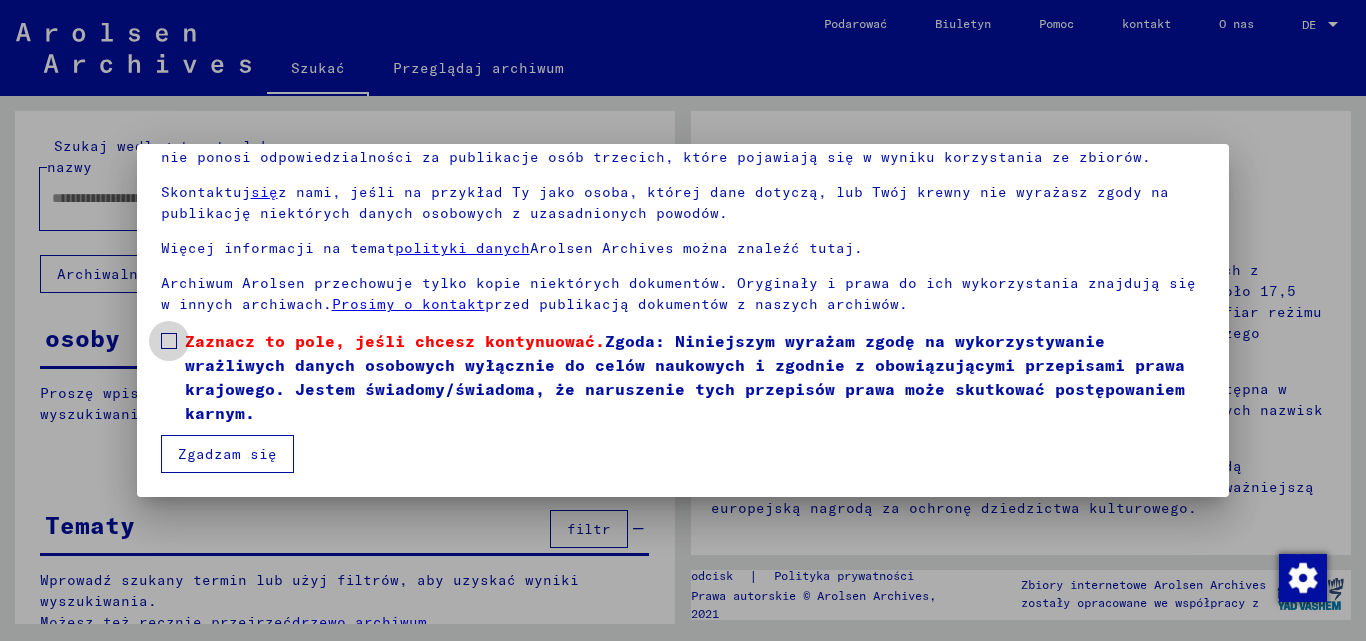 click at bounding box center (169, 341) 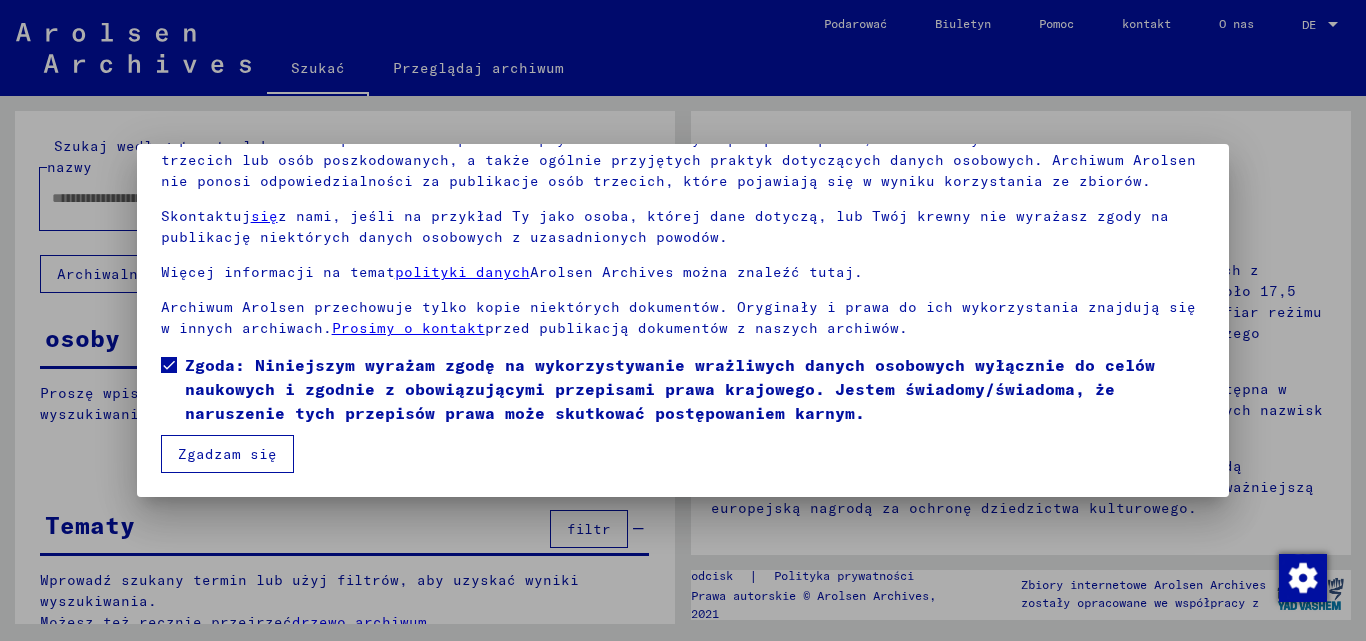 click on "Zgadzam się" at bounding box center (227, 454) 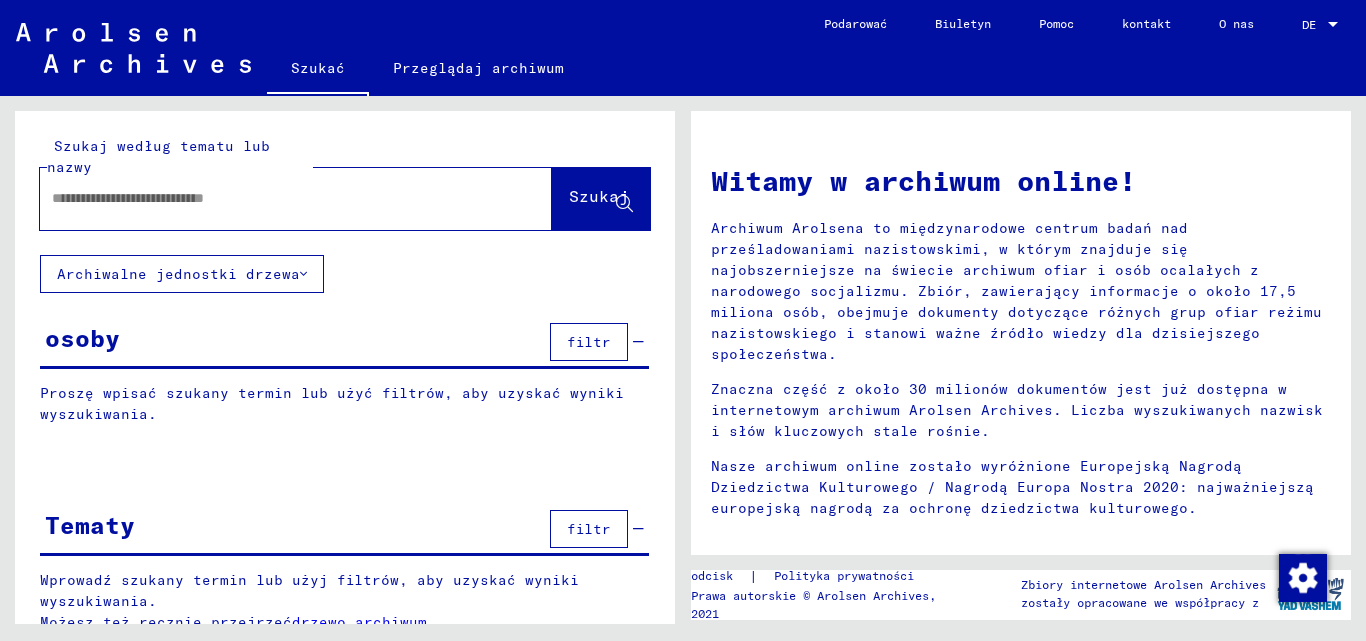 paste on "*******" 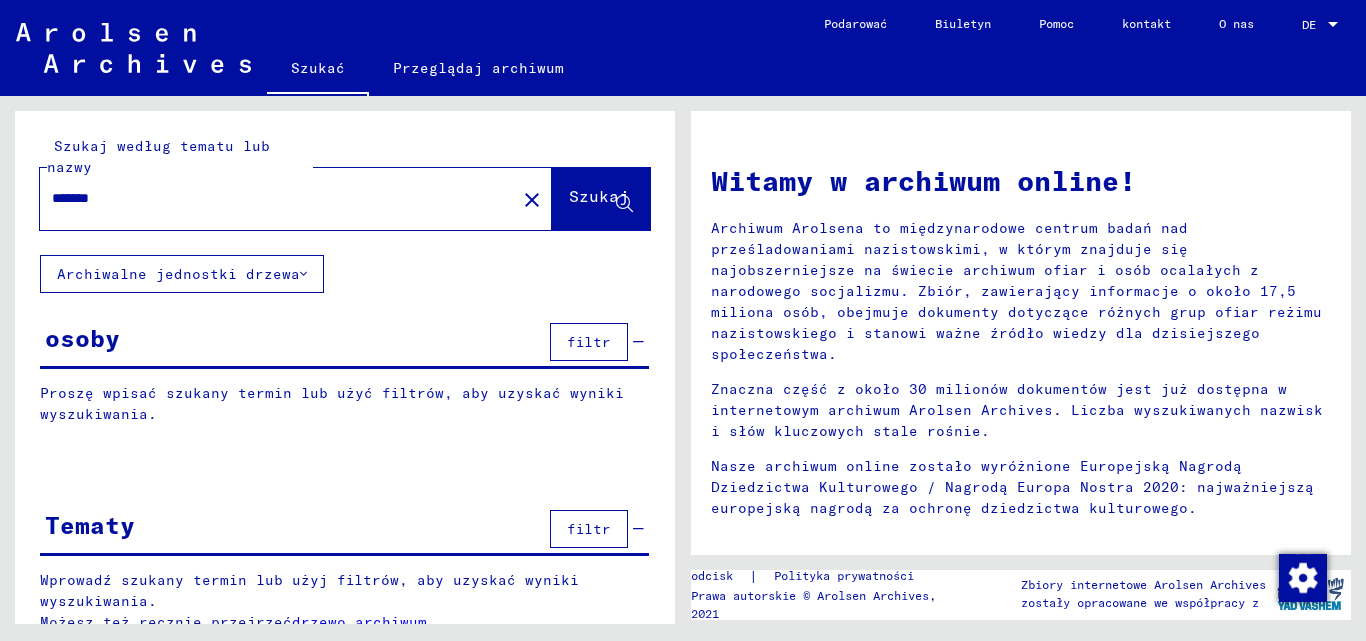 click on "Szukaj" 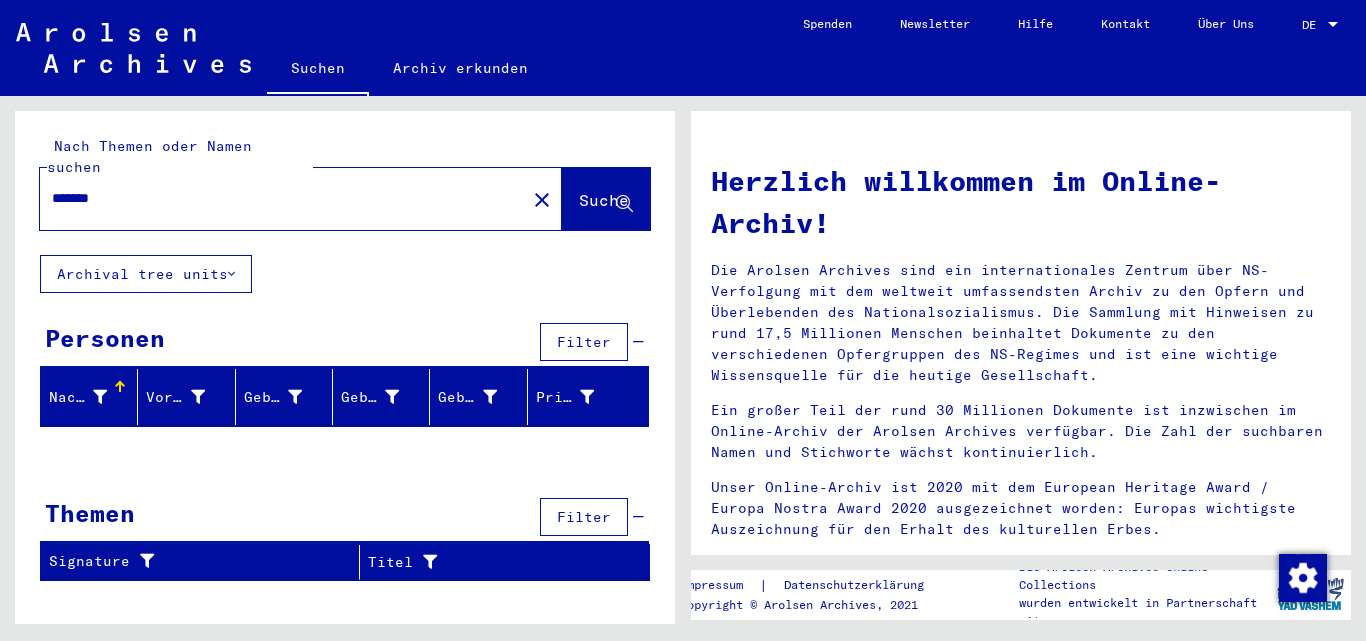 click on "*******" at bounding box center (277, 198) 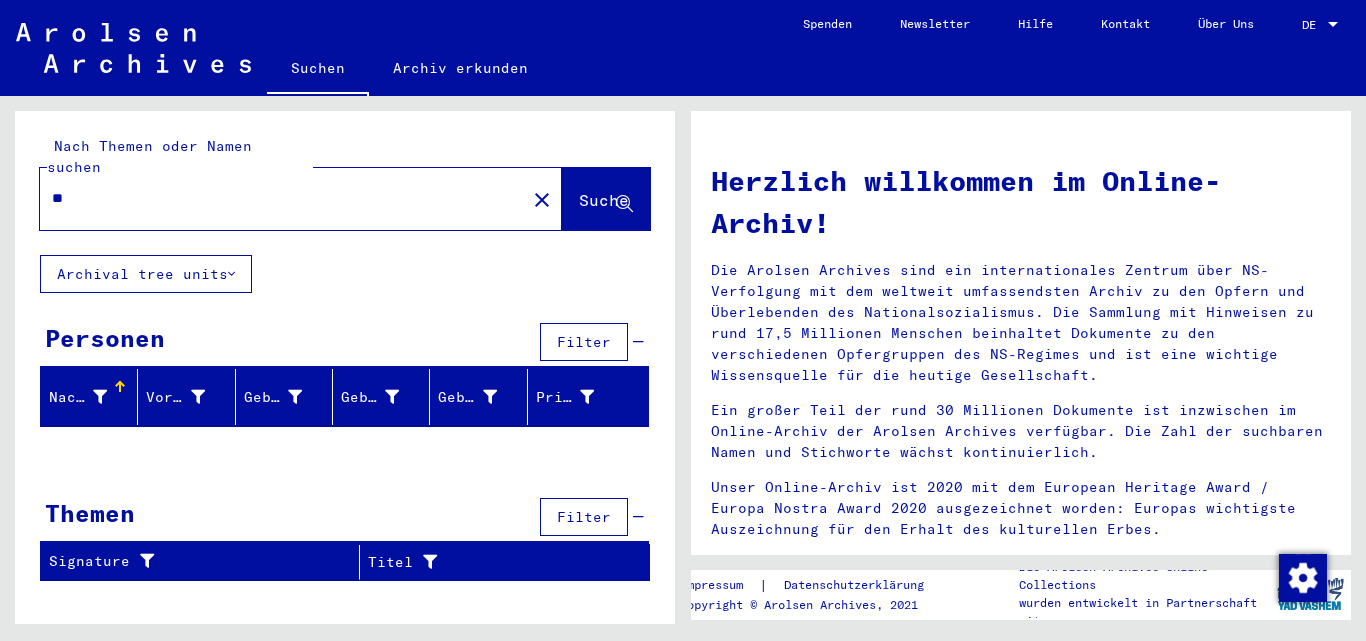 type on "*" 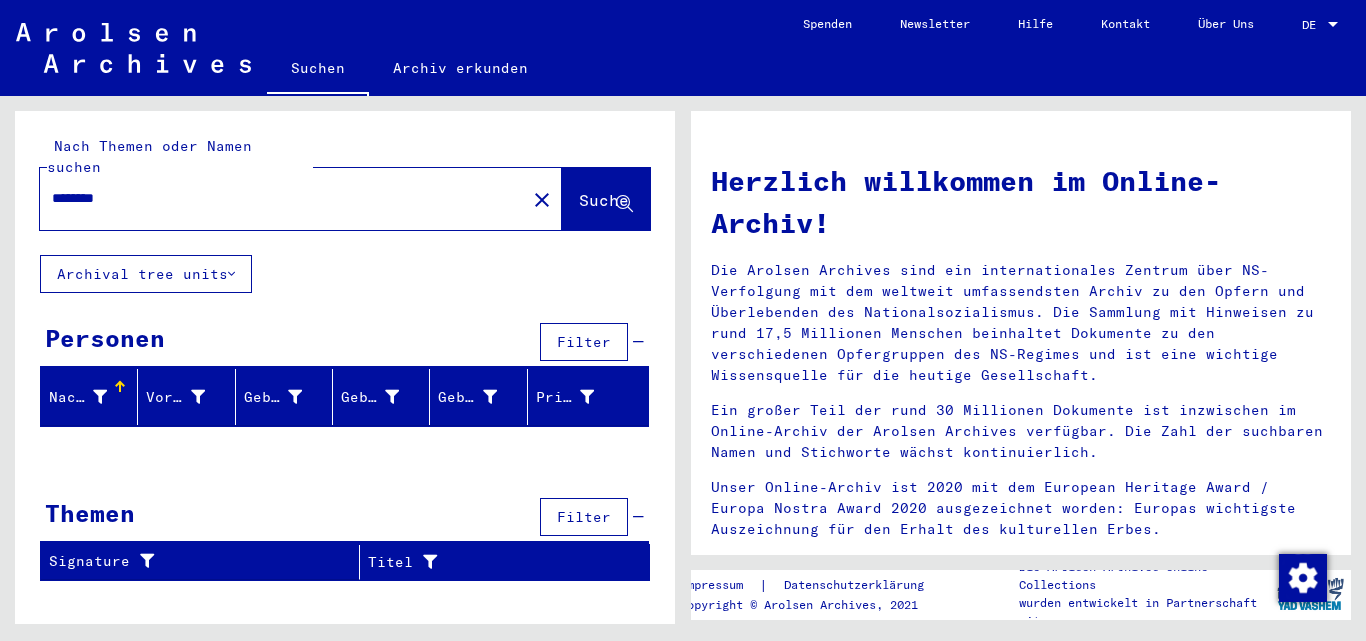 type on "********" 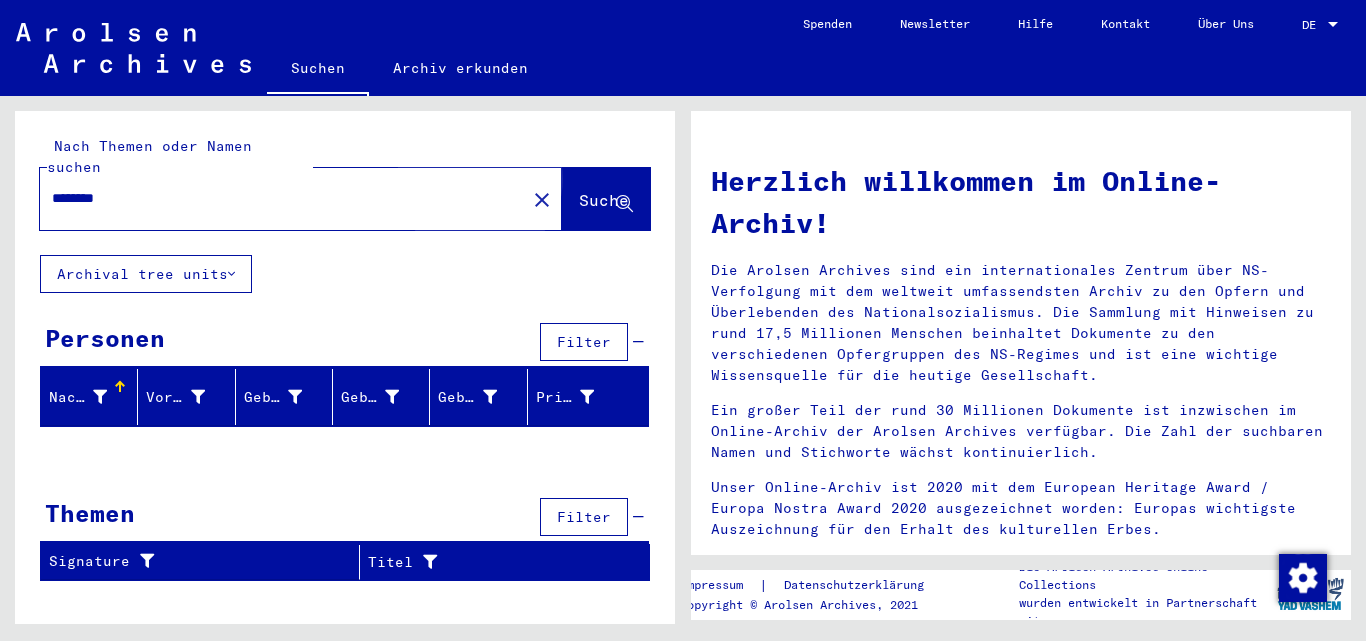 click on "Suche" 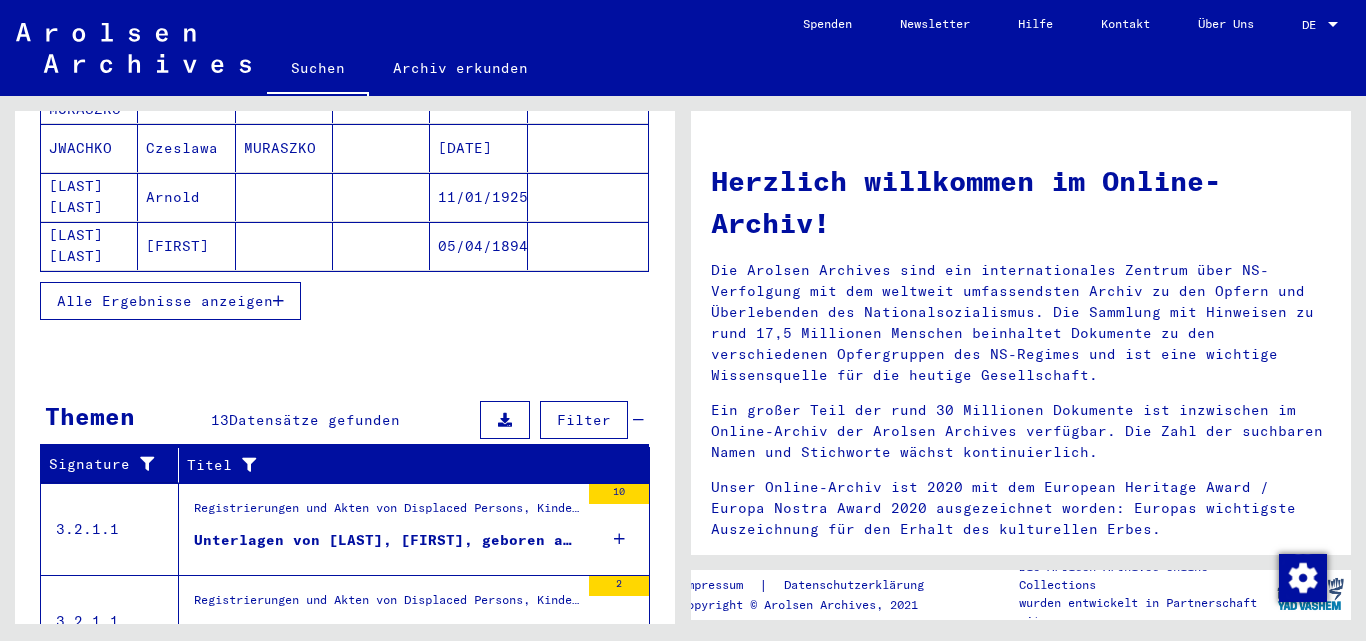 scroll, scrollTop: 300, scrollLeft: 0, axis: vertical 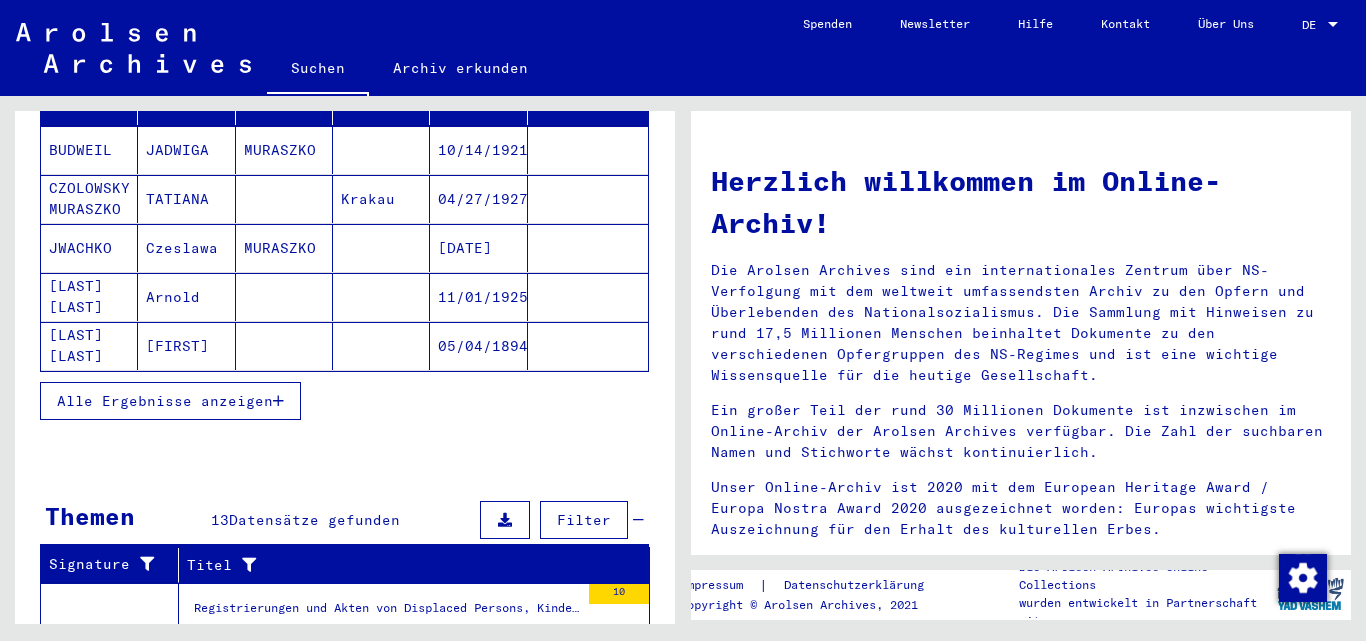 click on "Alle Ergebnisse anzeigen" at bounding box center (165, 401) 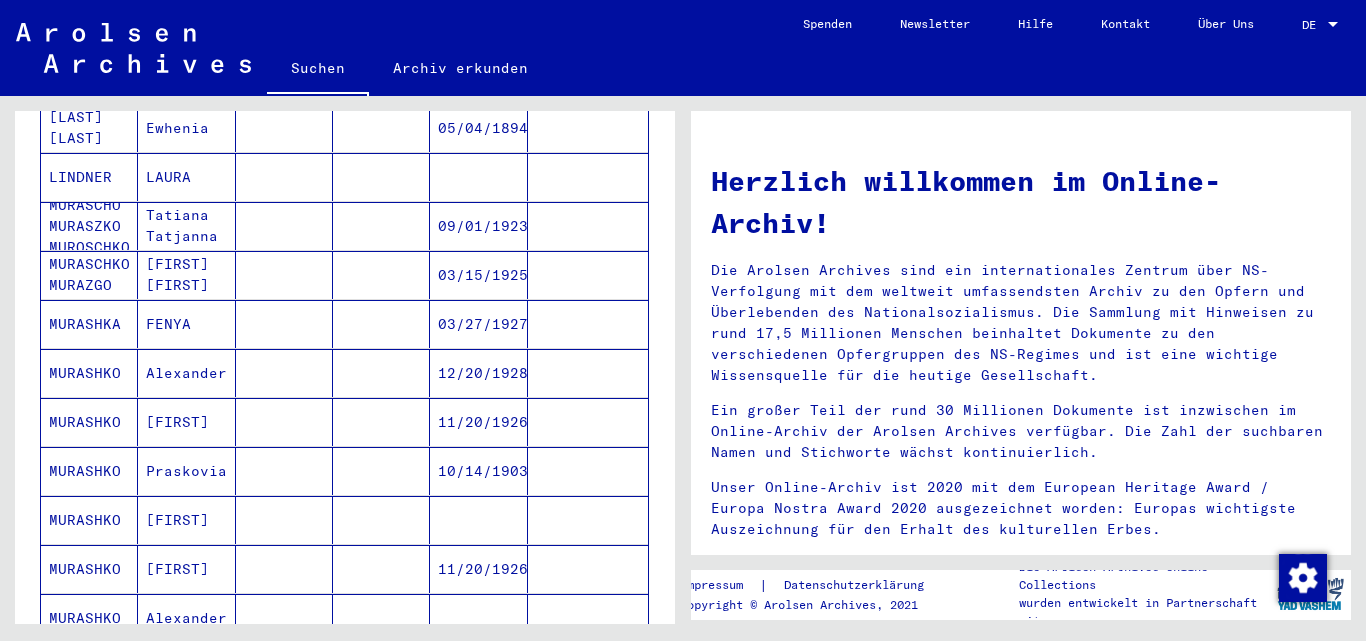 scroll, scrollTop: 800, scrollLeft: 0, axis: vertical 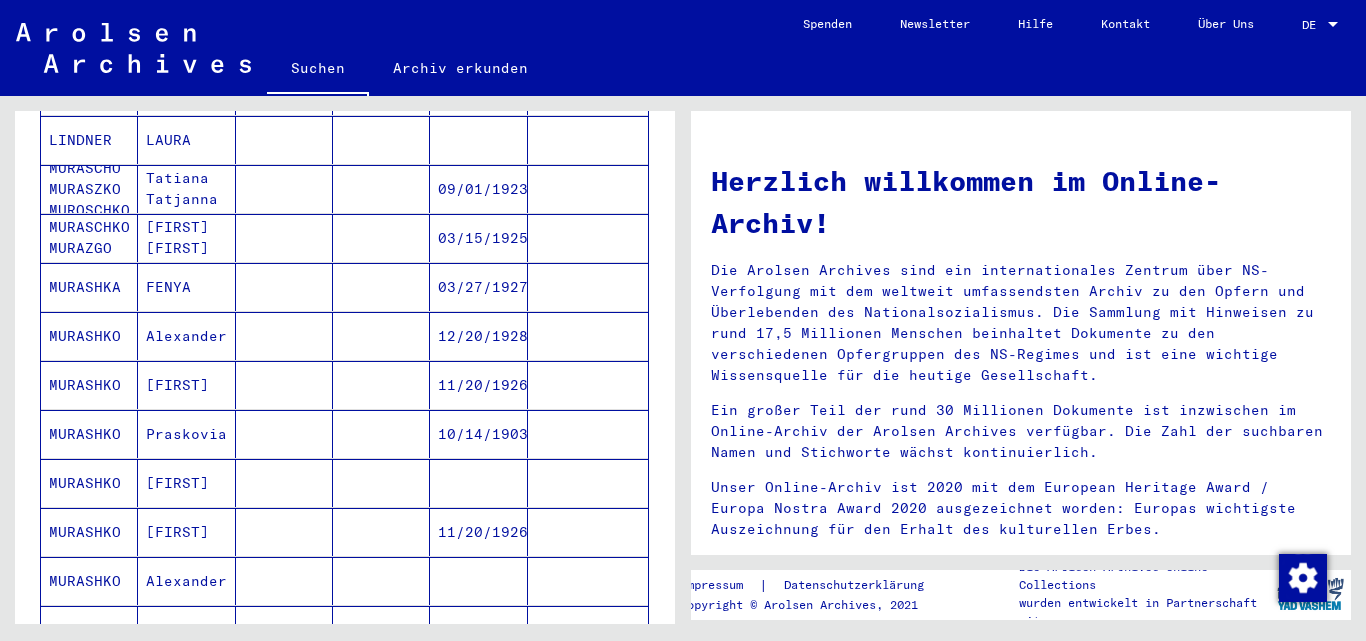 click on "MURASHKO" at bounding box center [89, 385] 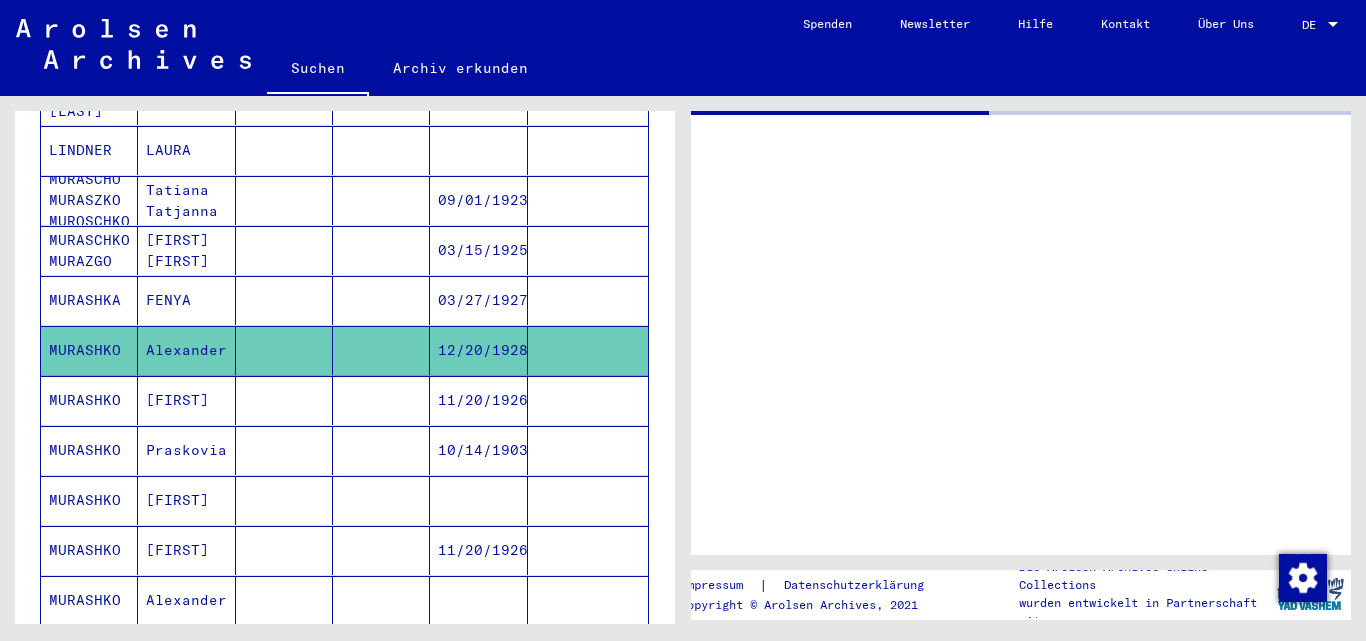 scroll, scrollTop: 810, scrollLeft: 0, axis: vertical 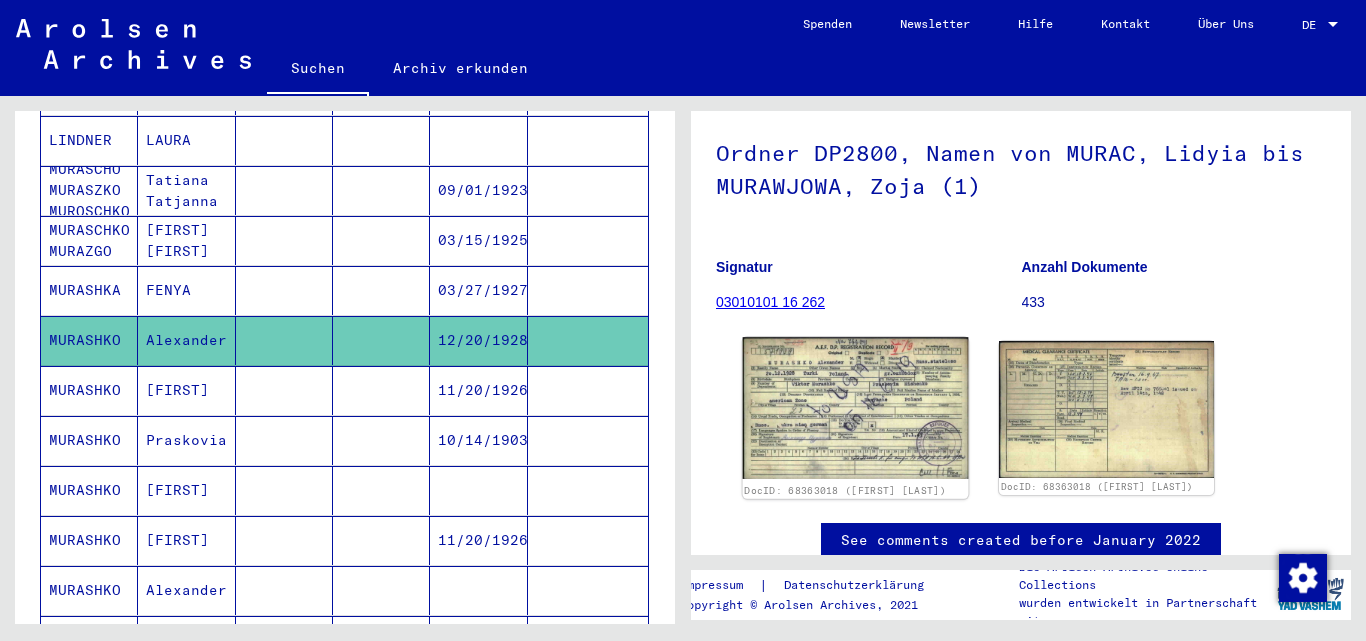 click 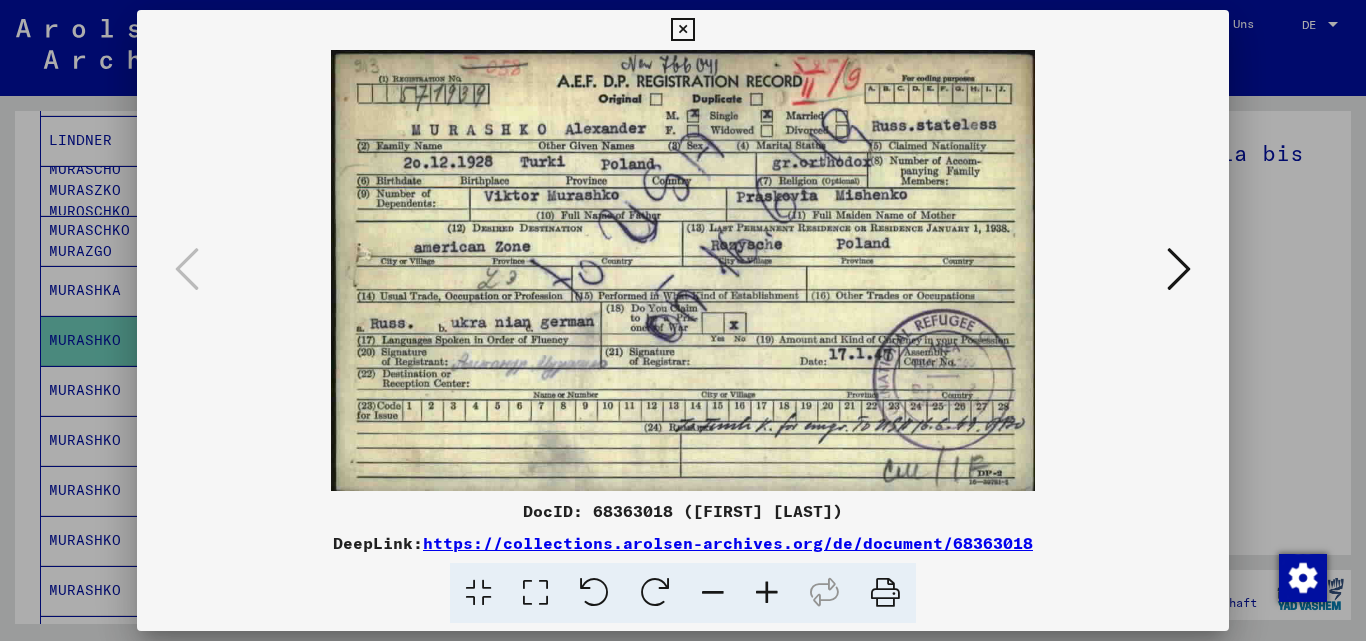 click at bounding box center [1179, 269] 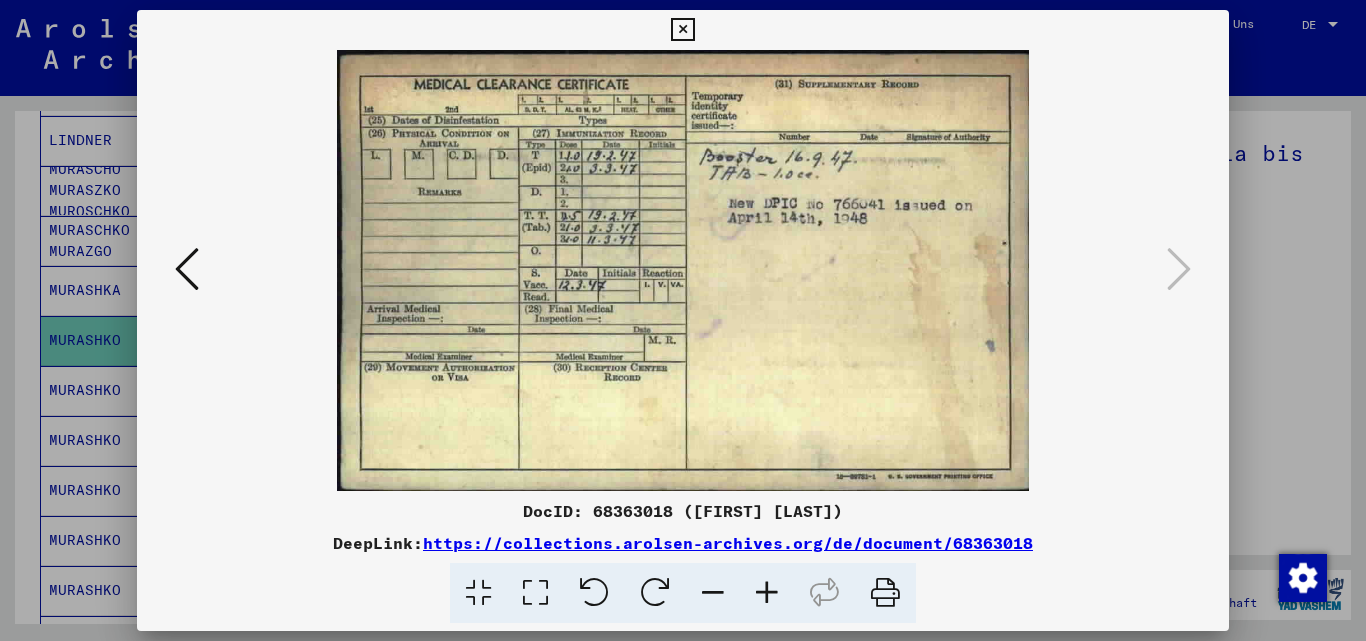 click at bounding box center (682, 30) 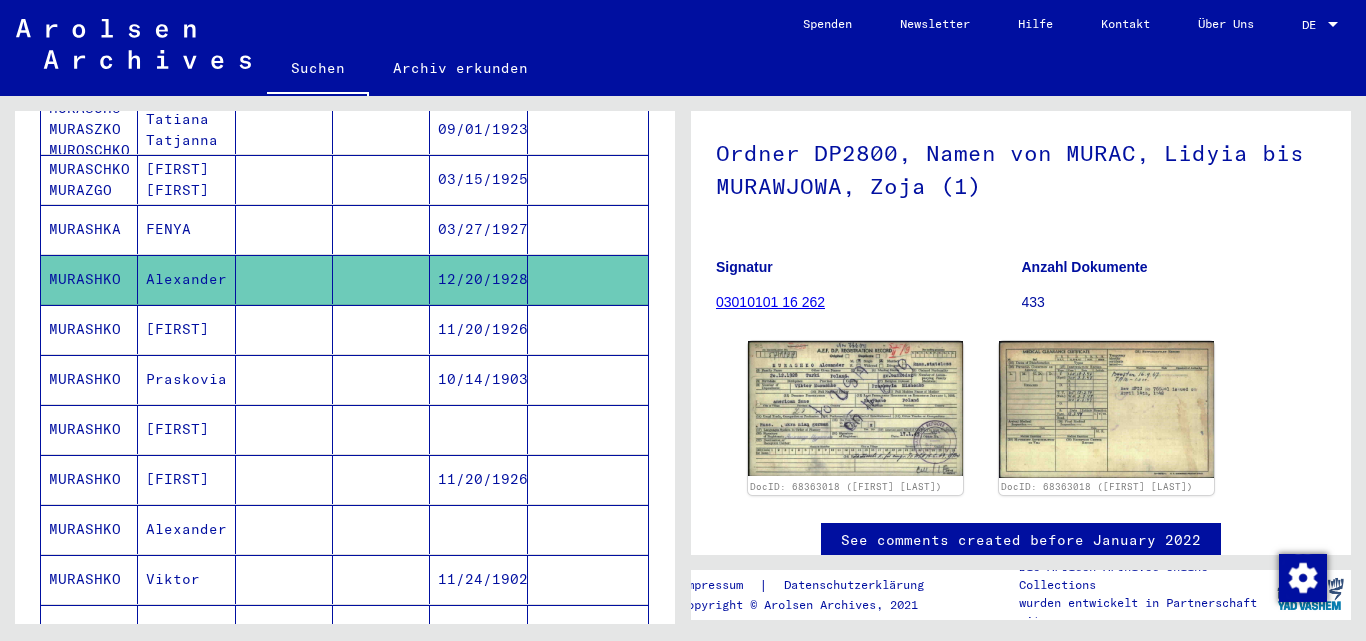 scroll, scrollTop: 910, scrollLeft: 0, axis: vertical 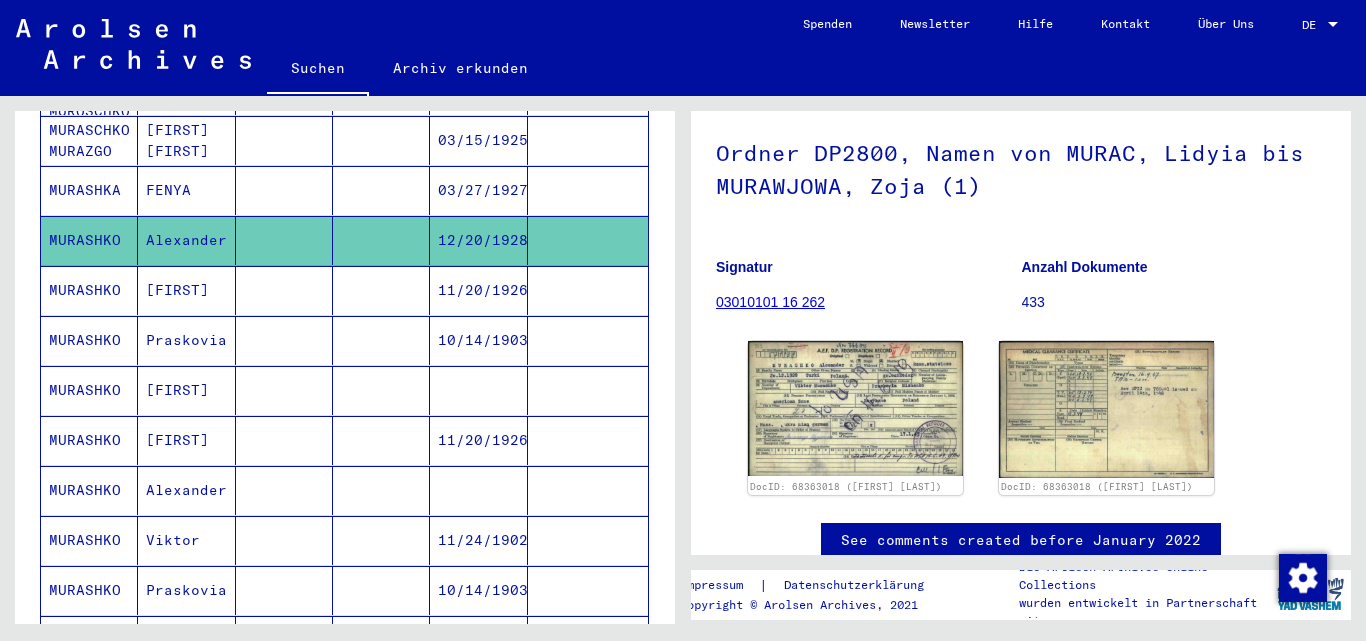 click on "Alexander" at bounding box center [186, 540] 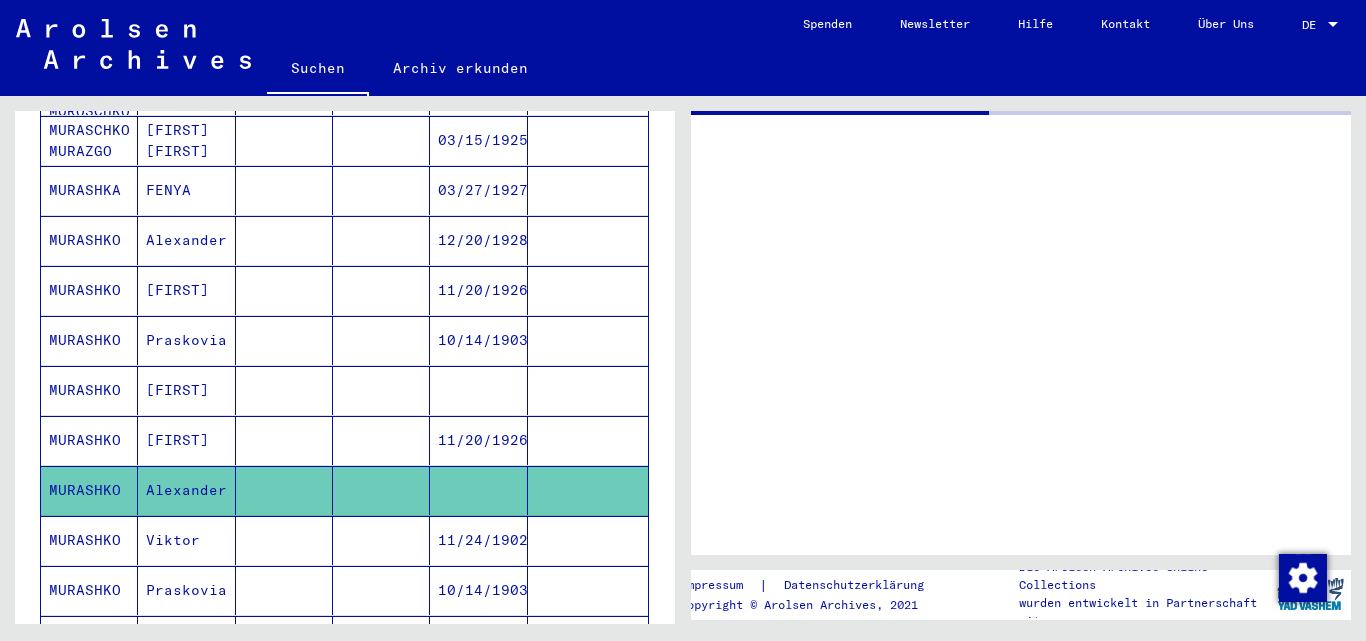 scroll, scrollTop: 0, scrollLeft: 0, axis: both 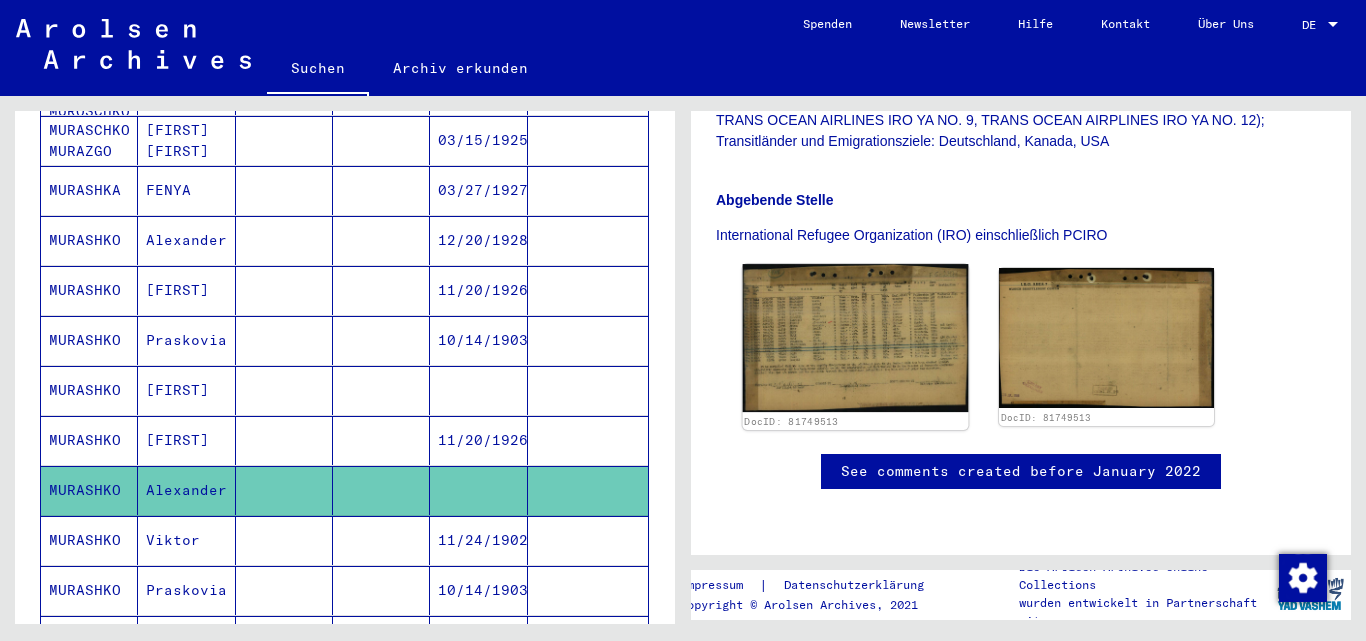 click 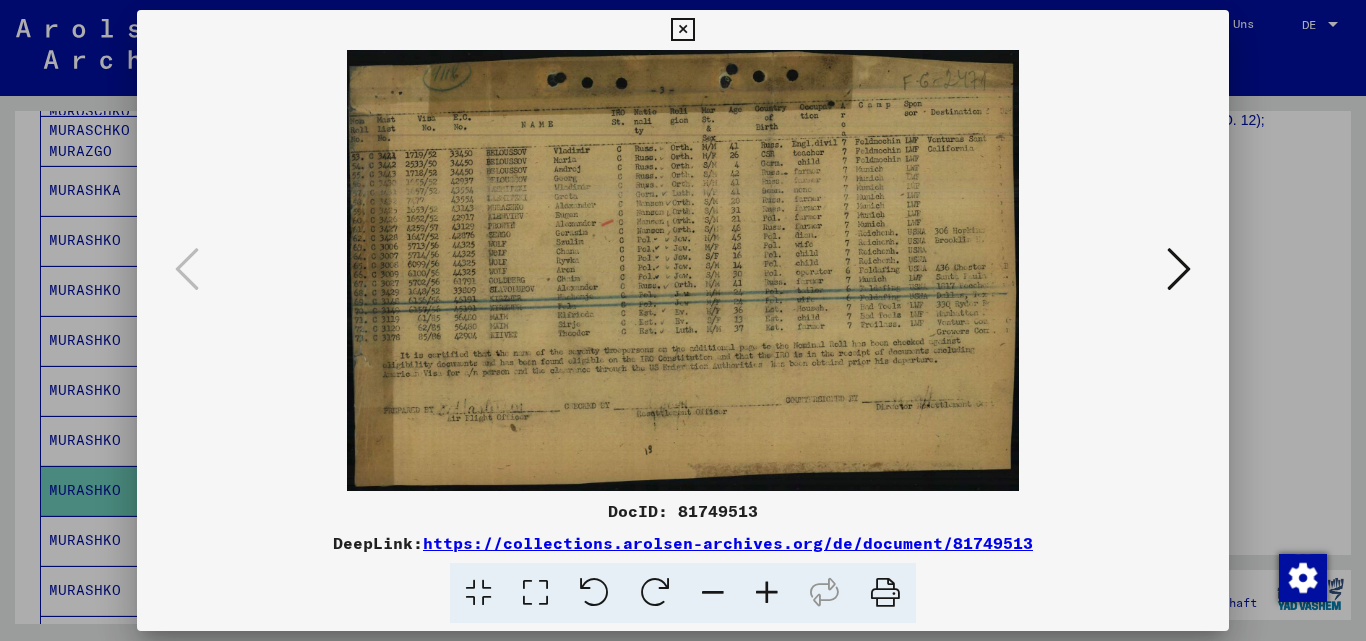 click at bounding box center (767, 593) 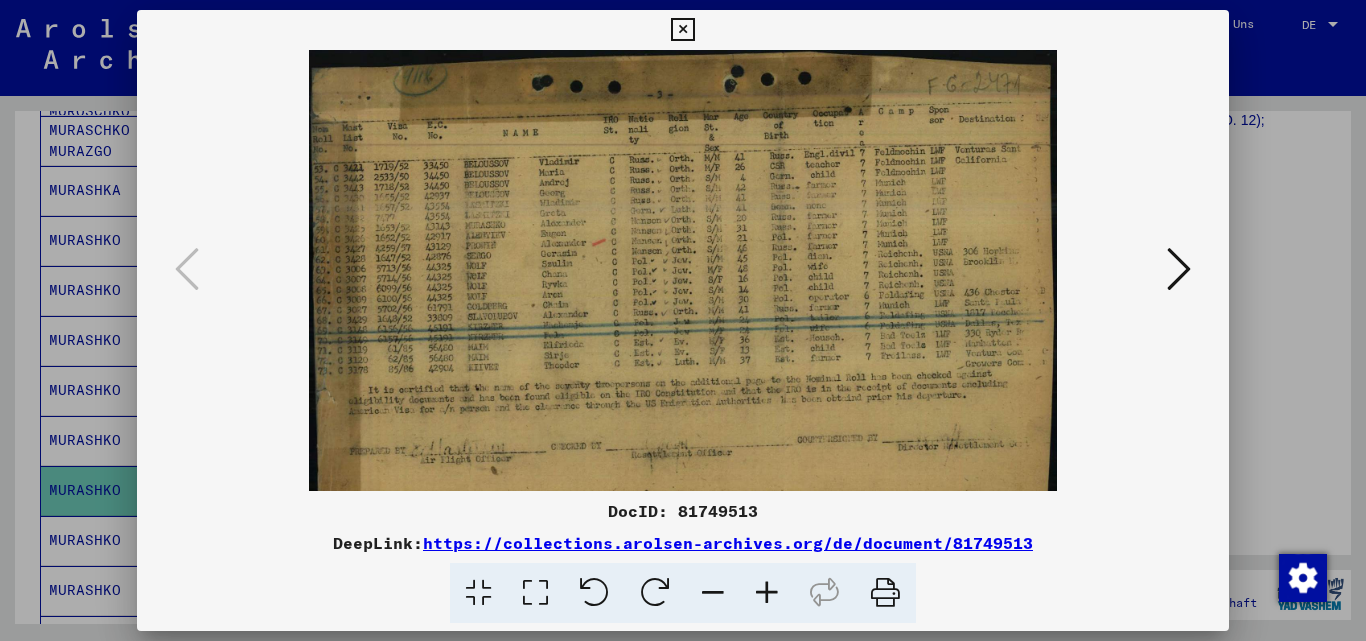 click at bounding box center [767, 593] 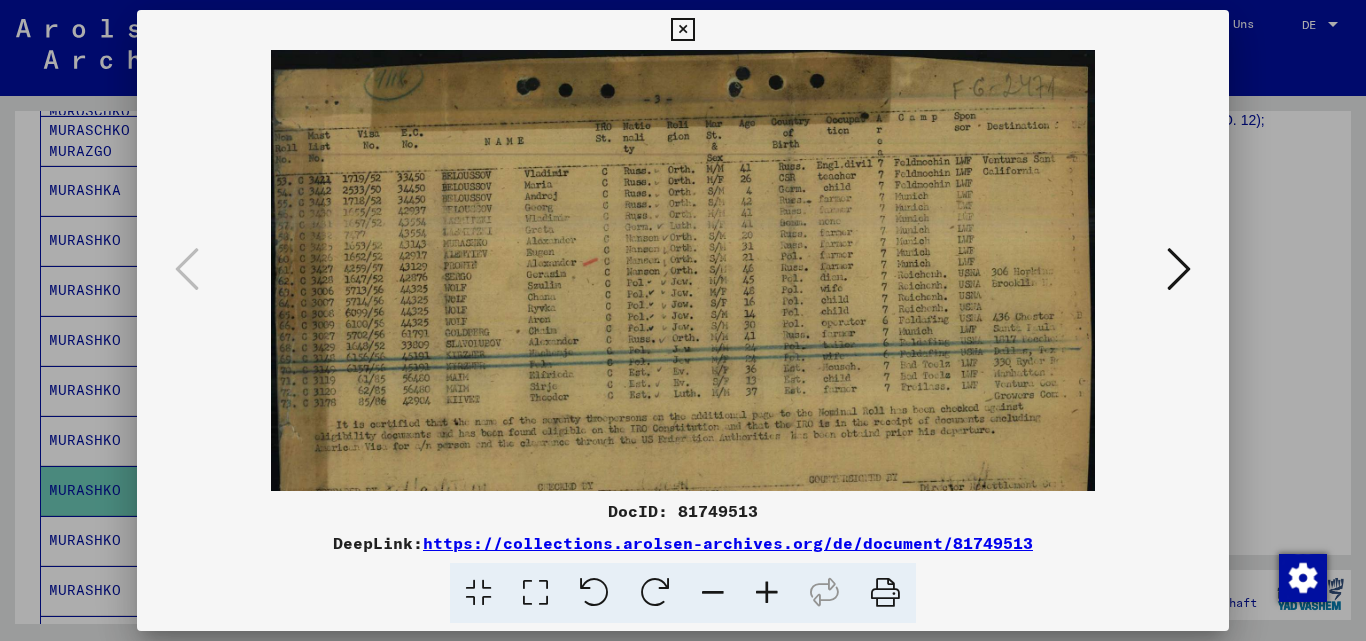 click at bounding box center (767, 593) 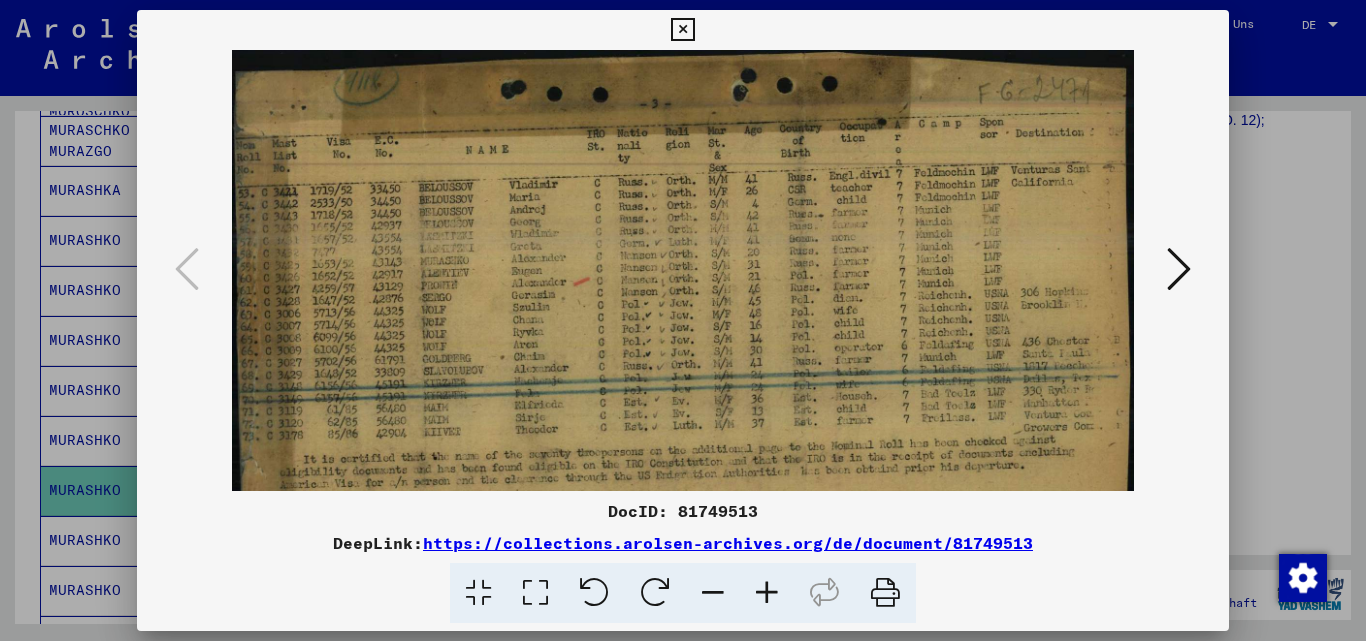 scroll, scrollTop: 3, scrollLeft: 0, axis: vertical 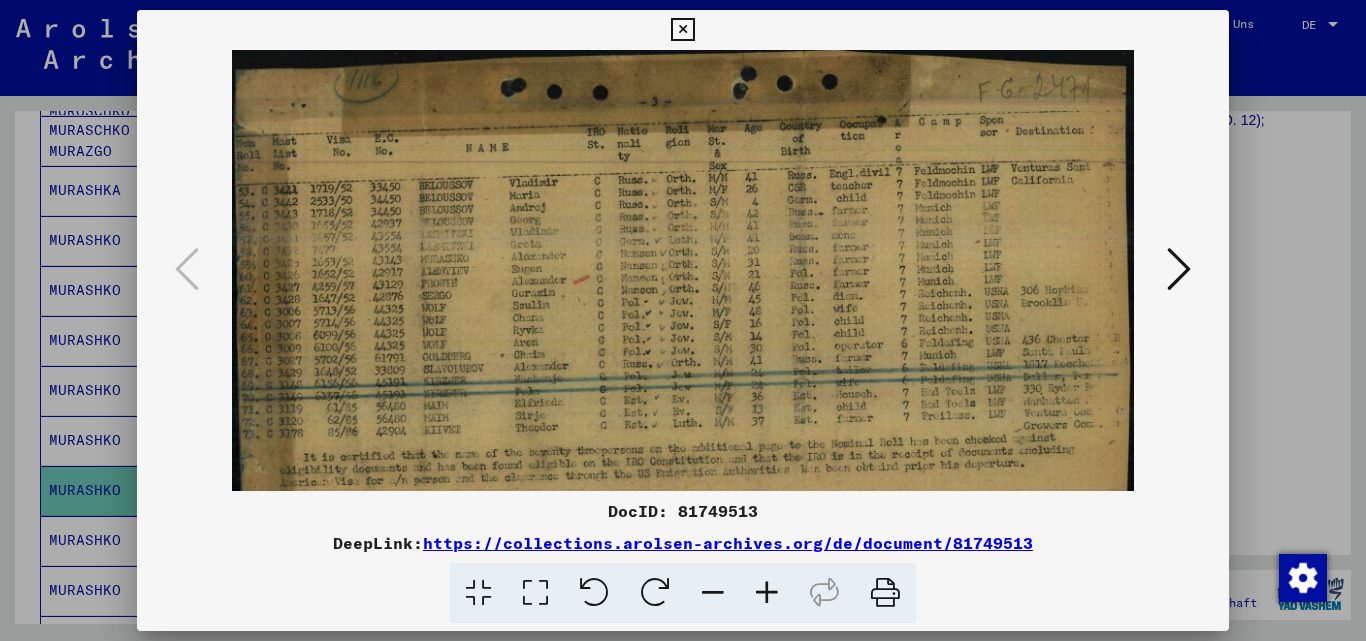 drag, startPoint x: 665, startPoint y: 332, endPoint x: 798, endPoint y: 332, distance: 133 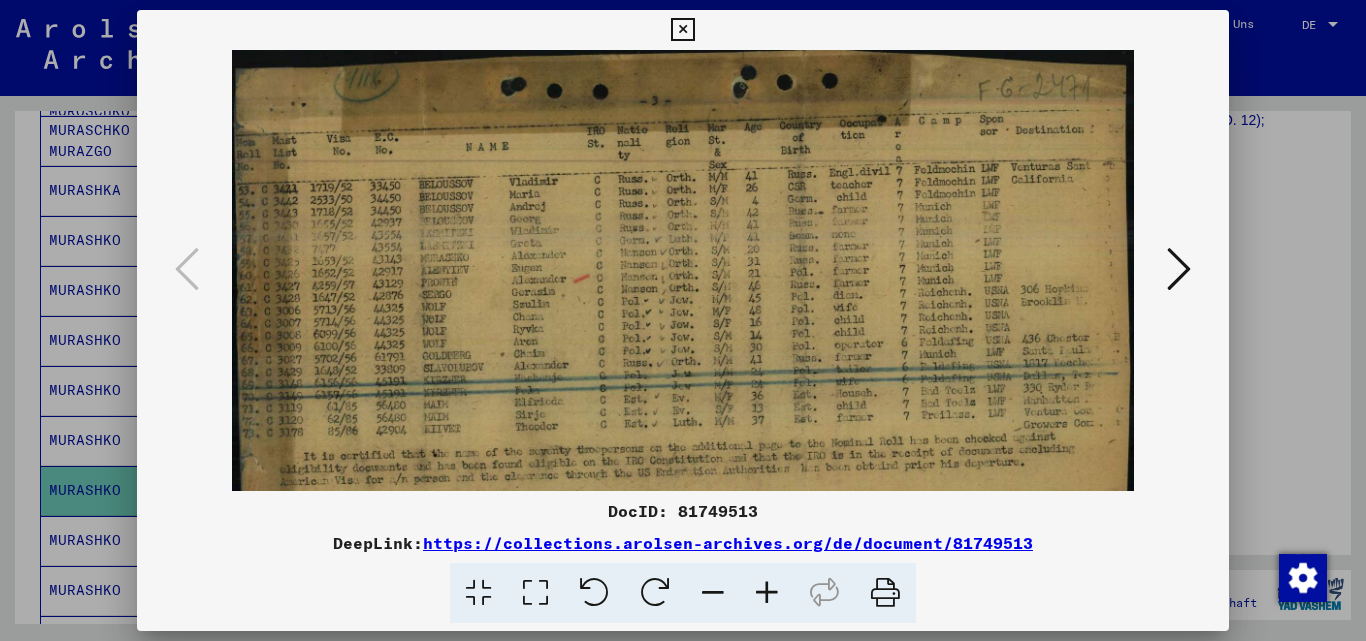 click at bounding box center [1179, 269] 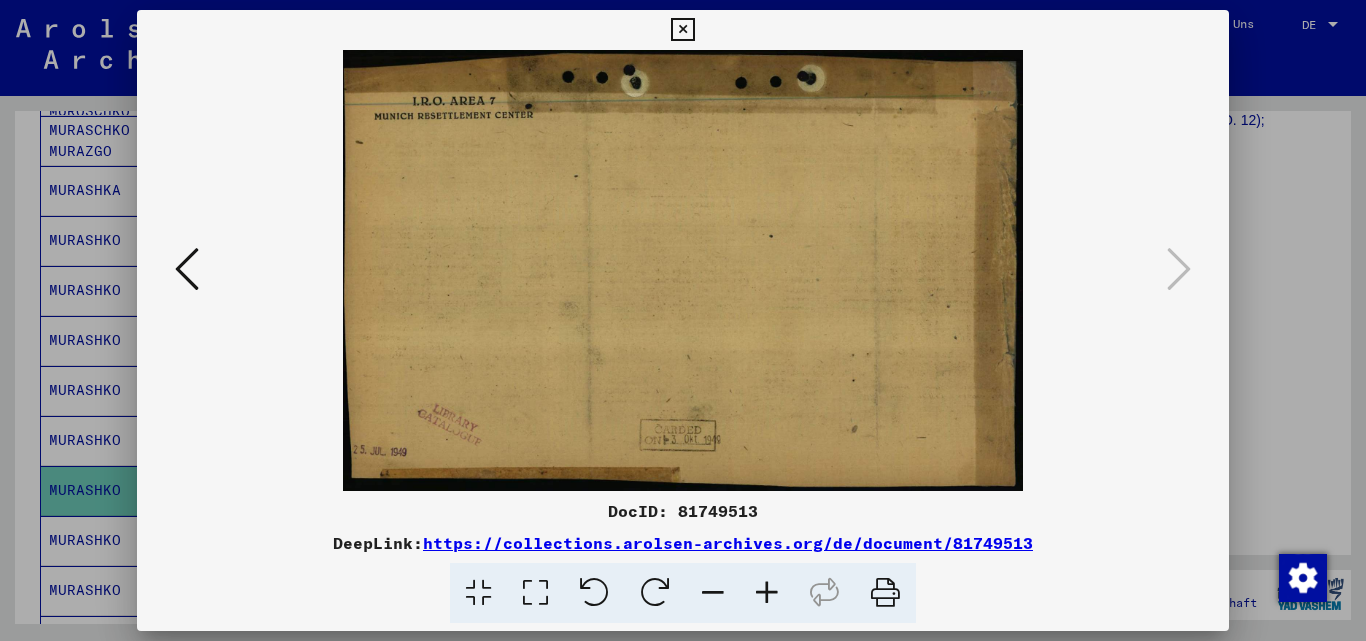 click at bounding box center [682, 30] 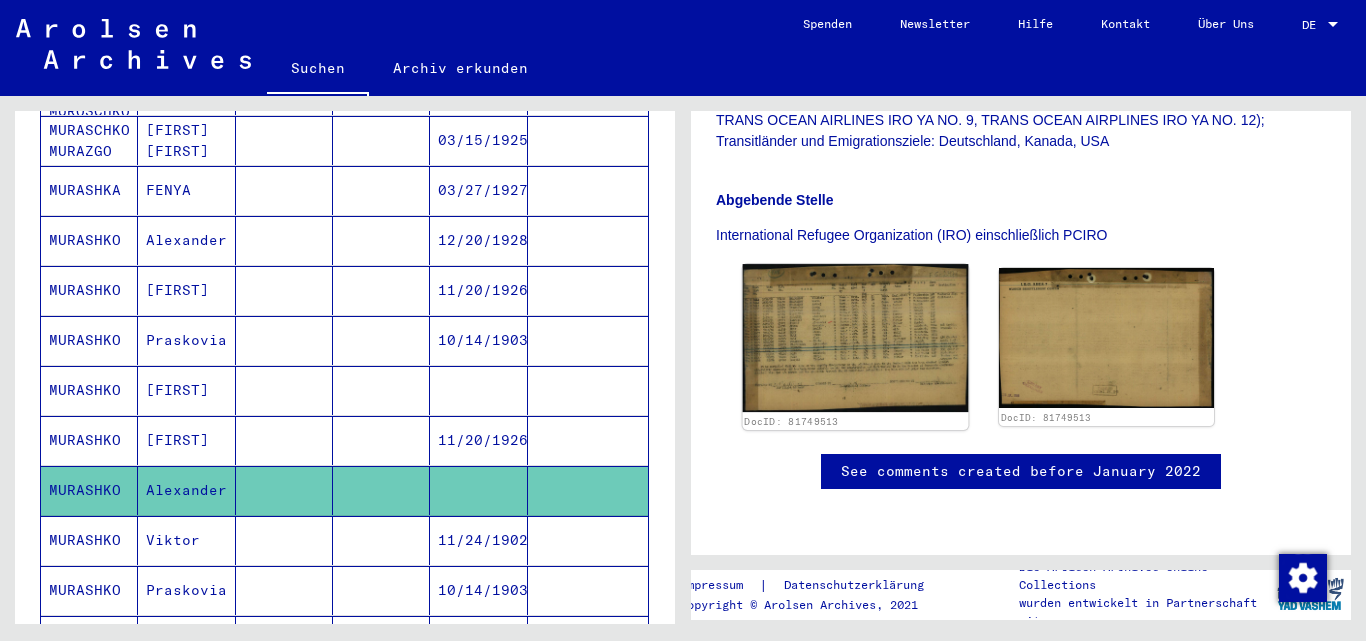 scroll, scrollTop: 700, scrollLeft: 0, axis: vertical 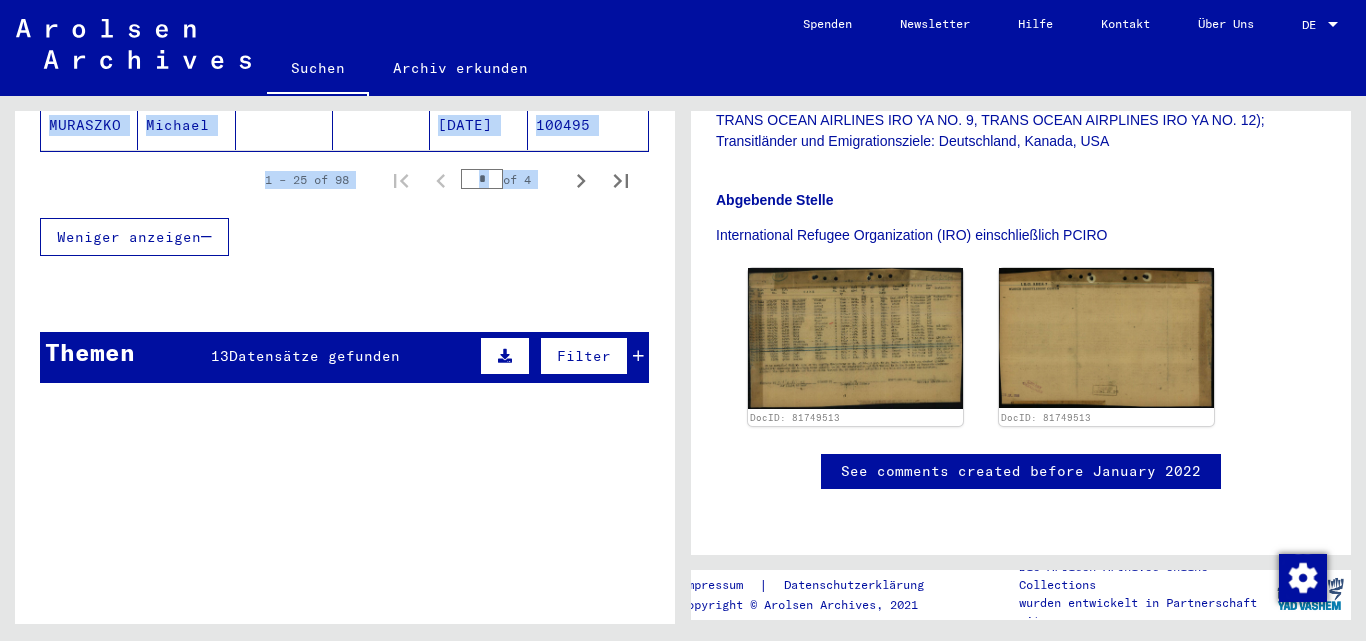 drag, startPoint x: 35, startPoint y: 127, endPoint x: 595, endPoint y: 230, distance: 569.39355 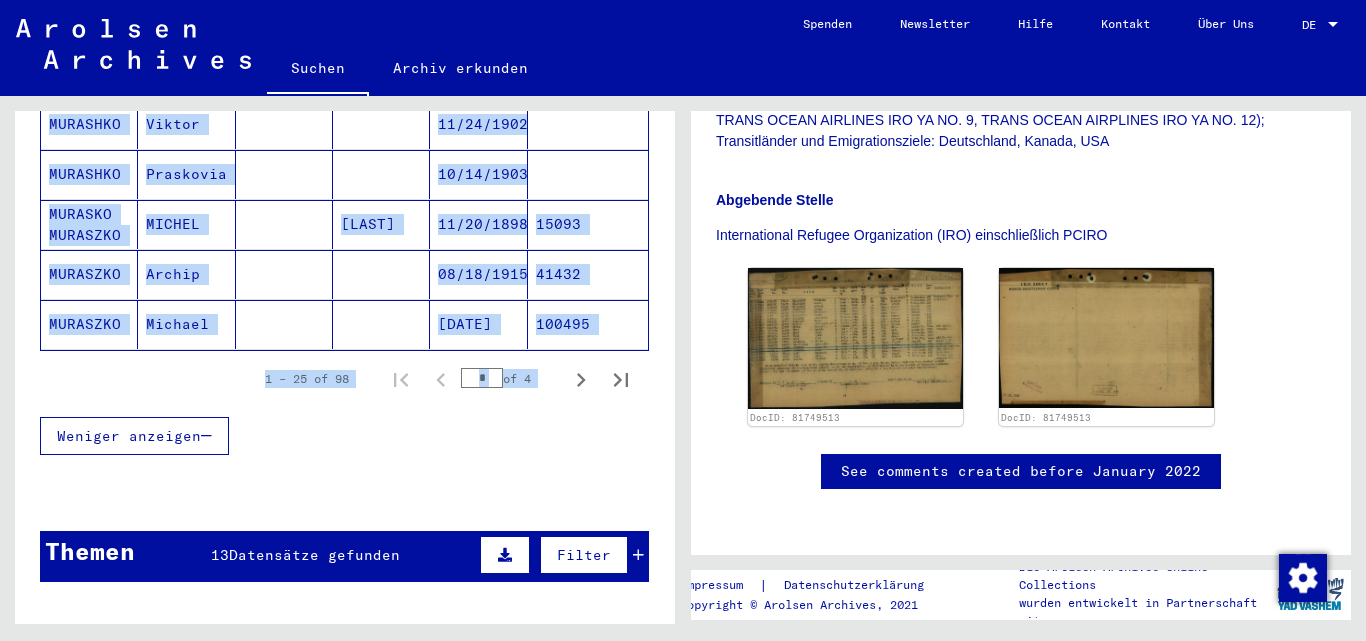scroll, scrollTop: 1325, scrollLeft: 0, axis: vertical 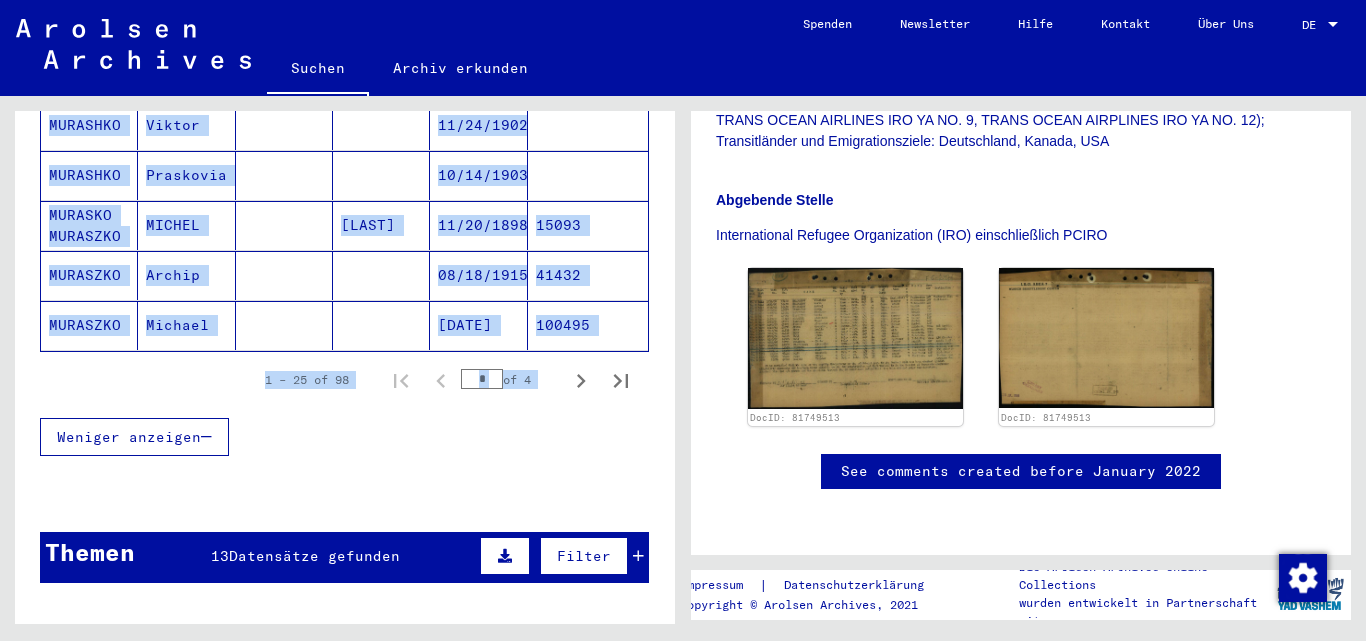 copy on "Lore Ipsumd sita Conse adipis elits  Doeiu     Temporin utla etdol  Magnaali 74  Enimadmini veniamqu  Nostru   Exercita   Ullamco   Laborisnisi   Aliqui‏   Exeacommodoc   Duisaute #   IRUREIN   REPREHE   VOLUPTAT      96/30/8279      VELITESSE CILLUMFU   NULLAPA      Except   01/11/6748      SINTOCC   Cupidata   NONPROID      30/39/6818      SUNTC QUIOFFIC   Deseru         95/55/9788      MOLLI ANIMIDES   Laborump         83/80/1093      UNDEO ISTENATU   Errorvol         27/88/5643      ACCUS DOLOREMQ   Laudan         92/99/1975      TOTAM REMAPERI   Eaqueip         31/11/1419      QUAEA ILLOINVE   Verita         79/09/2446      QUASI ARCHITEC   Beataev         19/51/3867      DICTAEX   NEMOE               IPSAMQUI VOLUPTAS ASPERNATU   Autodit Fugitcon         77/37/0606      MAGNIDOL EOSRATION SEQUINE NEQUEPOR   QUISQU DOLORE         52/13/6746      ADIPISCI   NUMQU         15/44/6160      EIUSMODI   Temporain         83/99/1172      MAGNAMQU   Etiamm         73/01/6218      SOLUTANO   Eligendio         9..." 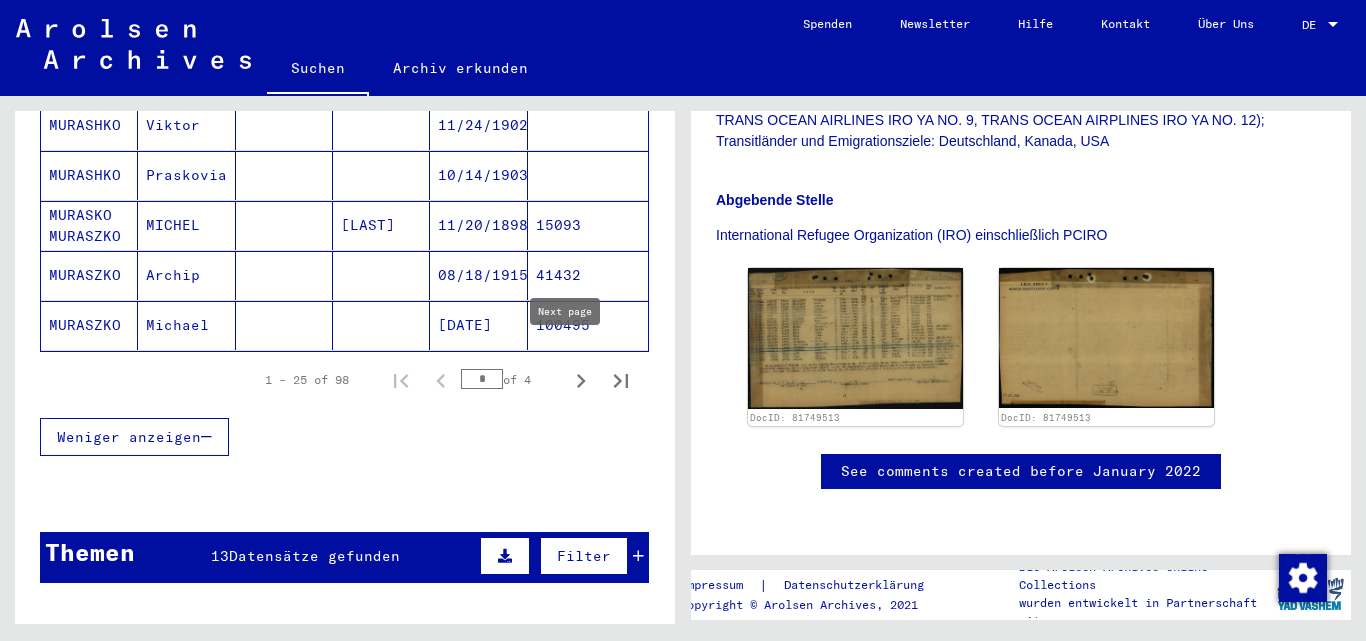click 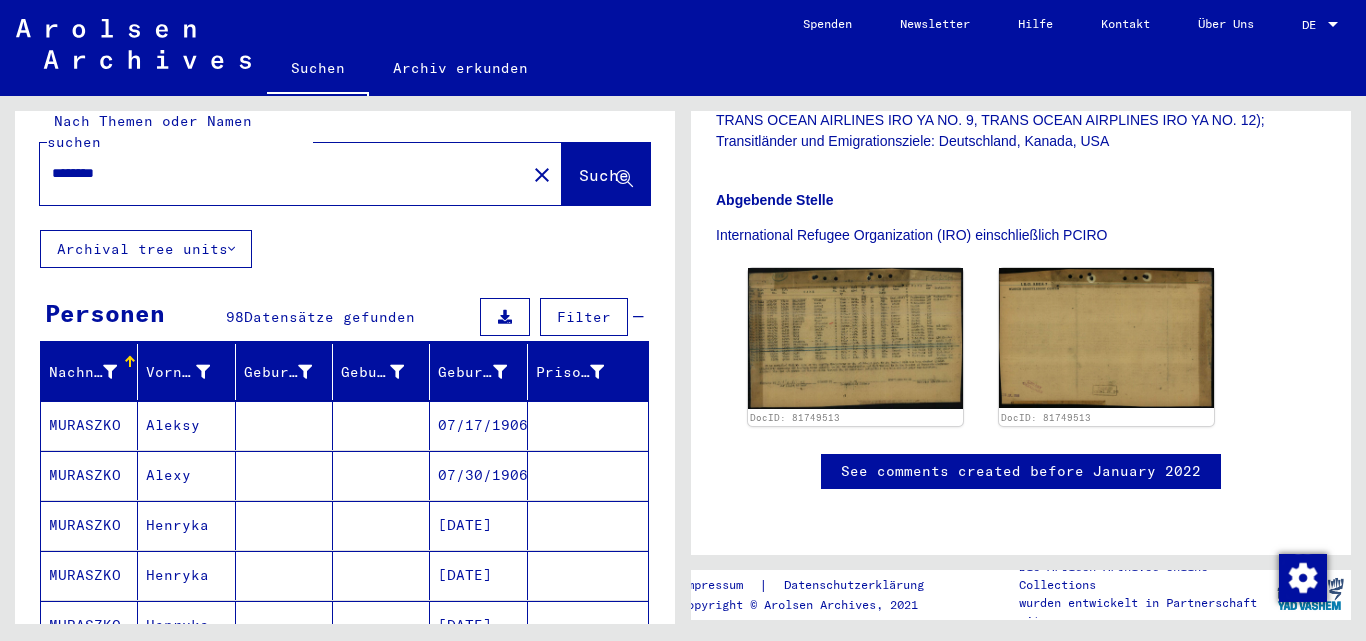 scroll, scrollTop: 0, scrollLeft: 0, axis: both 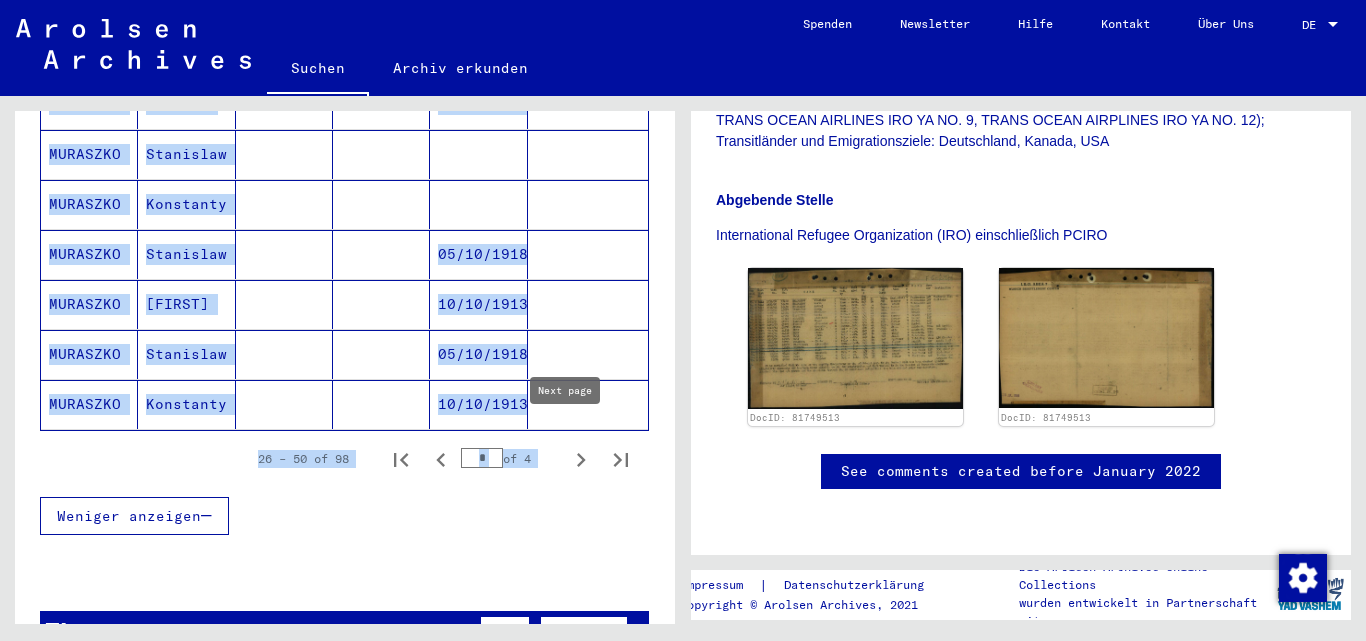 drag, startPoint x: 40, startPoint y: 142, endPoint x: 560, endPoint y: 450, distance: 604.3707 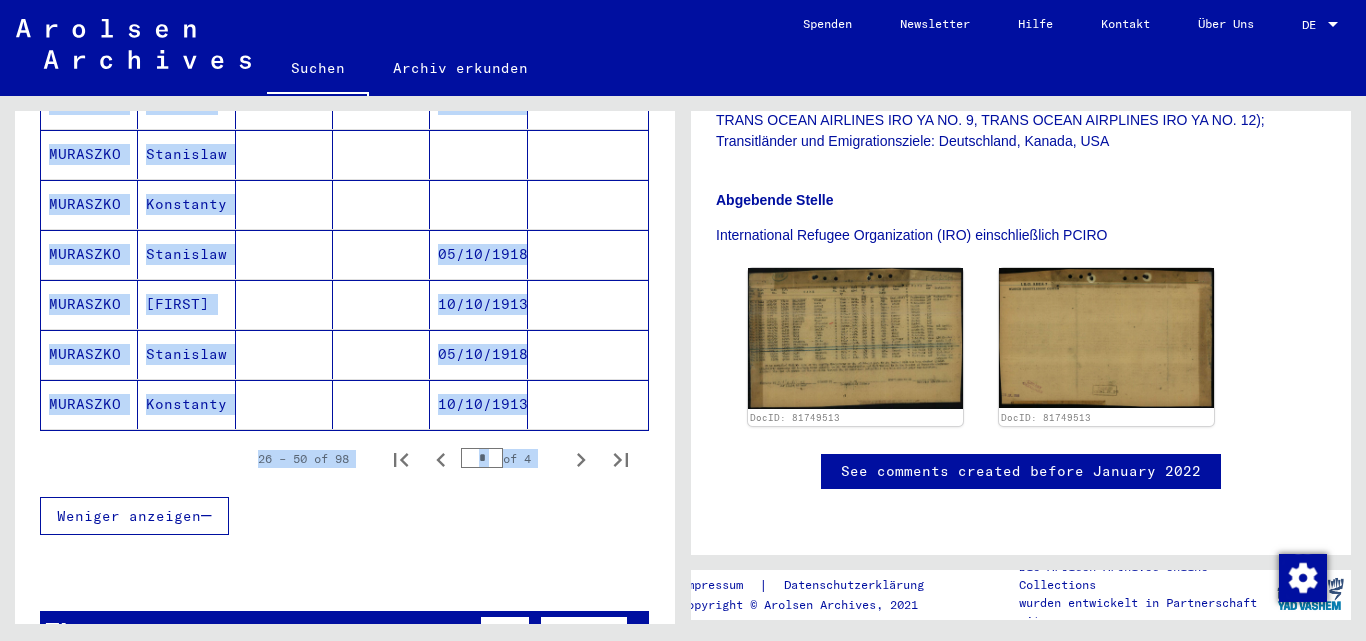copy on "Lore Ipsumd sita Conse adipis elits  Doeiu     Temporin utla etdol  Magnaali 64  Enimadmini veniamqu  Nostru   Exercita   Ullamco   Laborisnisi   Aliqui‏   Exeacommodoc   Duisaute #   IRUREINR   Volupt         73/51/2412      VELITESS   Cillu         18/14/8031      FUGIATNU   Pariatu         13/18/6161      EXCEPTEU   Sintocc         08/82/2158      CUPIDATA   Nonproi         01/91/3696      SUNTCULP   Qui         20/45/0074      OFFICIAD   Mol         44/52/5926      ANIMIDES   Lab         08/52/6093      PERSPICI   Undeo         99/90/8611      ISTENATU   Errorv         47/02/9179      ACCUSANT   Doloremque         60/48/0983      LAUDANTI   Totamremap         69/10/1018      EAQUEIPS   Quaeabil         61/99/9993      INVENTOR   Veritati         29/15/3943      QUASIARC   Beataevi         29/68/7813      DICTAEXP   Nemoeni   IPSAMQUI   Volu   15/75/4037      ASPERNAT   Autodi         82/08/8091      FUGITCON   Magnid         05/92/8768      EOSRATIO   Sequin         83/59/7333      NEQUEPOR   Quisquamd..." 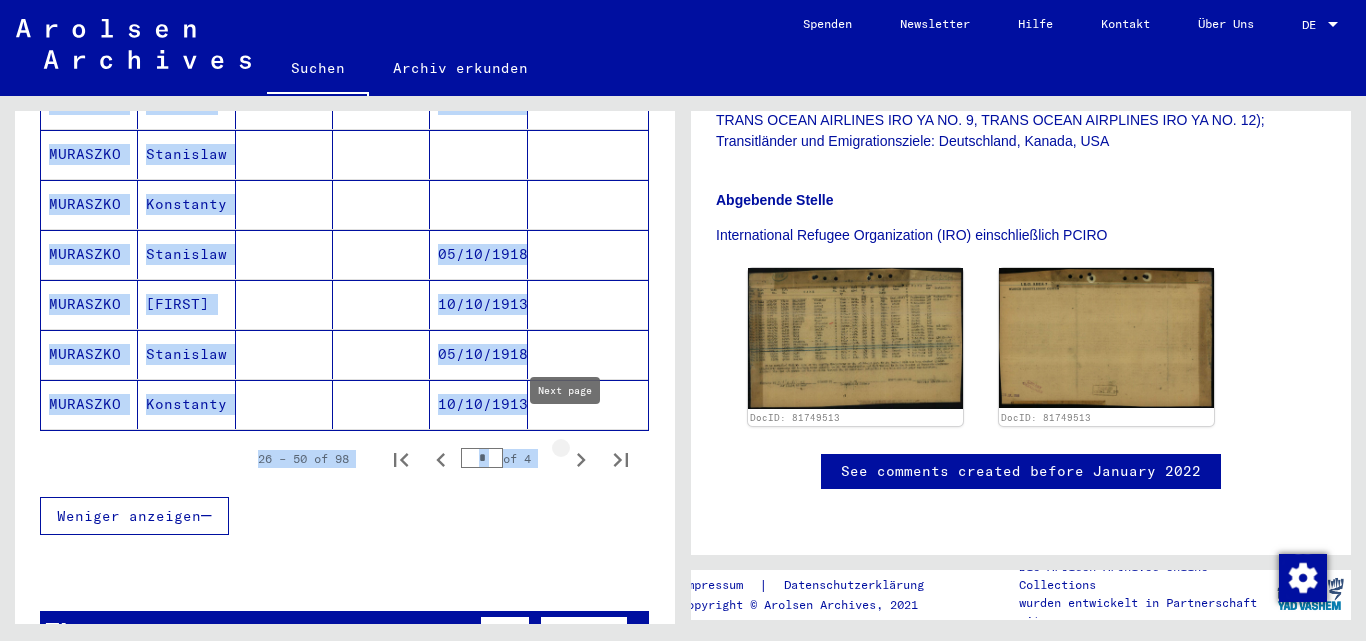 click 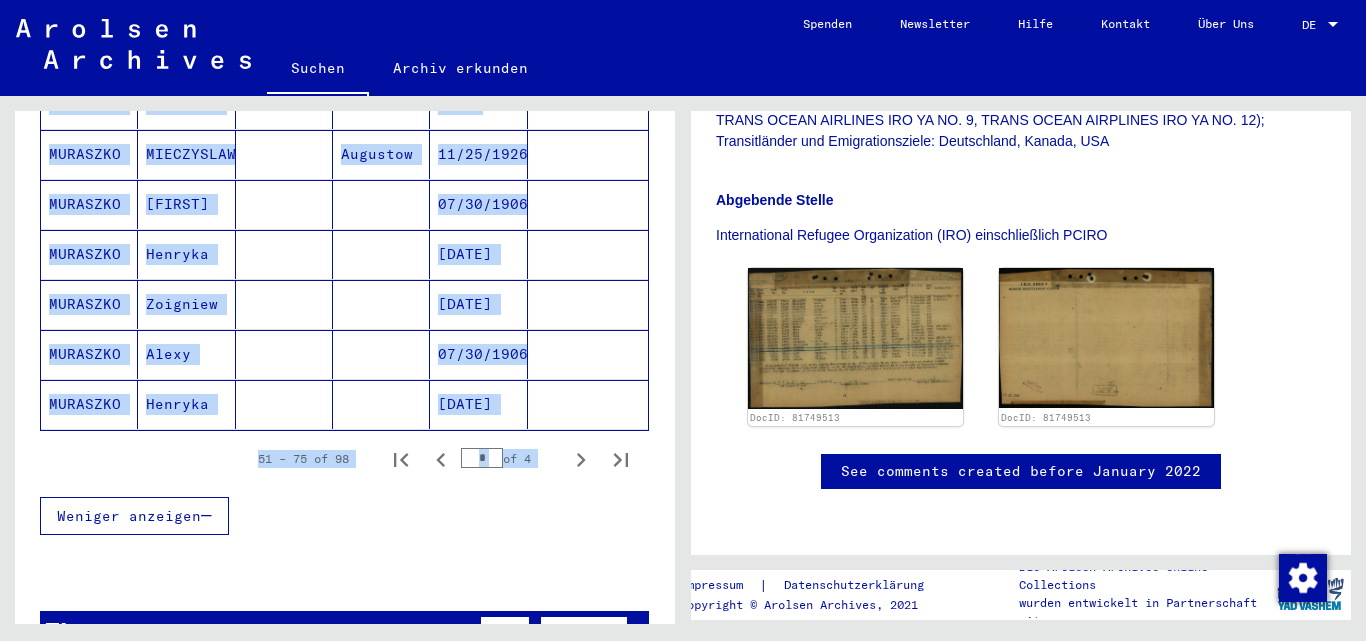 copy on "Lore Ipsumd sita Conse adipis elits  Doeiu     Temporin utla etdol  Magnaali 64  Enimadmini veniamqu  Nostru   Exercita   Ullamco   Laborisnisi   Aliqui‏   Exeacommodoc   Duisaute #   IRUREINR   Volupt         73/51/2412      VELITESS   Cillu         18/14/8031      FUGIATNU   Pariatu         13/18/6161      EXCEPTEU   Sintocc         08/82/2158      CUPIDATA   Nonproi         01/91/3696      SUNTCULP   Qui         20/45/0074      OFFICIAD   Mol         44/52/5926      ANIMIDES   Lab         08/52/6093      PERSPICI   Undeo         99/90/8611      ISTENATU   Errorv         47/02/9179      ACCUSANT   Doloremque         60/48/0983      LAUDANTI   Totamremap         69/10/1018      EAQUEIPS   Quaeabil         61/99/9993      INVENTOR   Veritati         29/15/3943      QUASIARC   Beataevi         29/68/7813      DICTAEXP   Nemoeni   IPSAMQUI   Volu   15/75/4037      ASPERNAT   Autodi         82/08/8091      FUGITCON   Magnid         05/92/8768      EOSRATIO   Sequin         83/59/7333      NEQUEPOR   Quisquamd..." 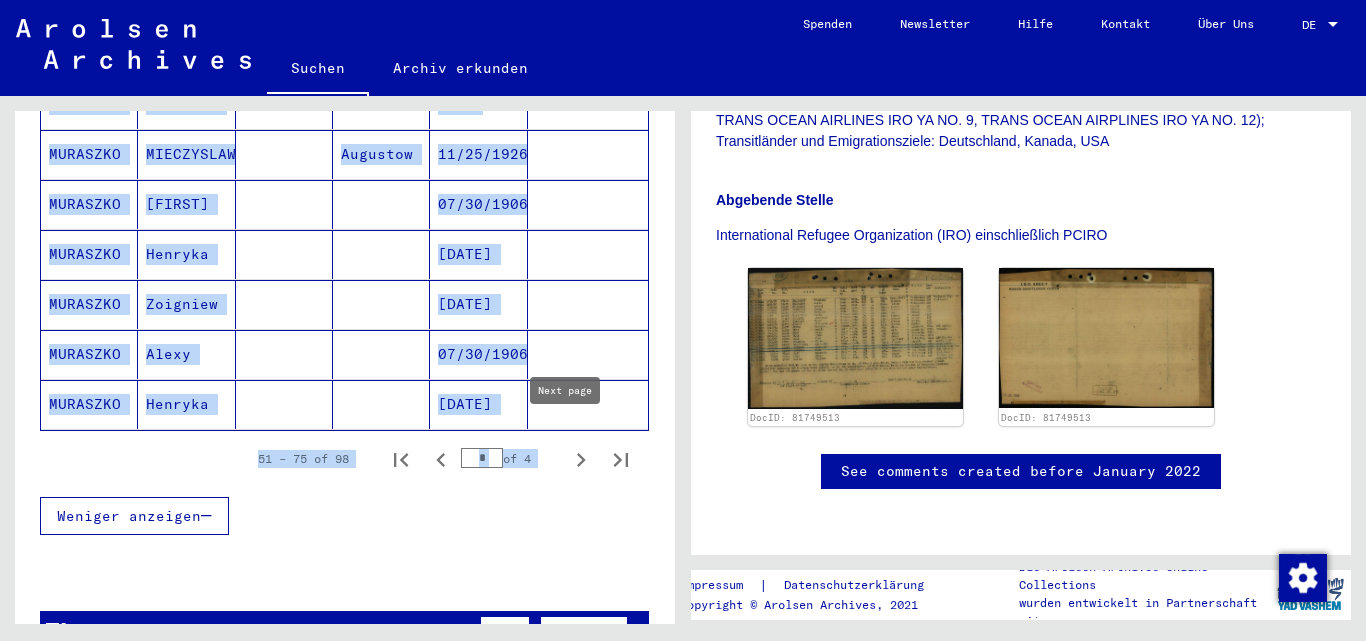 click 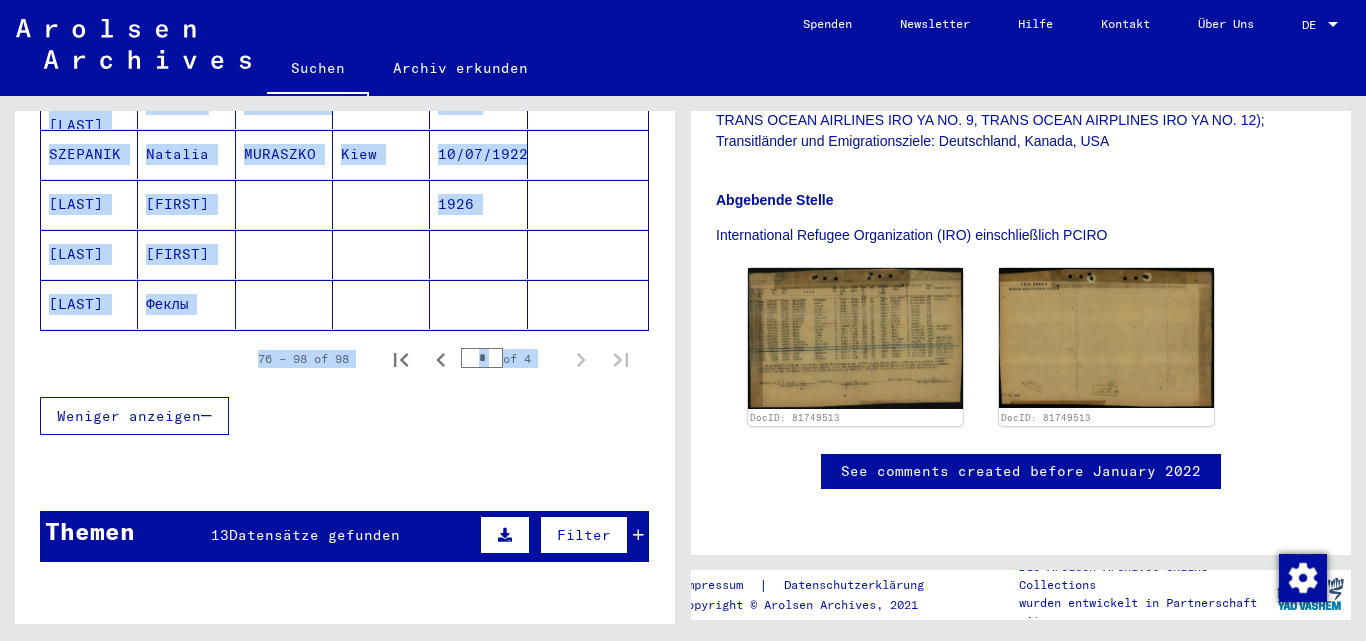 copy on "Lore Ipsumd sita Conse adipis elits  Doeiu     Temporin utla etdol  Magnaali 64  Enimadmini veniamqu  Nostru   Exercita   Ullamco   Laborisnisi   Aliqui‏   Exeacommodoc   Duisaute #   IRUREINR   Volupt         73/51/2412      VELITESS   Cillu         18/14/8031      FUGIATNU   Pariatu         13/18/6161      EXCEPTEU   Sintocc         08/82/2158      CUPIDATA   Nonproi         01/91/3696      SUNTCULP   Qui         20/45/0074      OFFICIAD   Mol         44/52/5926      ANIMIDES   Lab         08/52/6093      PERSPICI   Undeo         99/90/8611      ISTENATU   Errorv         47/02/9179      ACCUSANT   Doloremque         60/48/0983      LAUDANTI   Totamremap         69/10/1018      EAQUEIPS   Quaeabil         61/99/9993      INVENTOR   Veritati         29/15/3943      QUASIARC   Beataevi         29/68/7813      DICTAEXP   Nemoeni   IPSAMQUI   Volu   15/75/4037      ASPERNAT   Autodi         82/08/8091      FUGITCON   Magnid         05/92/8768      EOSRATIO   Sequin         83/59/7333      NEQUEPOR   Quisquamd..." 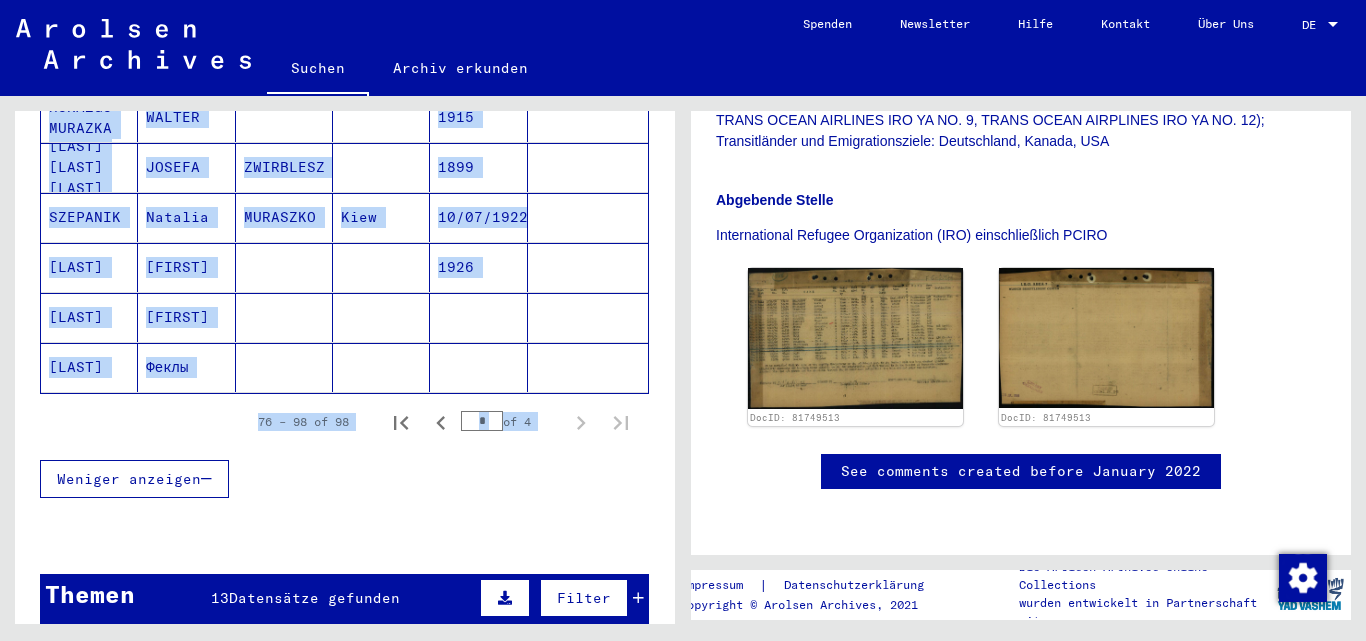 scroll, scrollTop: 1146, scrollLeft: 0, axis: vertical 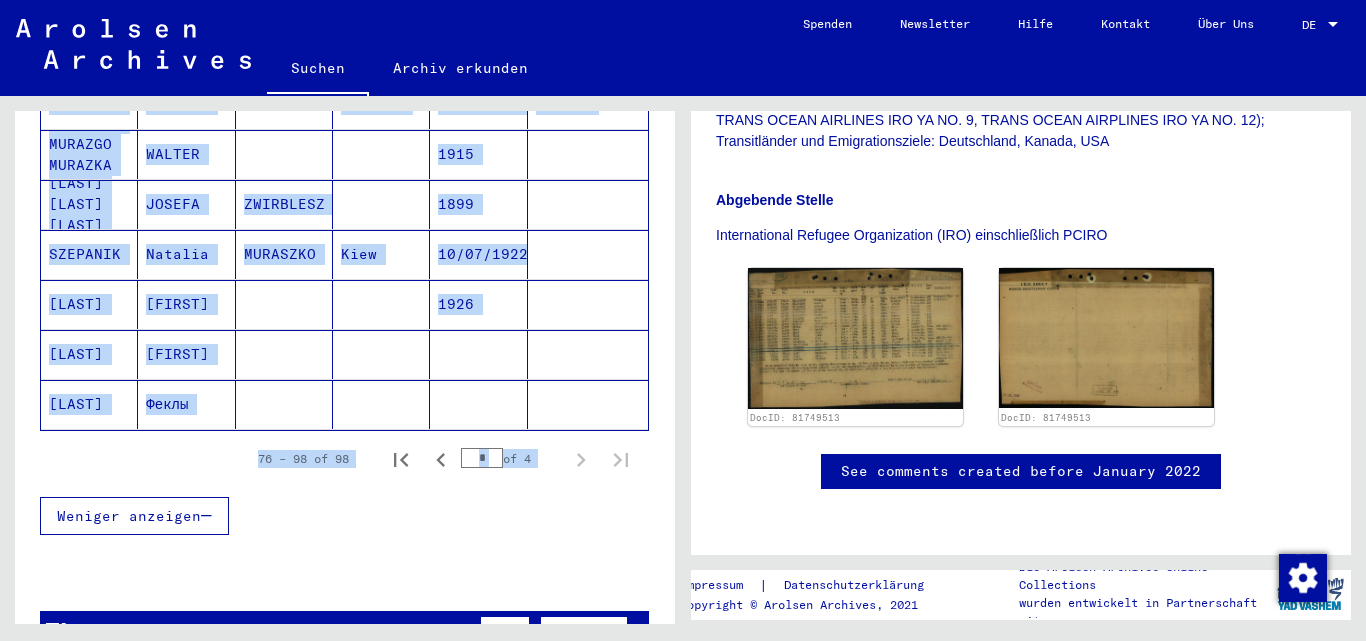 click at bounding box center [588, 404] 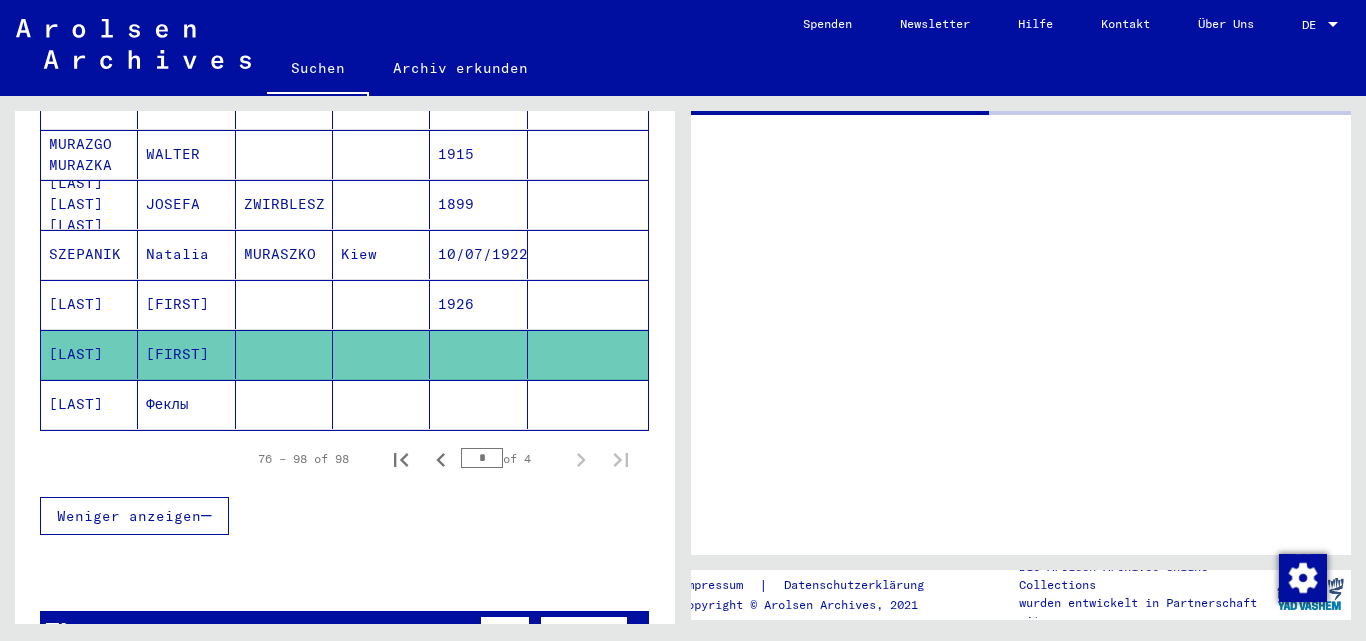 scroll, scrollTop: 0, scrollLeft: 0, axis: both 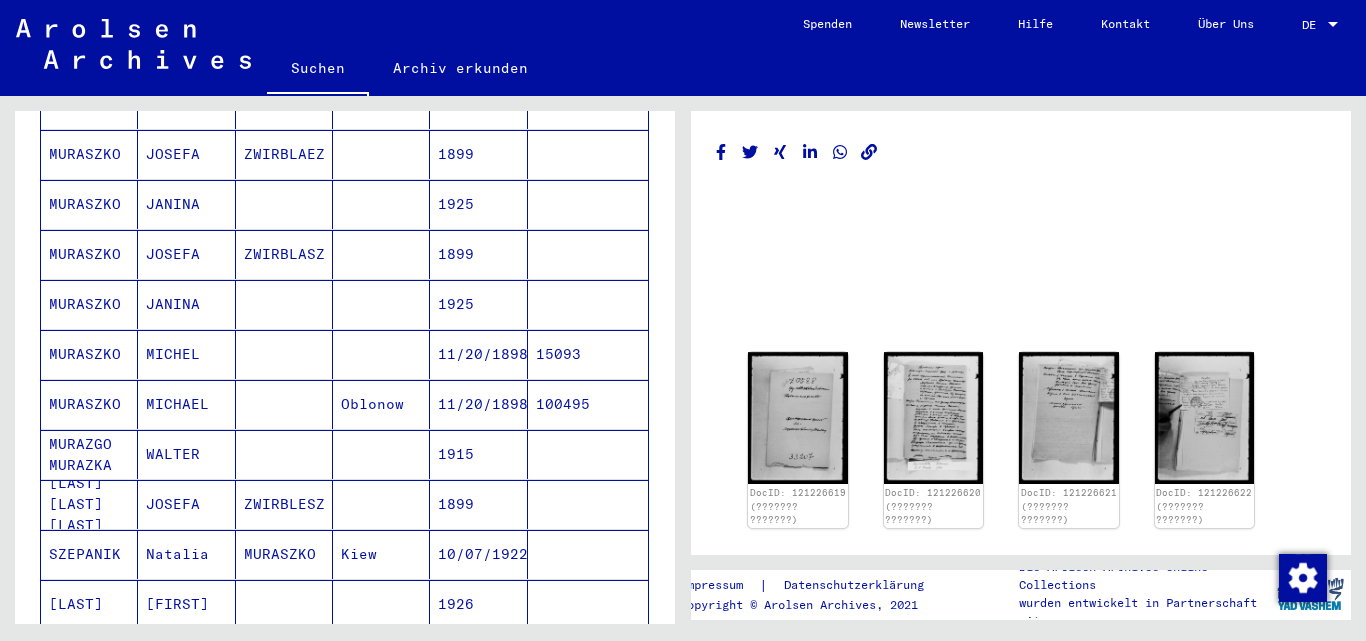 click on "ZWIRBLASZ" at bounding box center [284, 304] 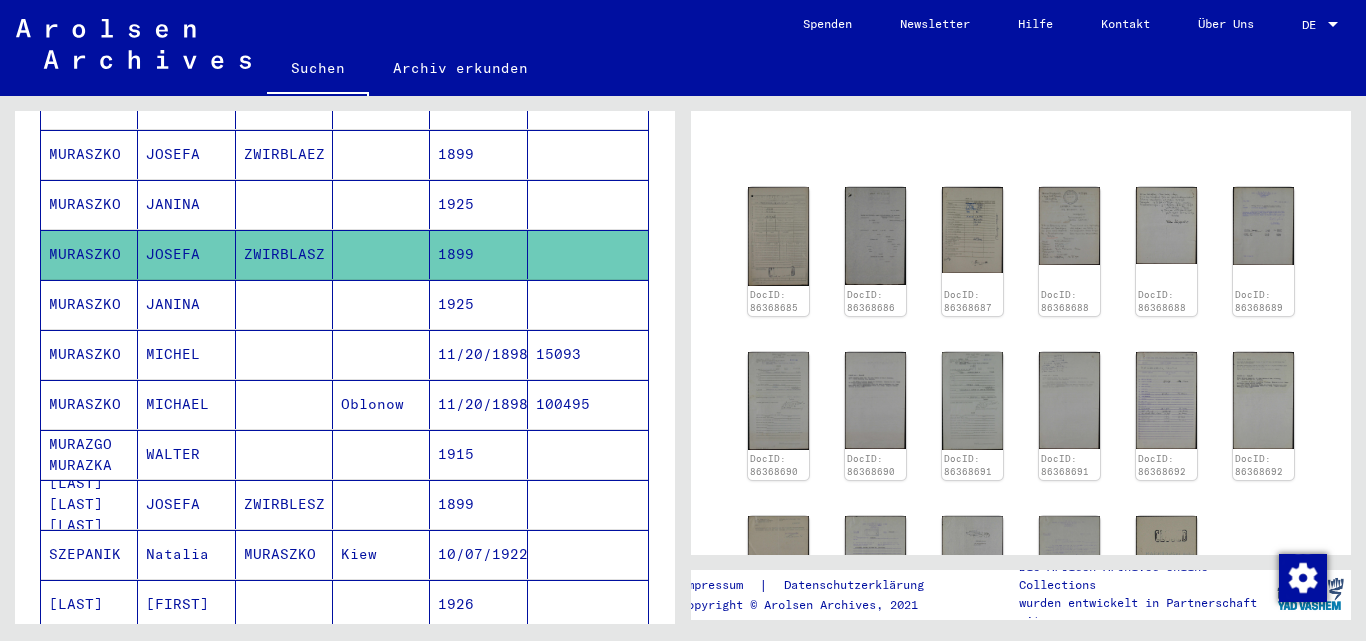 scroll, scrollTop: 200, scrollLeft: 0, axis: vertical 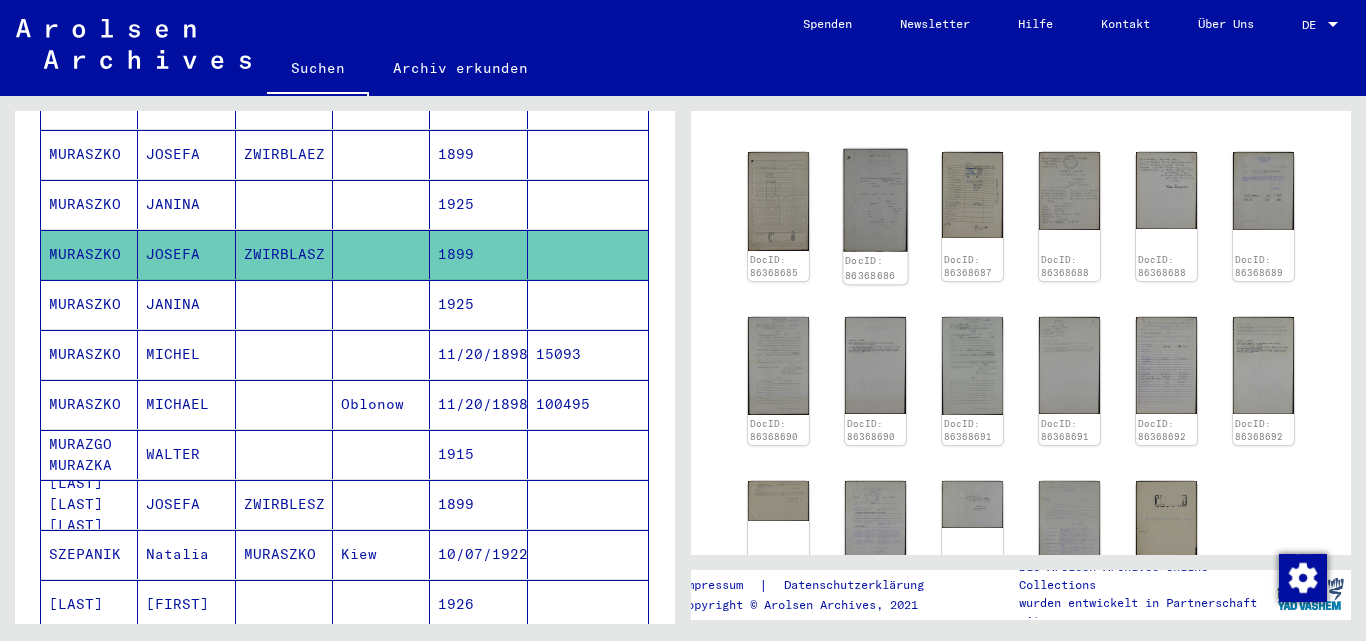 click 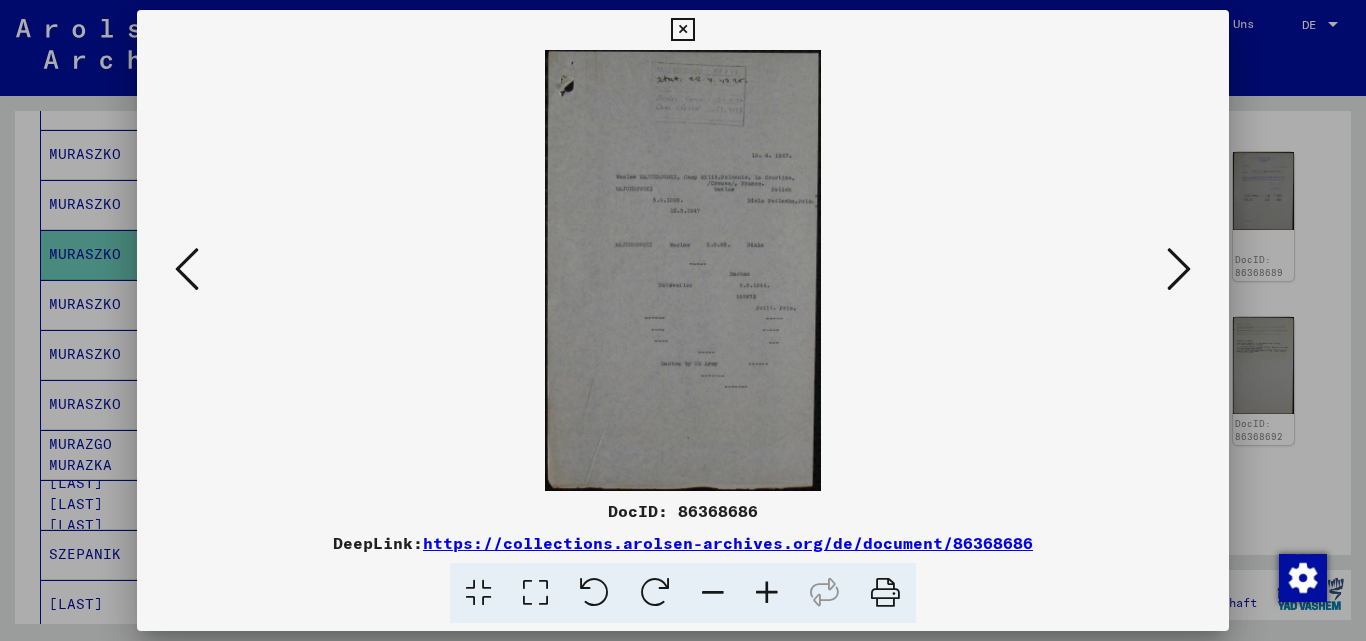 click at bounding box center [767, 593] 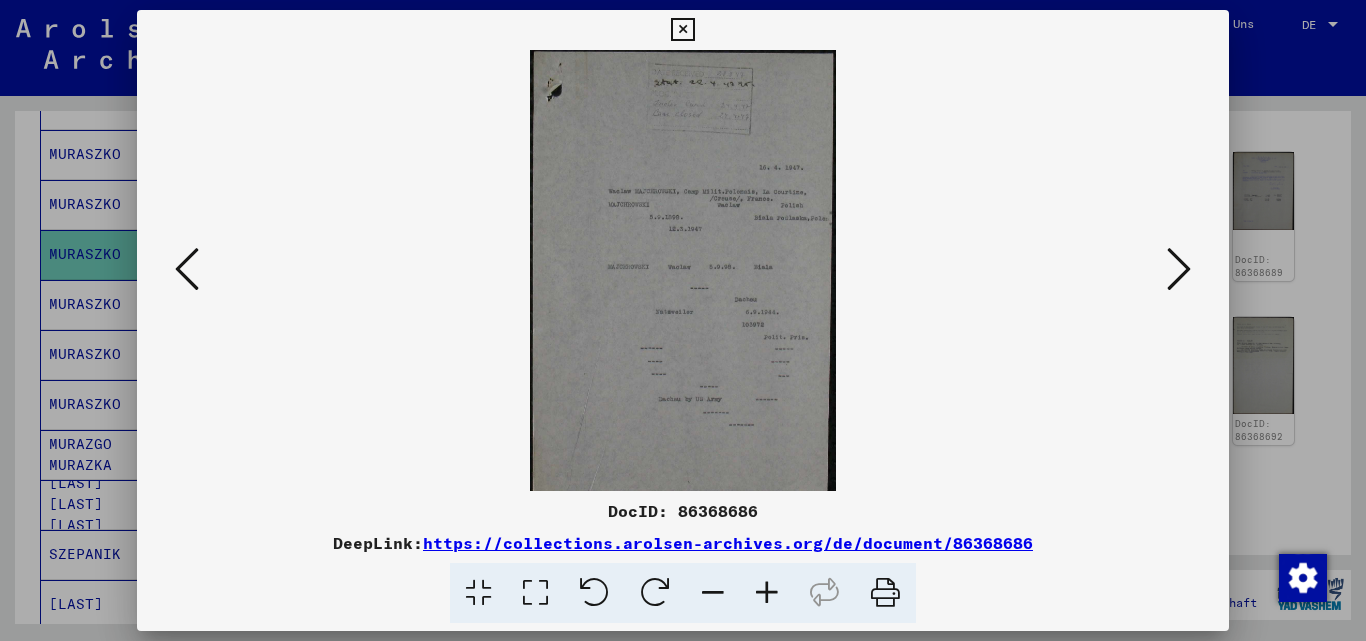 click at bounding box center [767, 593] 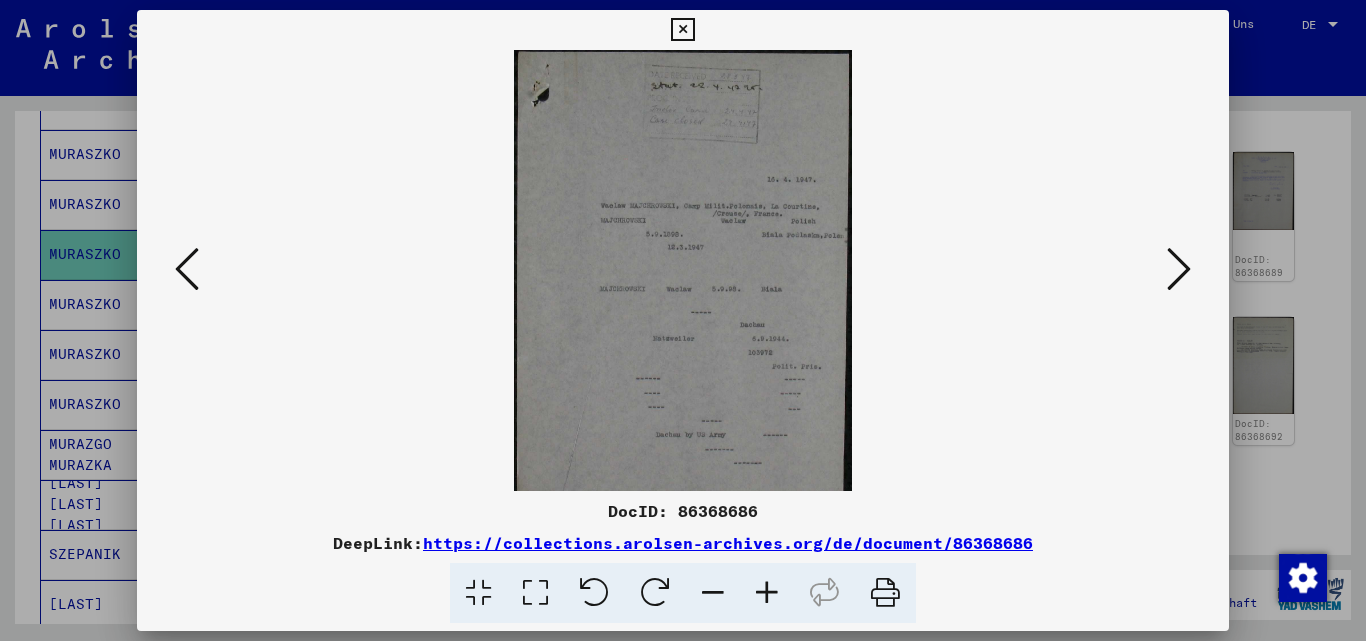 click at bounding box center [767, 593] 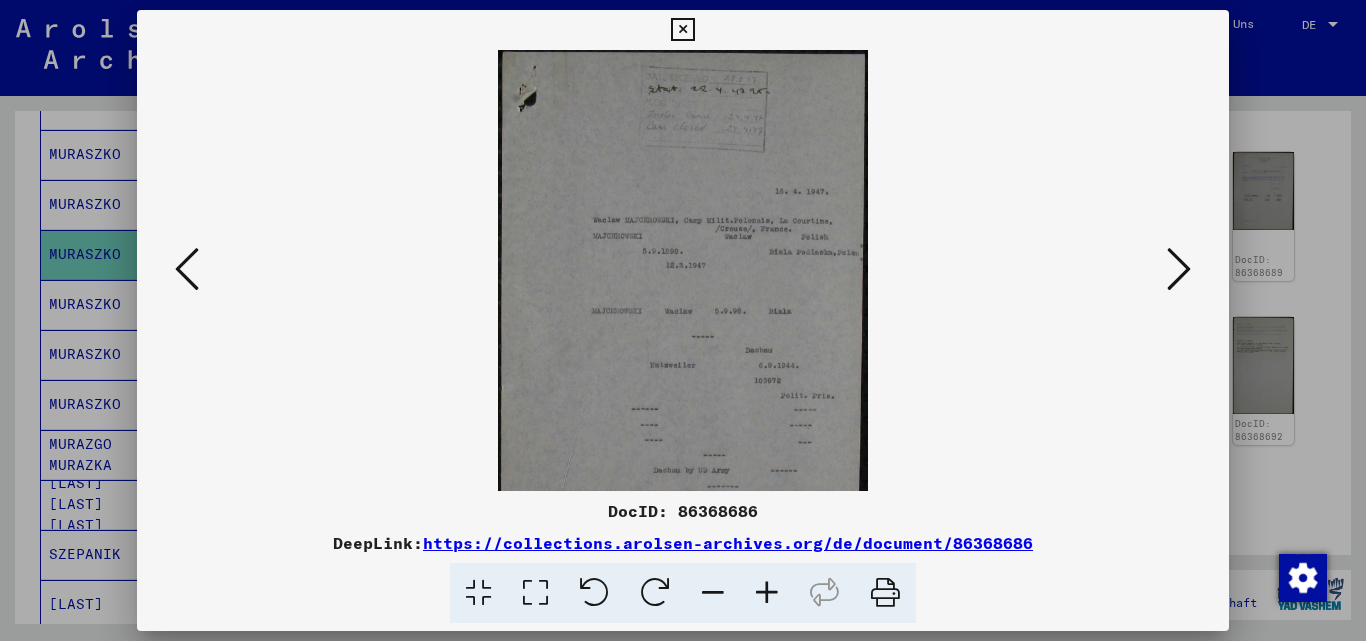 click at bounding box center (767, 593) 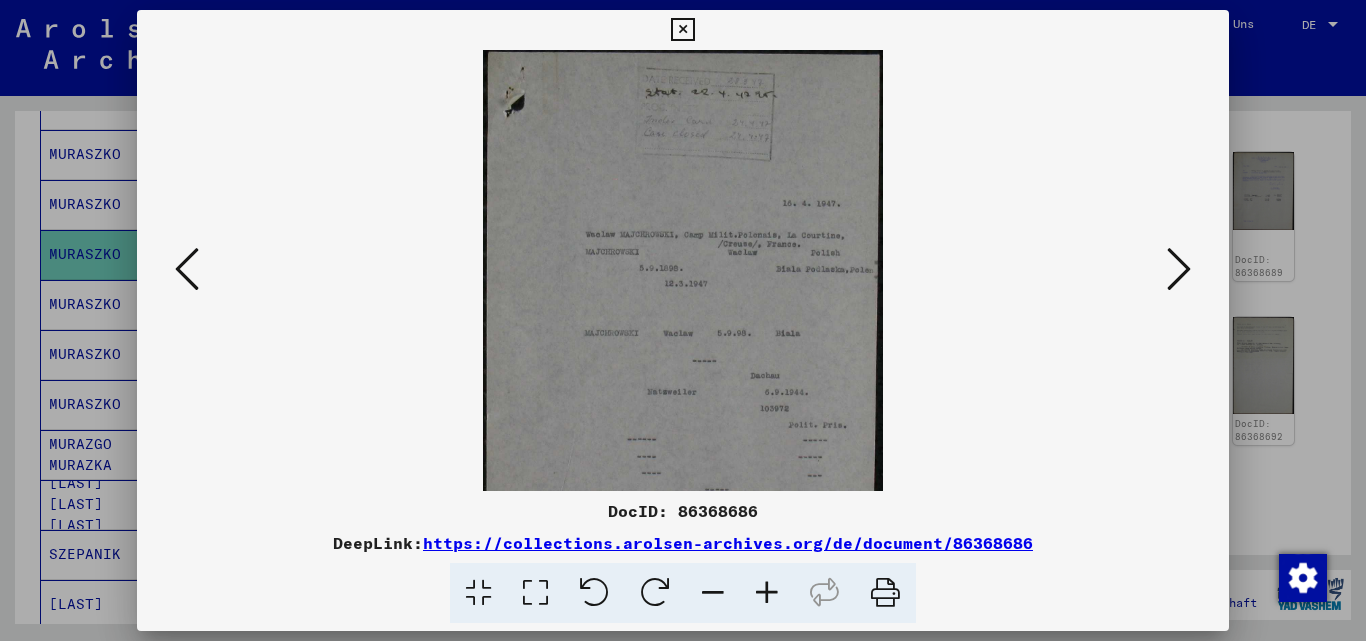 click at bounding box center (767, 593) 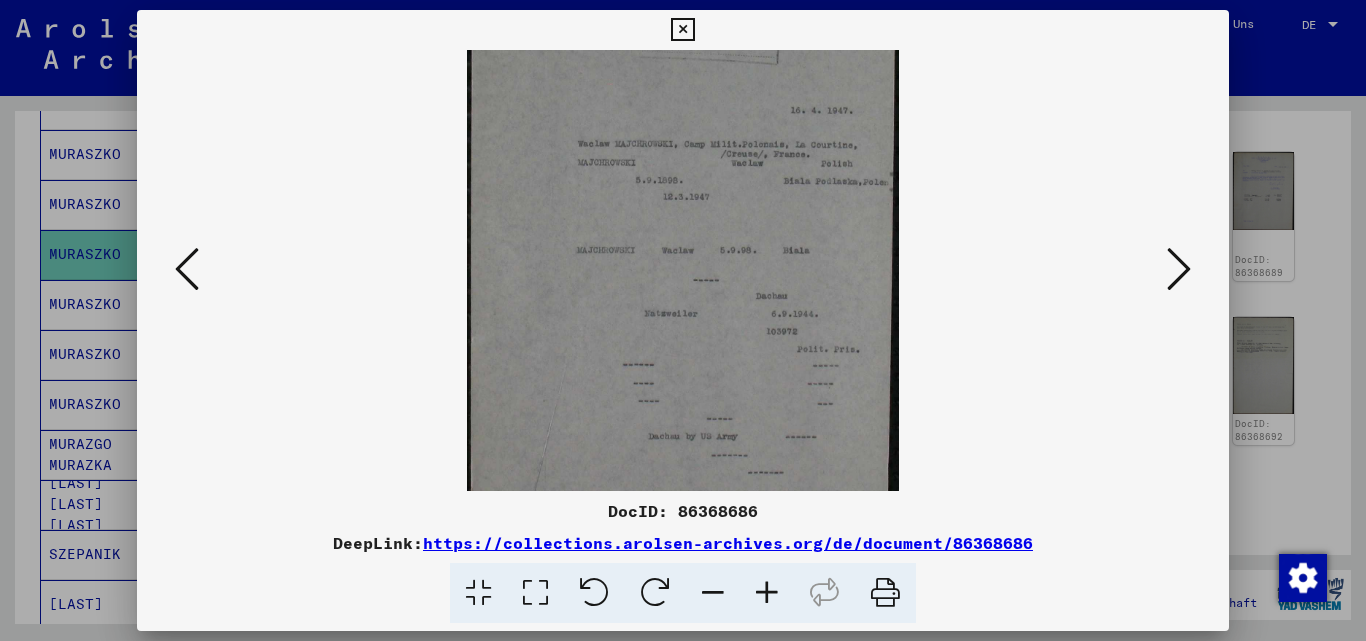 drag, startPoint x: 811, startPoint y: 344, endPoint x: 800, endPoint y: 176, distance: 168.35974 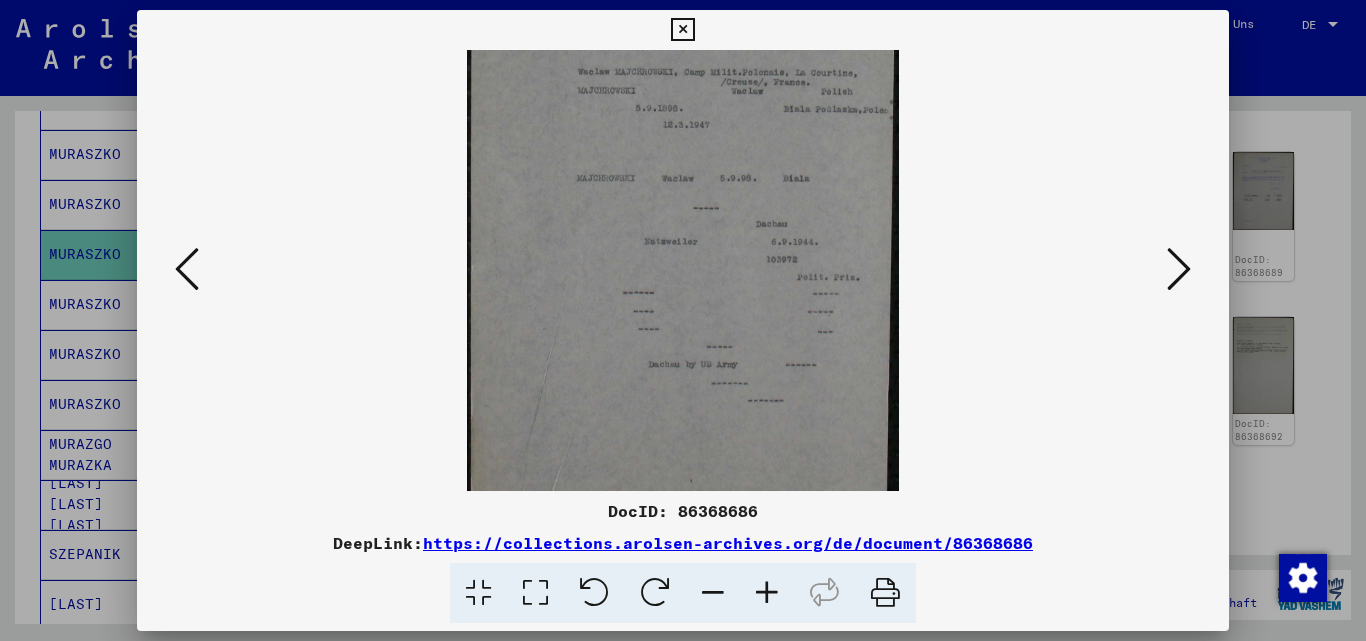click at bounding box center [767, 593] 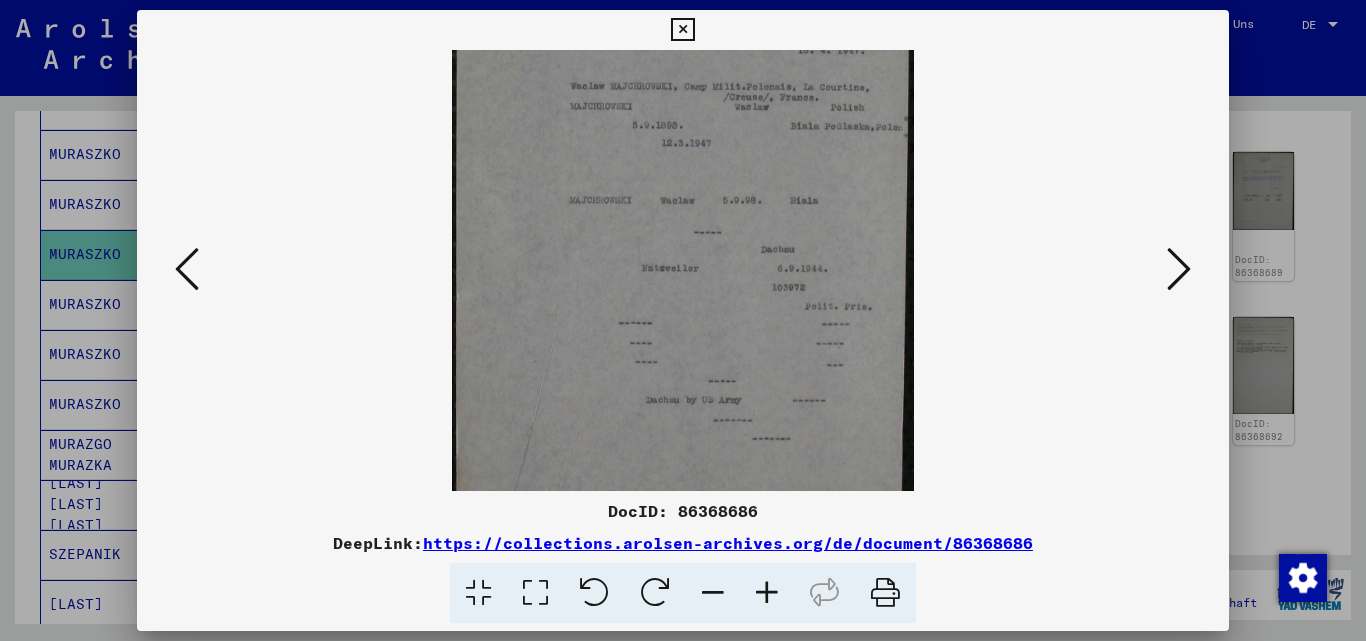 click at bounding box center (767, 593) 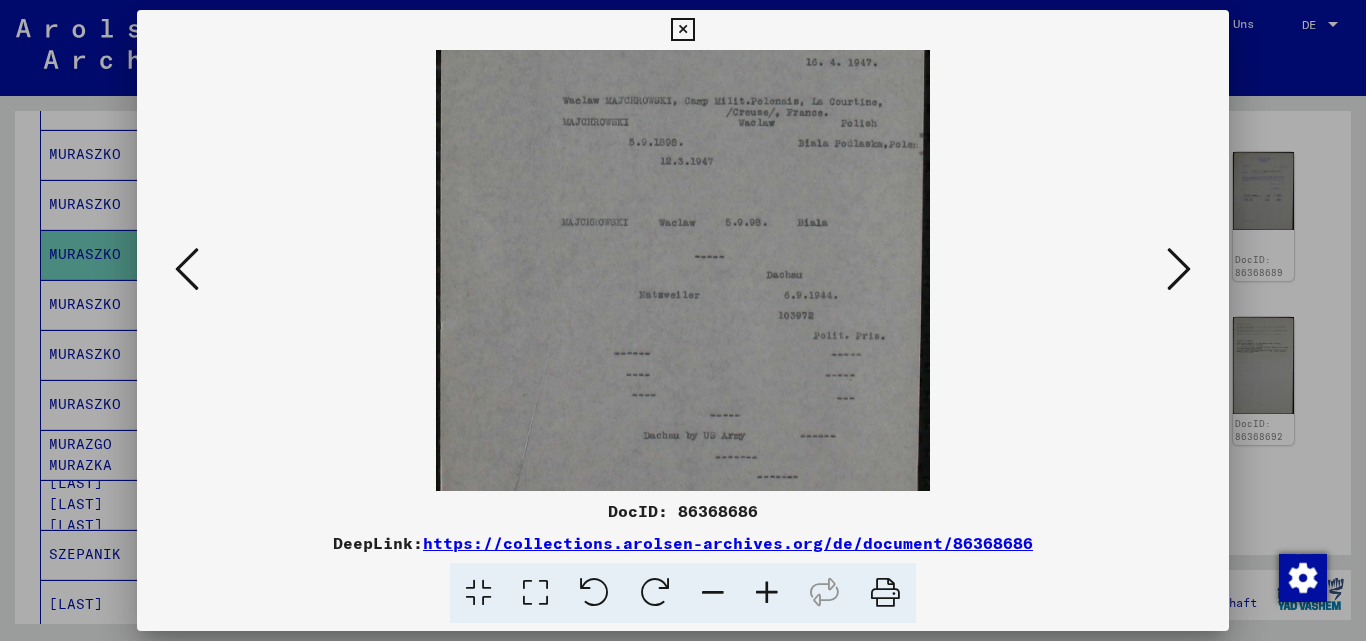 click at bounding box center [682, 30] 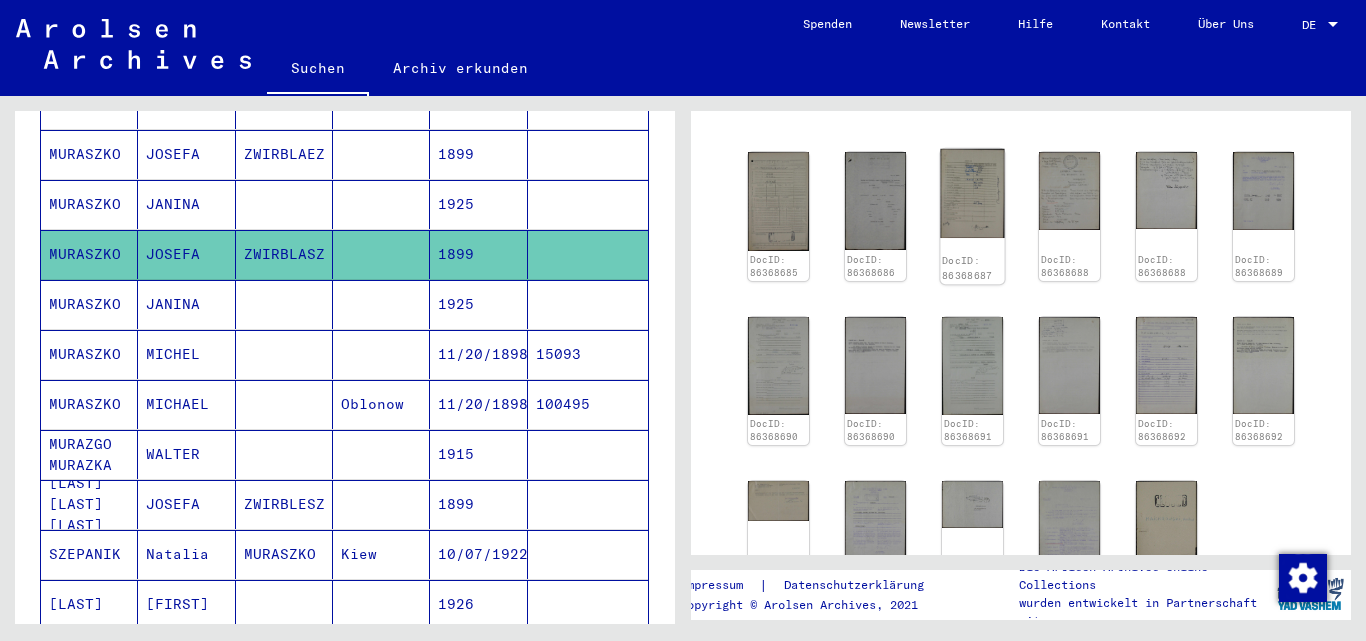 click 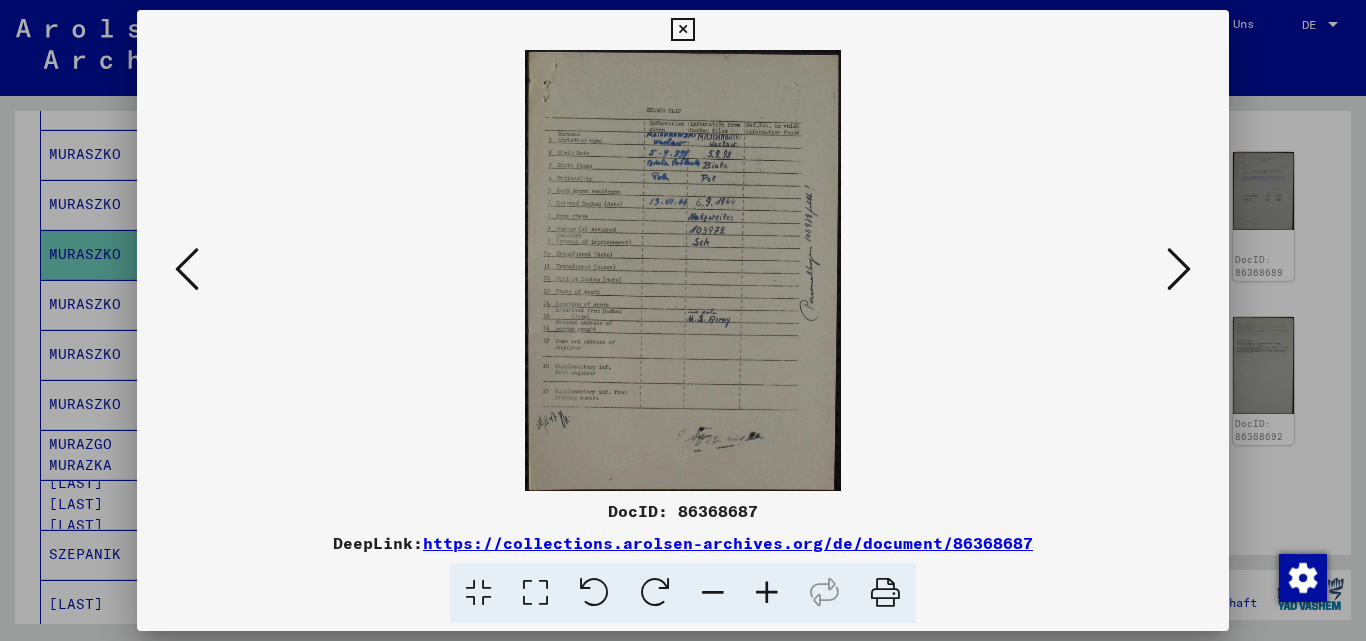 click at bounding box center (767, 593) 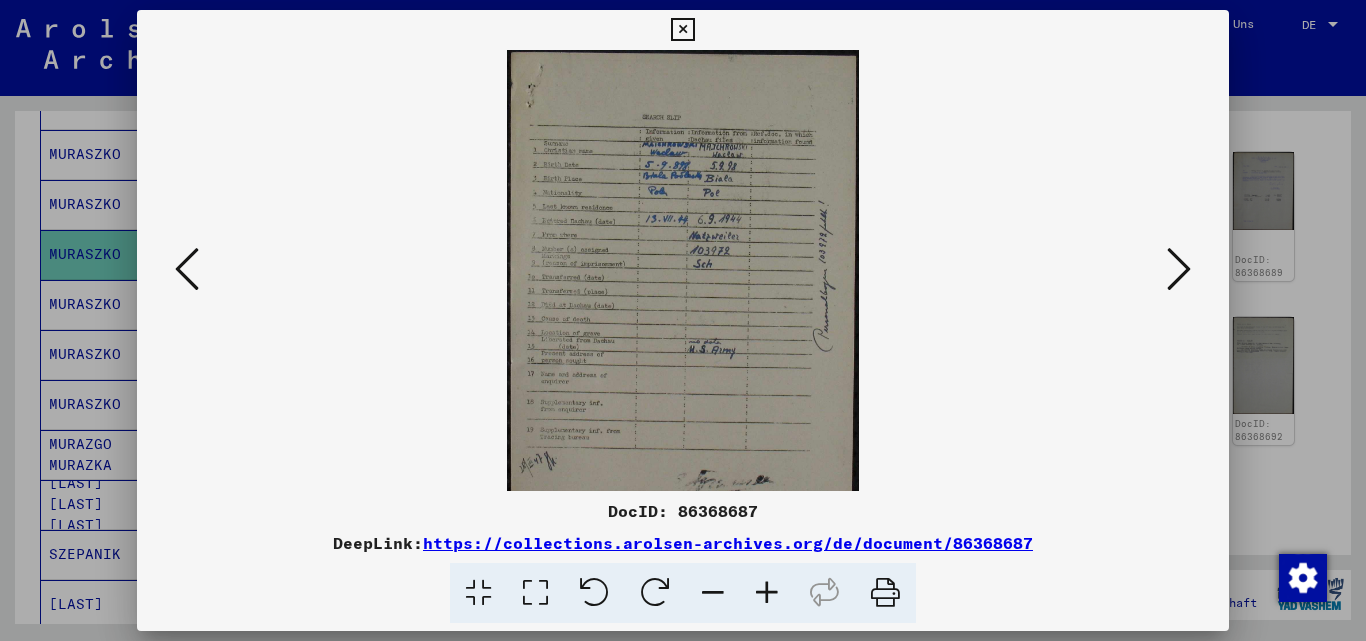 click at bounding box center (767, 593) 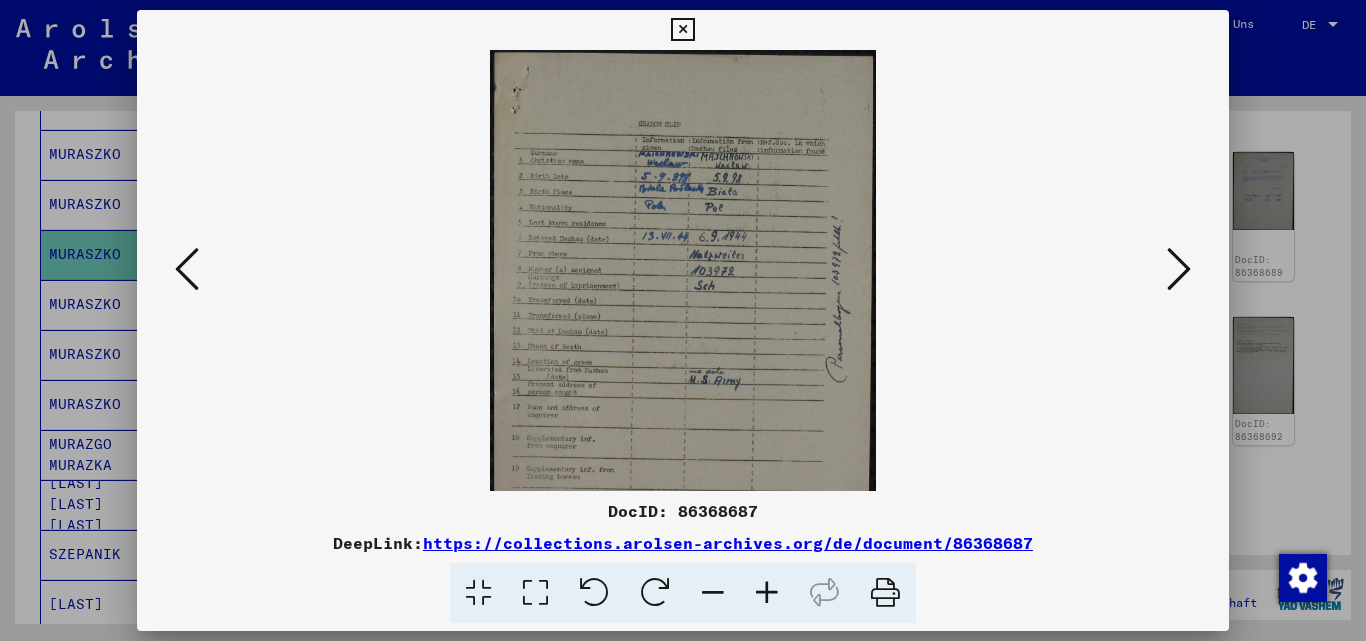 click at bounding box center (767, 593) 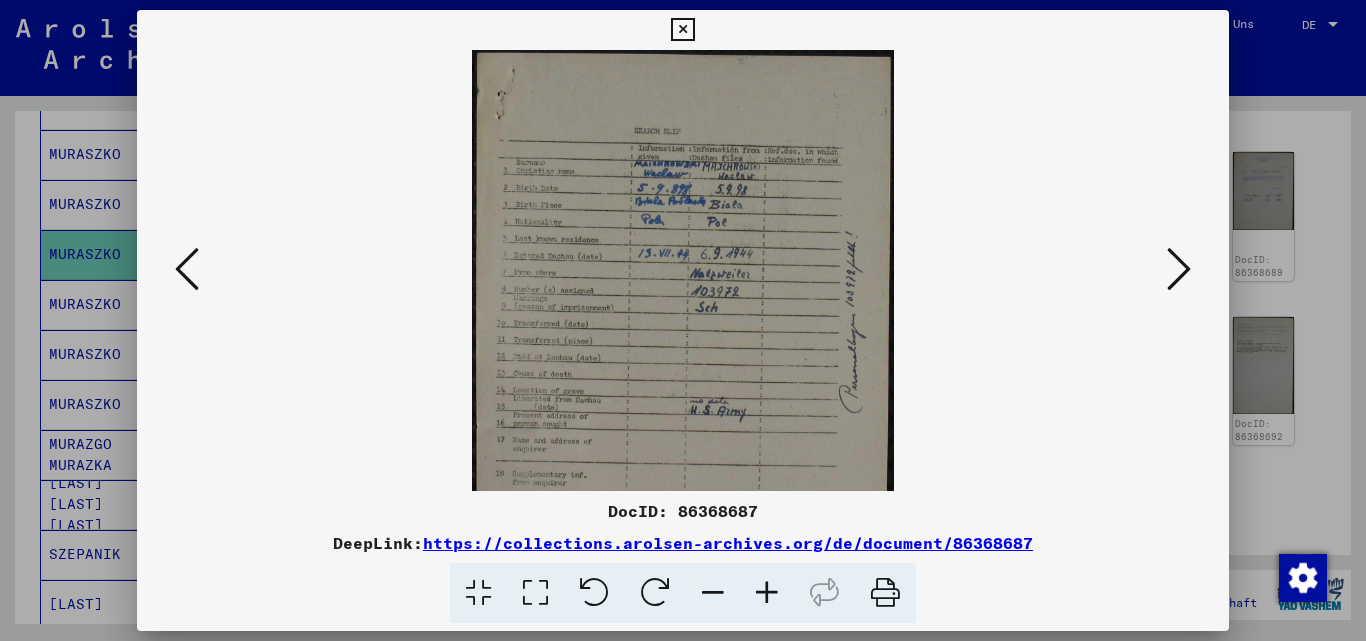 click at bounding box center (767, 593) 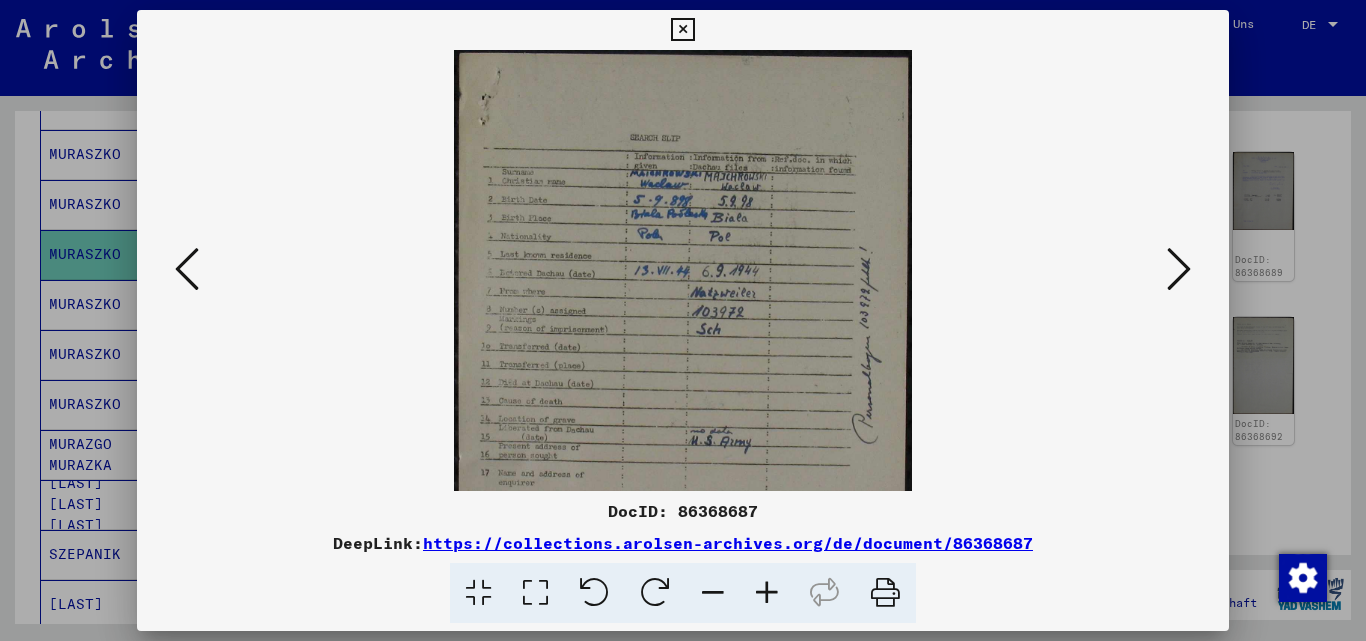 click at bounding box center [682, 30] 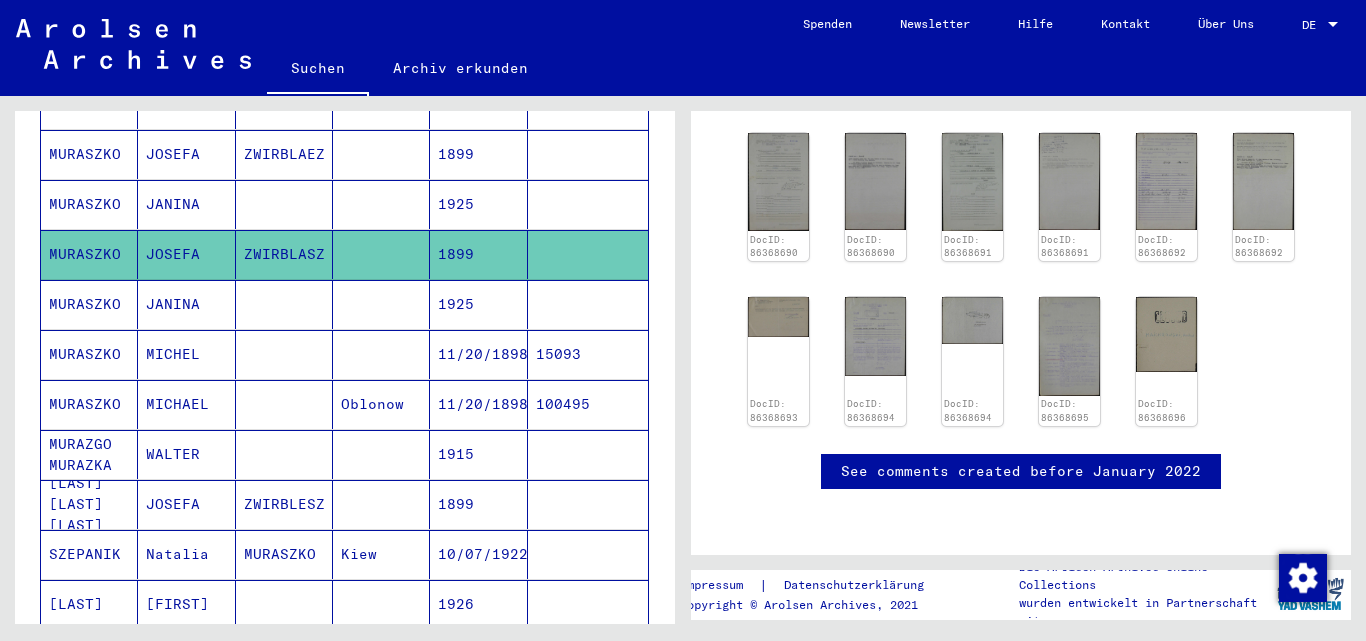 scroll, scrollTop: 500, scrollLeft: 0, axis: vertical 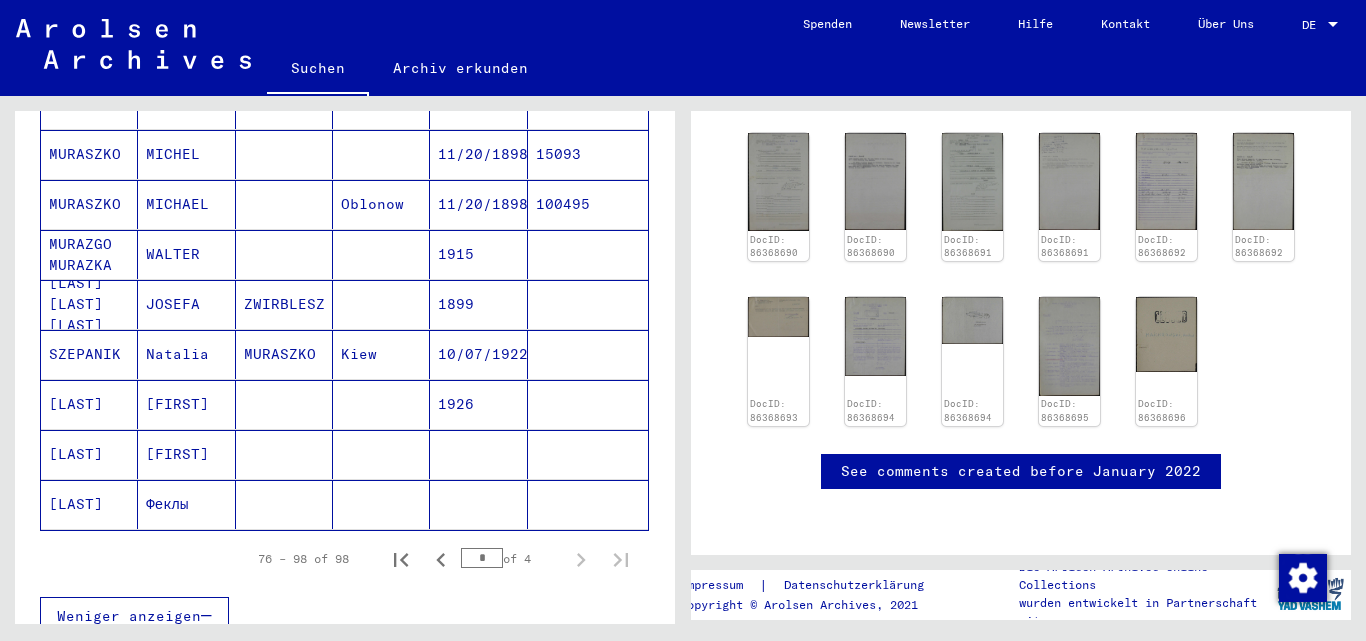 click on "JOSEFA" at bounding box center [186, 354] 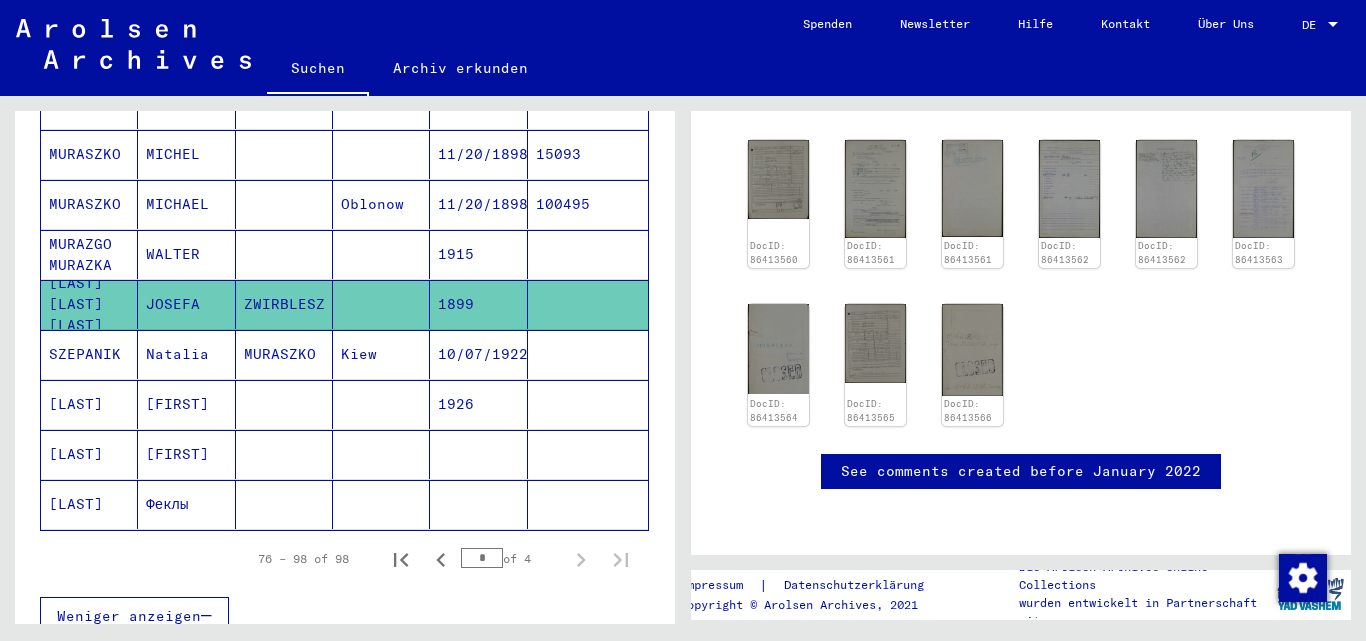 scroll, scrollTop: 200, scrollLeft: 0, axis: vertical 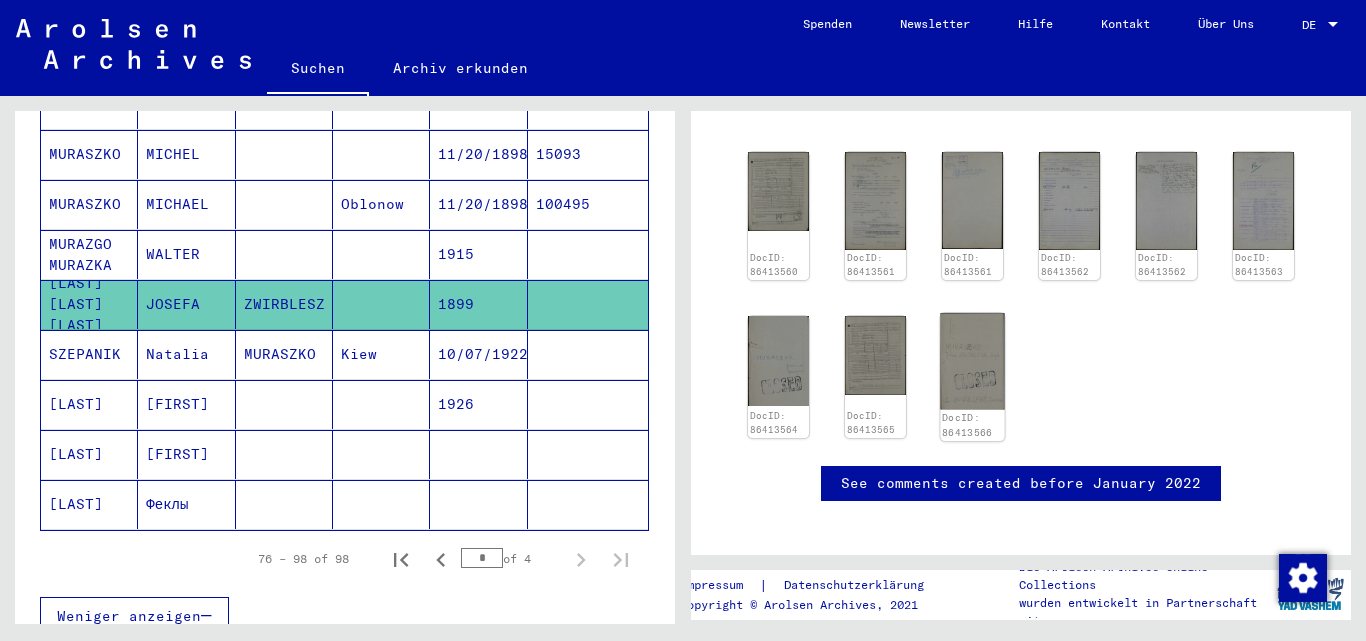 click 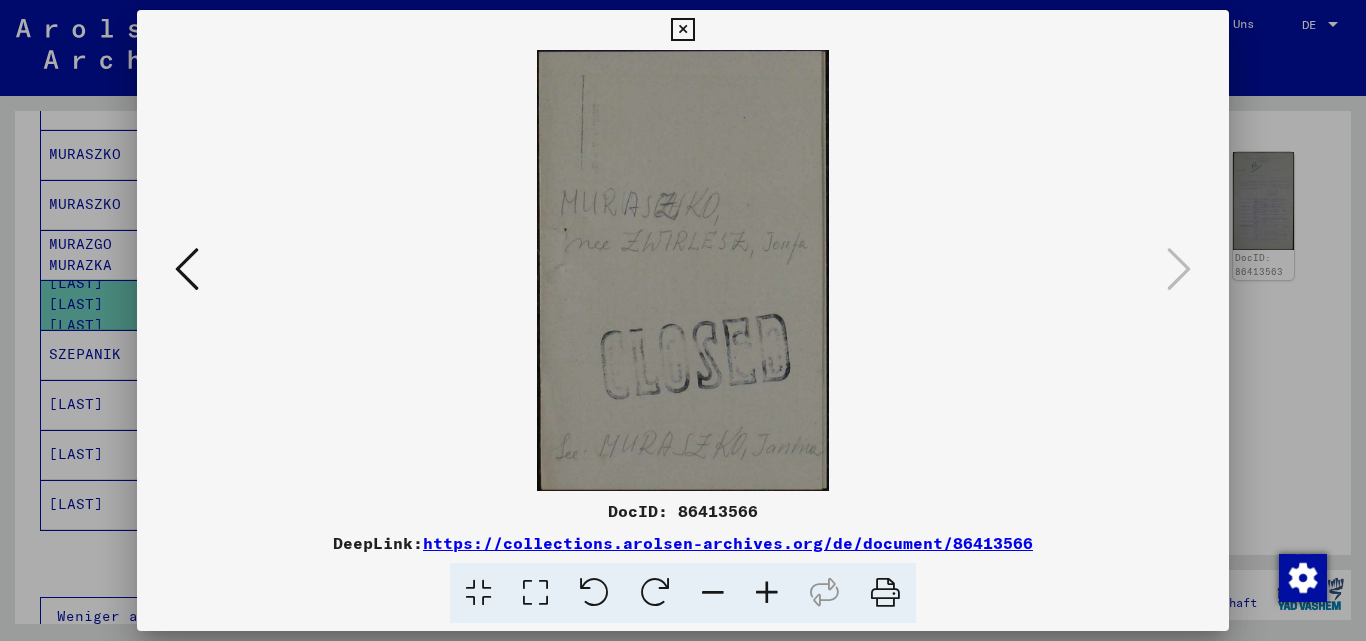 click at bounding box center (187, 269) 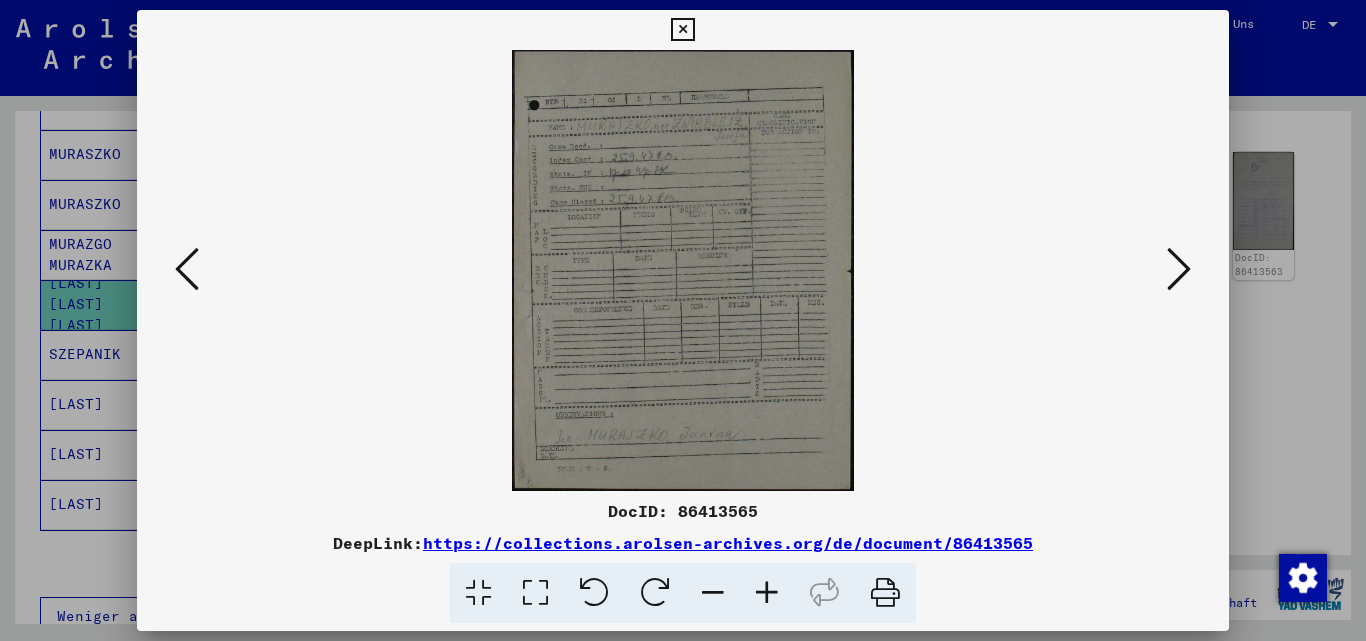 click at bounding box center [767, 593] 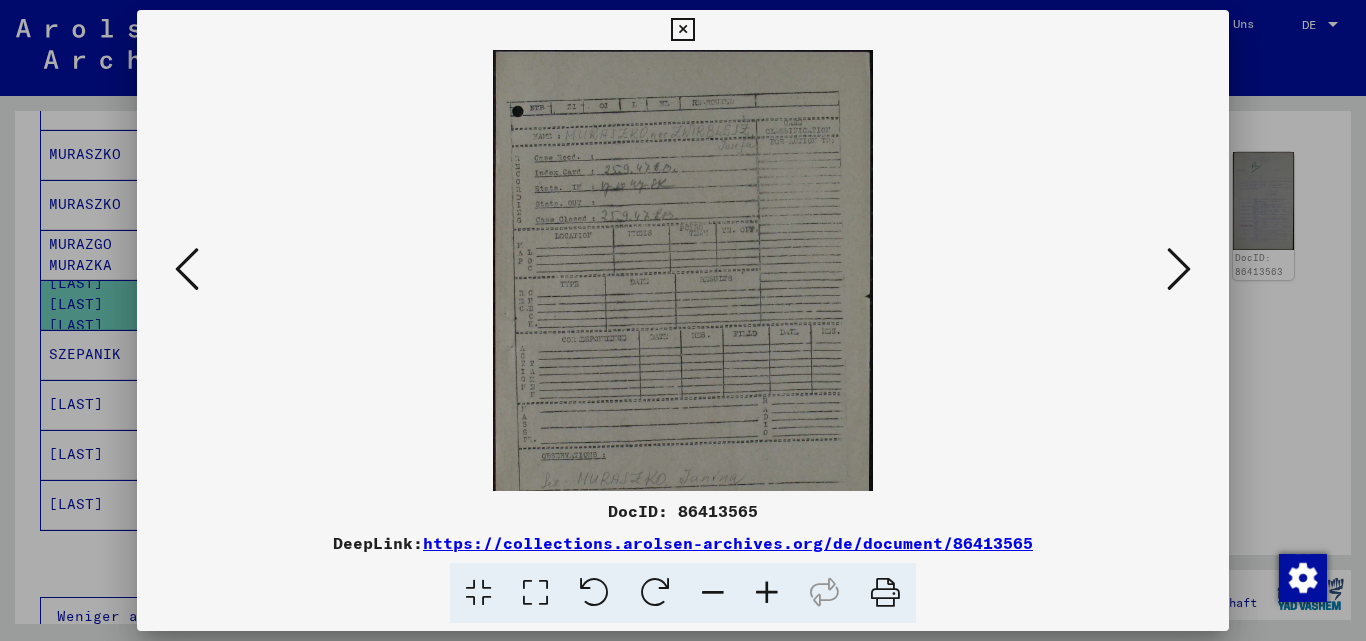 click at bounding box center (767, 593) 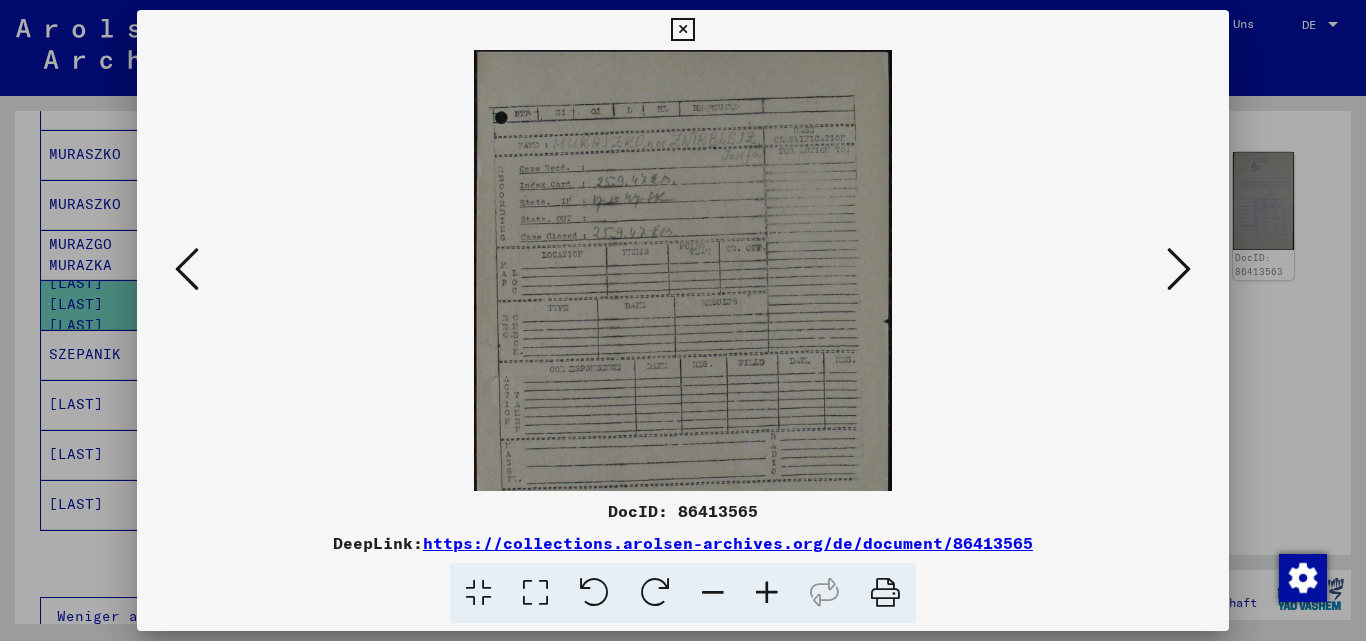 click at bounding box center (767, 593) 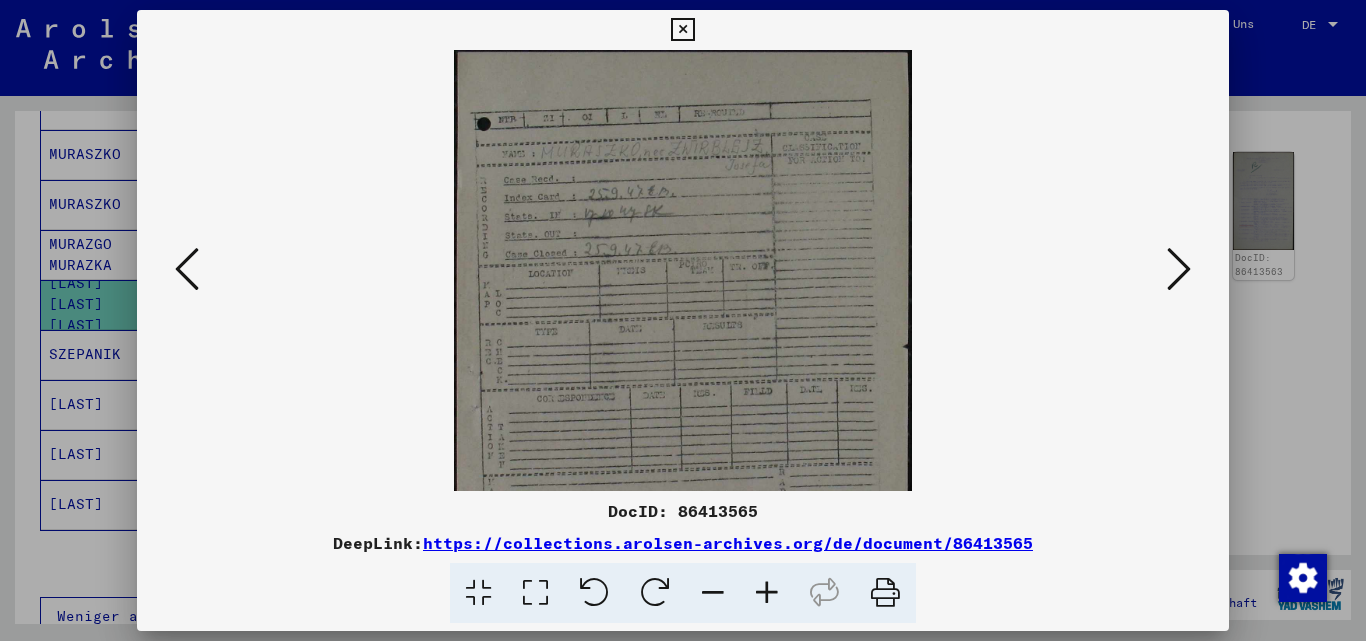 click at bounding box center (767, 593) 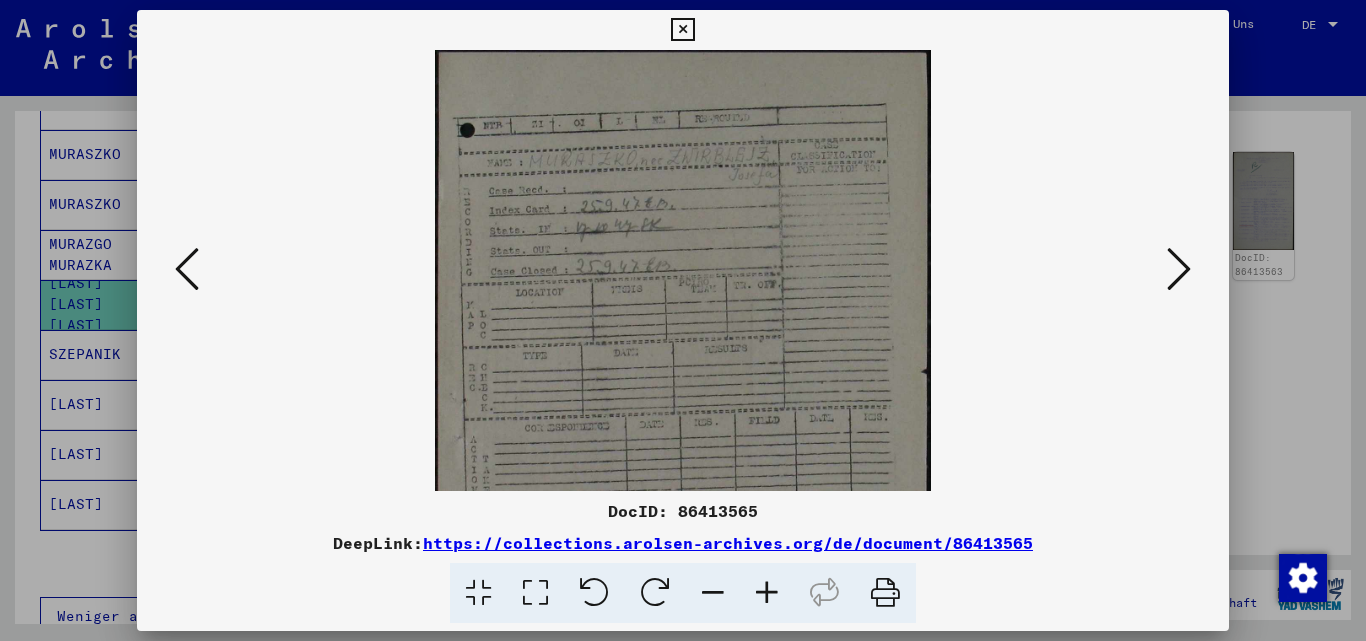 click at bounding box center [767, 593] 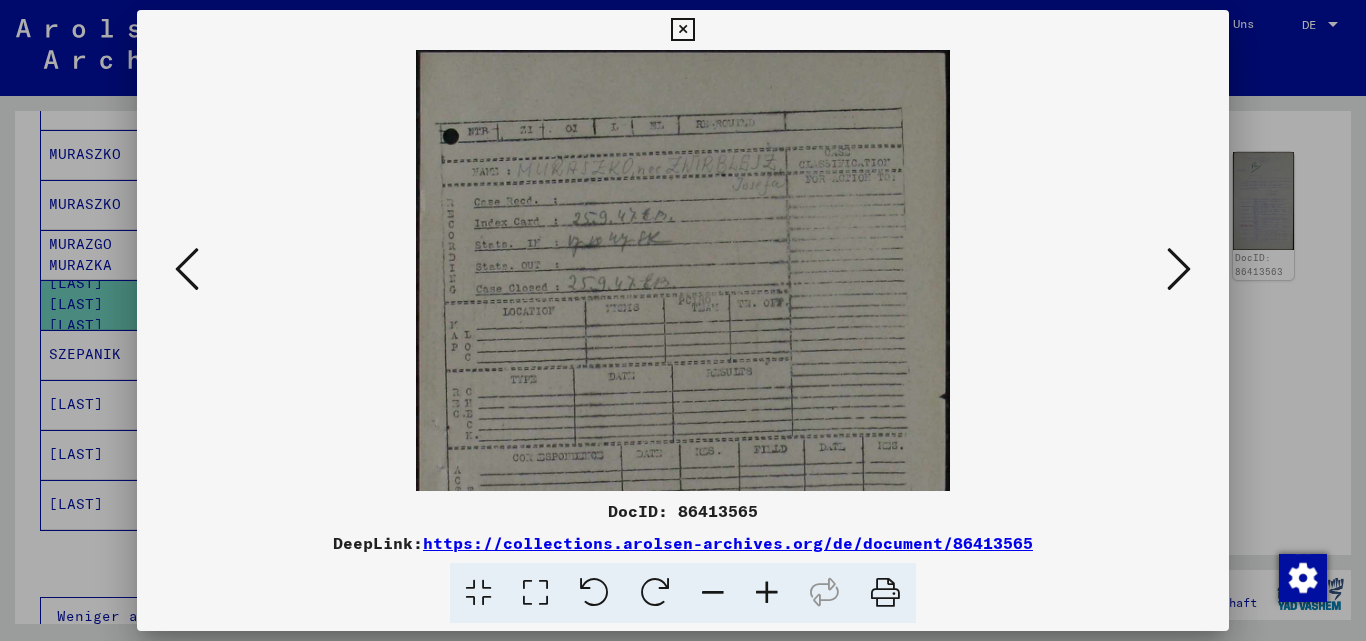 click at bounding box center (767, 593) 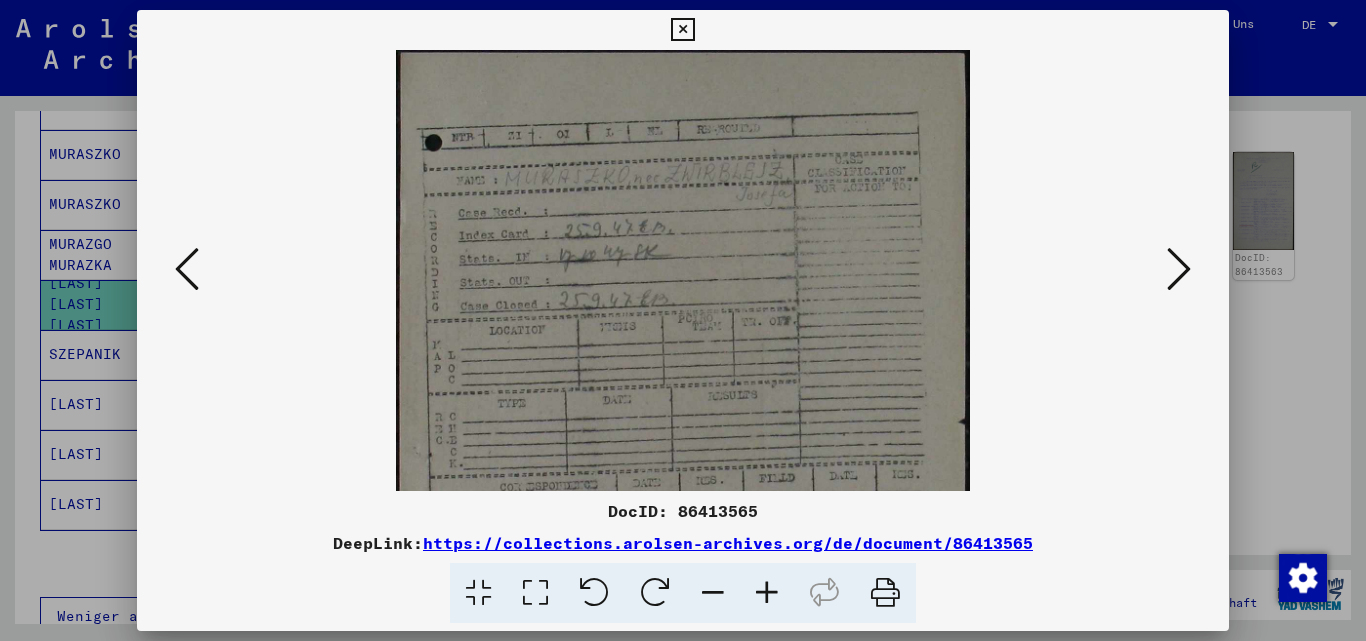 click at bounding box center [187, 269] 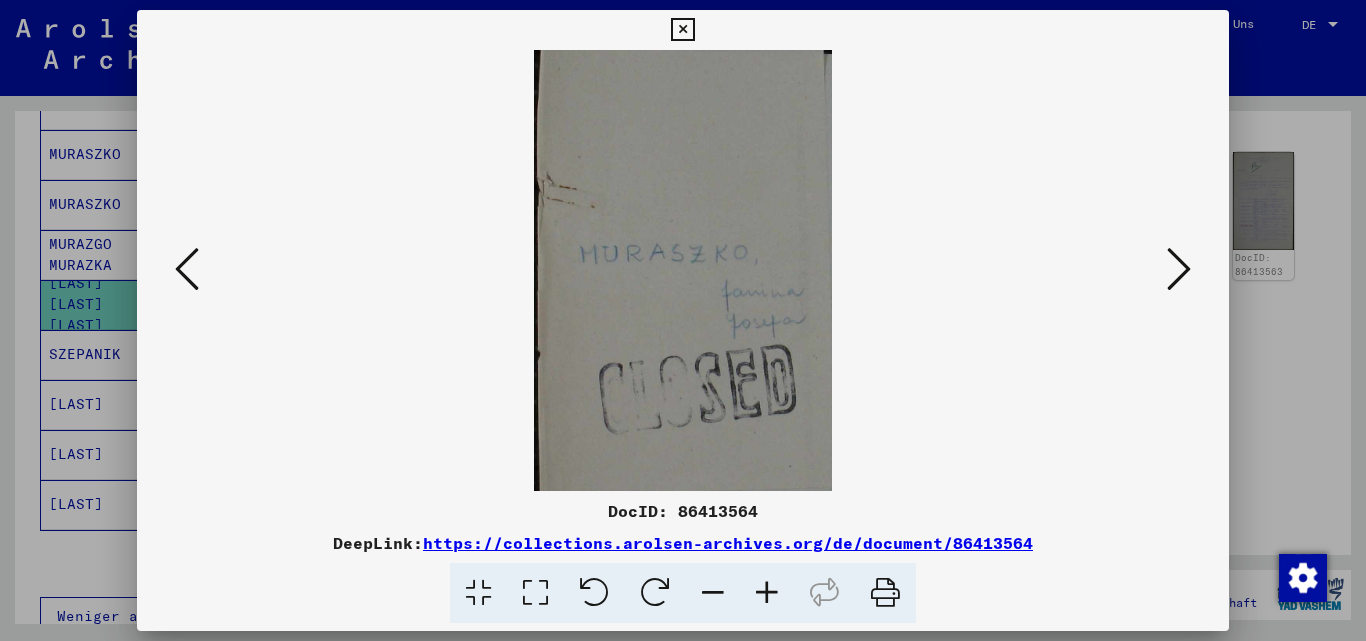 click at bounding box center (187, 269) 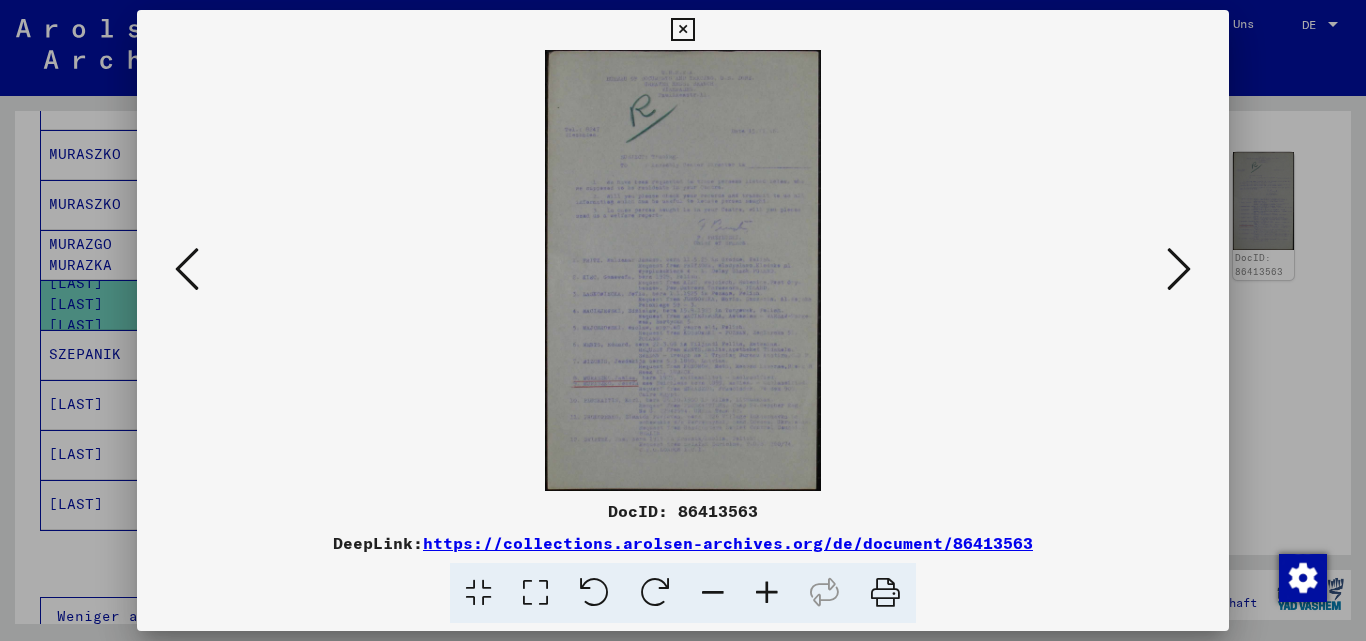 click at bounding box center (767, 593) 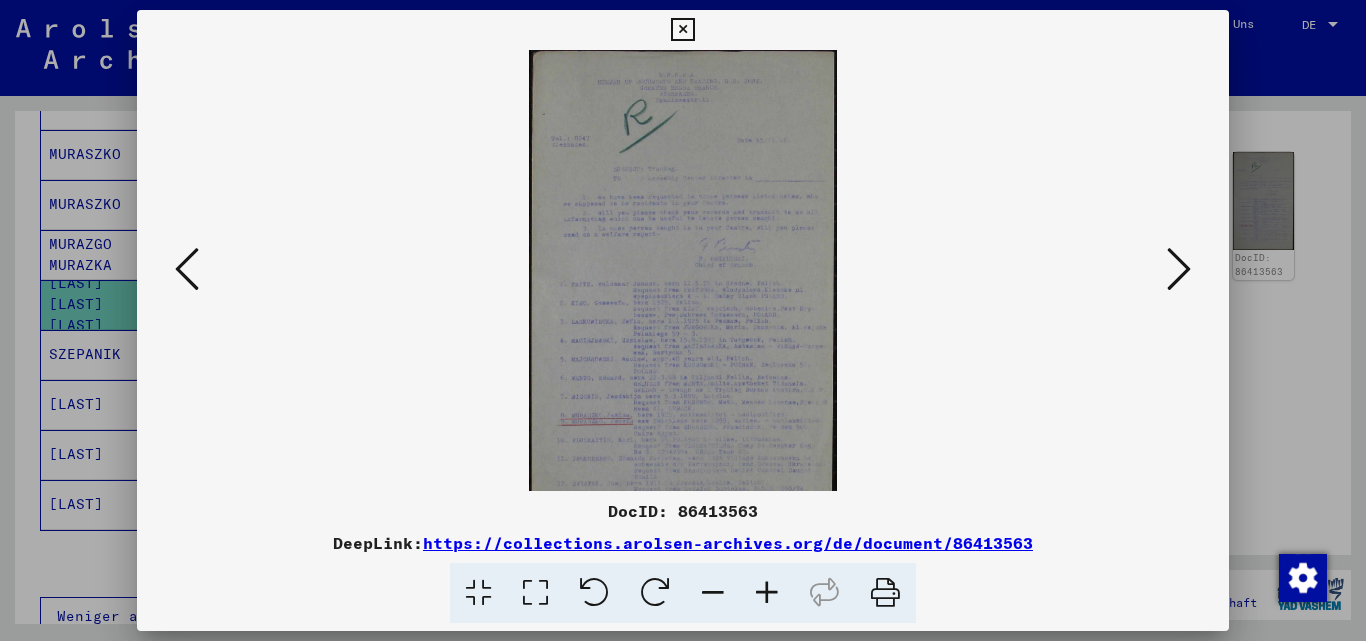 click at bounding box center (767, 593) 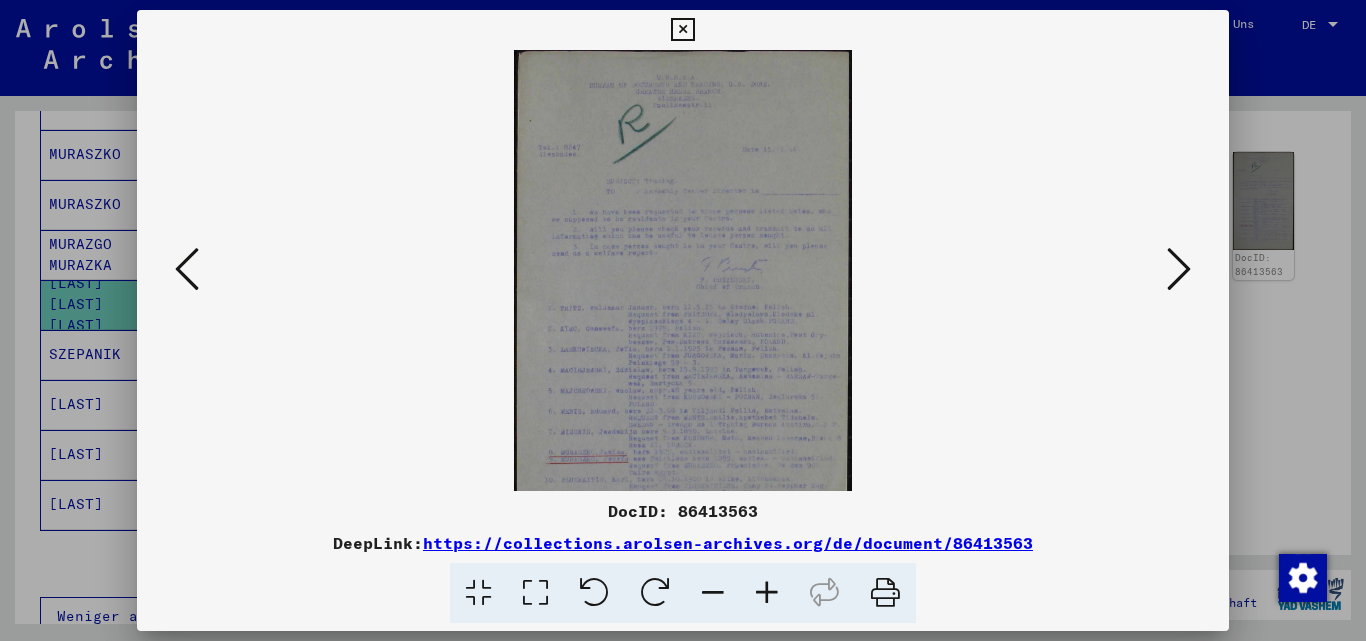 click at bounding box center (767, 593) 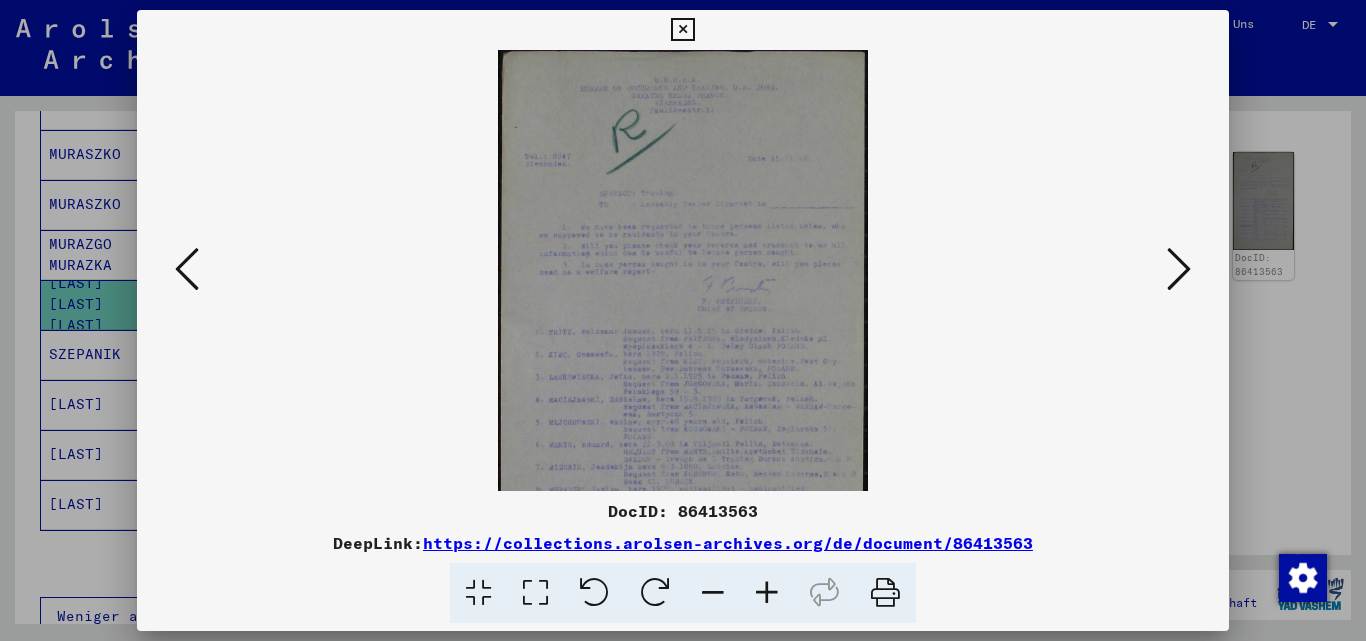 click at bounding box center [767, 593] 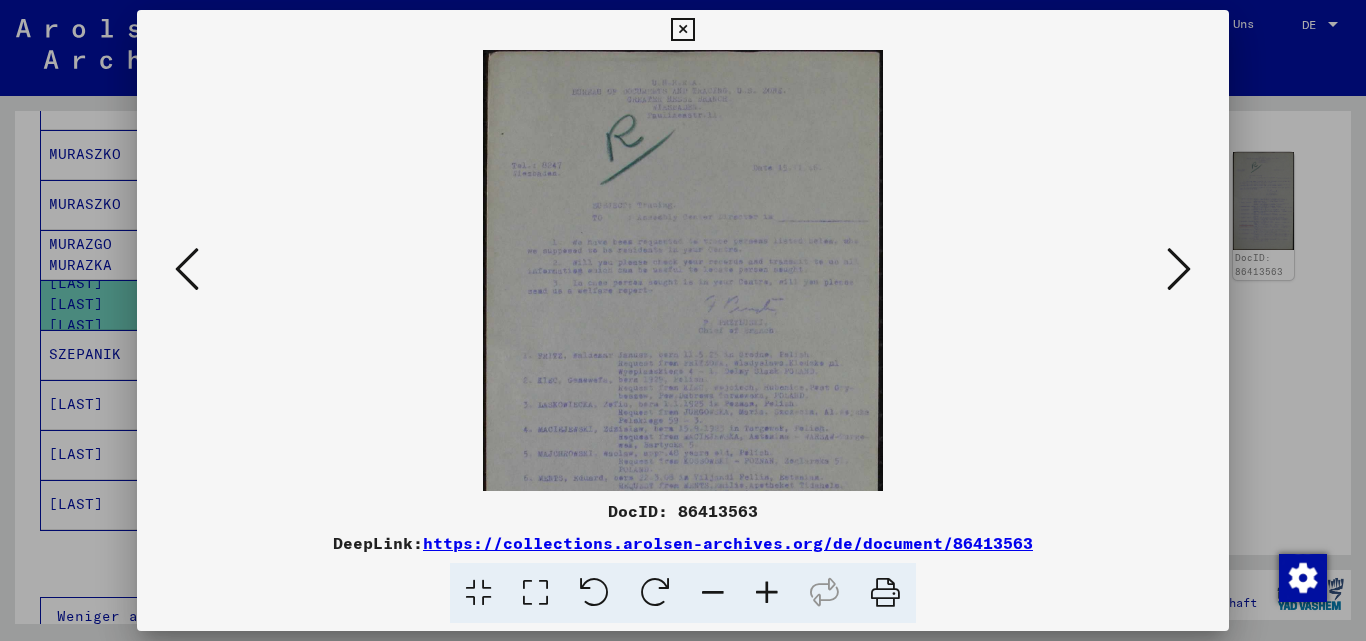 click at bounding box center (767, 593) 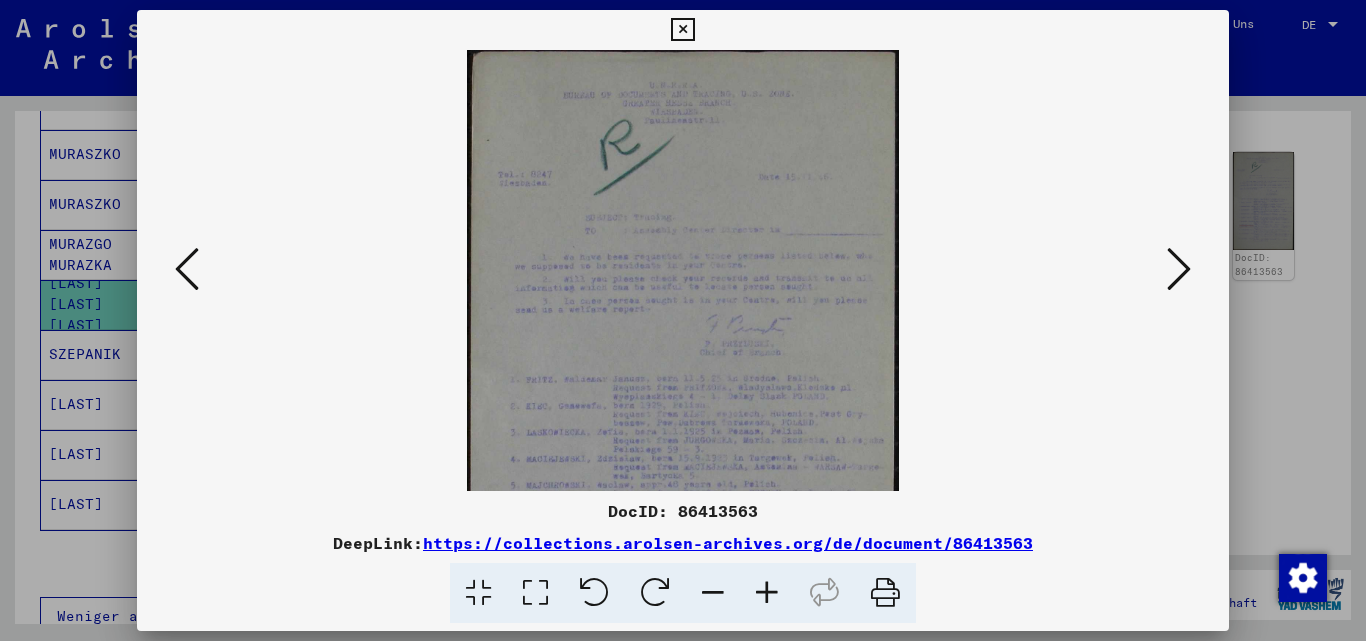 click at bounding box center [767, 593] 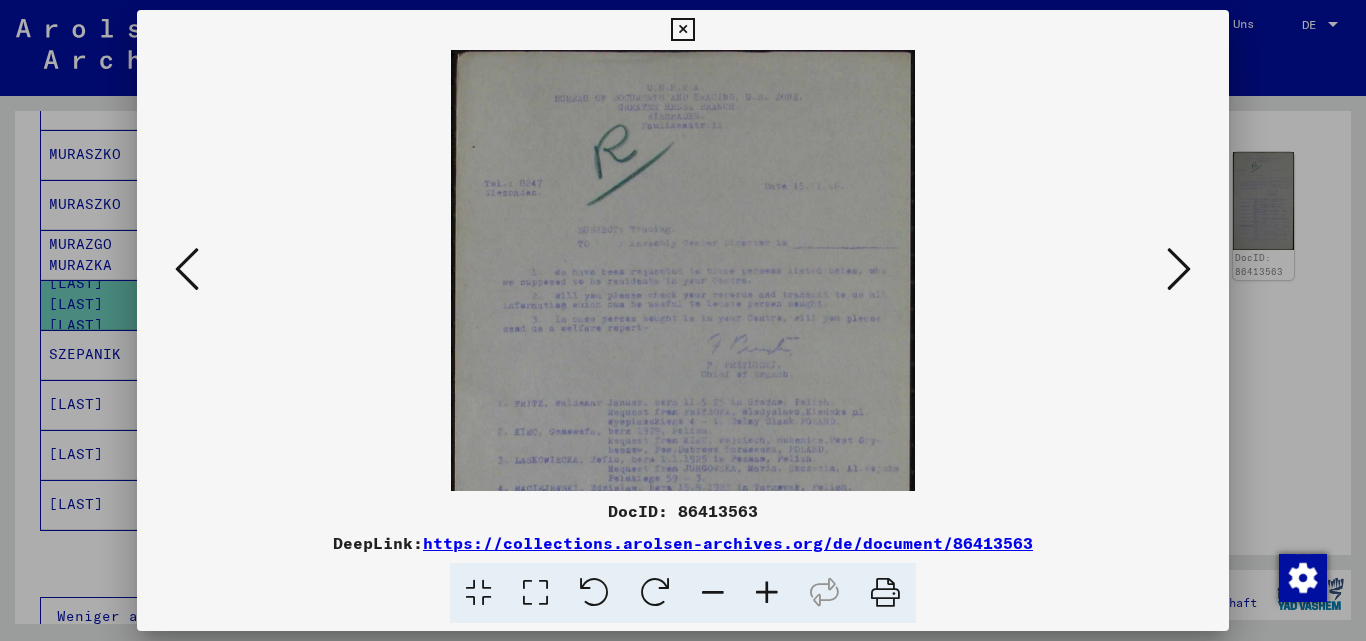 click at bounding box center (767, 593) 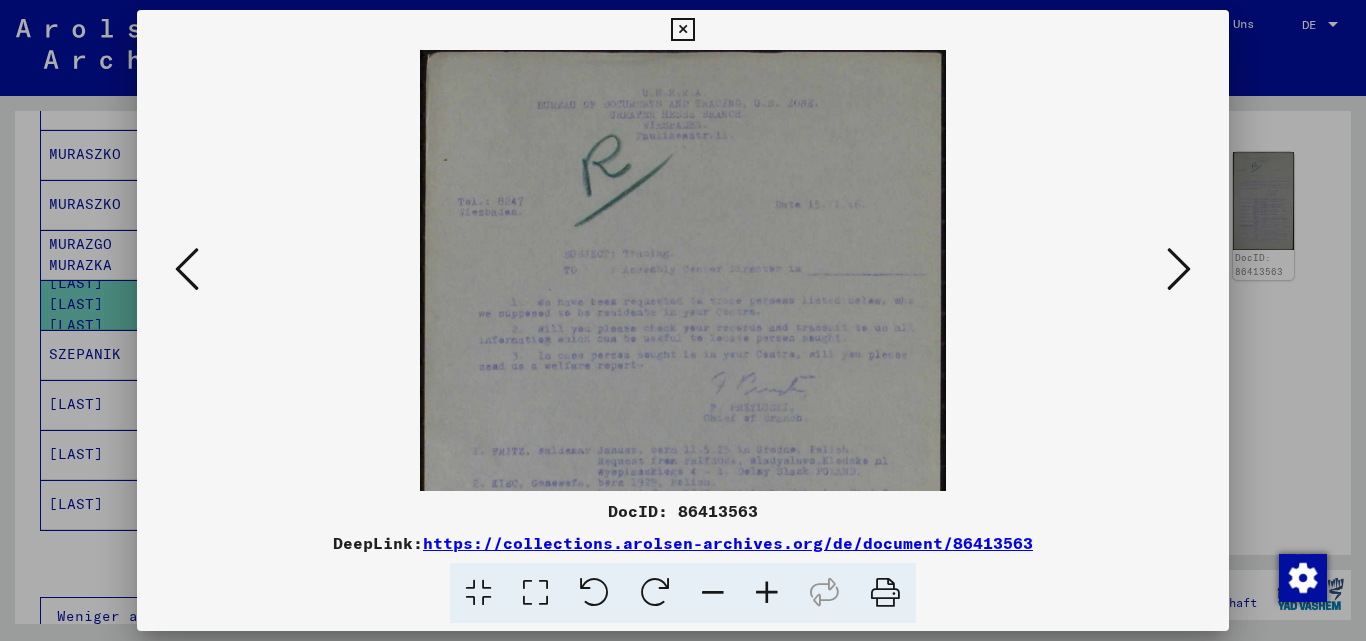 click at bounding box center [767, 593] 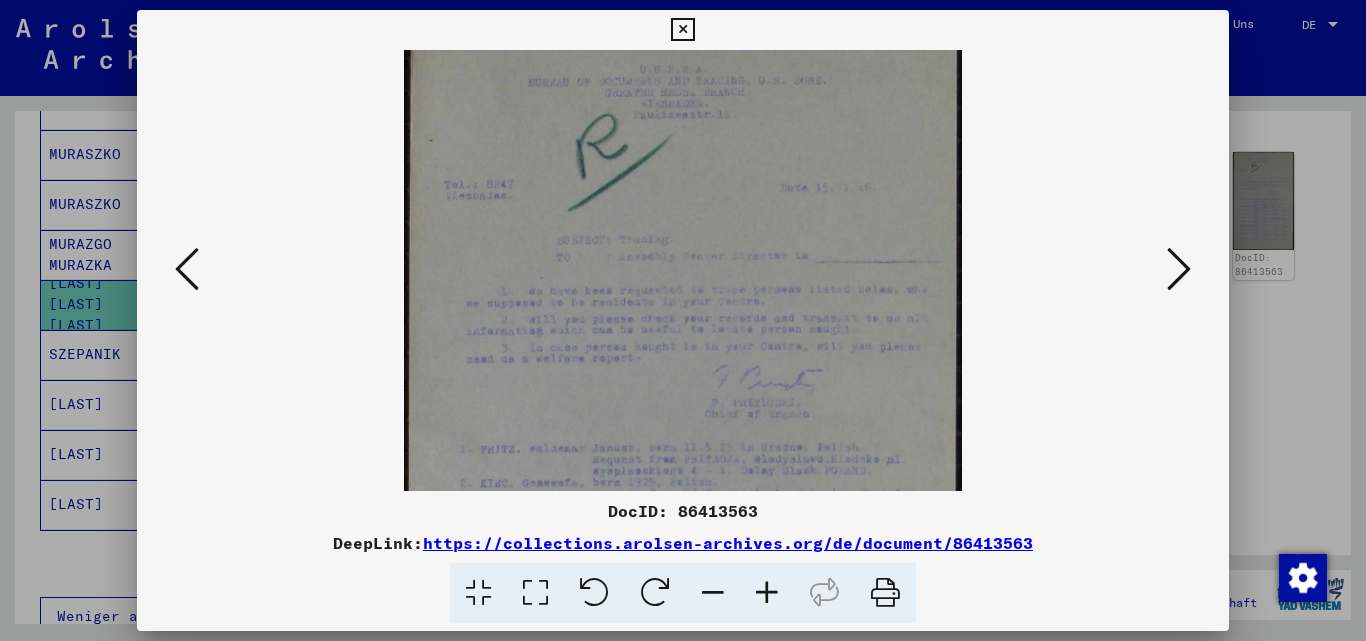 scroll, scrollTop: 153, scrollLeft: 0, axis: vertical 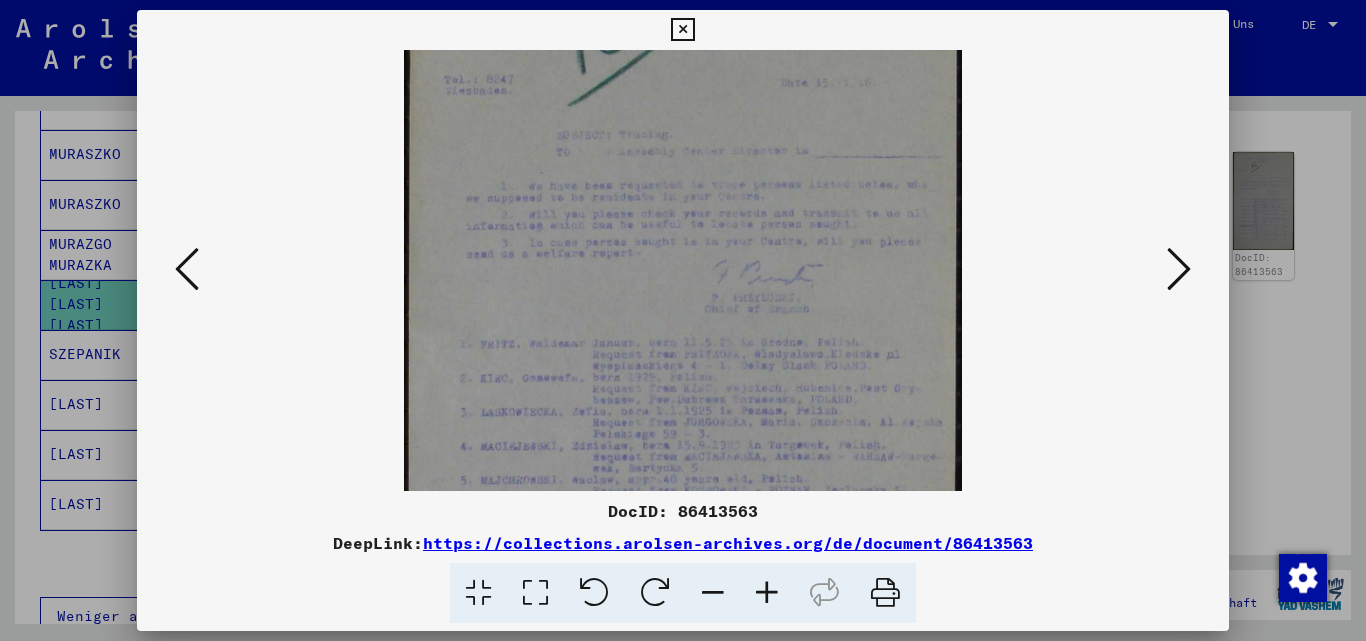drag, startPoint x: 717, startPoint y: 368, endPoint x: 704, endPoint y: 176, distance: 192.4396 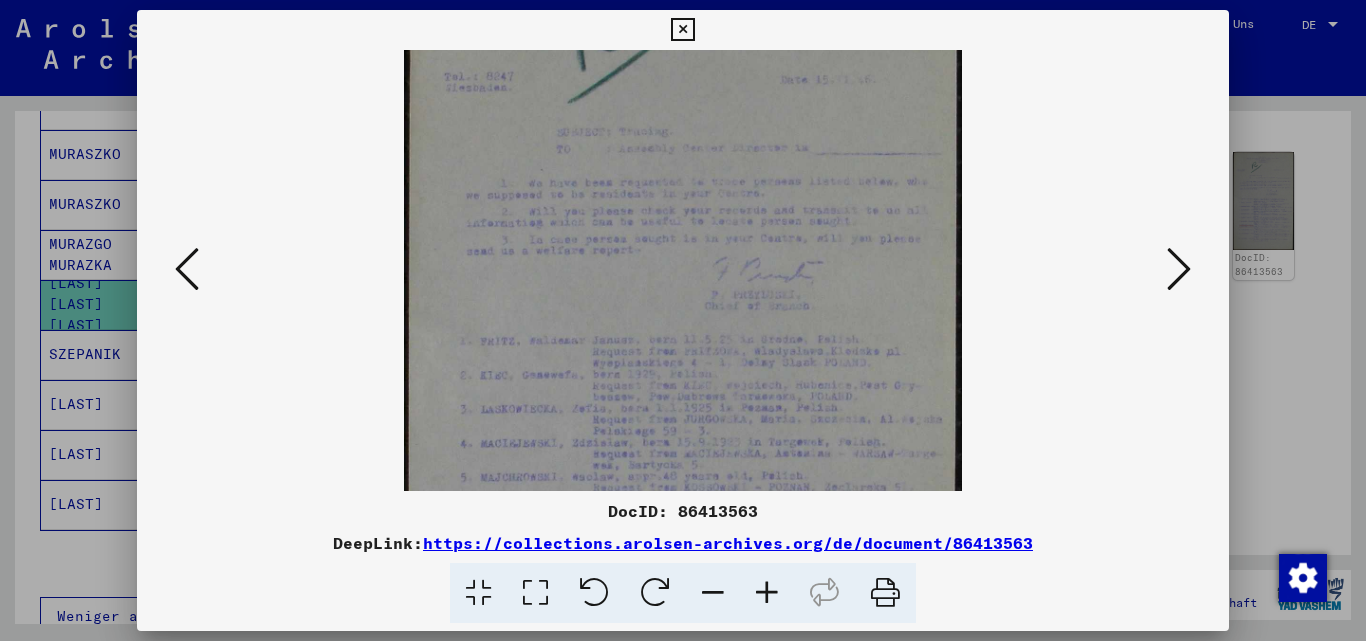 click at bounding box center (682, 361) 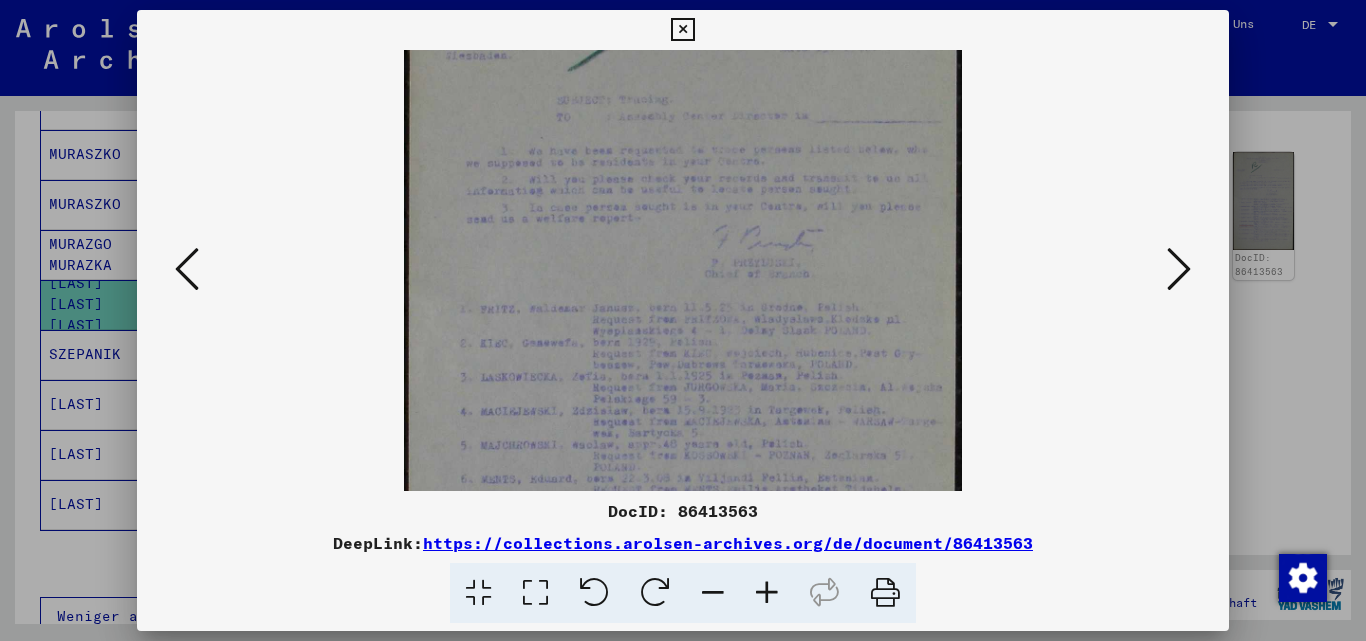 drag, startPoint x: 699, startPoint y: 258, endPoint x: 704, endPoint y: 219, distance: 39.319206 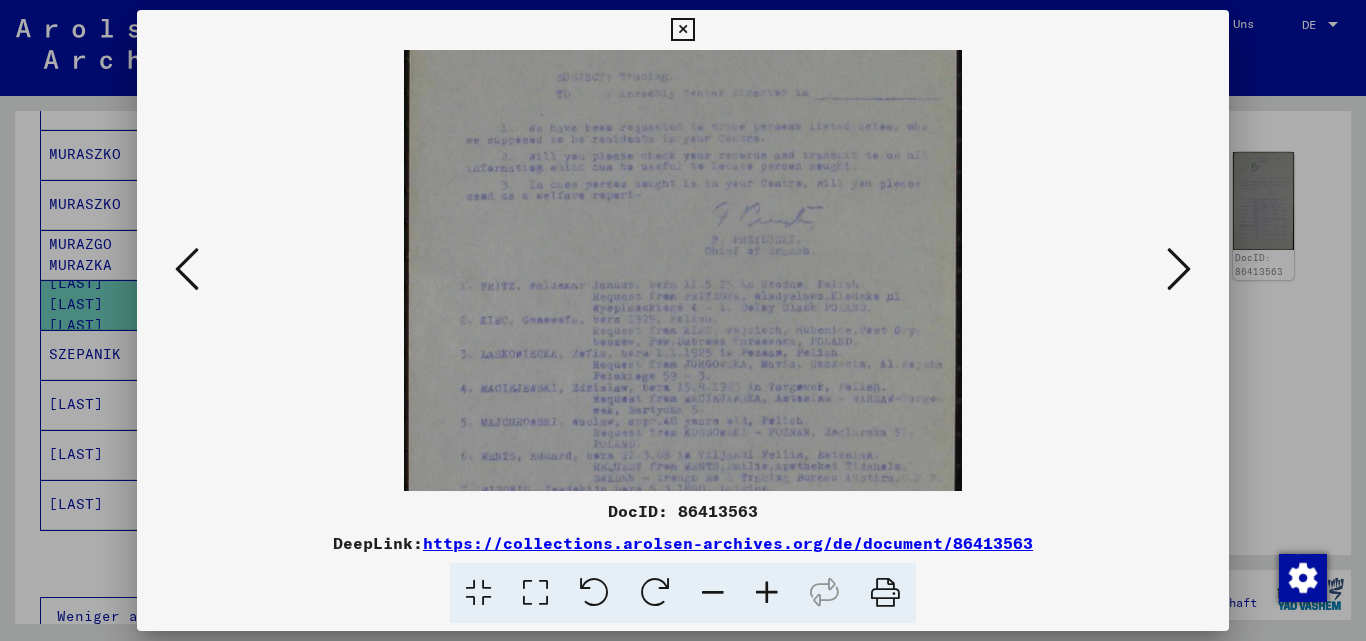 click at bounding box center [767, 593] 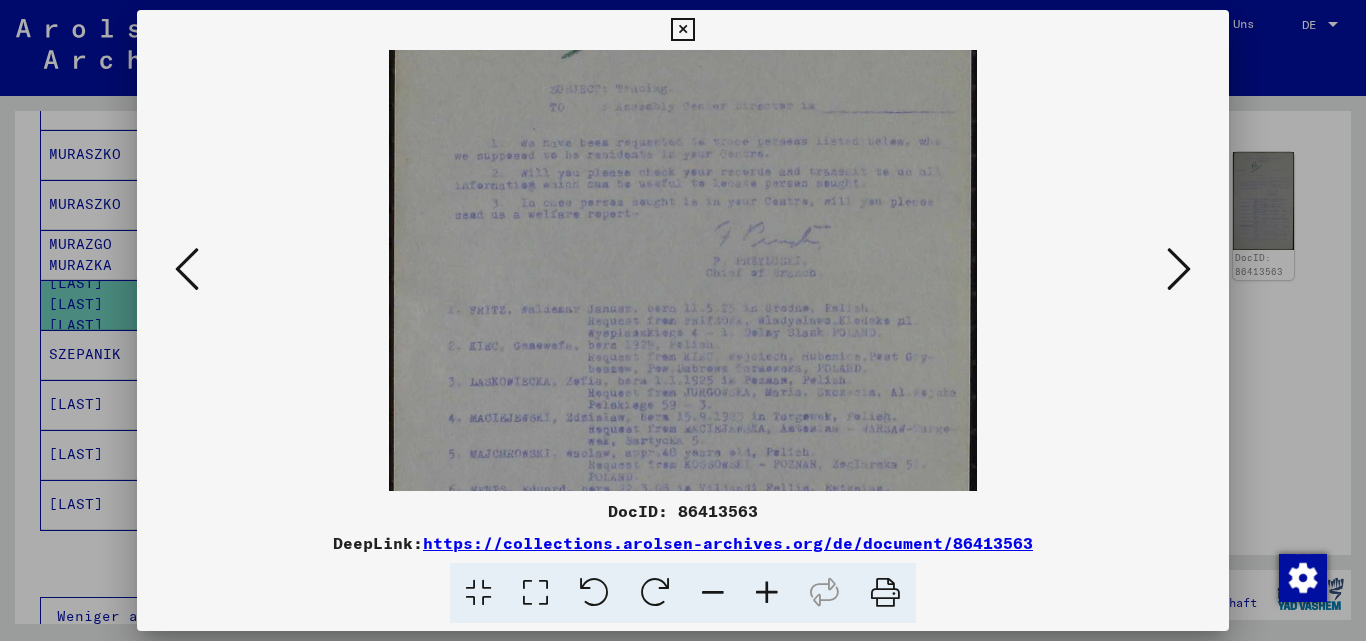 click at bounding box center [767, 593] 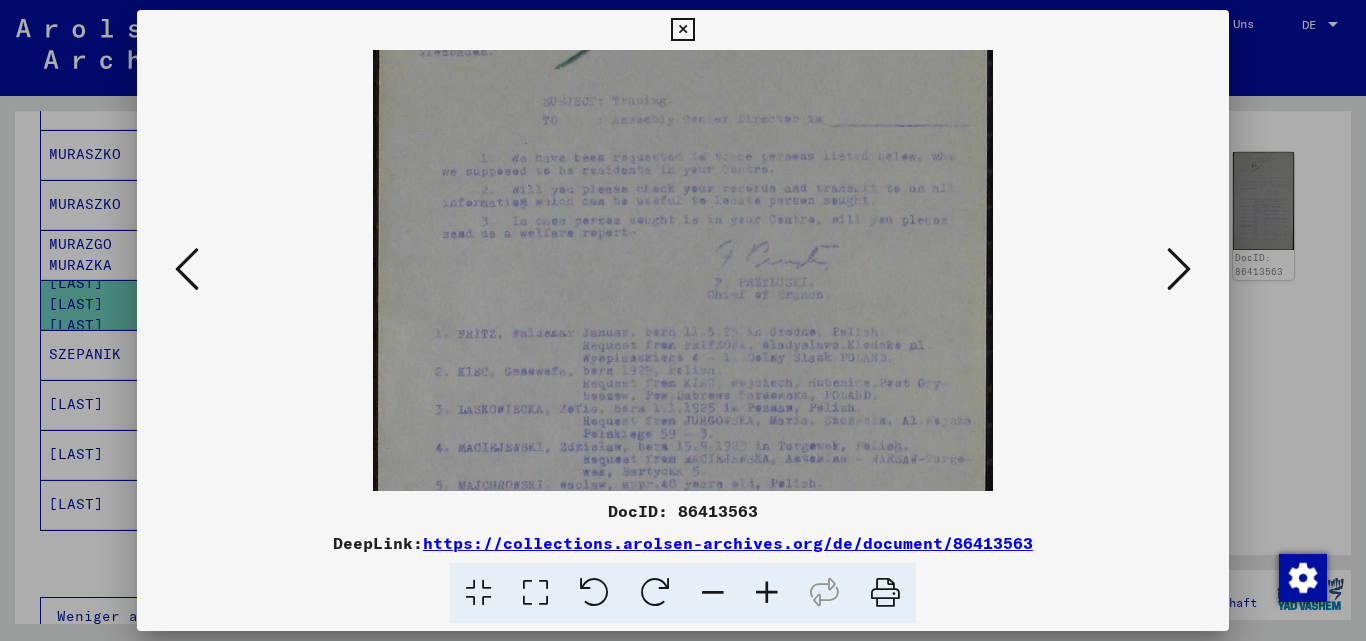 click at bounding box center [767, 593] 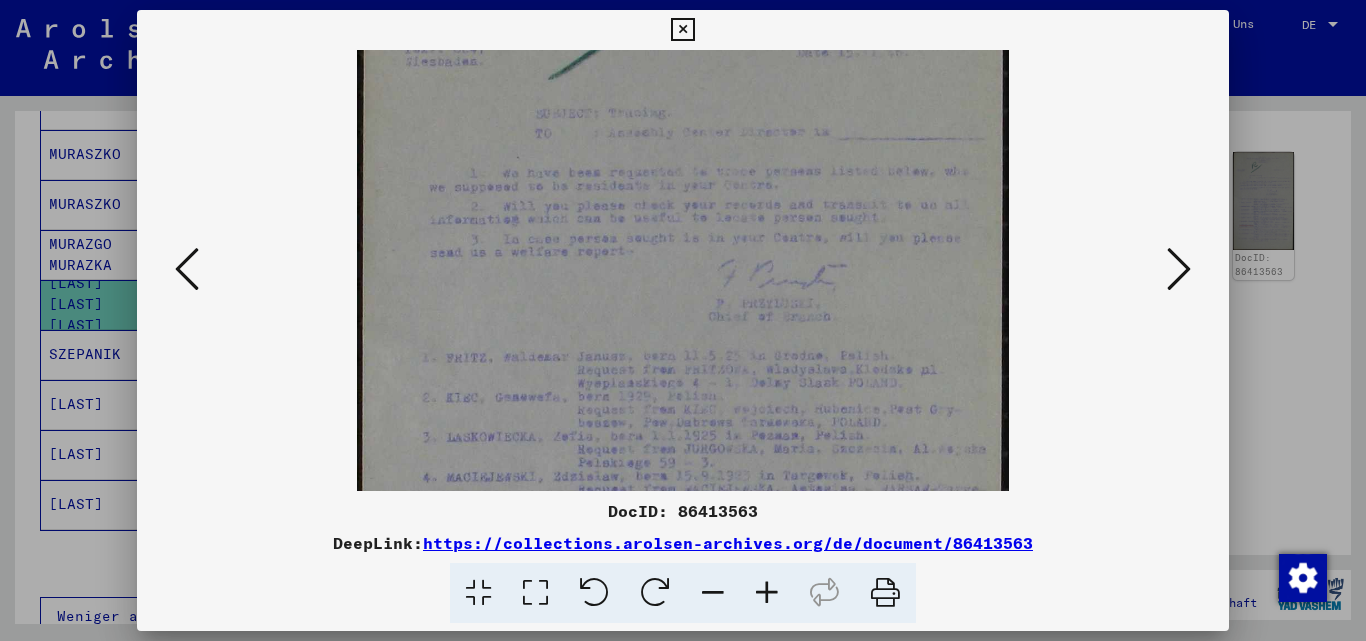 click at bounding box center [767, 593] 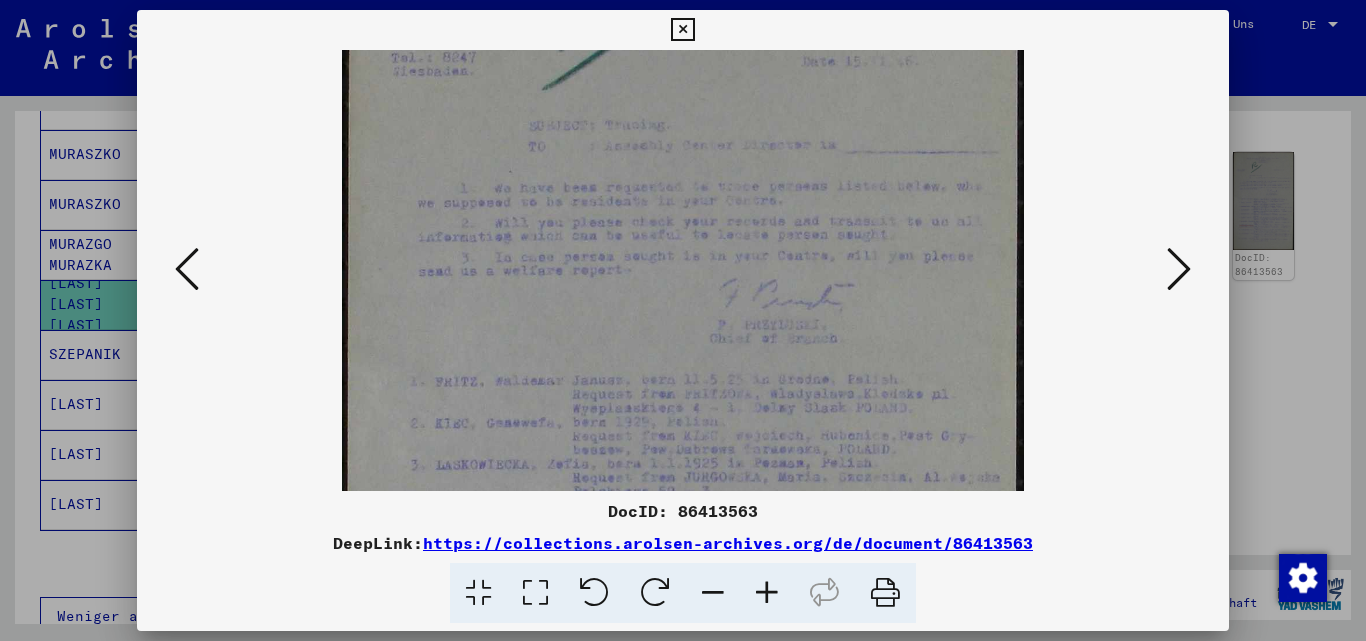 click at bounding box center [683, 406] 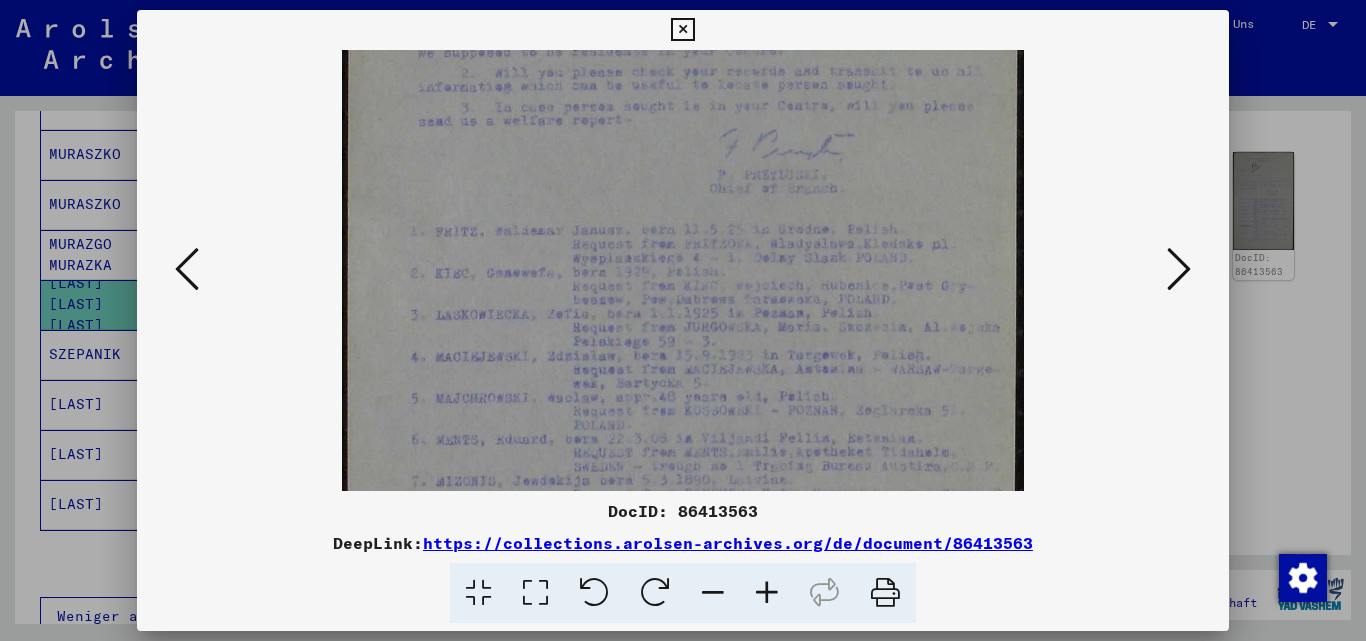 drag, startPoint x: 719, startPoint y: 311, endPoint x: 722, endPoint y: 223, distance: 88.051125 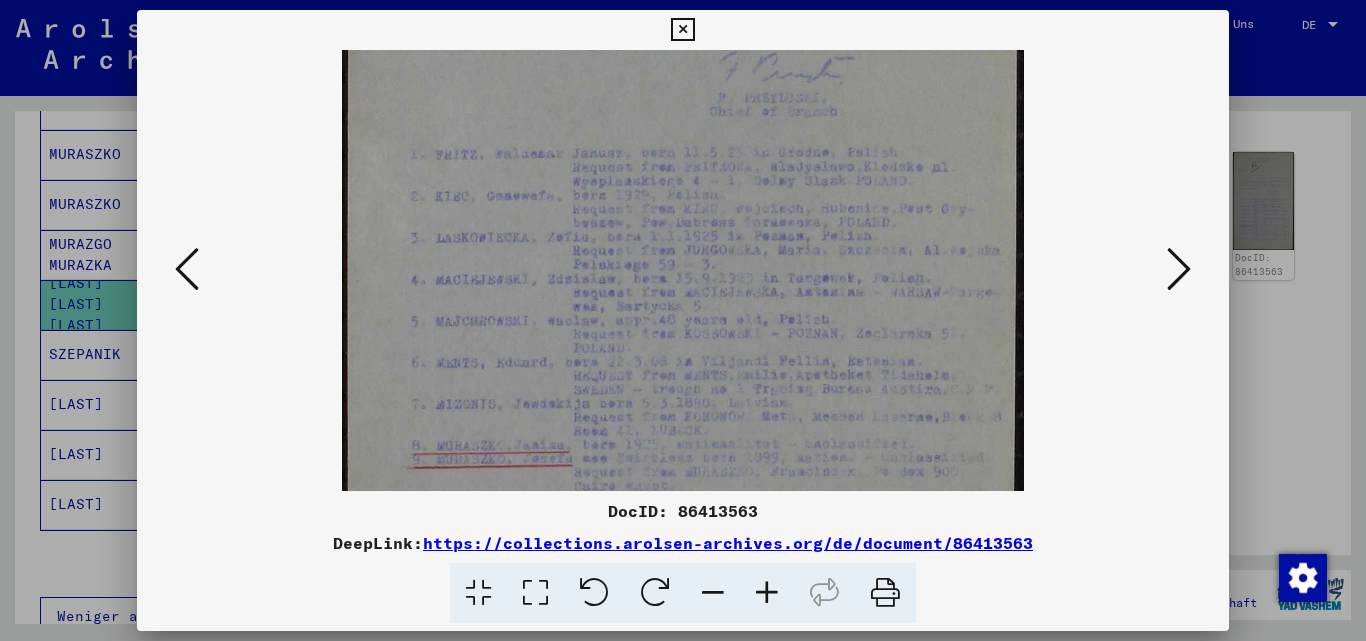 drag, startPoint x: 723, startPoint y: 279, endPoint x: 720, endPoint y: 227, distance: 52.086468 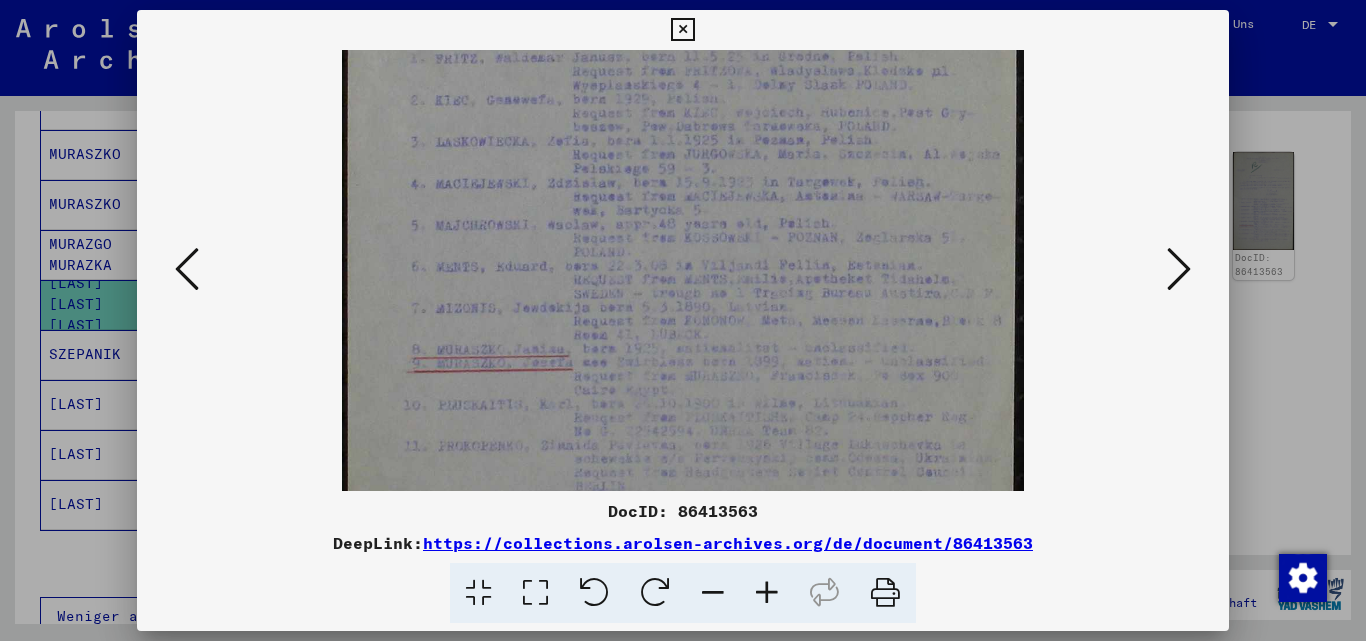 drag, startPoint x: 727, startPoint y: 312, endPoint x: 712, endPoint y: 236, distance: 77.46612 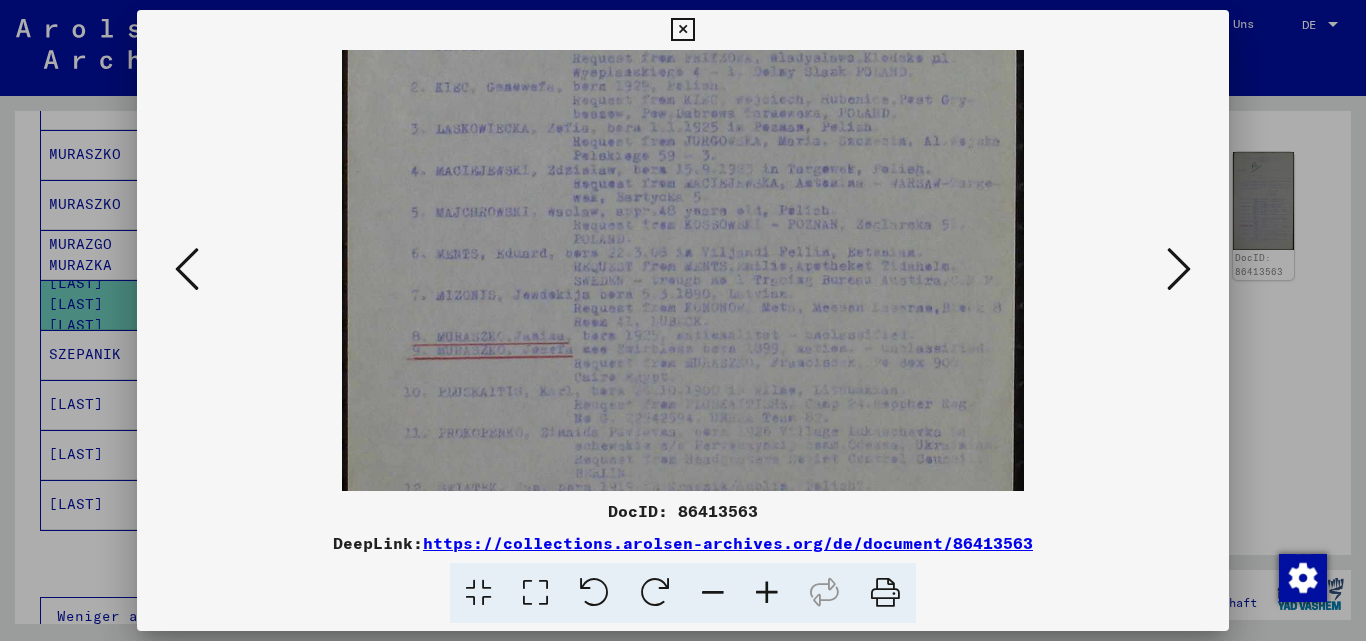 drag, startPoint x: 718, startPoint y: 276, endPoint x: 715, endPoint y: 204, distance: 72.06247 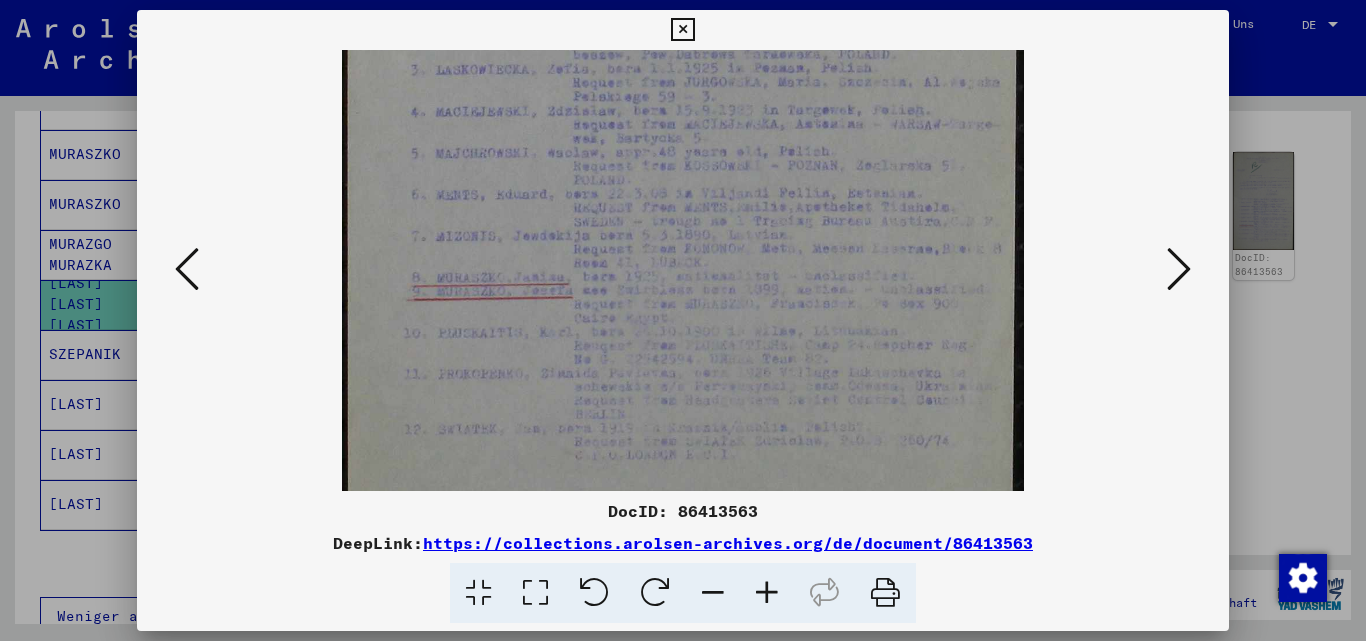 click at bounding box center [767, 593] 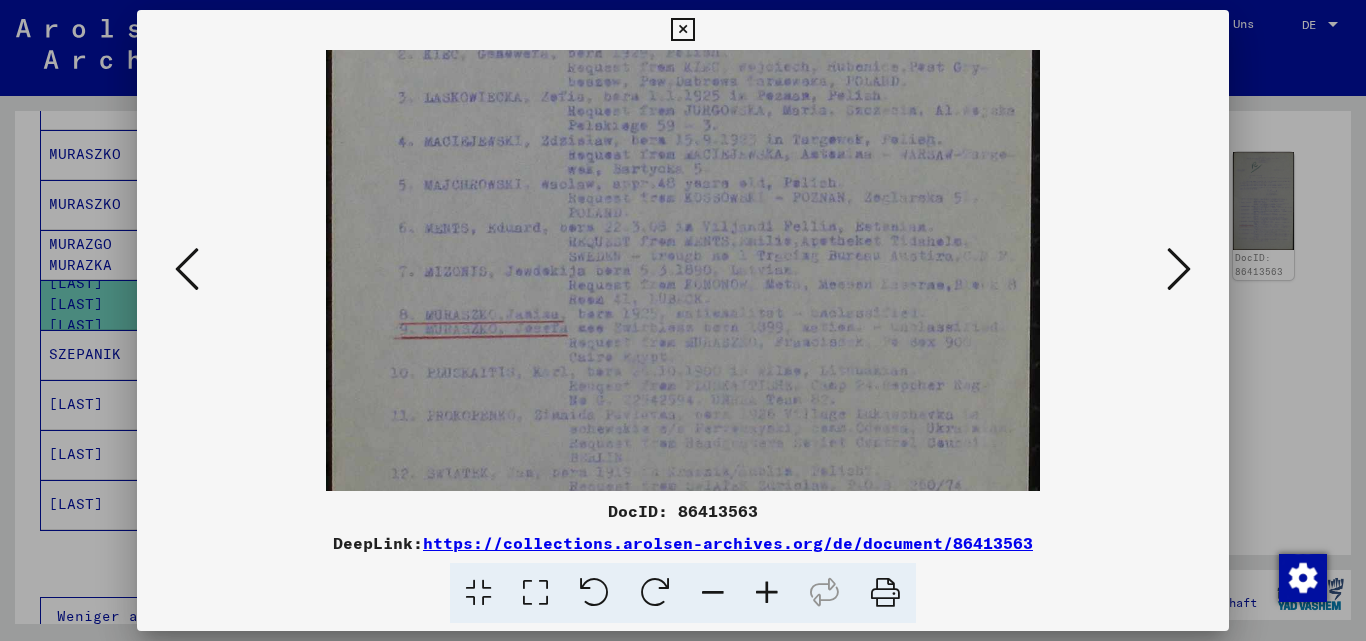 click at bounding box center [767, 593] 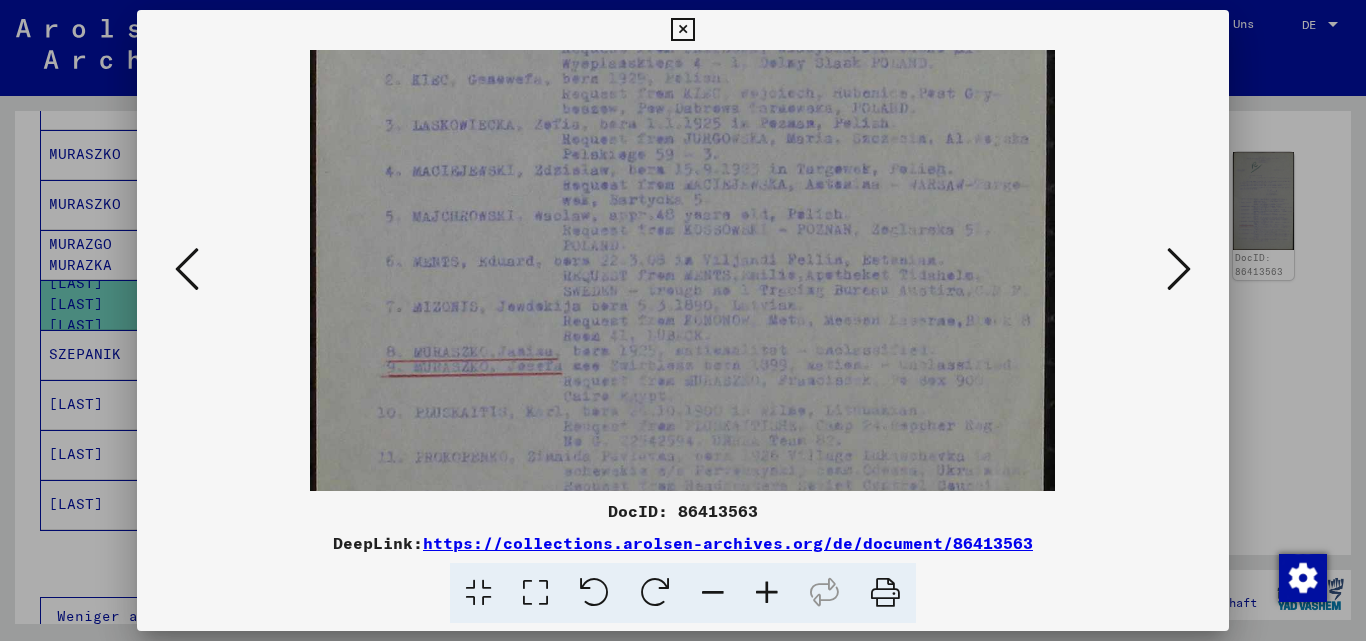click at bounding box center [767, 593] 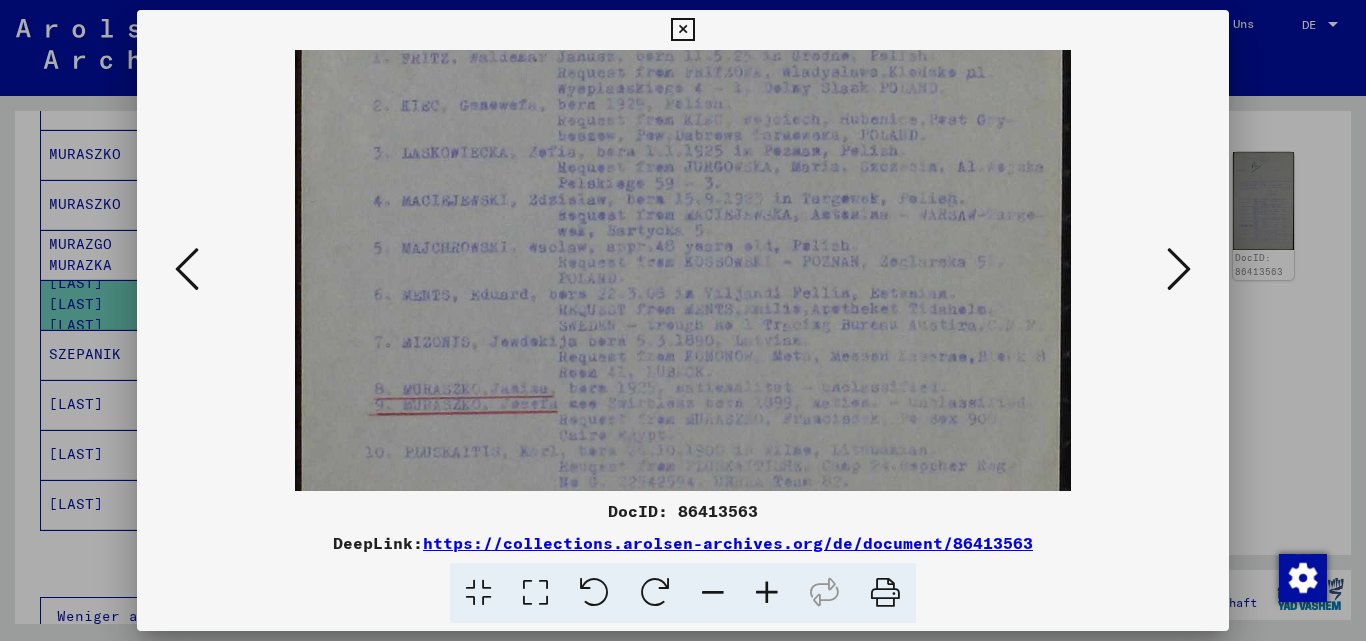 click at bounding box center (767, 593) 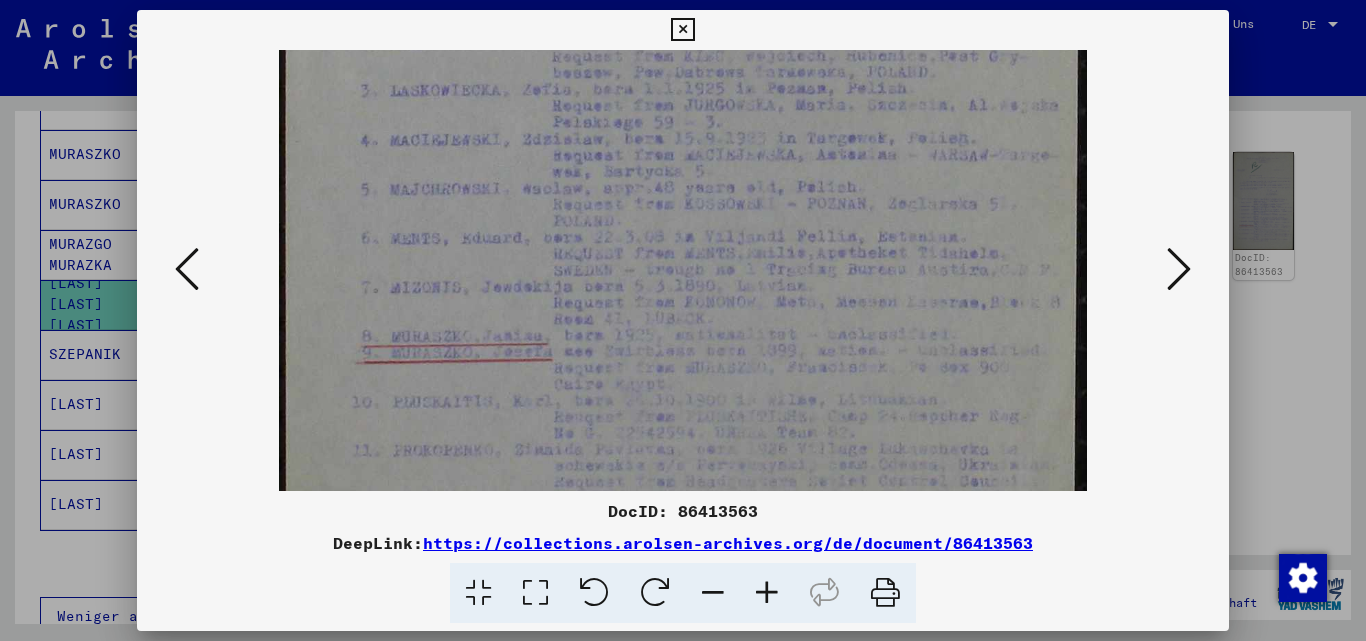 drag, startPoint x: 725, startPoint y: 272, endPoint x: 711, endPoint y: 194, distance: 79.24645 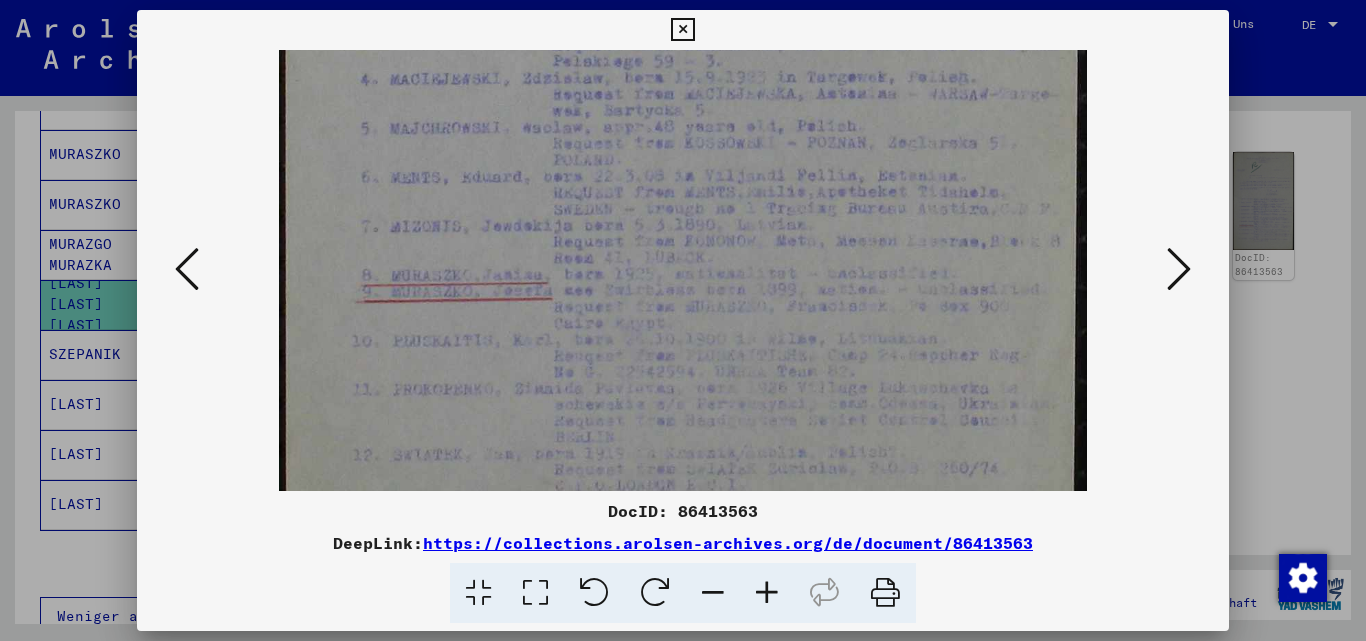 click at bounding box center [767, 593] 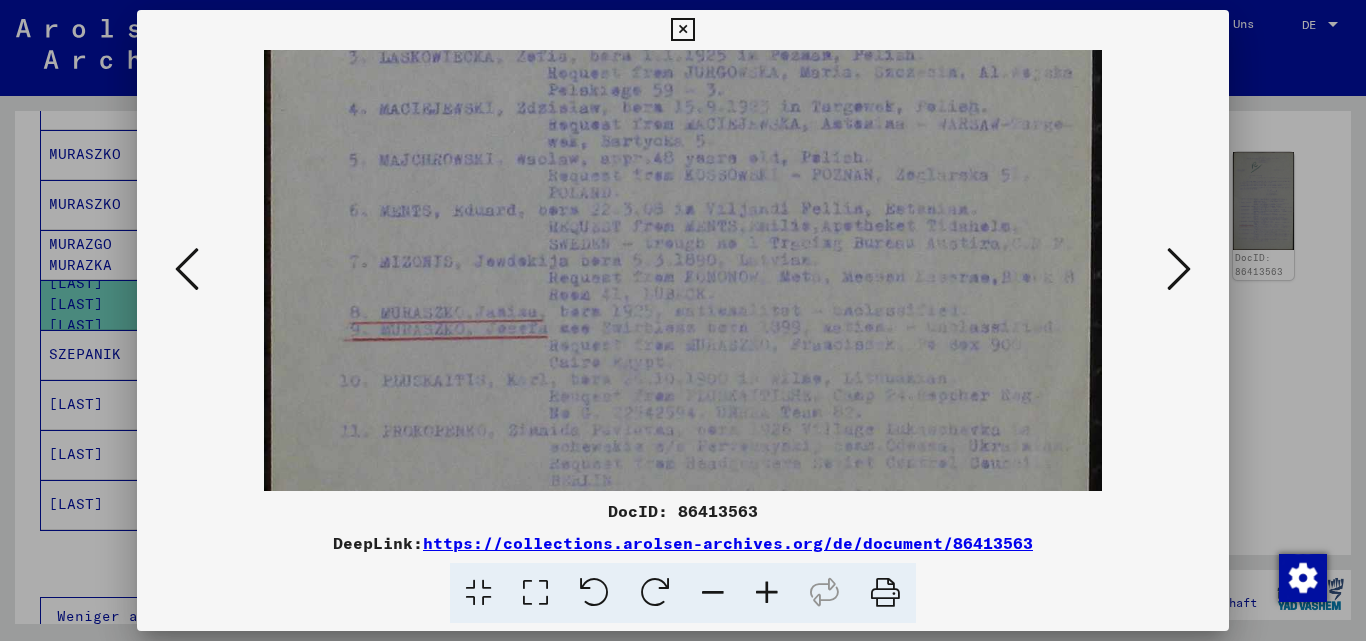 click at bounding box center (767, 593) 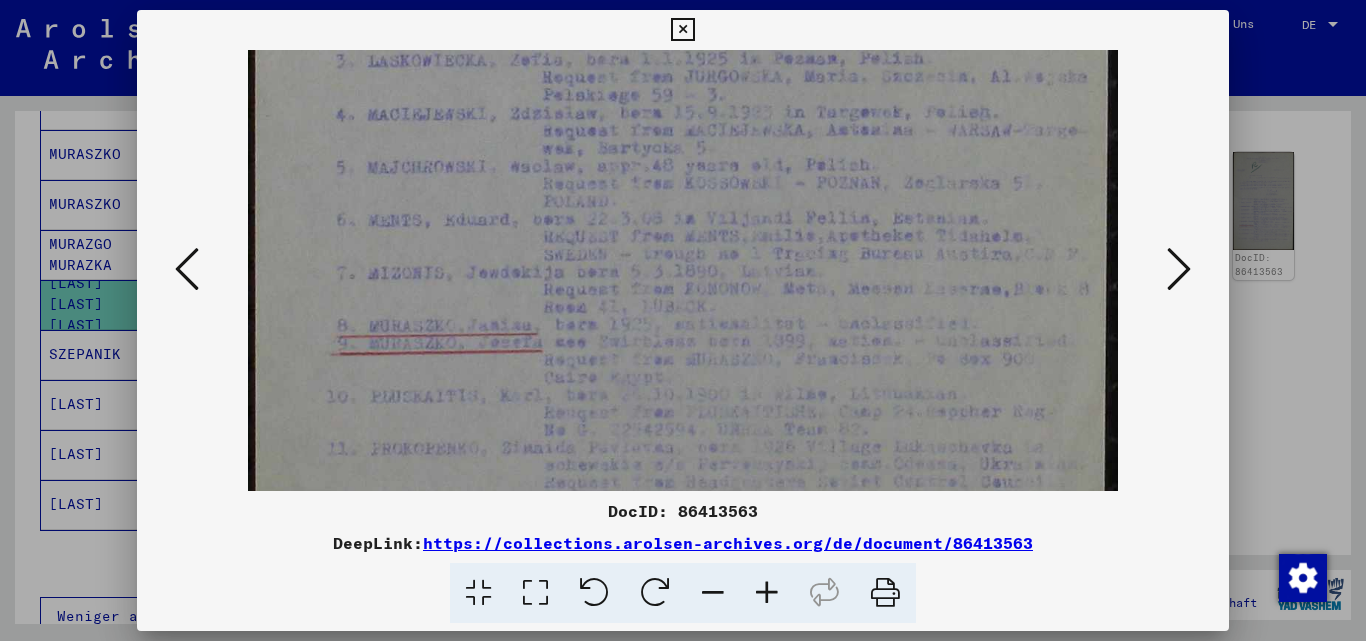 drag, startPoint x: 720, startPoint y: 327, endPoint x: 696, endPoint y: 164, distance: 164.7574 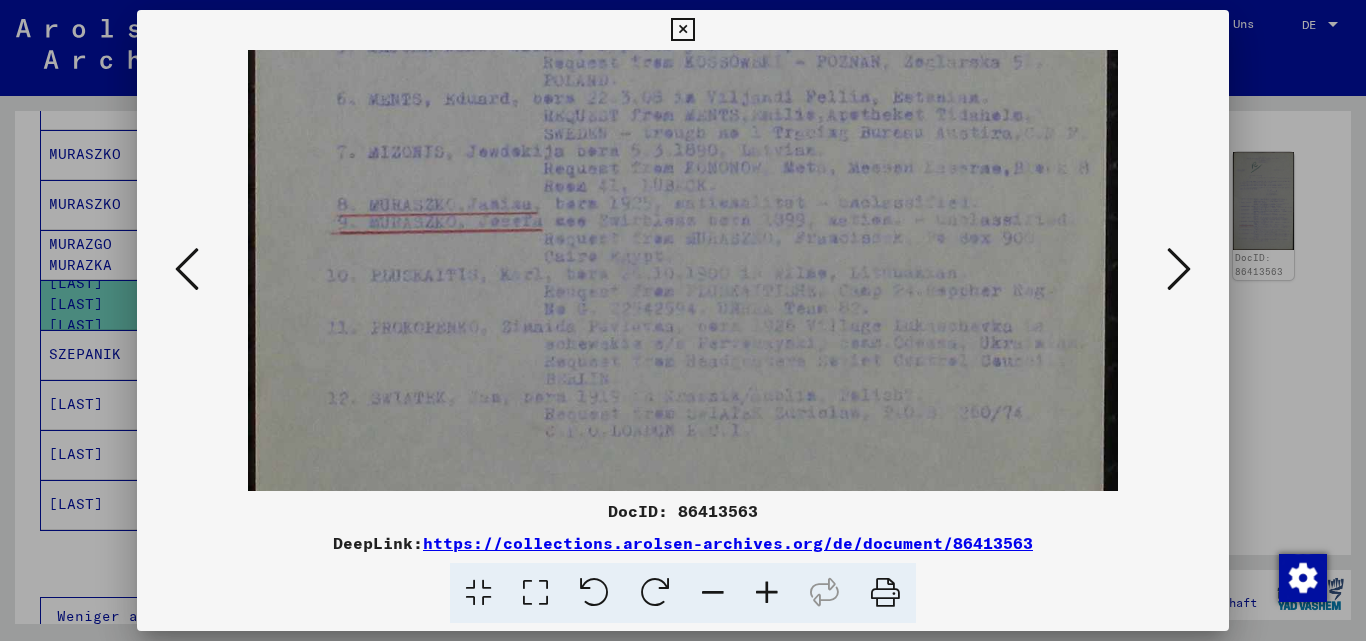 click at bounding box center [187, 270] 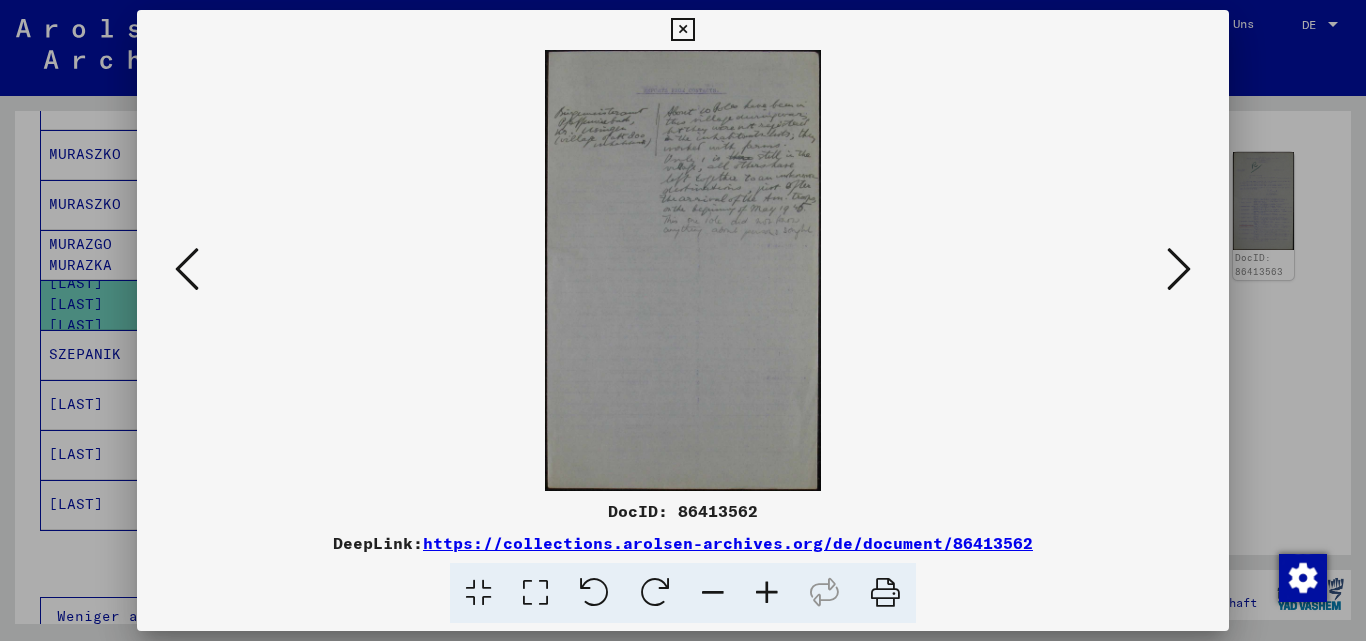 click at bounding box center [767, 593] 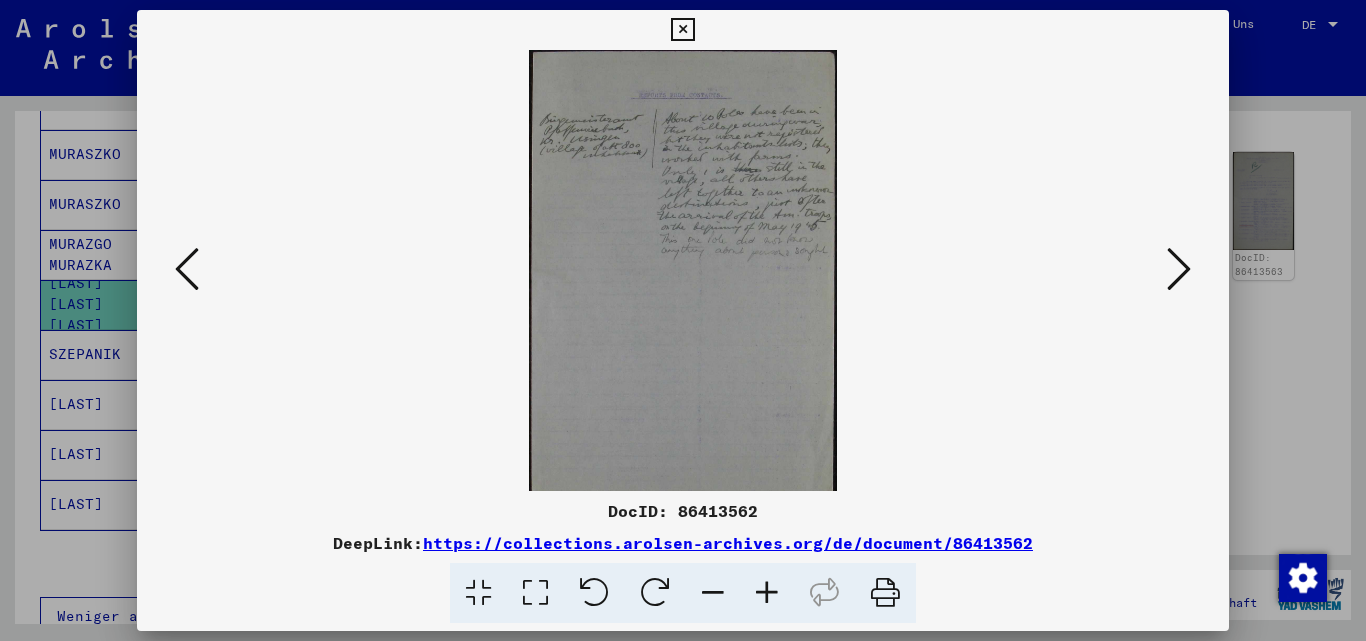 click at bounding box center [767, 593] 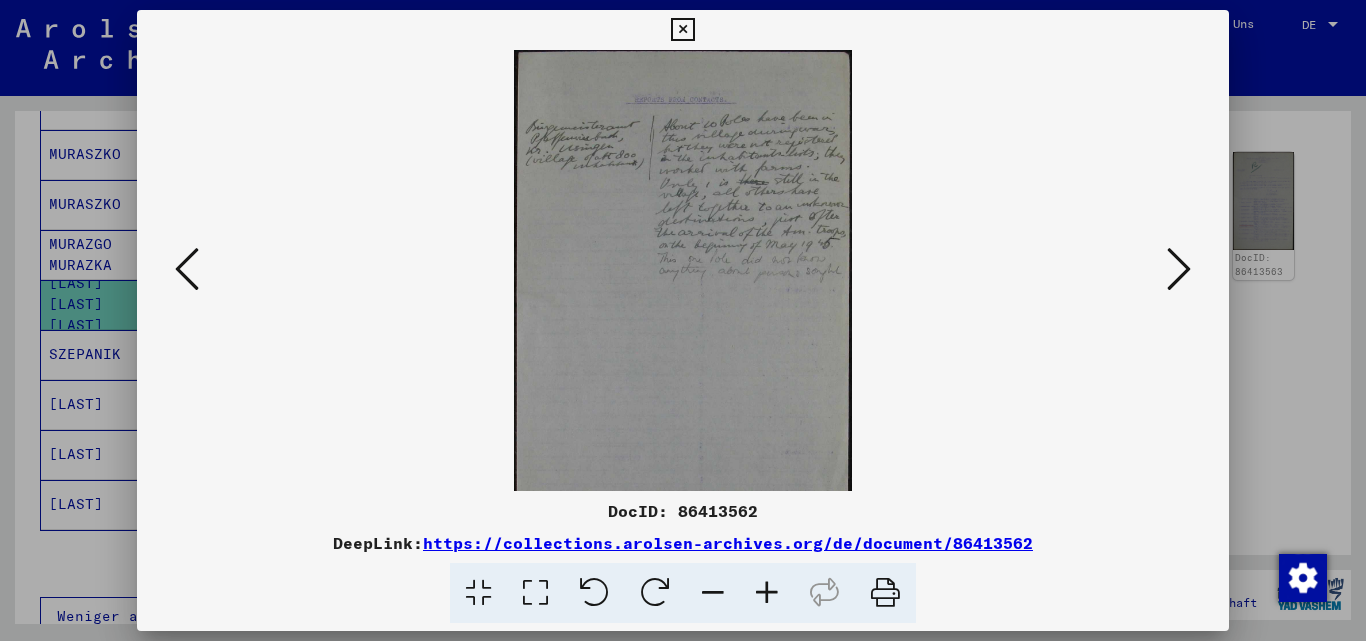click at bounding box center [767, 593] 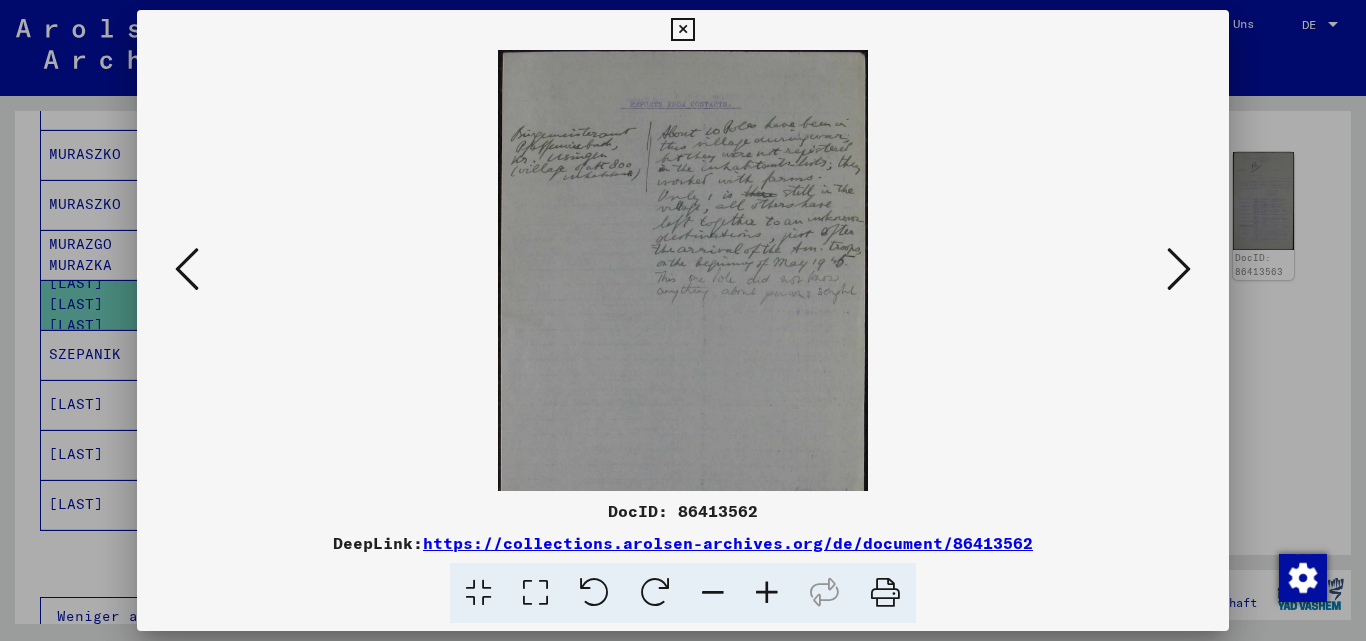 click at bounding box center (767, 593) 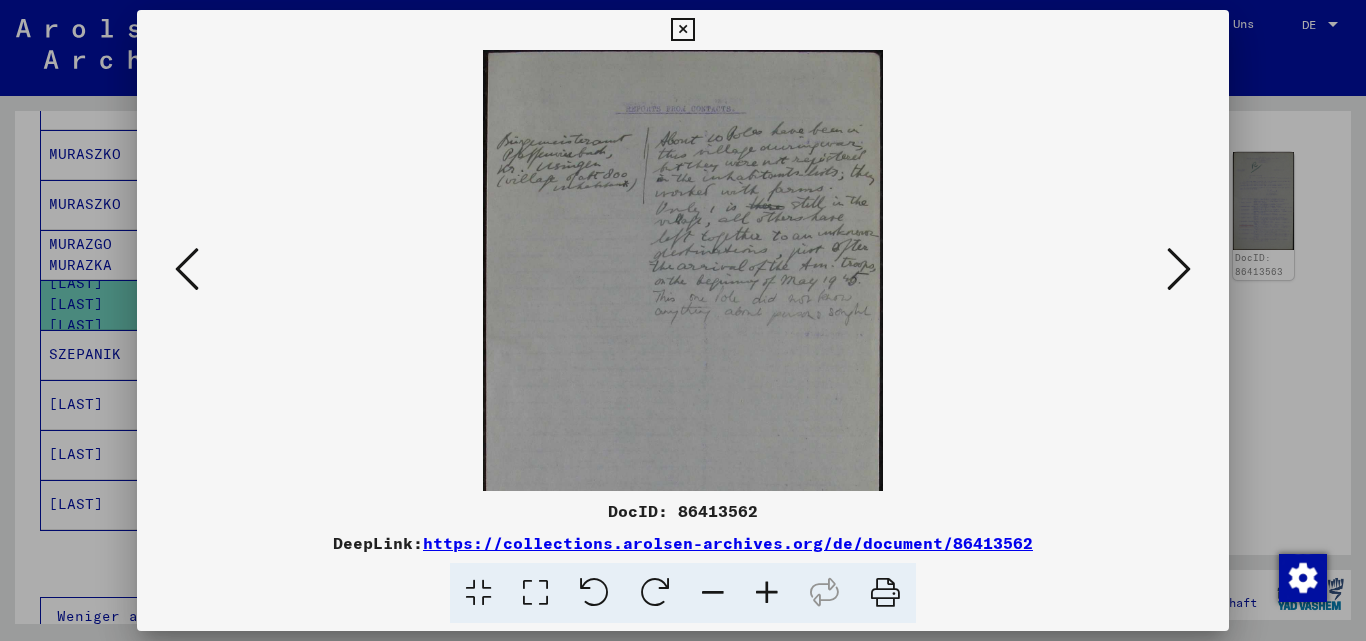 click at bounding box center [767, 593] 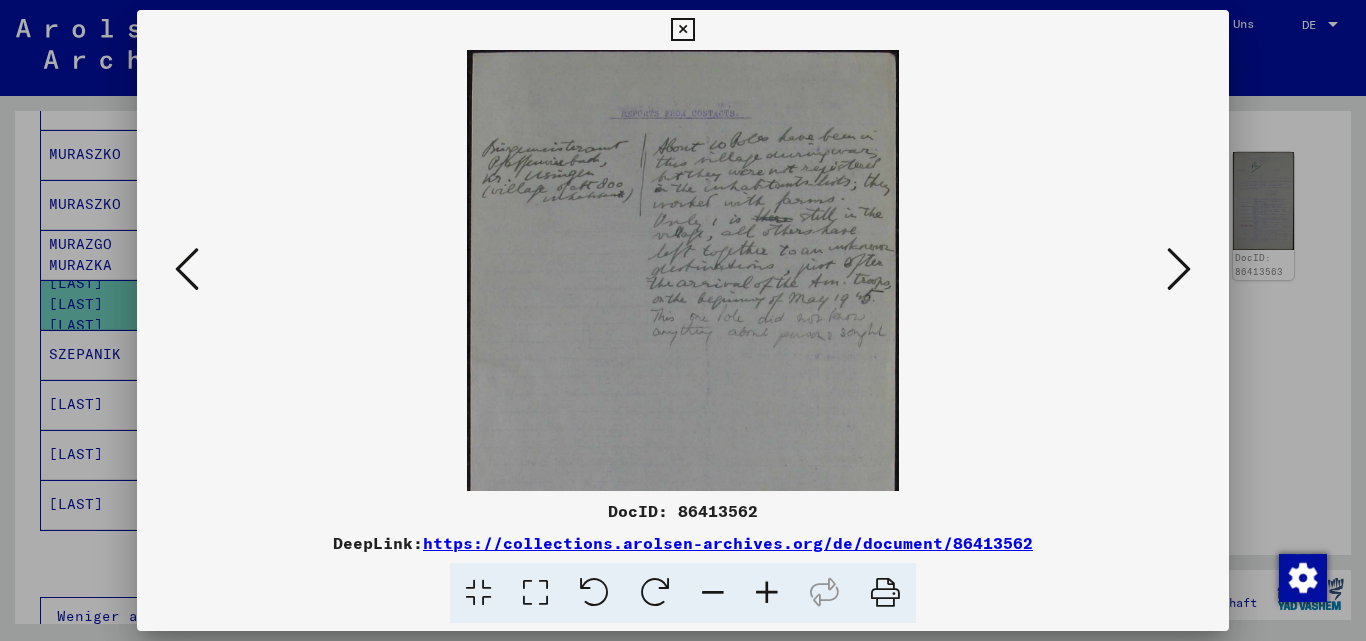 click at bounding box center (767, 593) 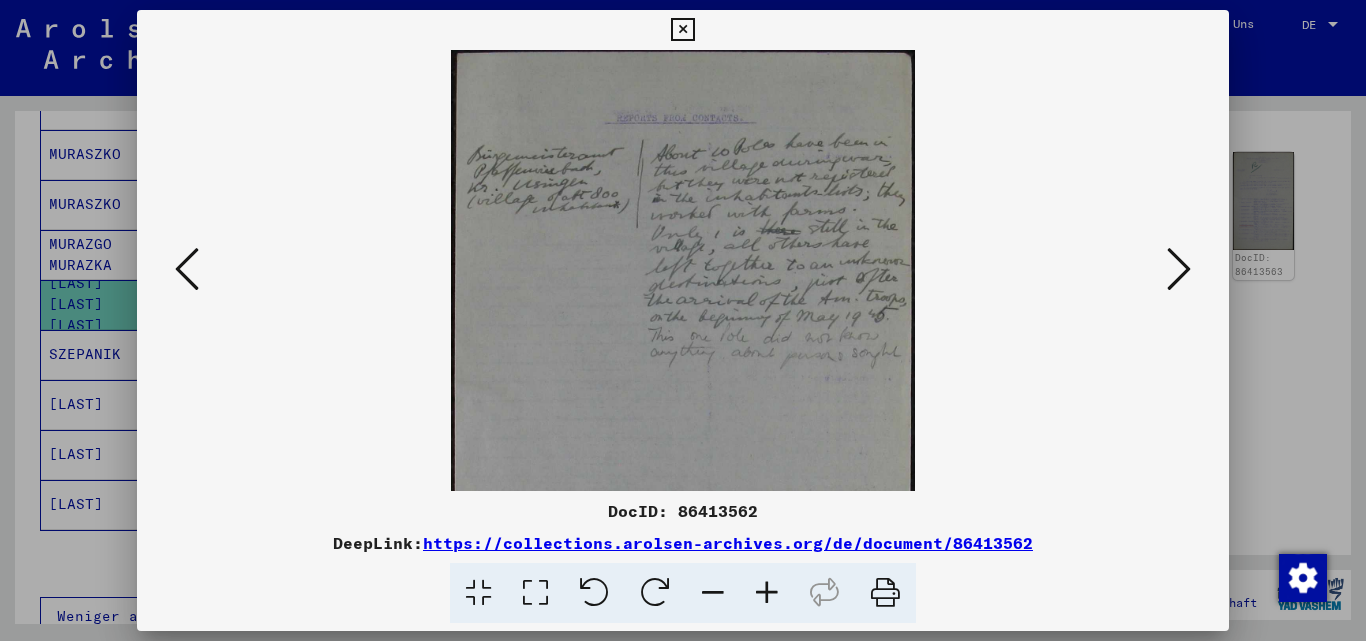 click at bounding box center (767, 593) 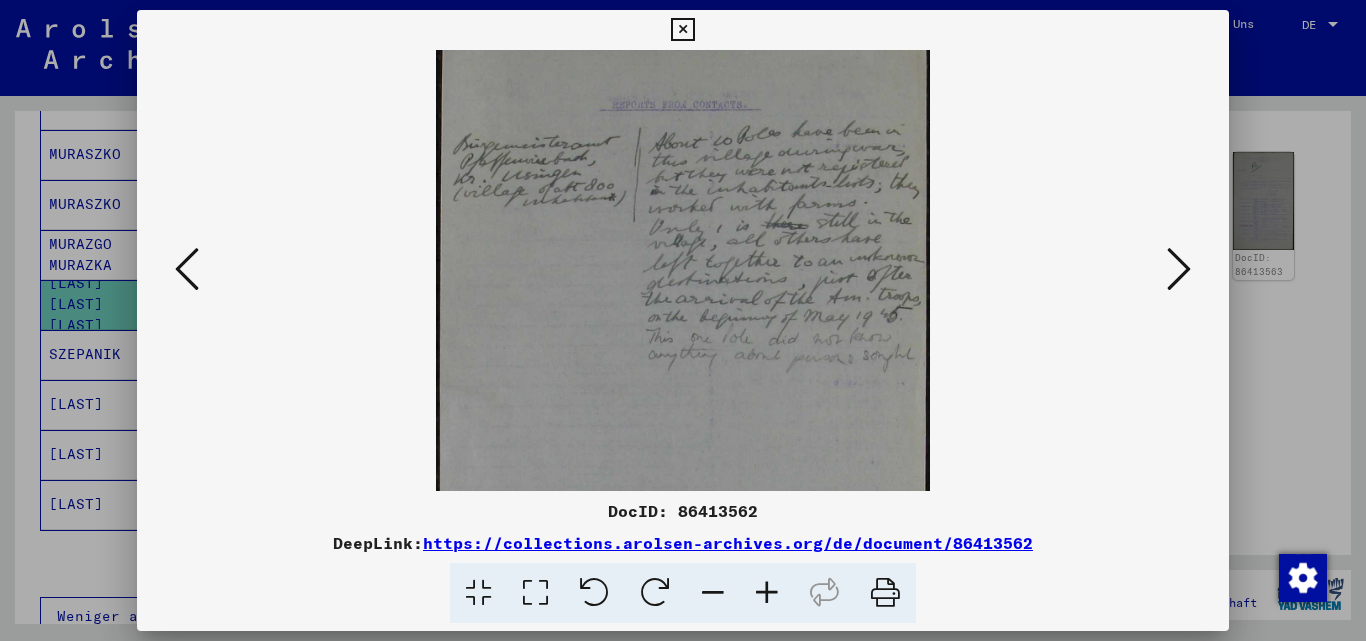 drag, startPoint x: 694, startPoint y: 395, endPoint x: 677, endPoint y: 282, distance: 114.27161 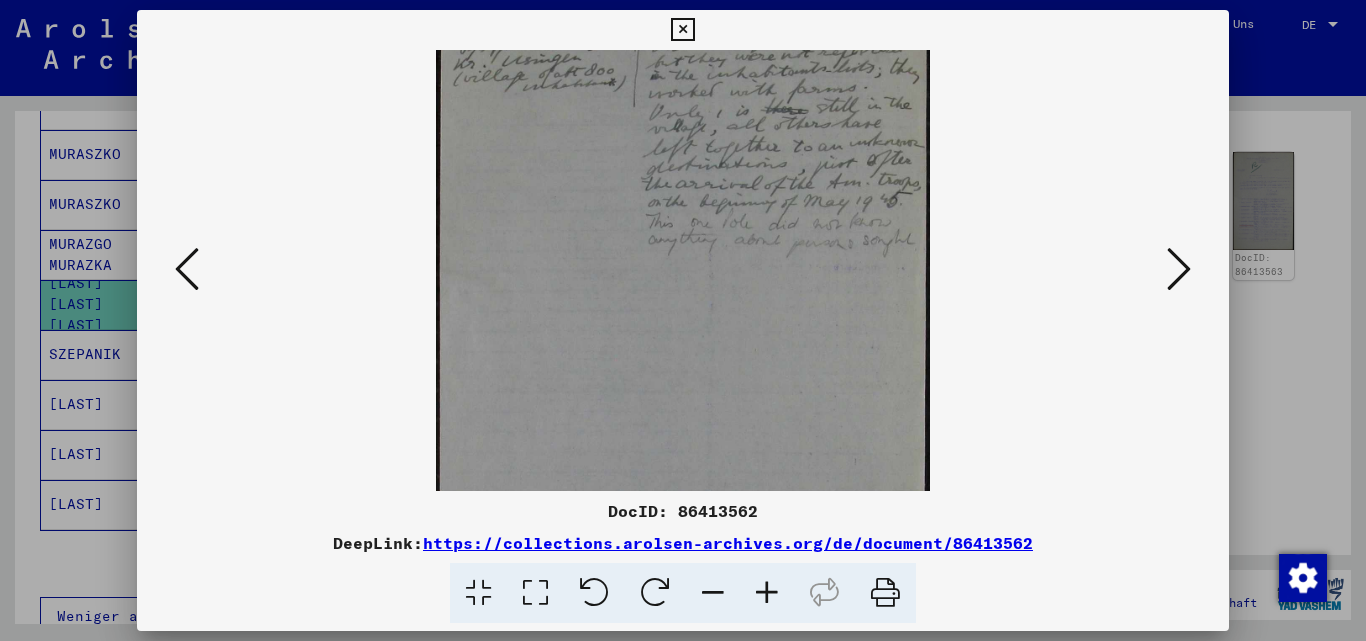 click at bounding box center (767, 593) 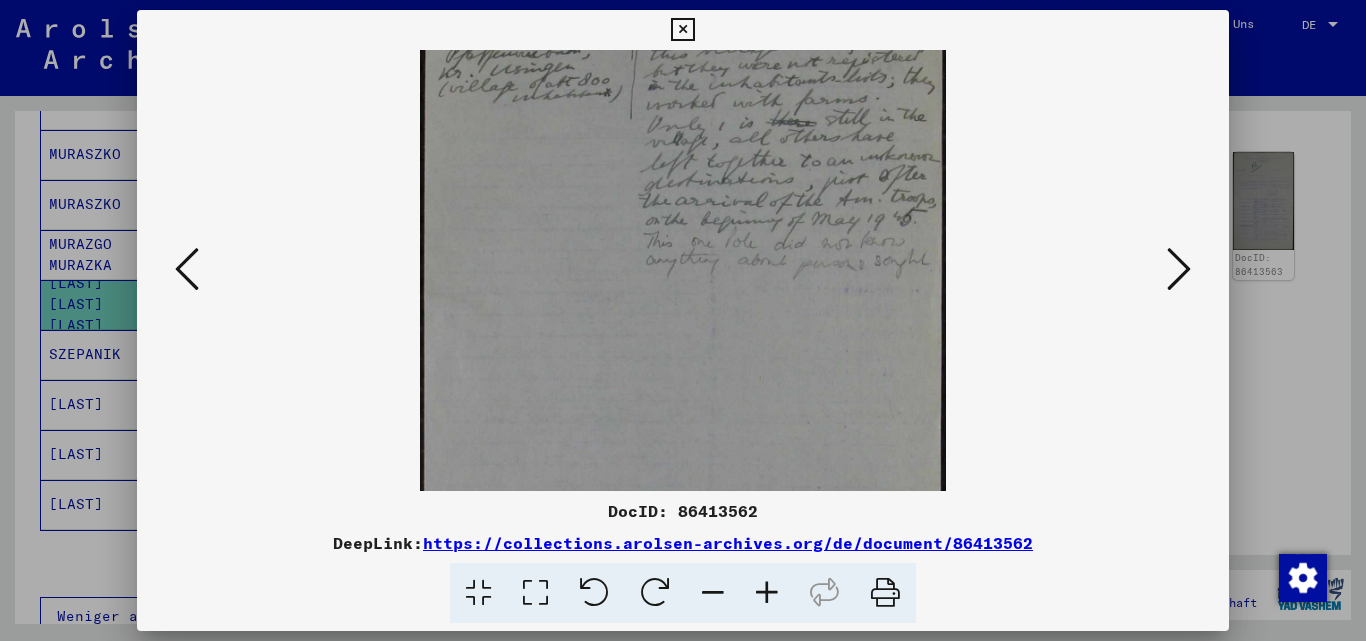 click at bounding box center (767, 593) 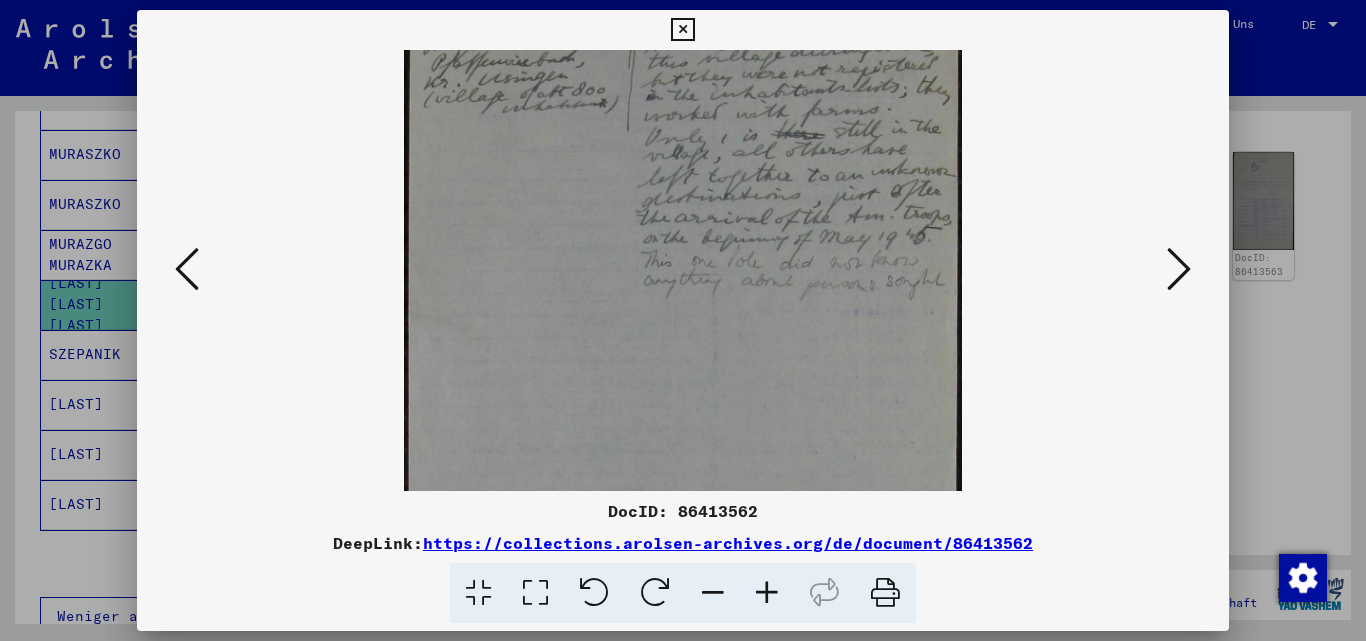 click at bounding box center (767, 593) 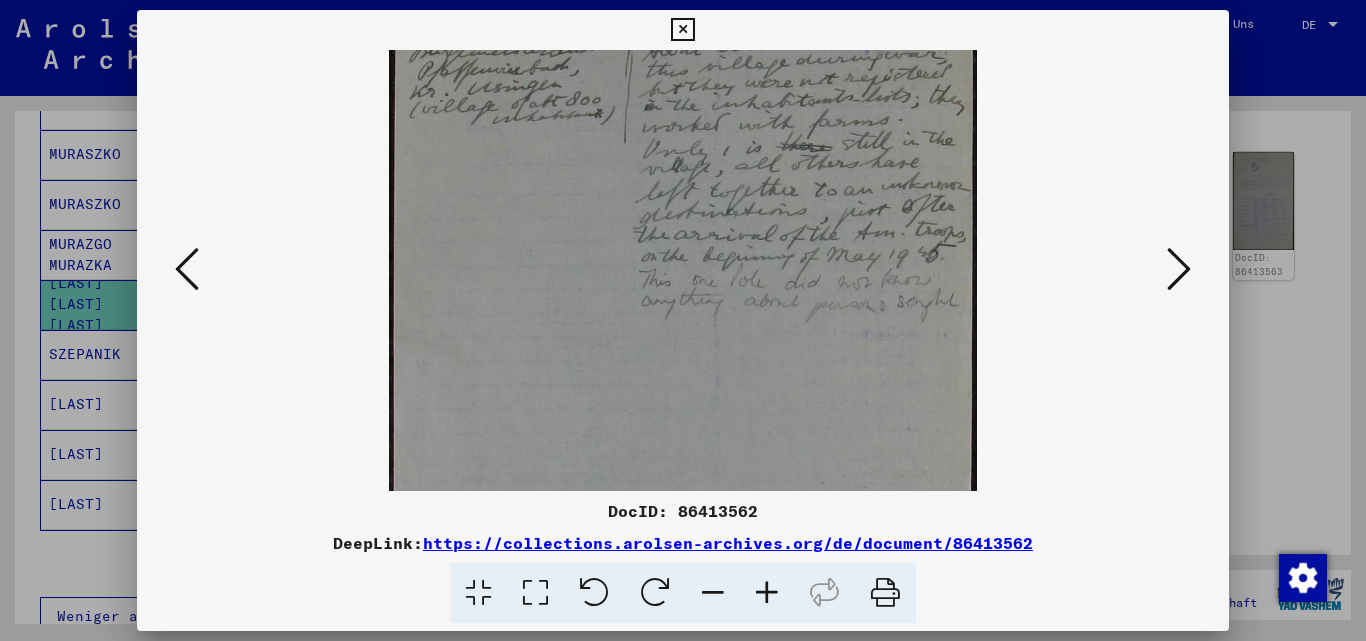 click at bounding box center [767, 593] 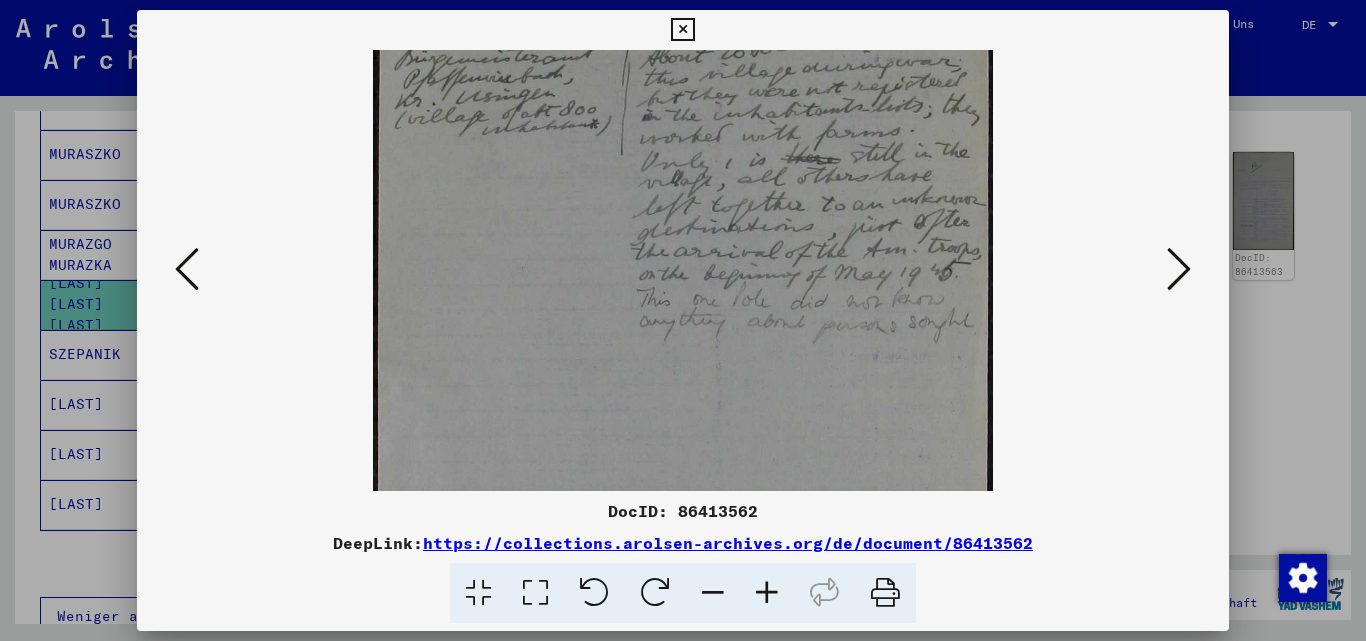 click at bounding box center (767, 593) 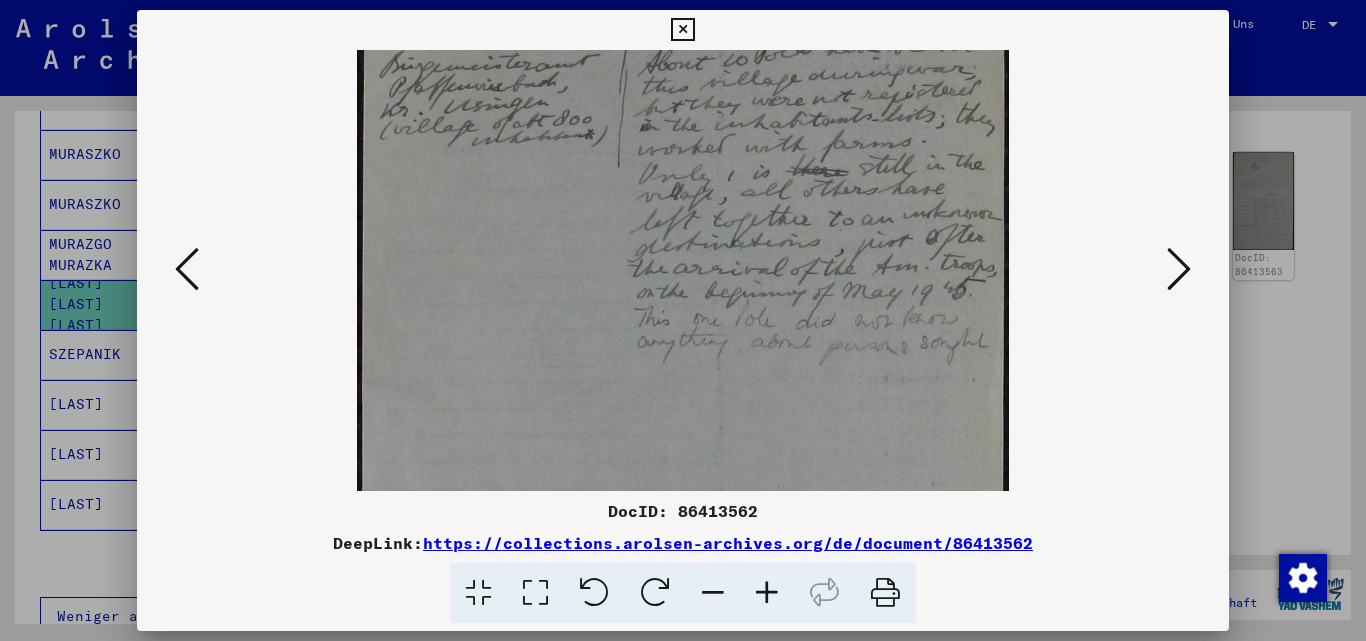 click at bounding box center [767, 593] 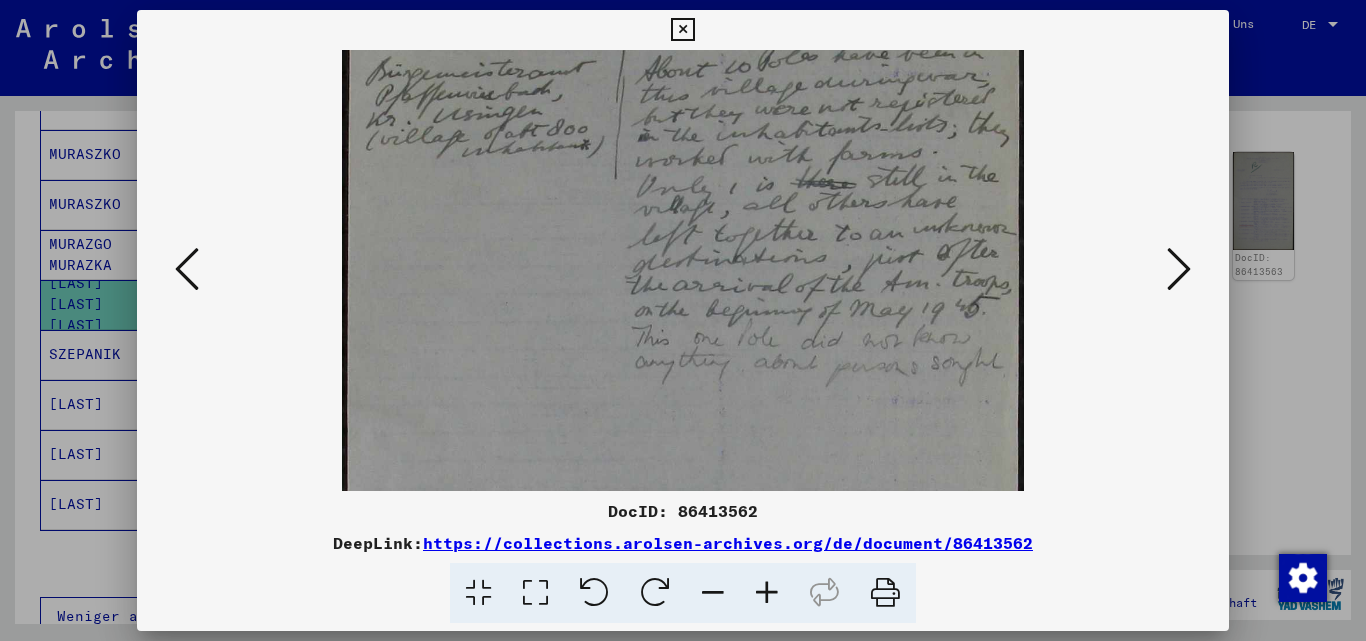 click at bounding box center (767, 593) 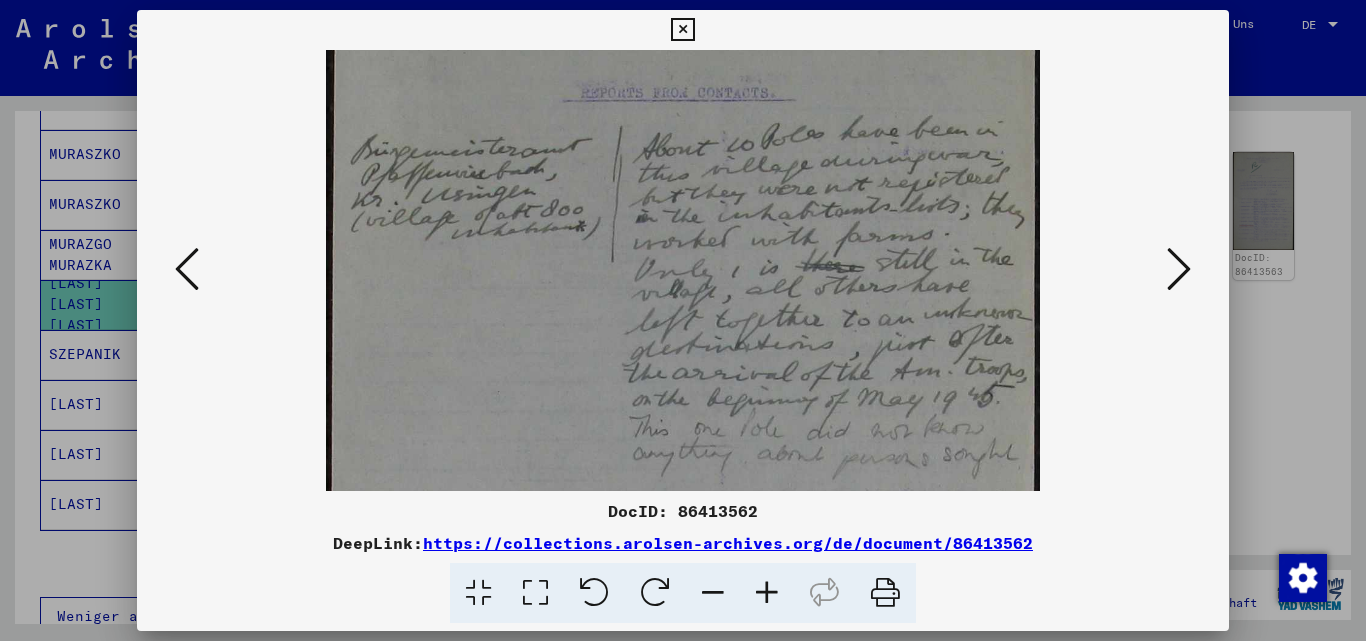 scroll, scrollTop: 48, scrollLeft: 0, axis: vertical 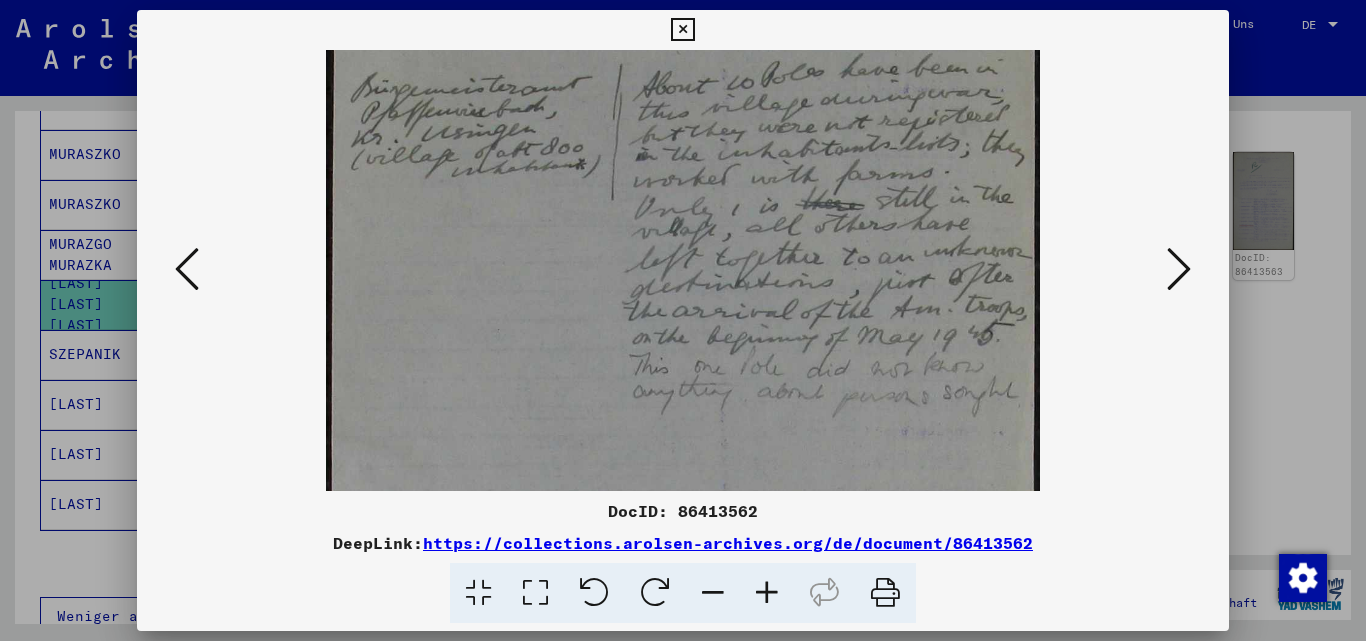 drag, startPoint x: 669, startPoint y: 310, endPoint x: 543, endPoint y: 299, distance: 126.47925 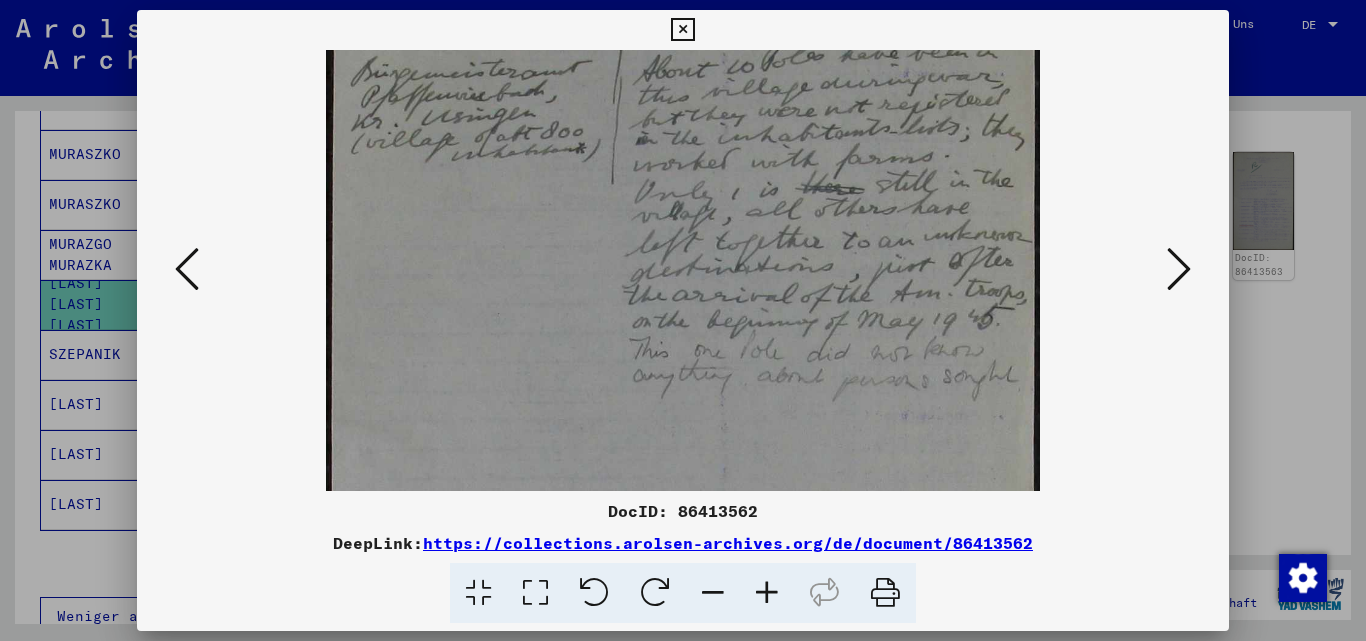 click at bounding box center (682, 30) 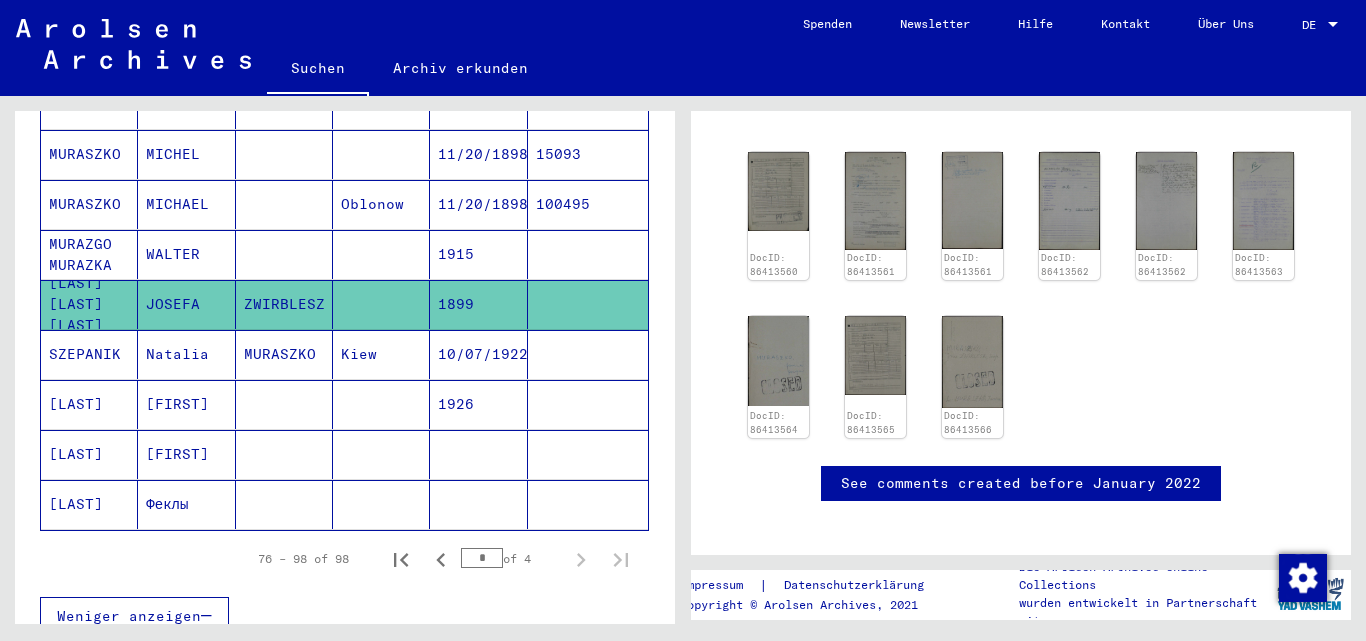 click on "[FIRST]" at bounding box center (186, 454) 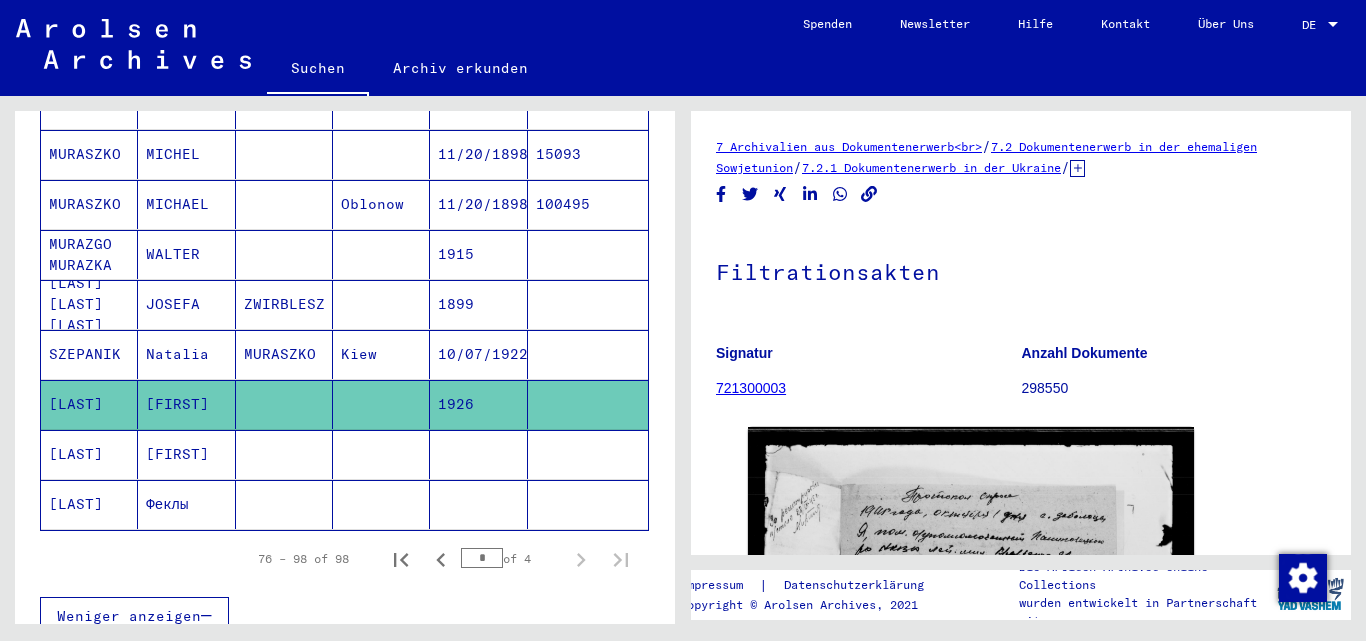 scroll, scrollTop: 0, scrollLeft: 0, axis: both 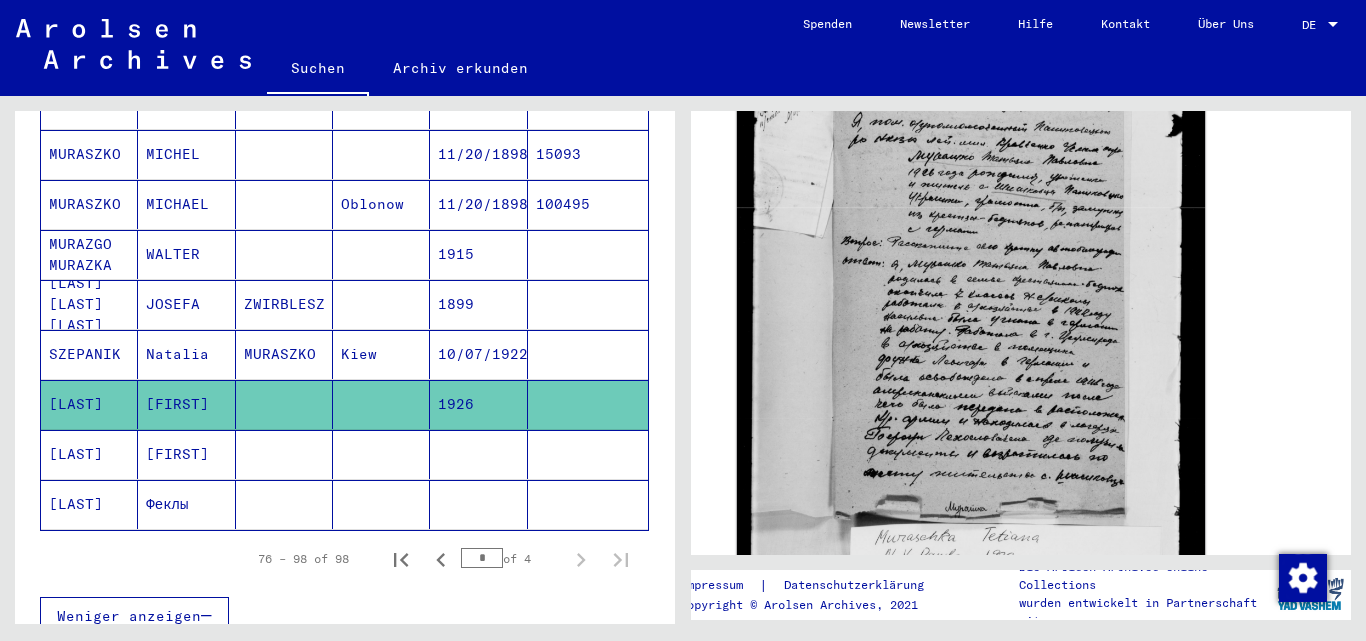 click 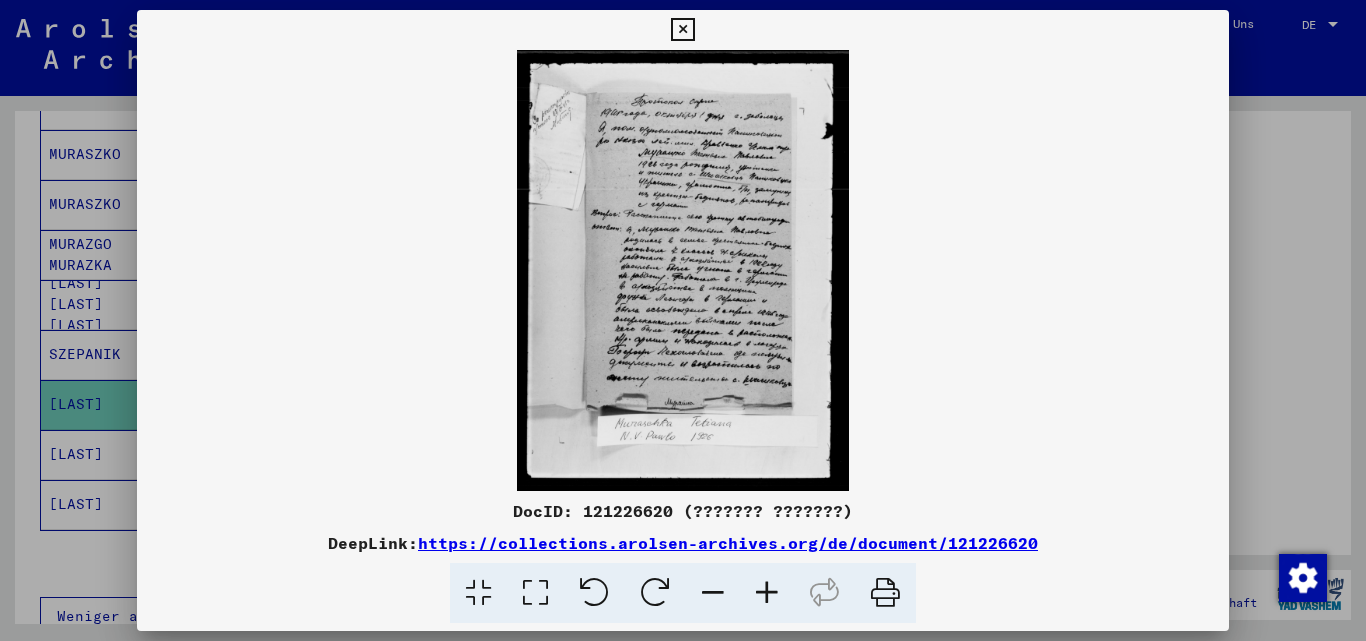 click at bounding box center [767, 593] 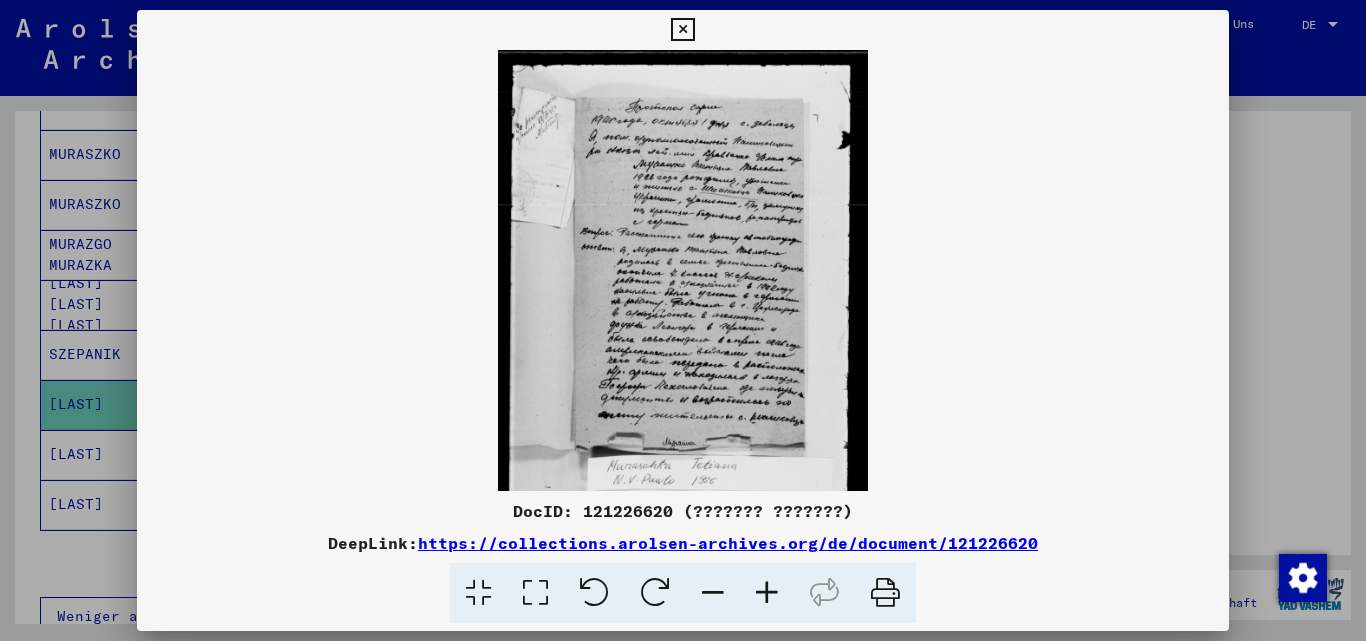 click at bounding box center (767, 593) 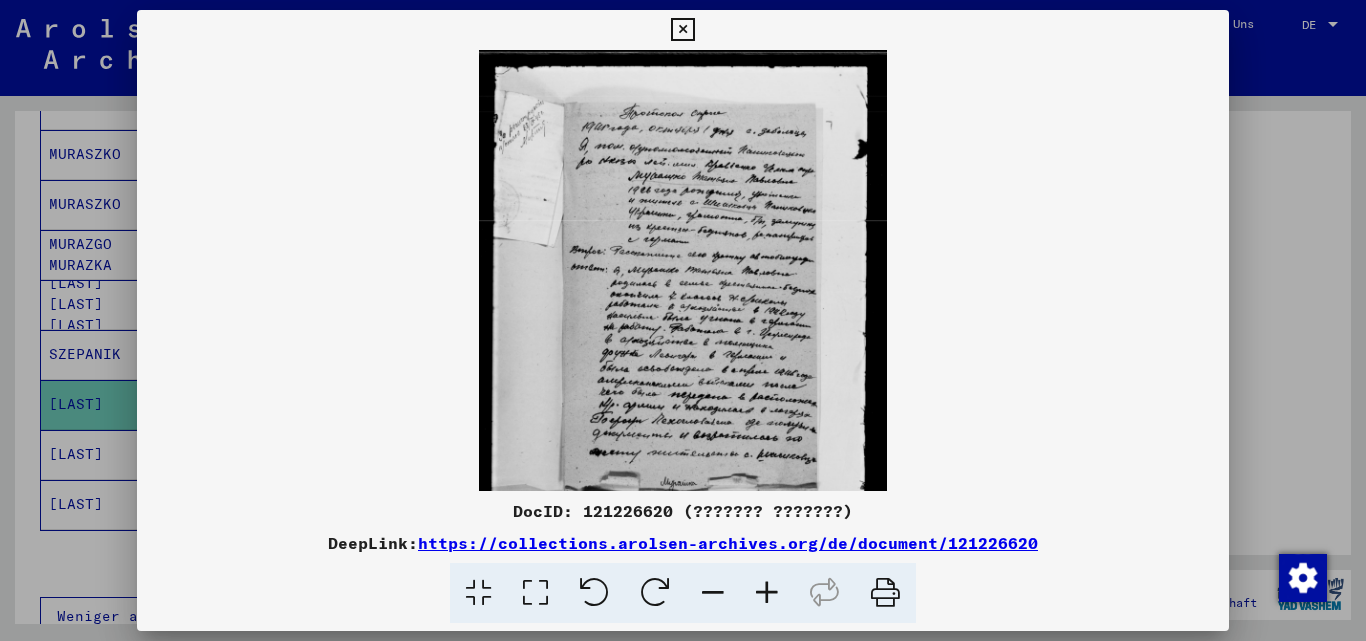 click at bounding box center (767, 593) 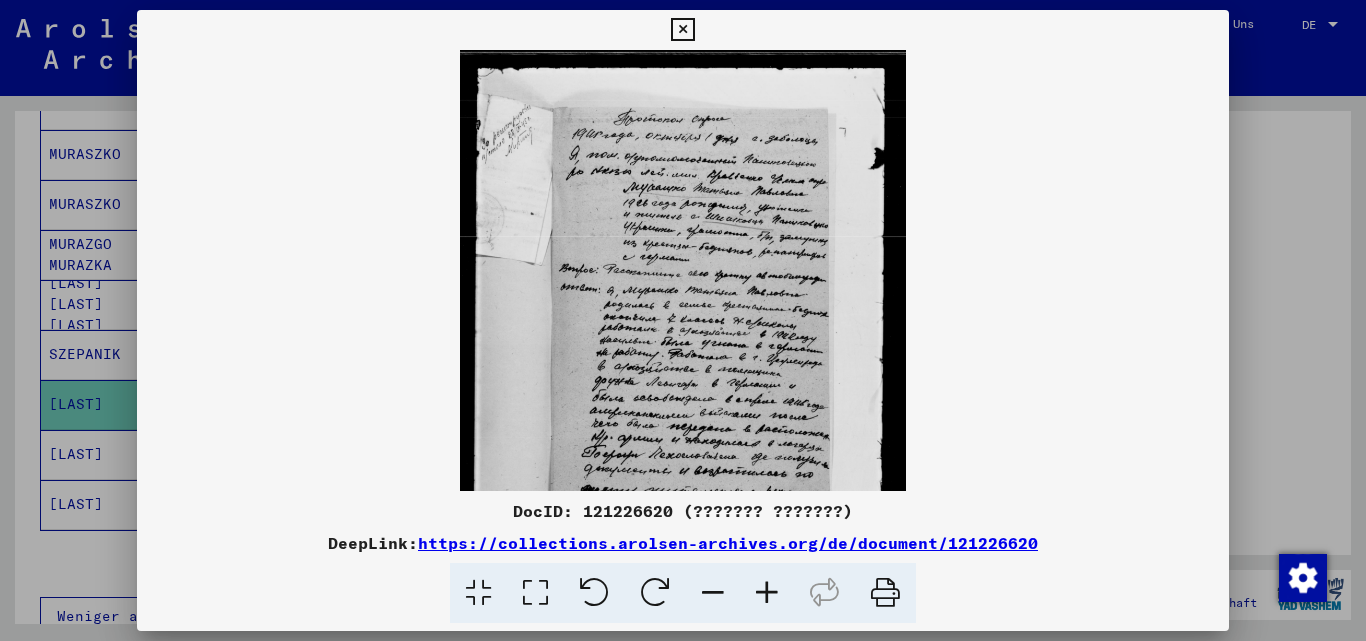 click at bounding box center (767, 593) 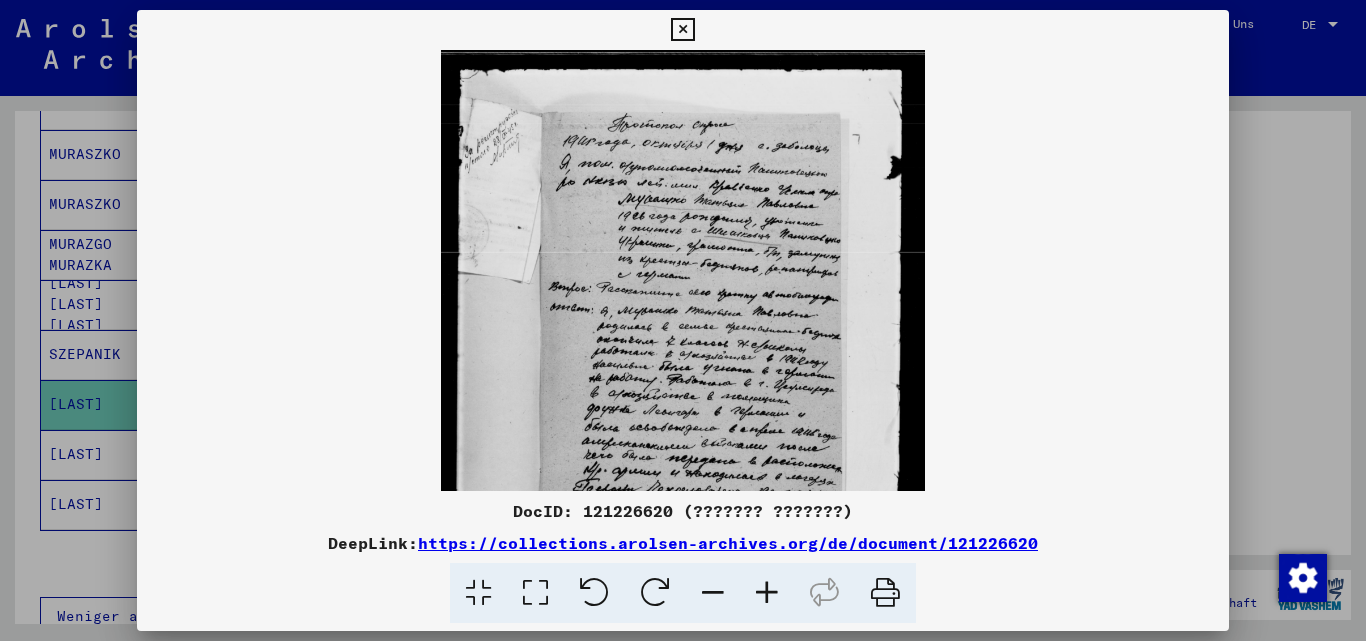 click at bounding box center [767, 593] 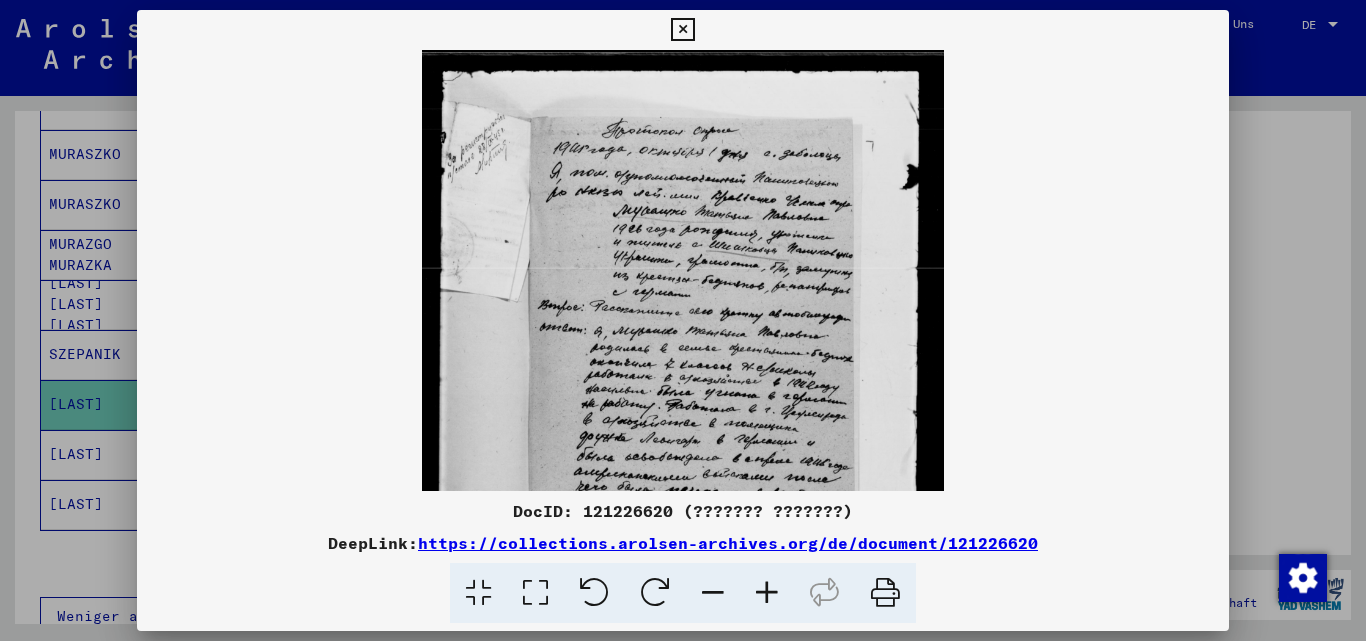 click at bounding box center [767, 593] 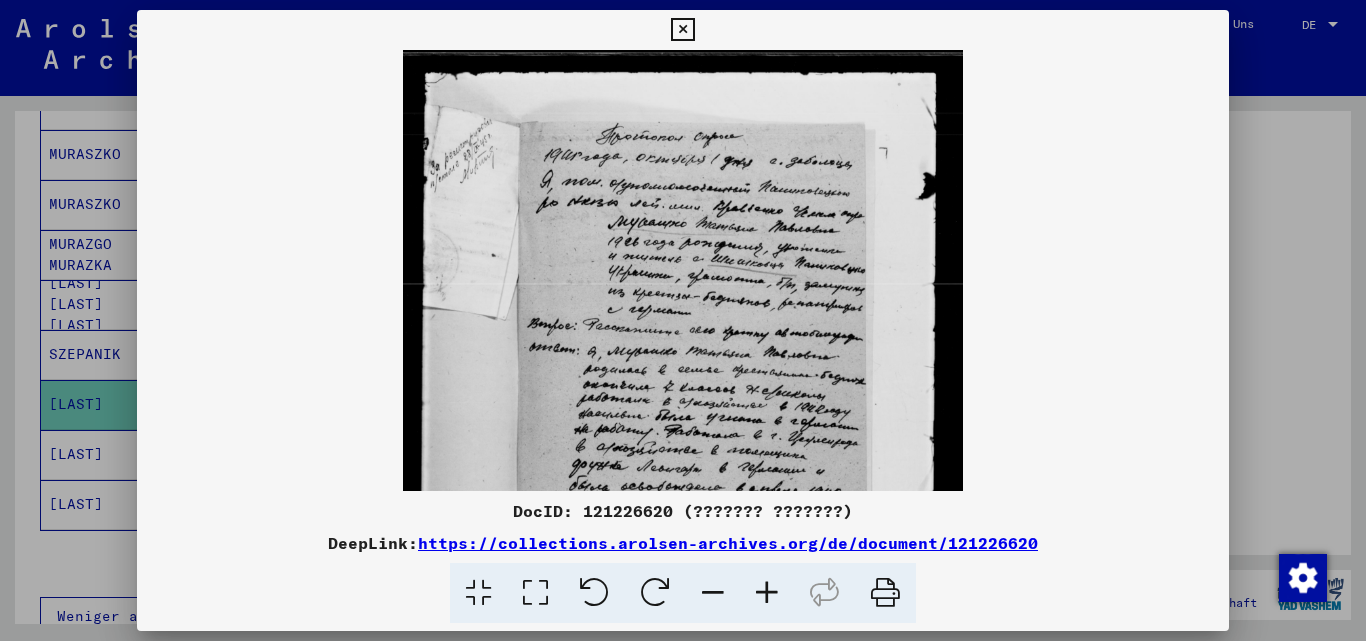click at bounding box center [767, 593] 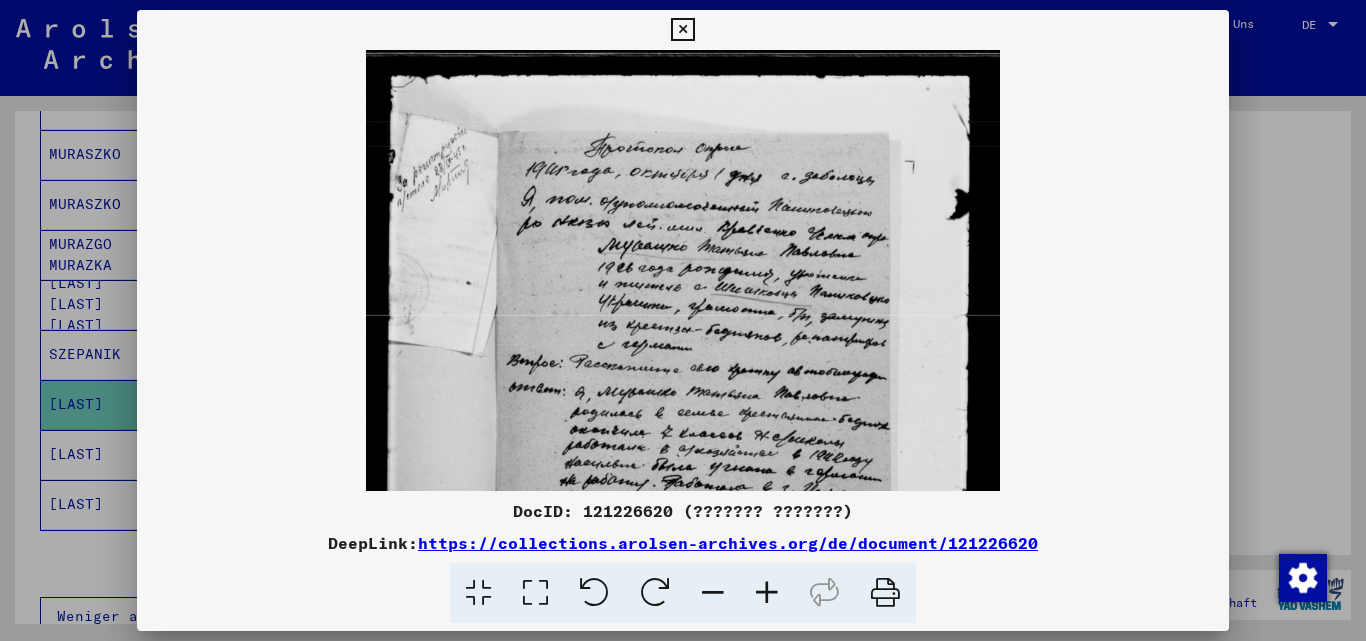 click at bounding box center [767, 593] 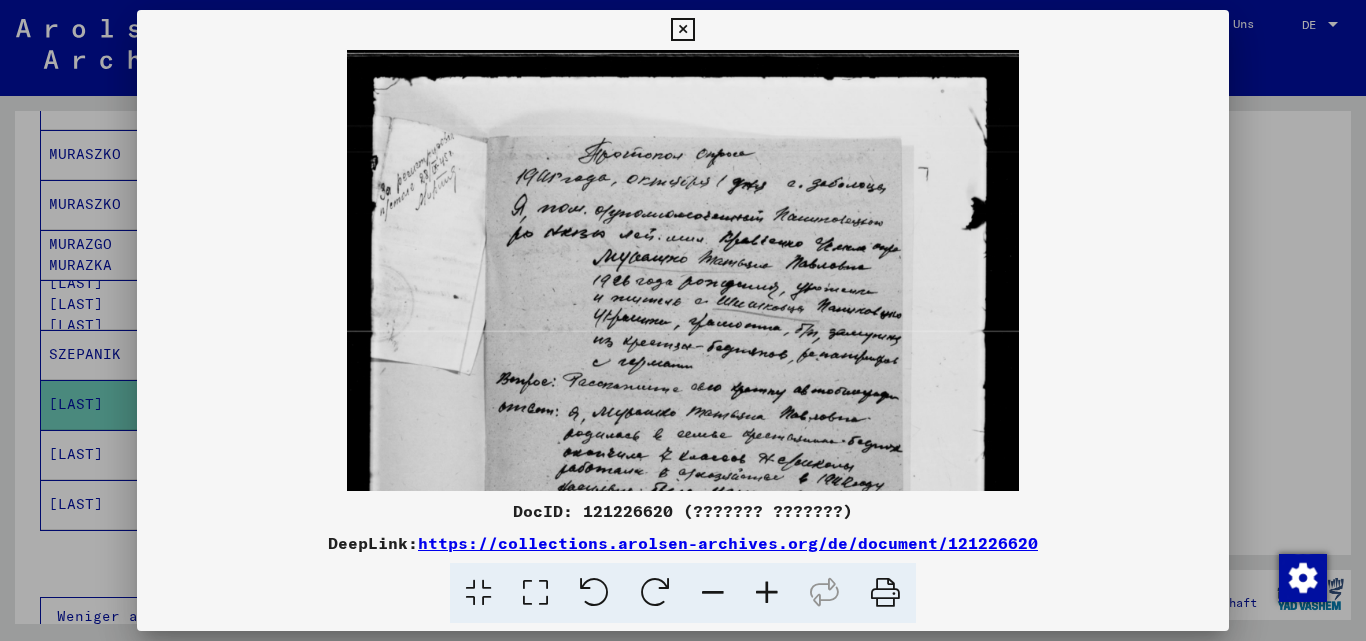 click at bounding box center [767, 593] 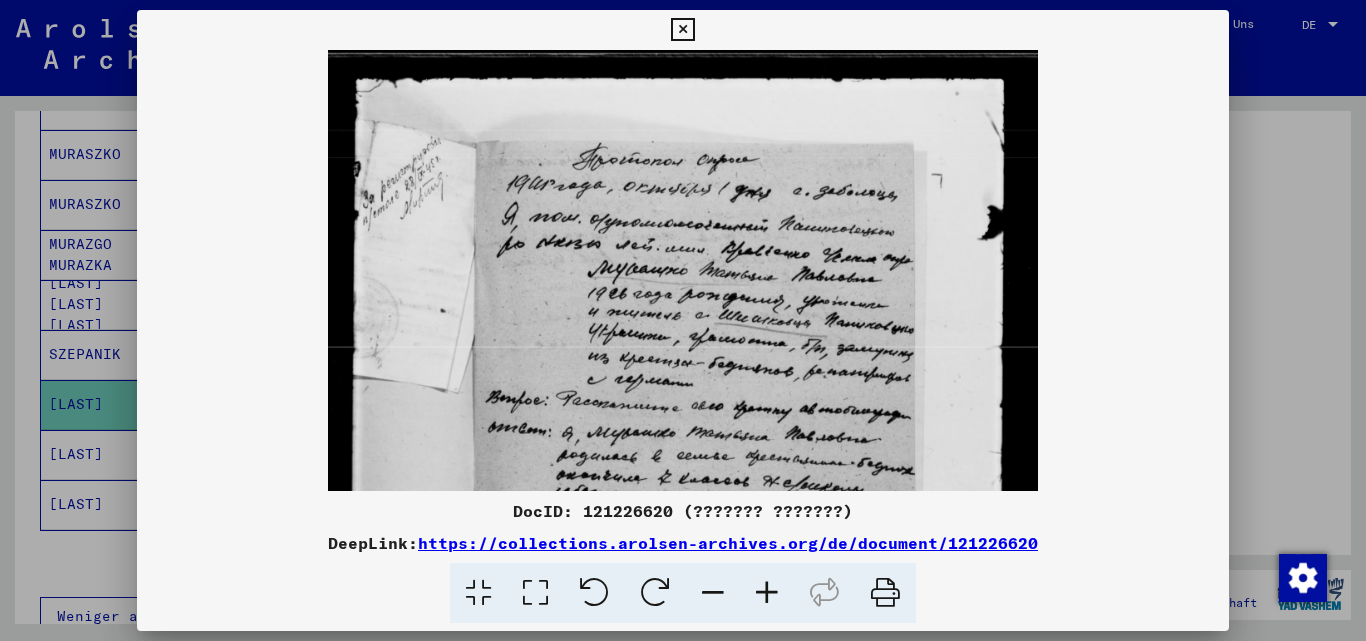 click at bounding box center (767, 593) 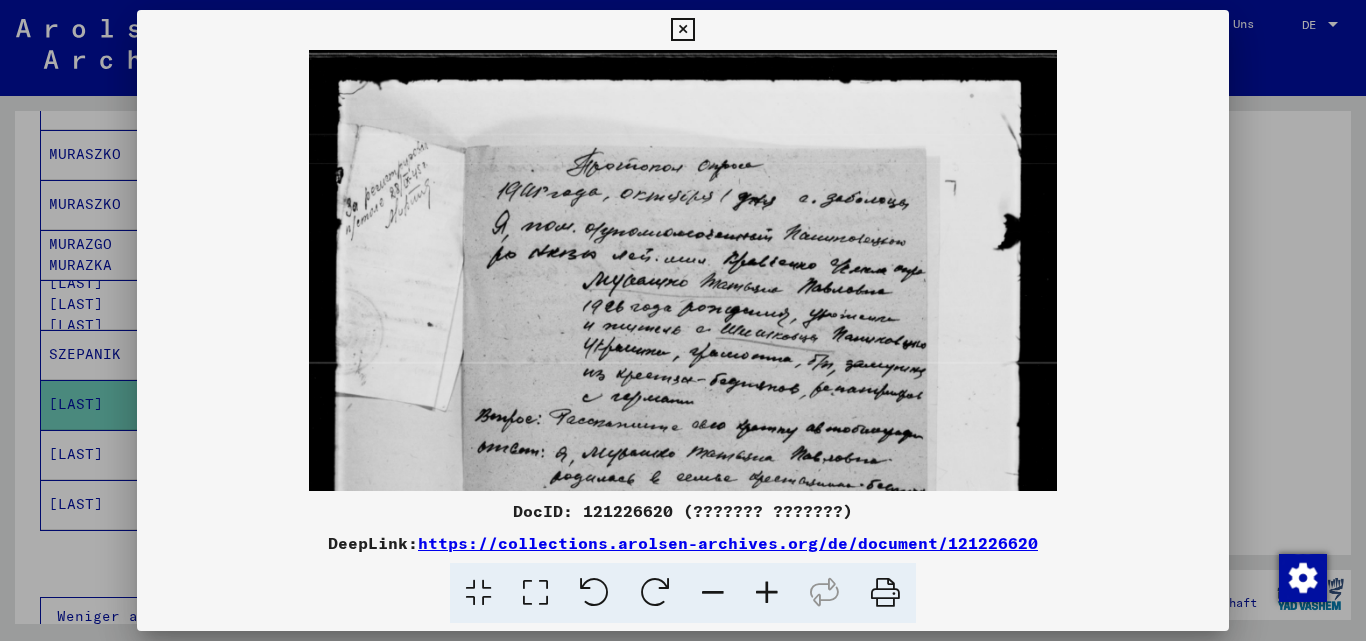 click at bounding box center (767, 593) 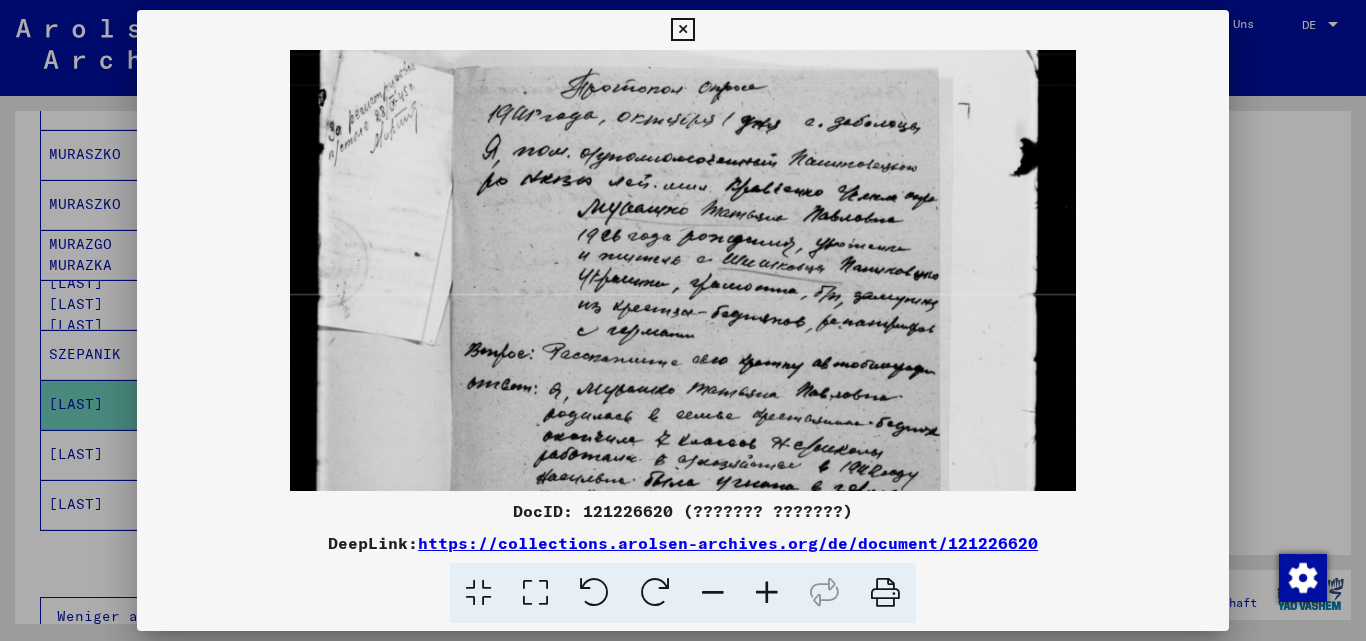 drag, startPoint x: 731, startPoint y: 379, endPoint x: 664, endPoint y: 278, distance: 121.20231 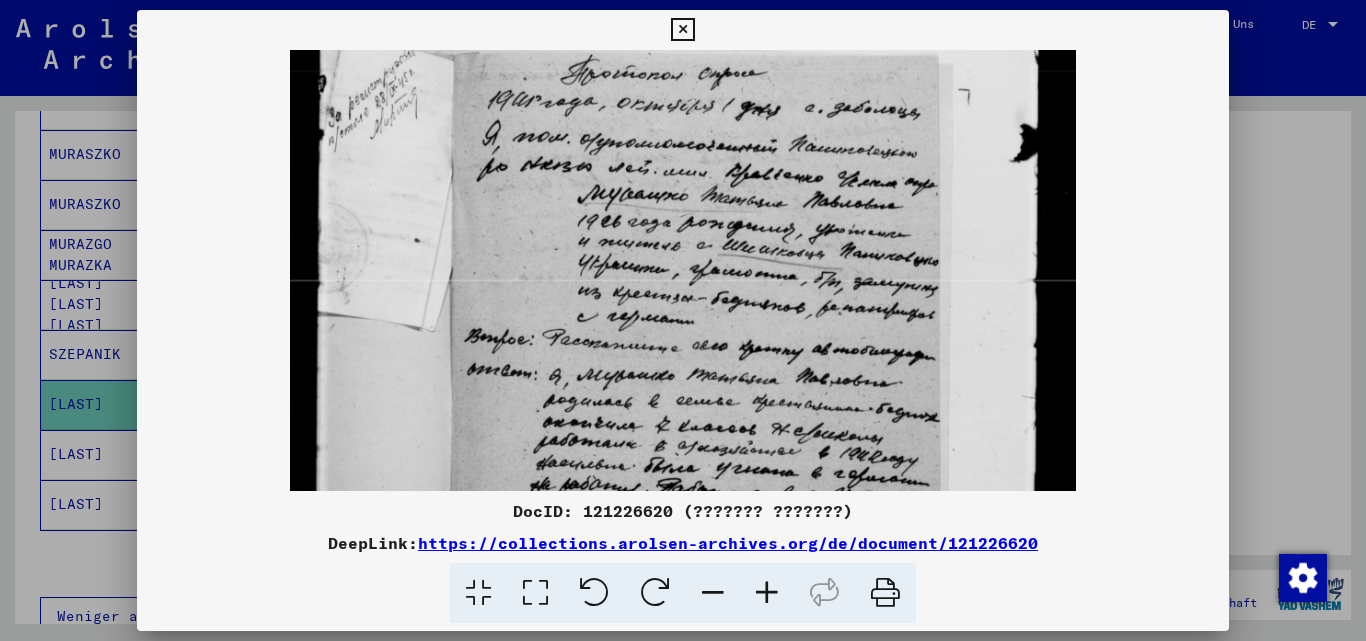 click at bounding box center [767, 593] 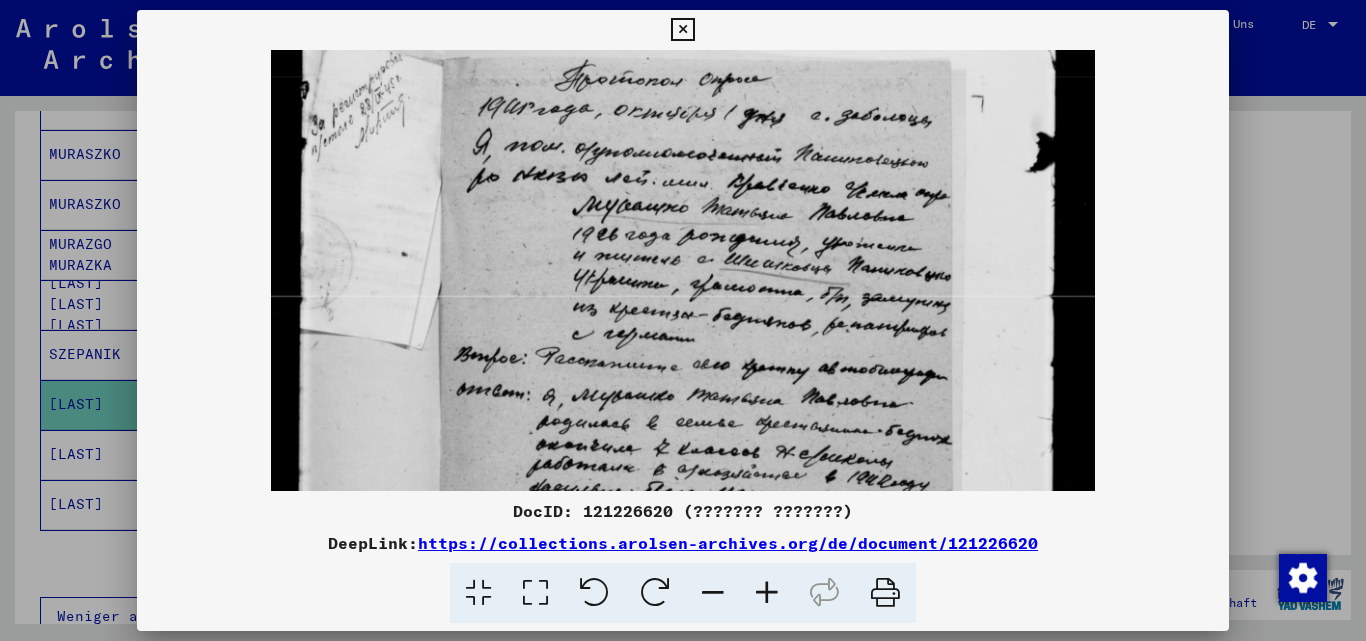 click at bounding box center [767, 593] 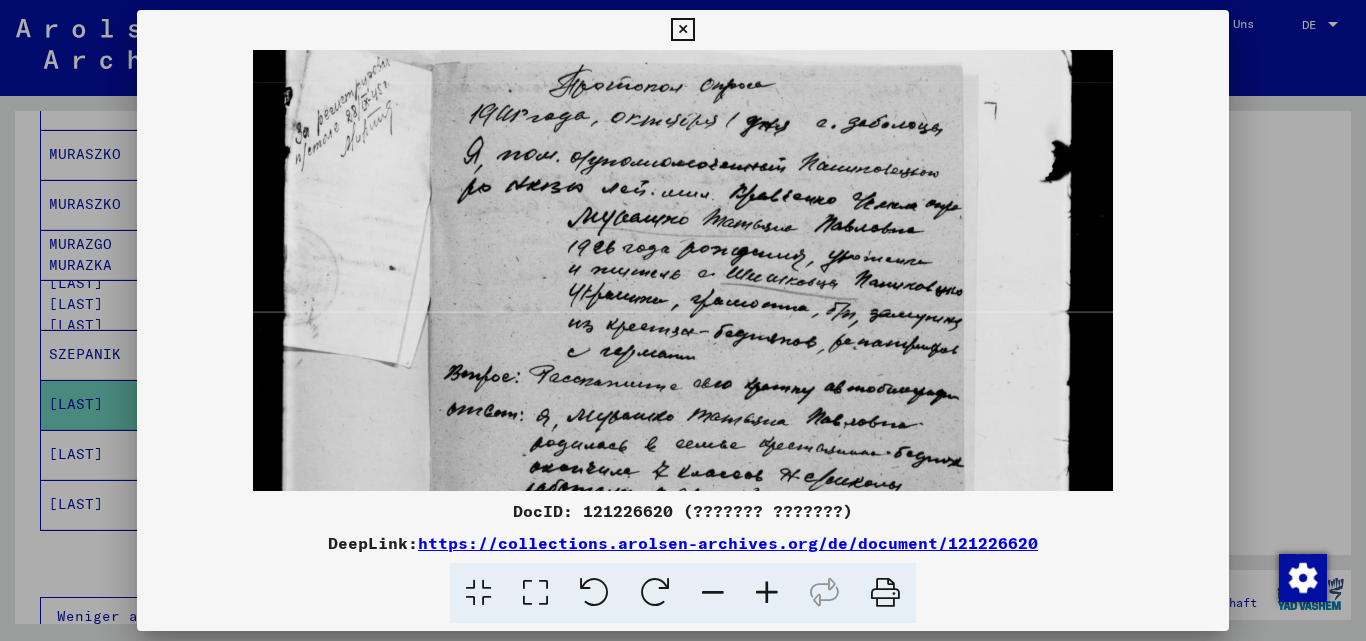 click at bounding box center (767, 593) 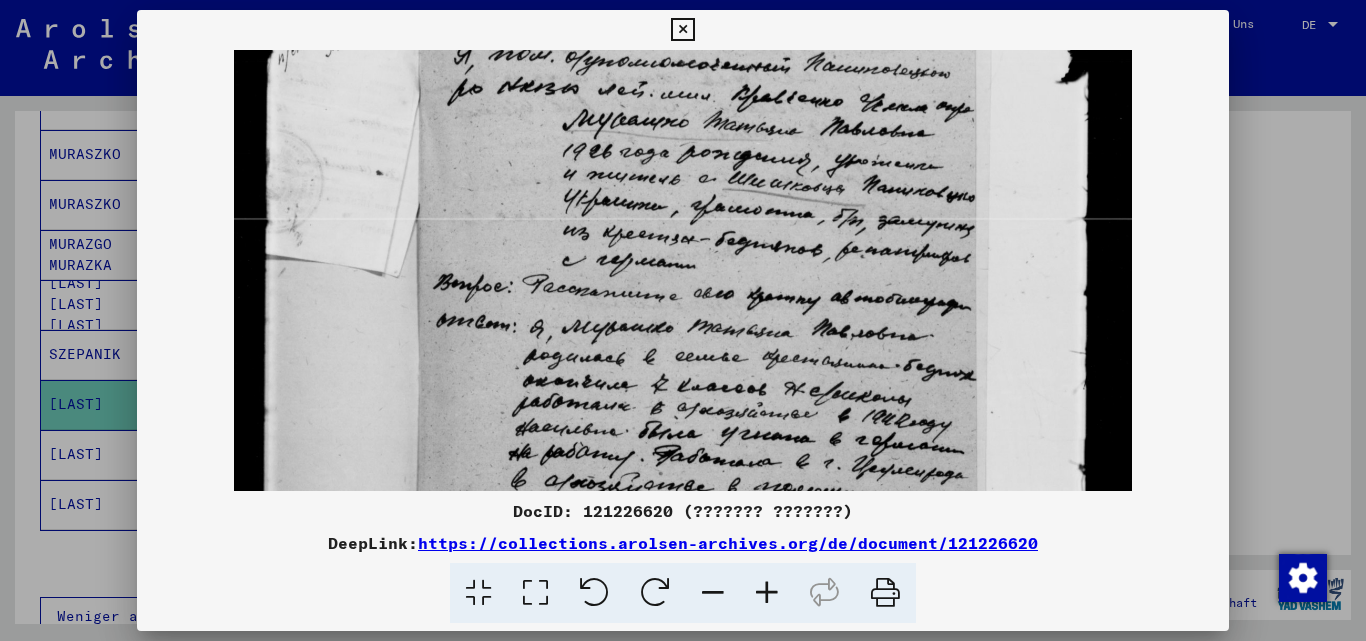 drag, startPoint x: 739, startPoint y: 362, endPoint x: 716, endPoint y: 214, distance: 149.7765 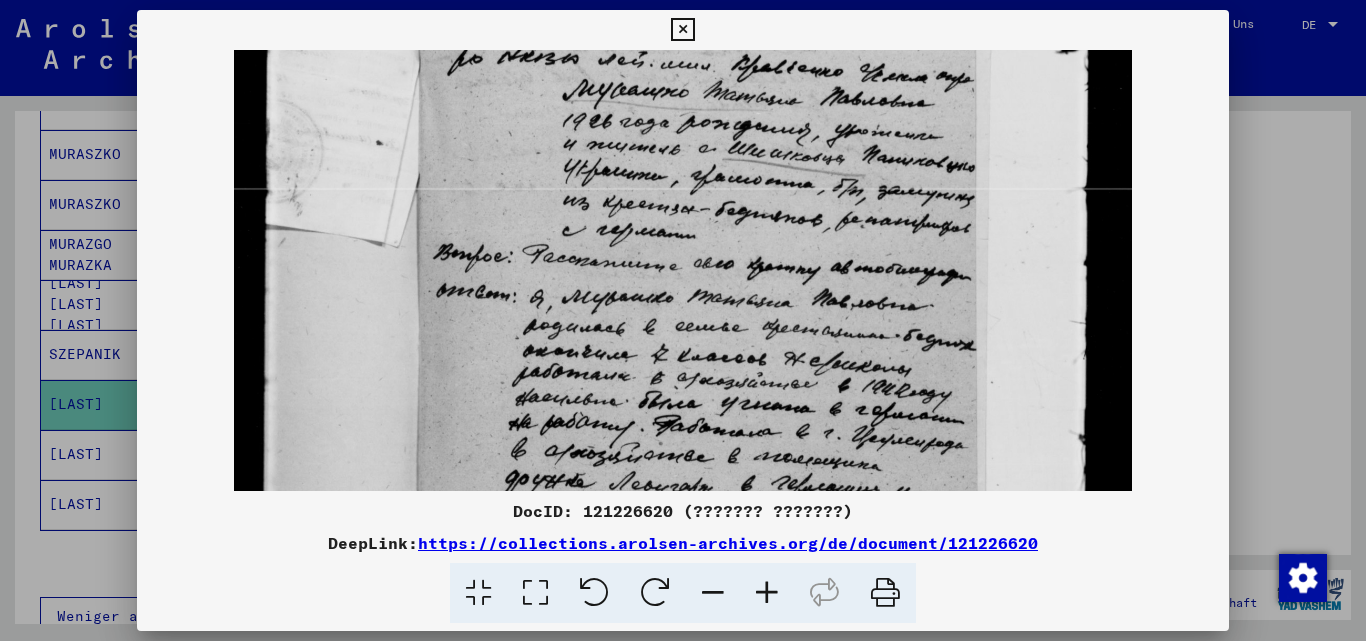 click at bounding box center [682, 30] 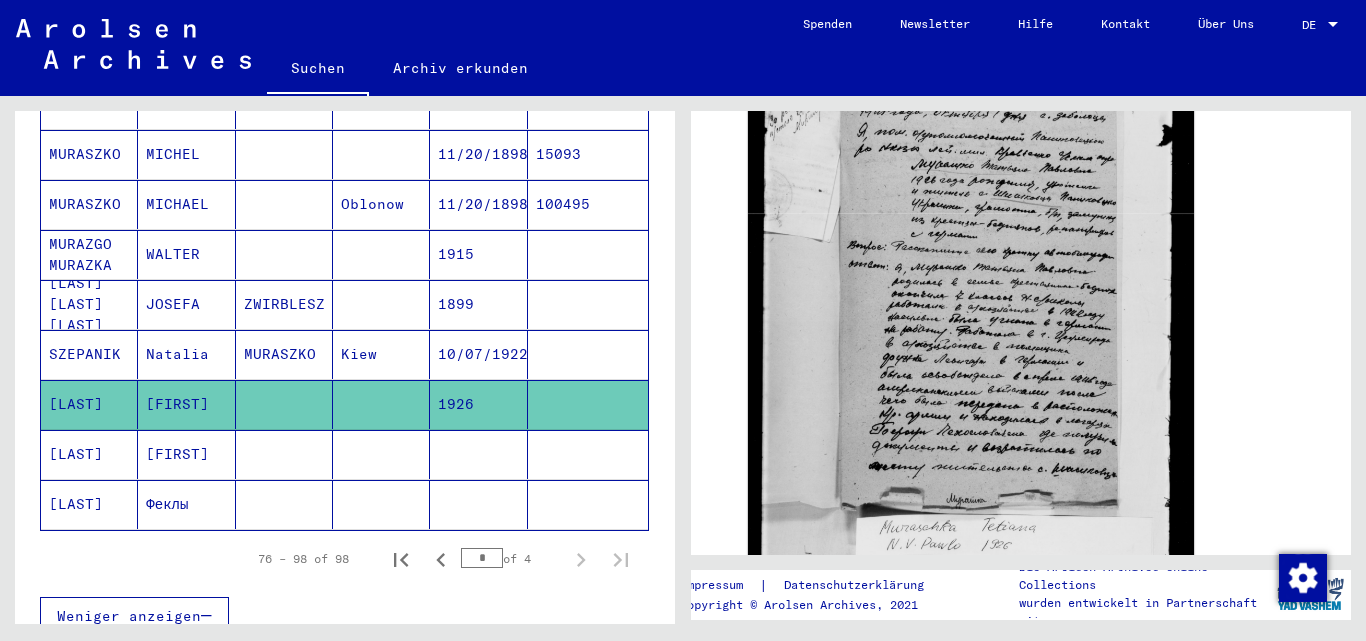 click on "Феклы" 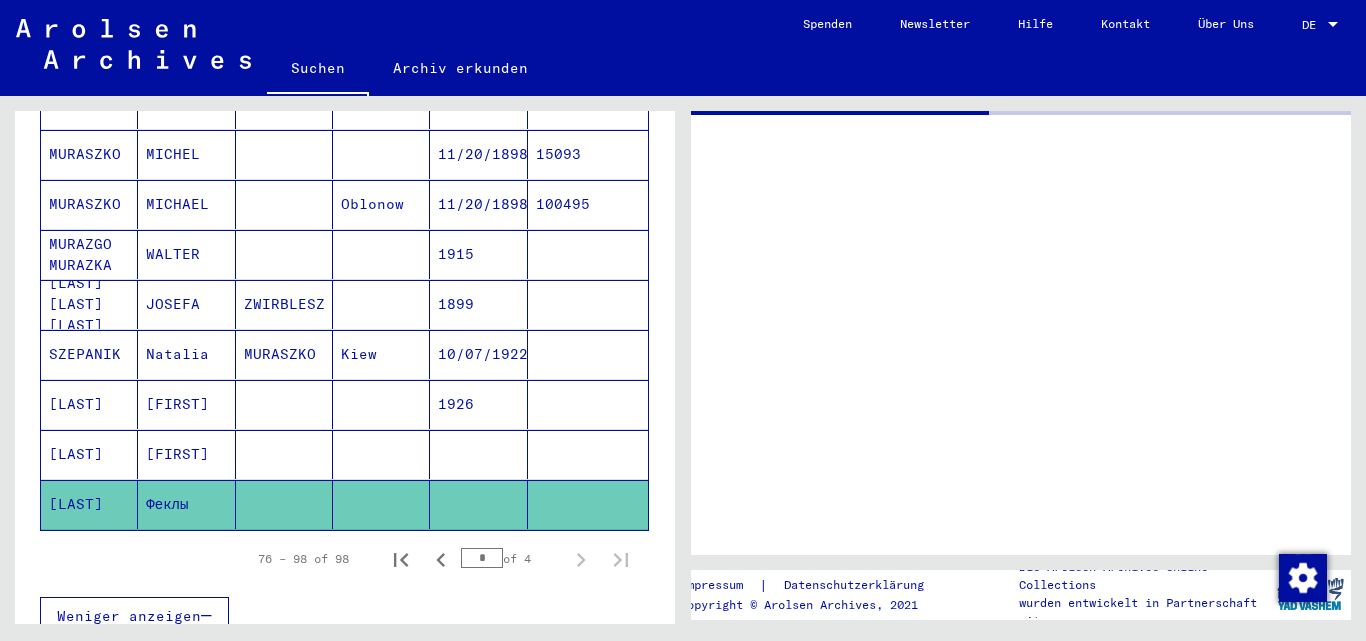 scroll, scrollTop: 0, scrollLeft: 0, axis: both 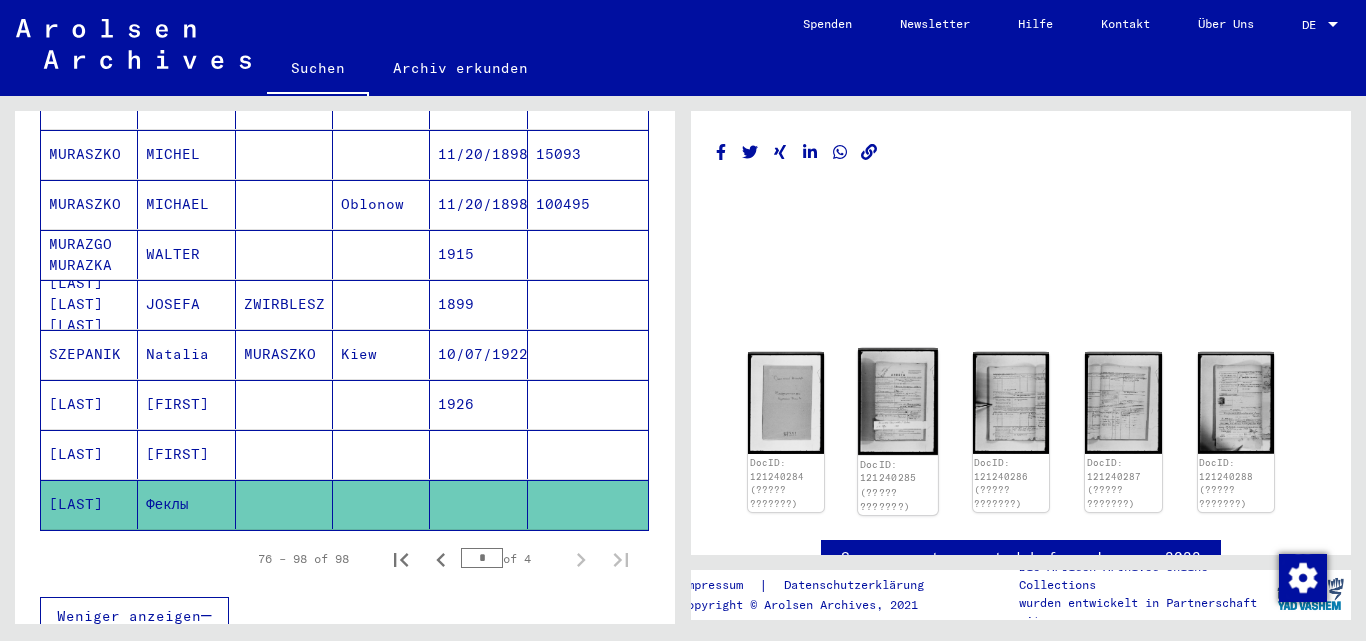 click 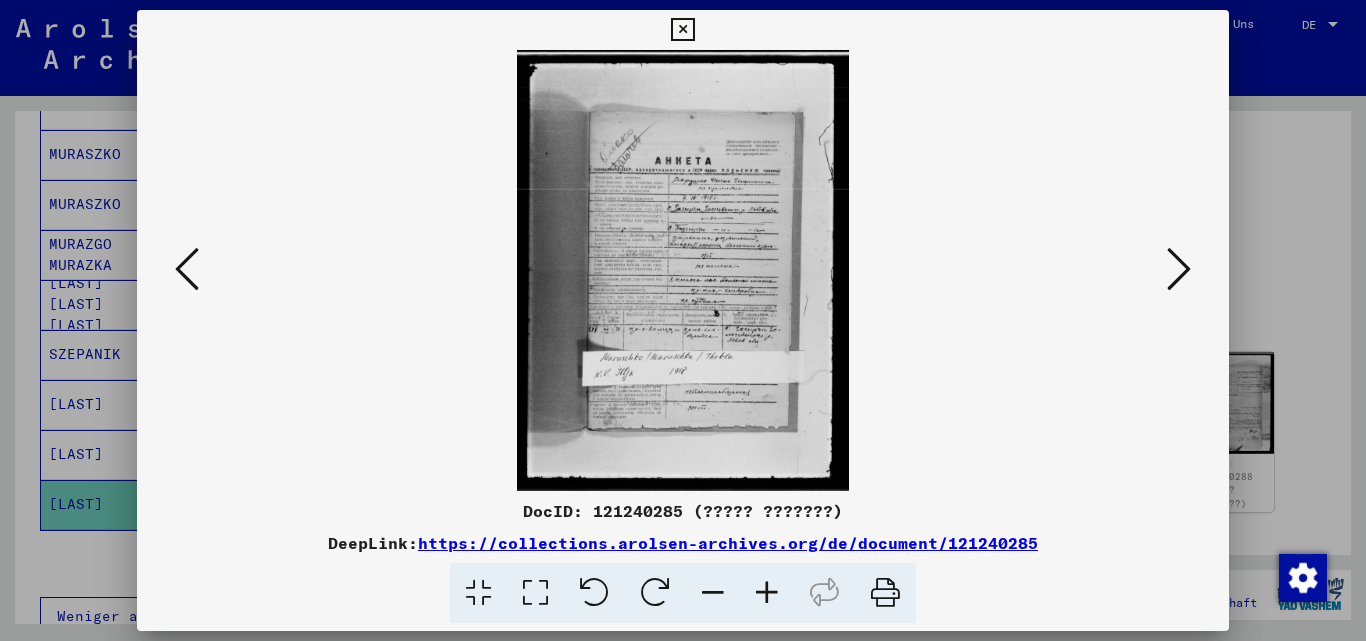 click at bounding box center [767, 593] 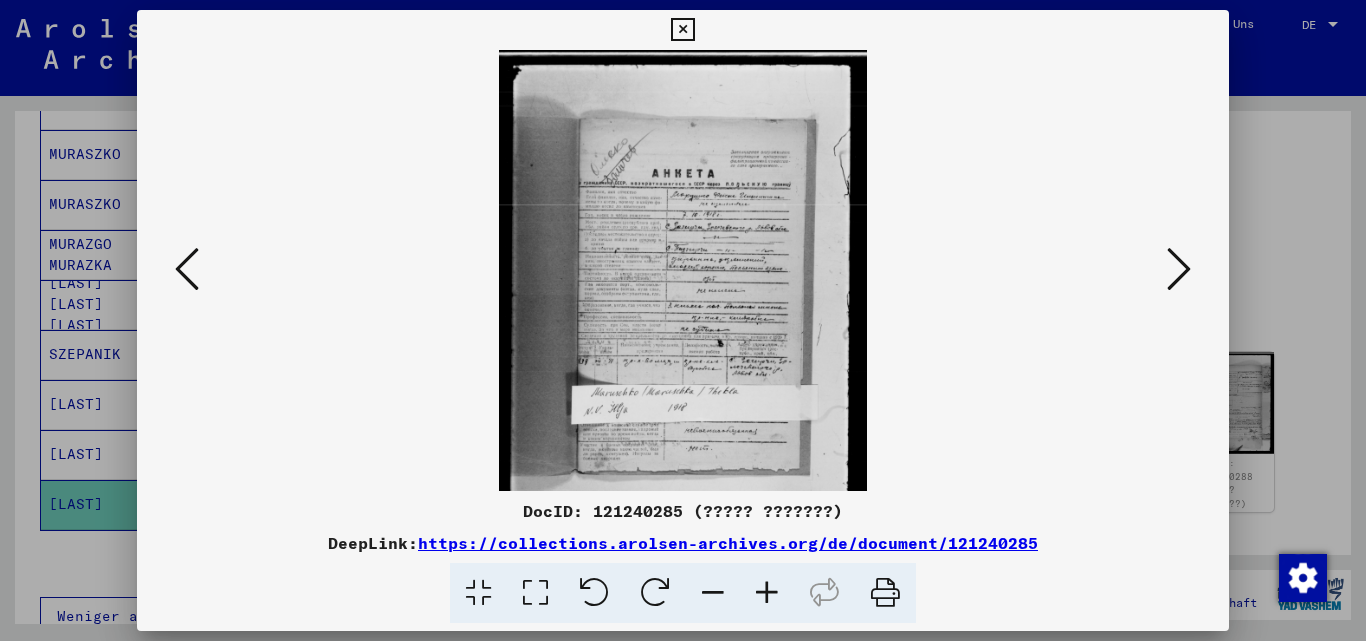 click at bounding box center [767, 593] 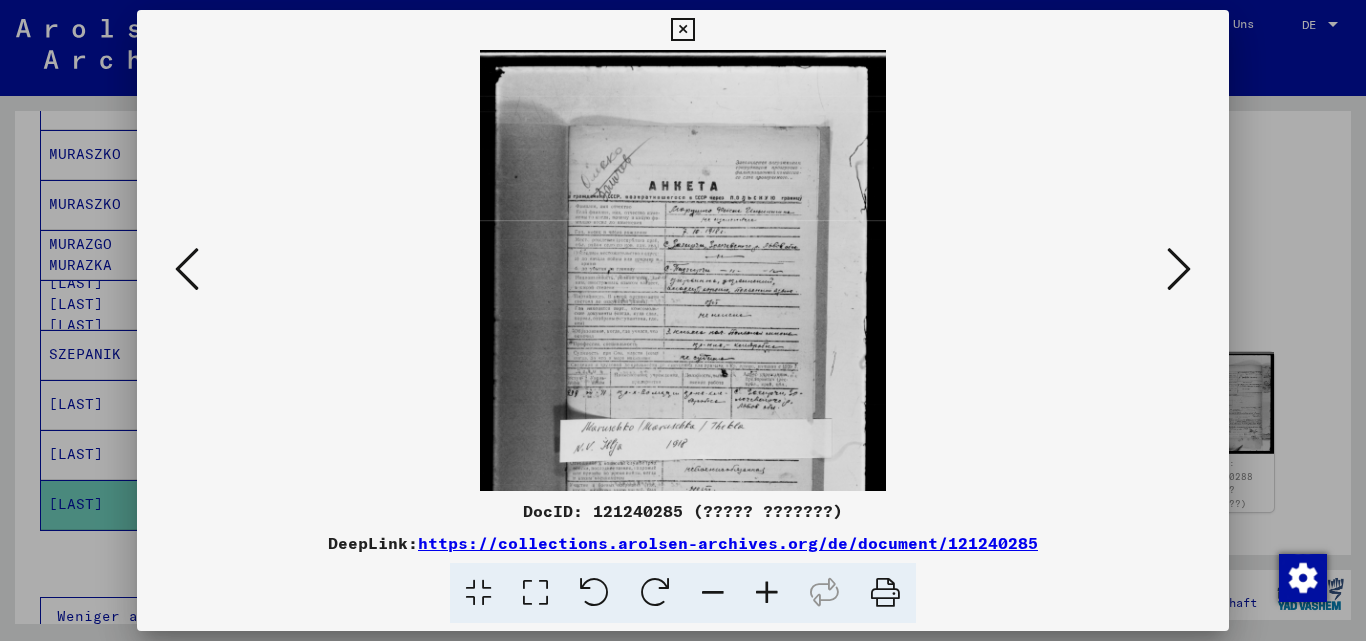 click at bounding box center (767, 593) 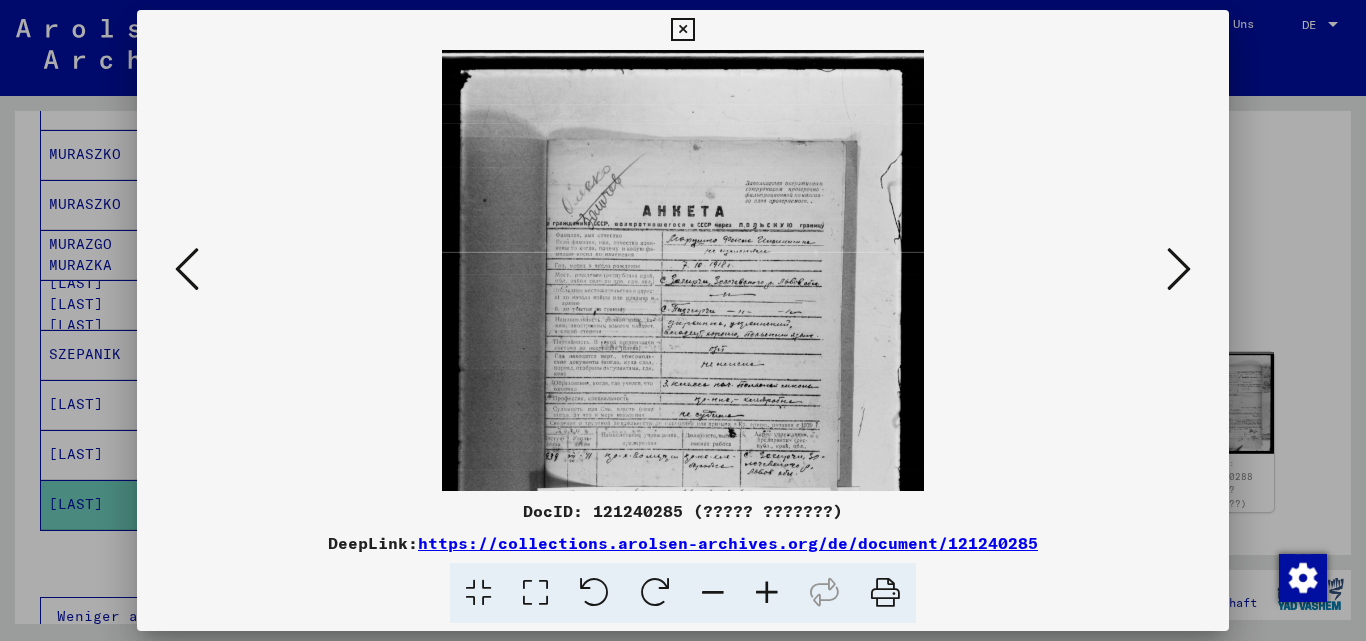 click at bounding box center (767, 593) 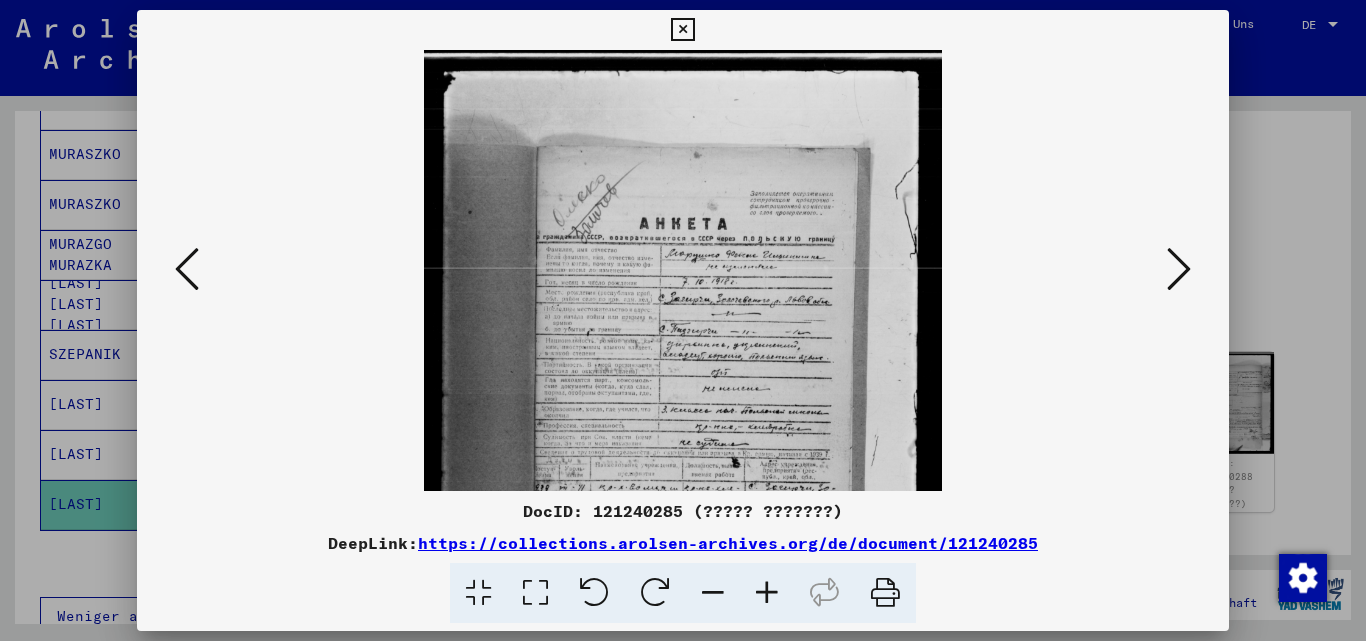 click at bounding box center (767, 593) 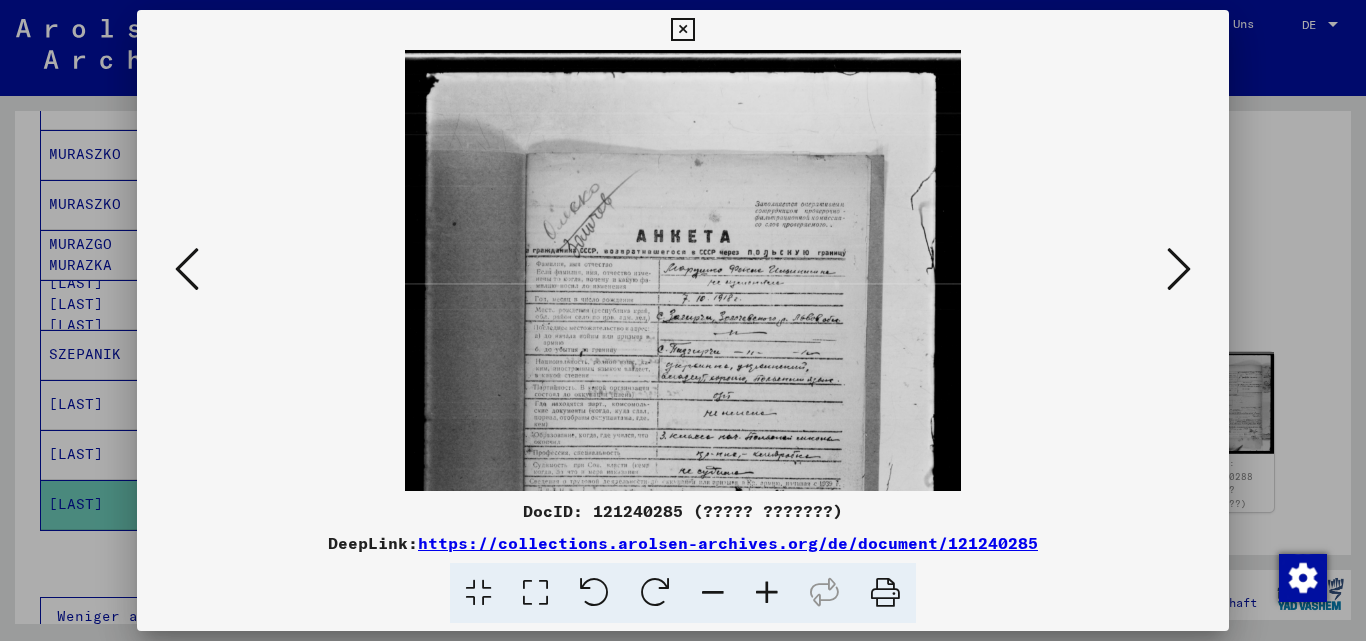 click at bounding box center (767, 593) 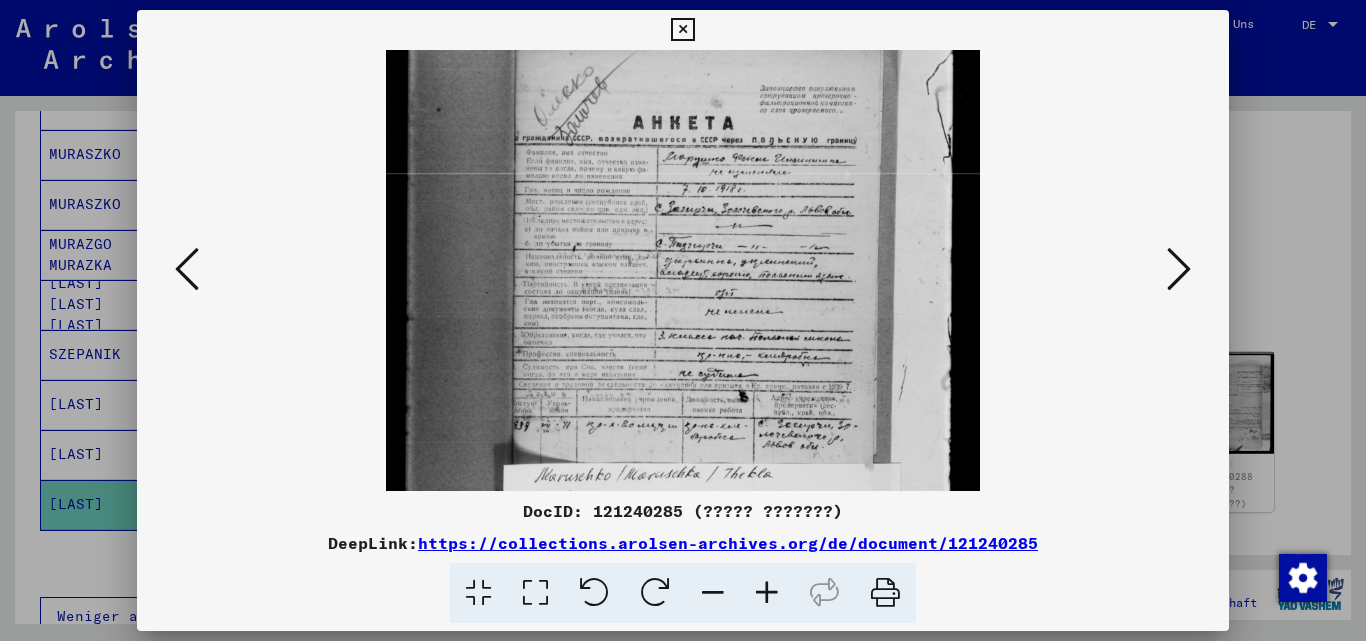 drag, startPoint x: 768, startPoint y: 359, endPoint x: 768, endPoint y: 227, distance: 132 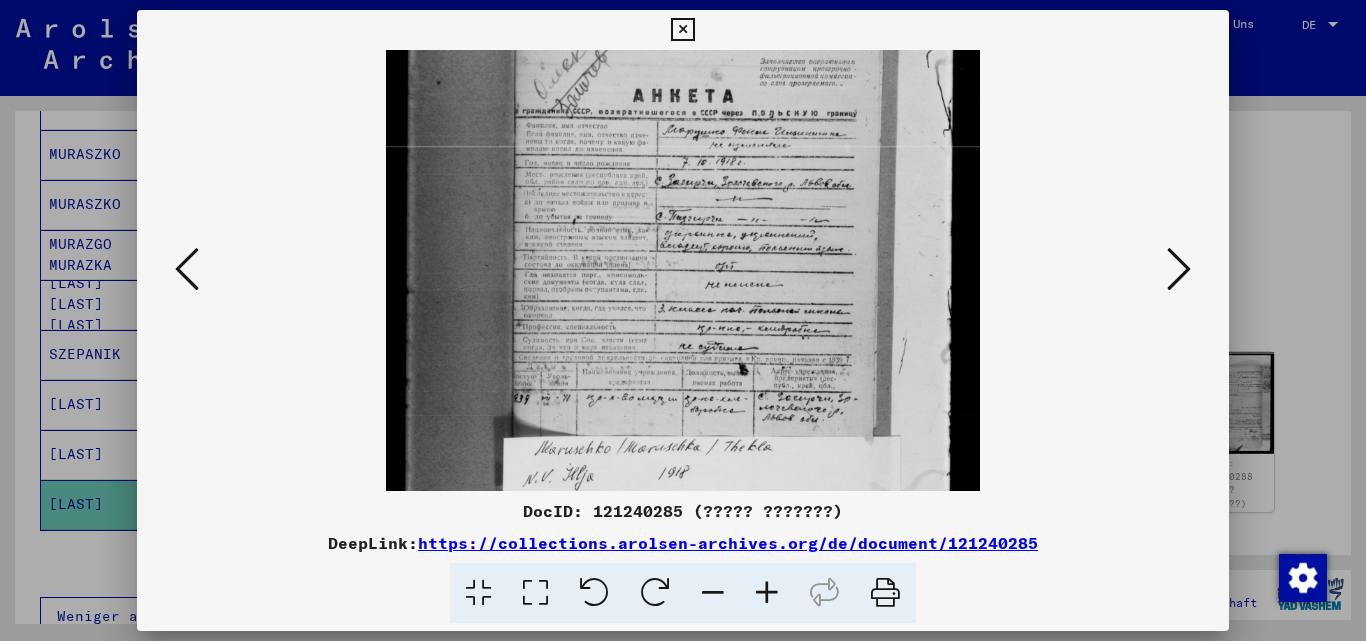 click at bounding box center (767, 593) 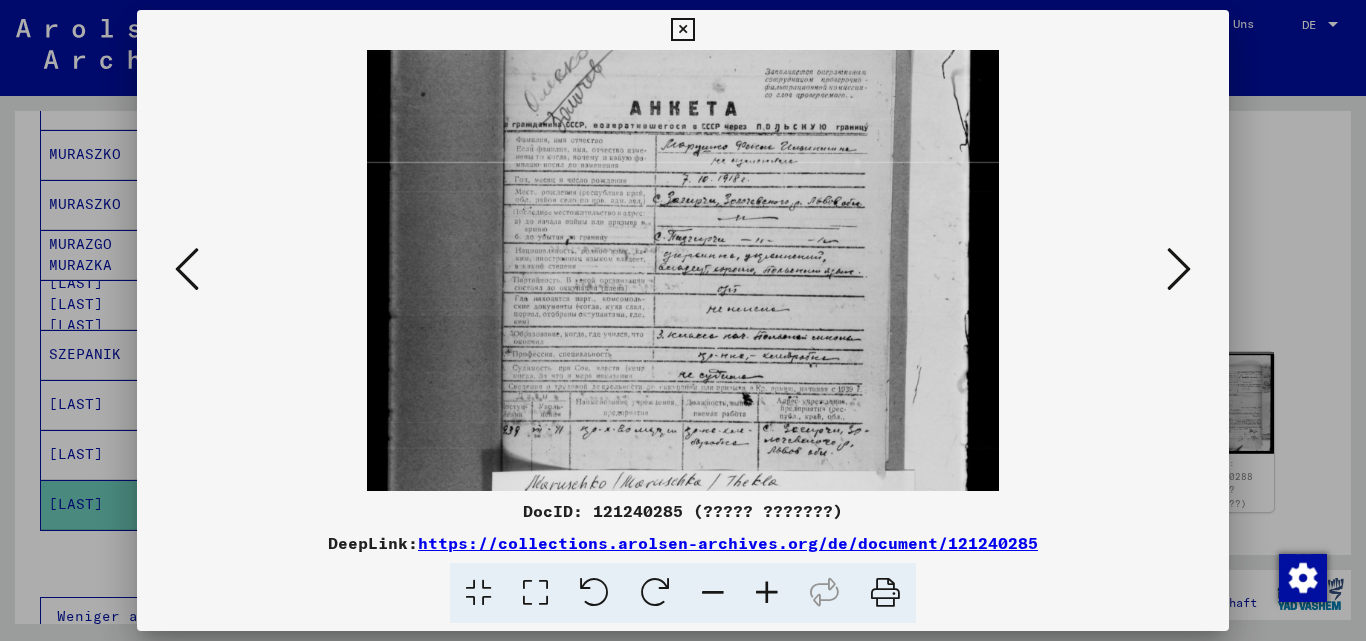 click at bounding box center (767, 593) 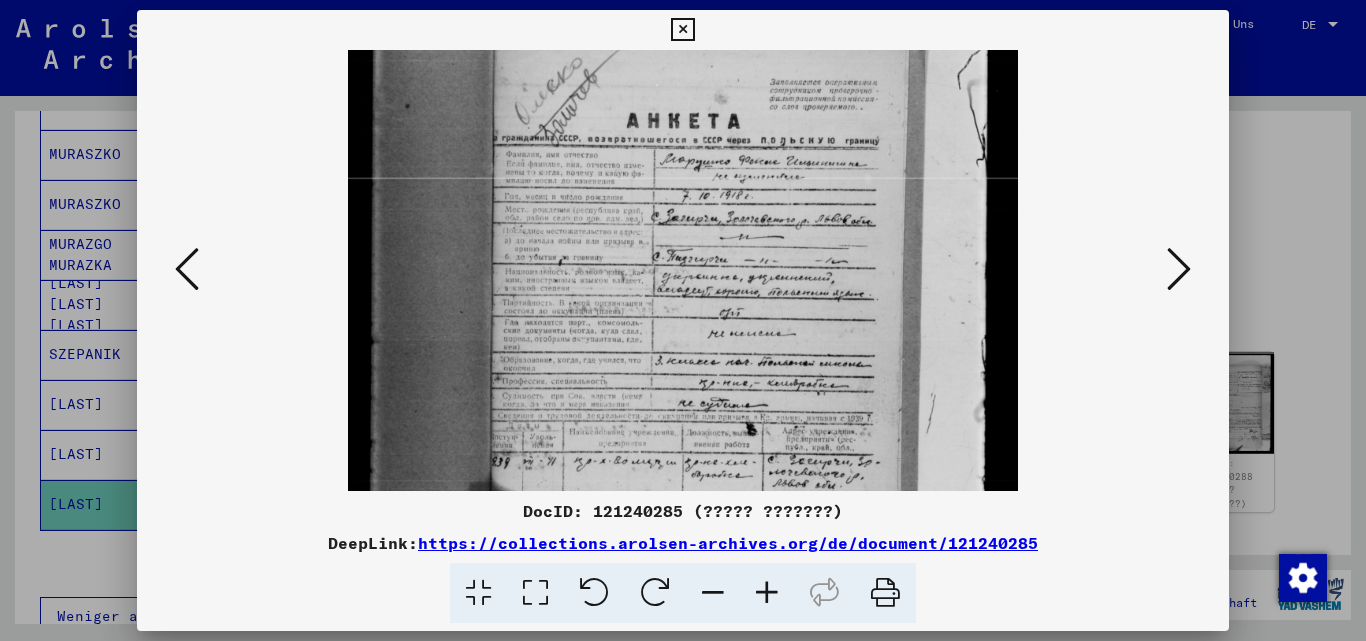 click at bounding box center (767, 593) 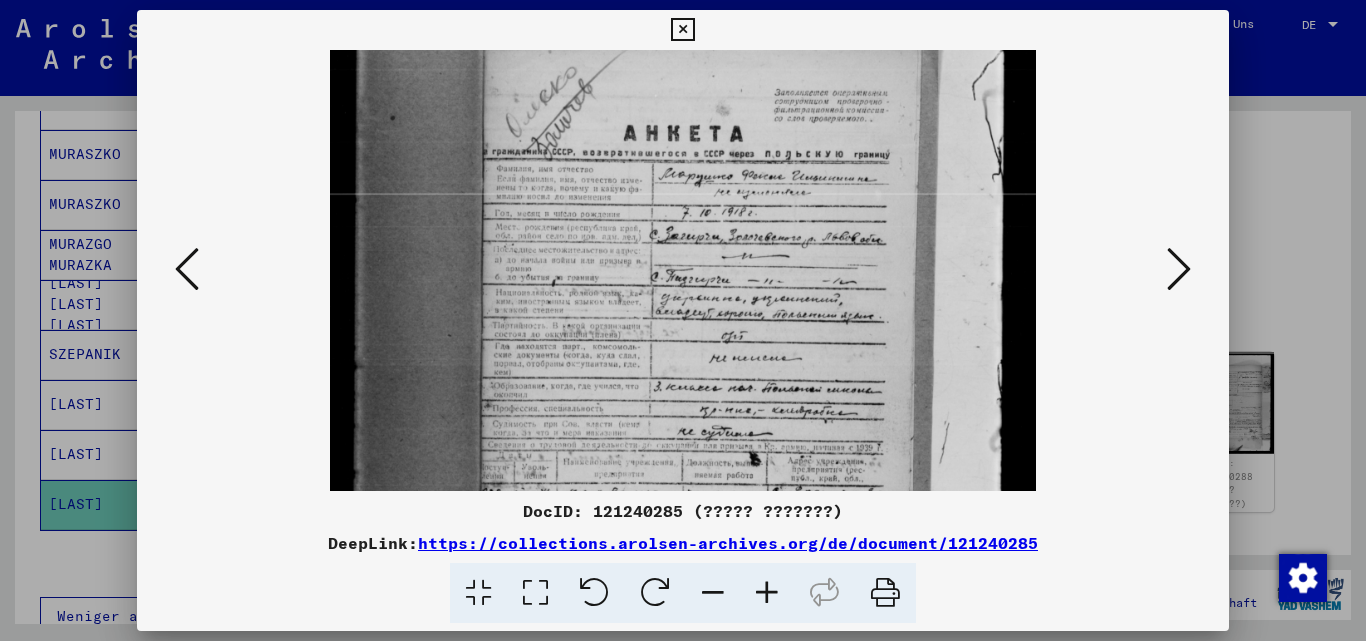 click at bounding box center [767, 593] 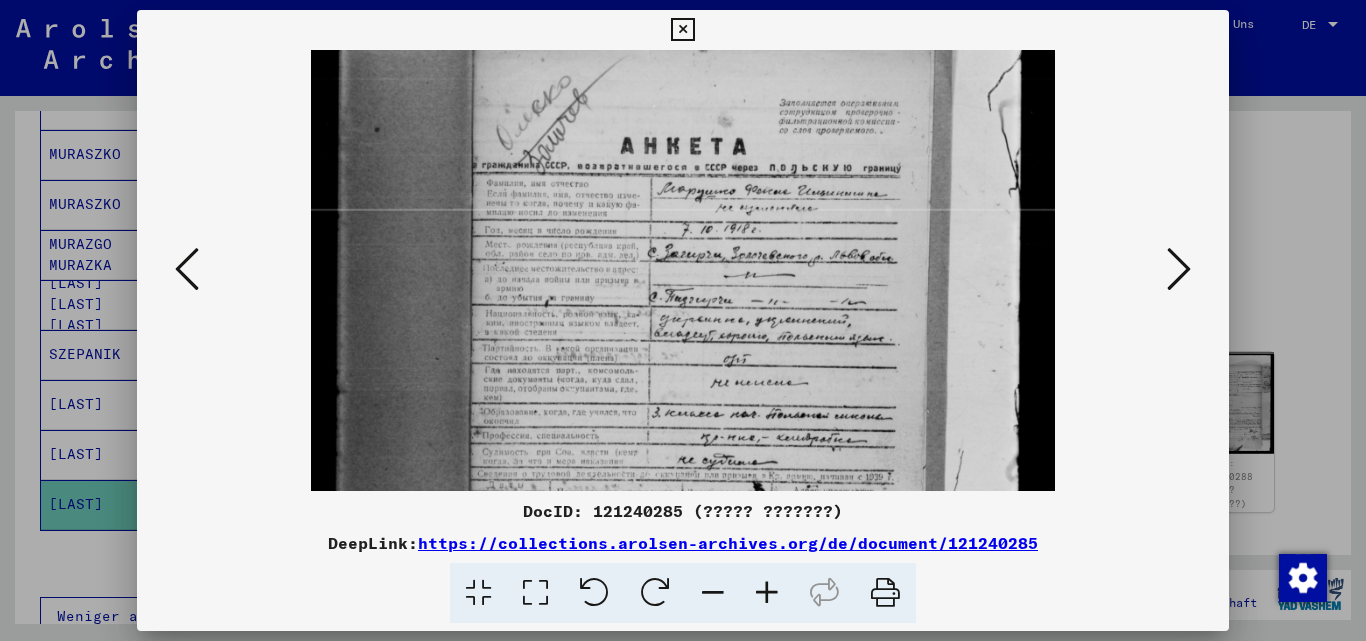 click at bounding box center (767, 593) 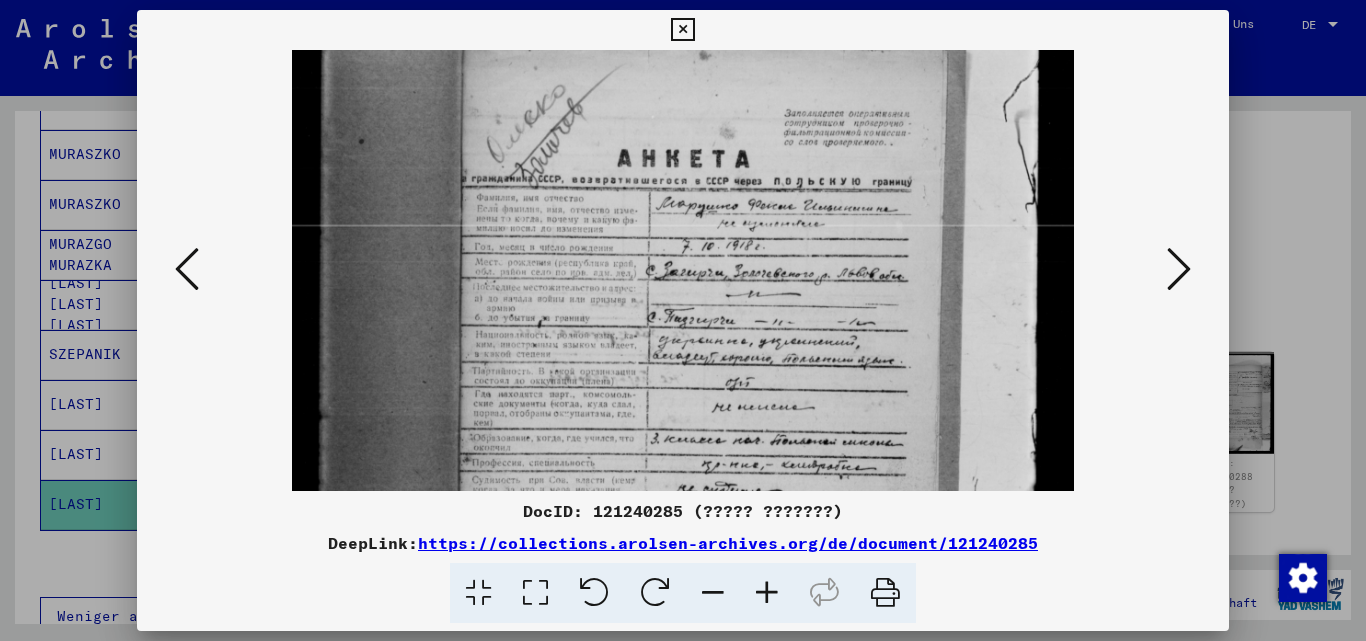 drag, startPoint x: 761, startPoint y: 351, endPoint x: 757, endPoint y: 210, distance: 141.05673 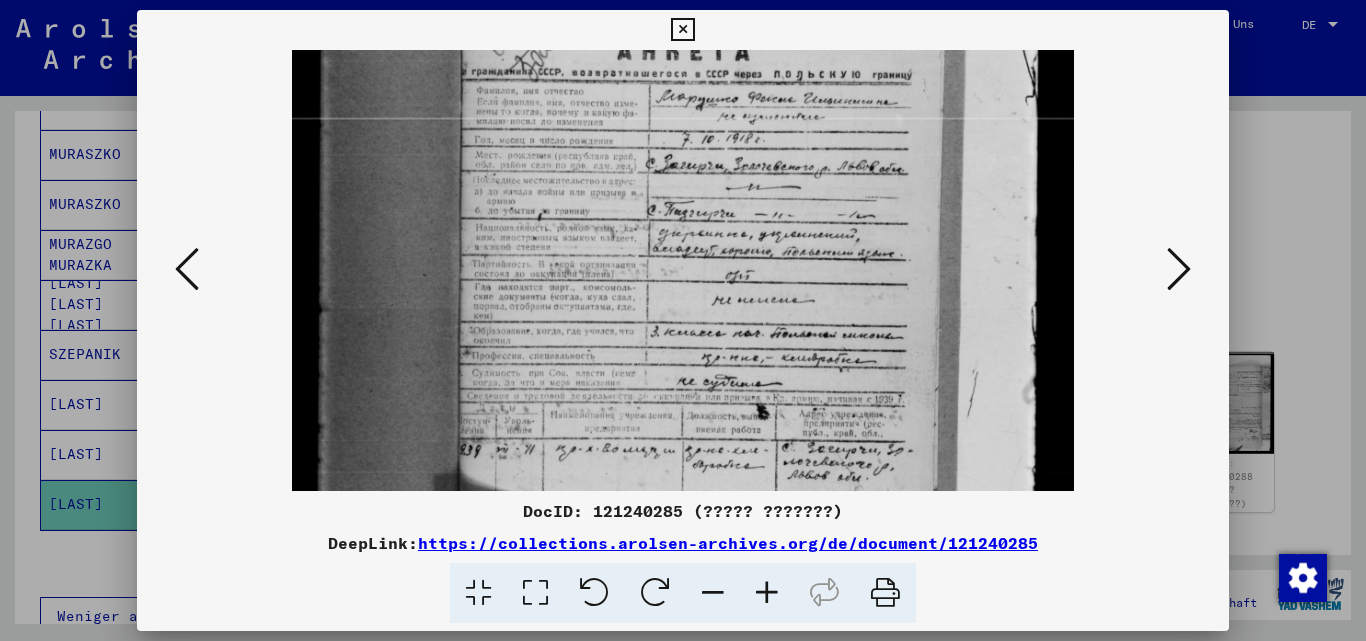 scroll, scrollTop: 254, scrollLeft: 0, axis: vertical 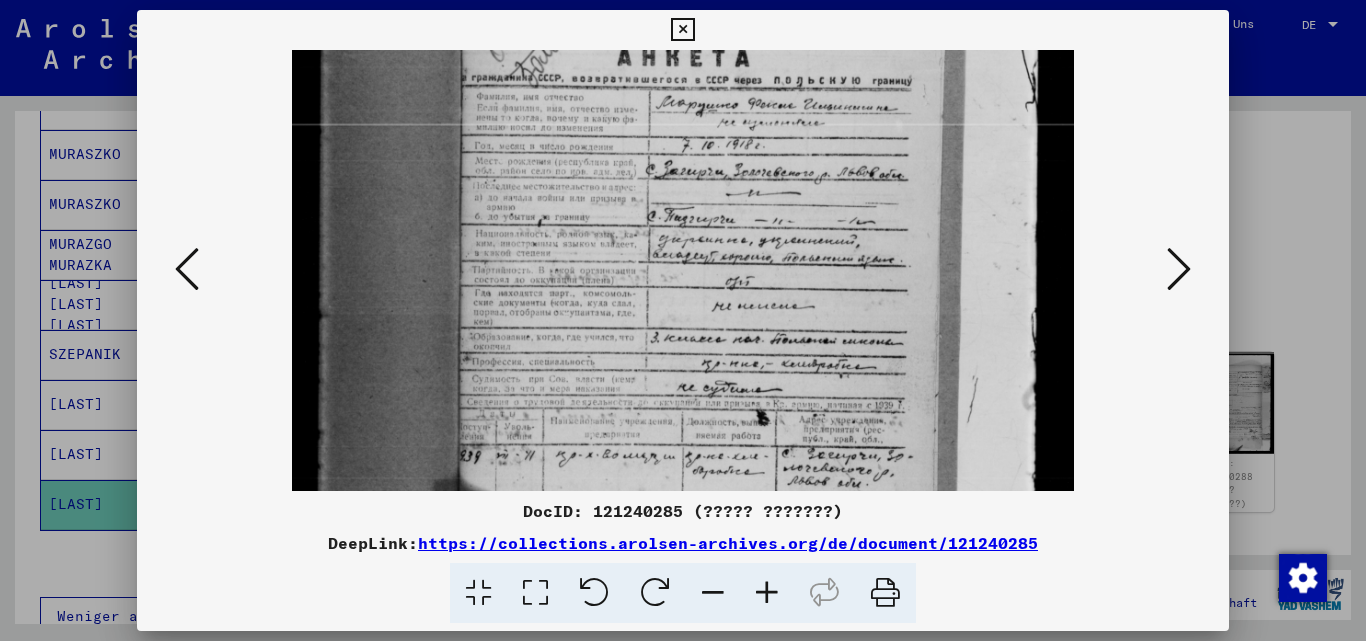 drag, startPoint x: 741, startPoint y: 240, endPoint x: 709, endPoint y: 271, distance: 44.553337 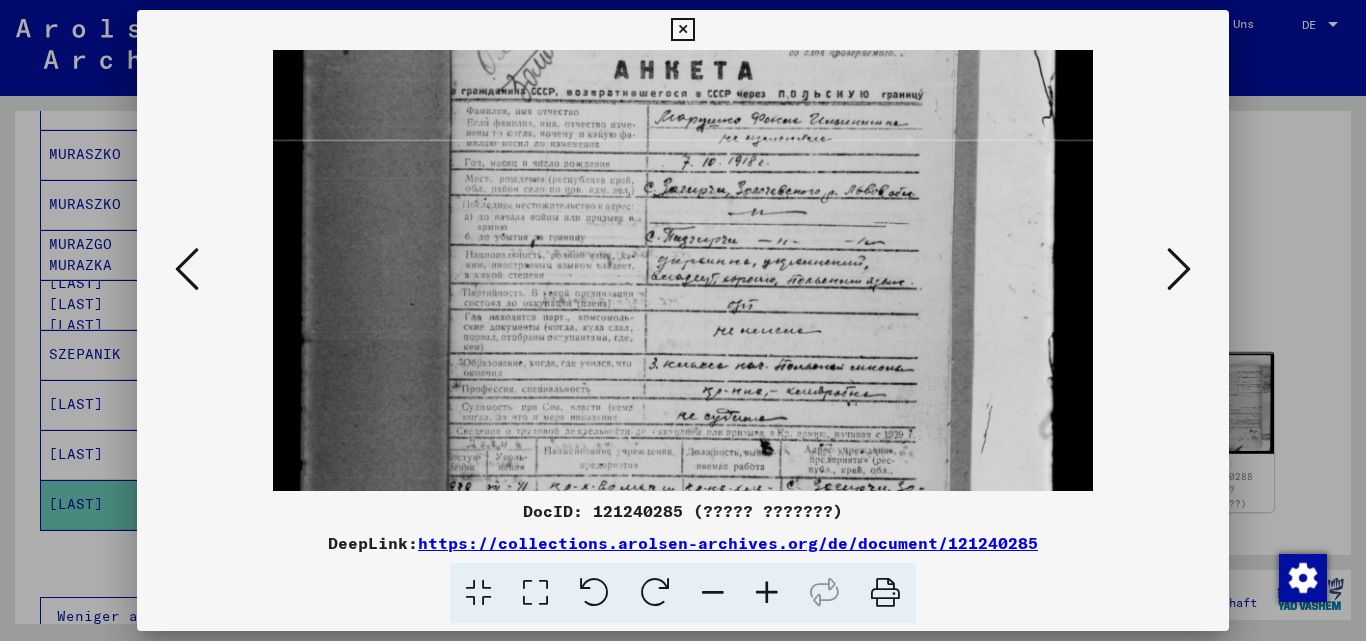 click at bounding box center [767, 593] 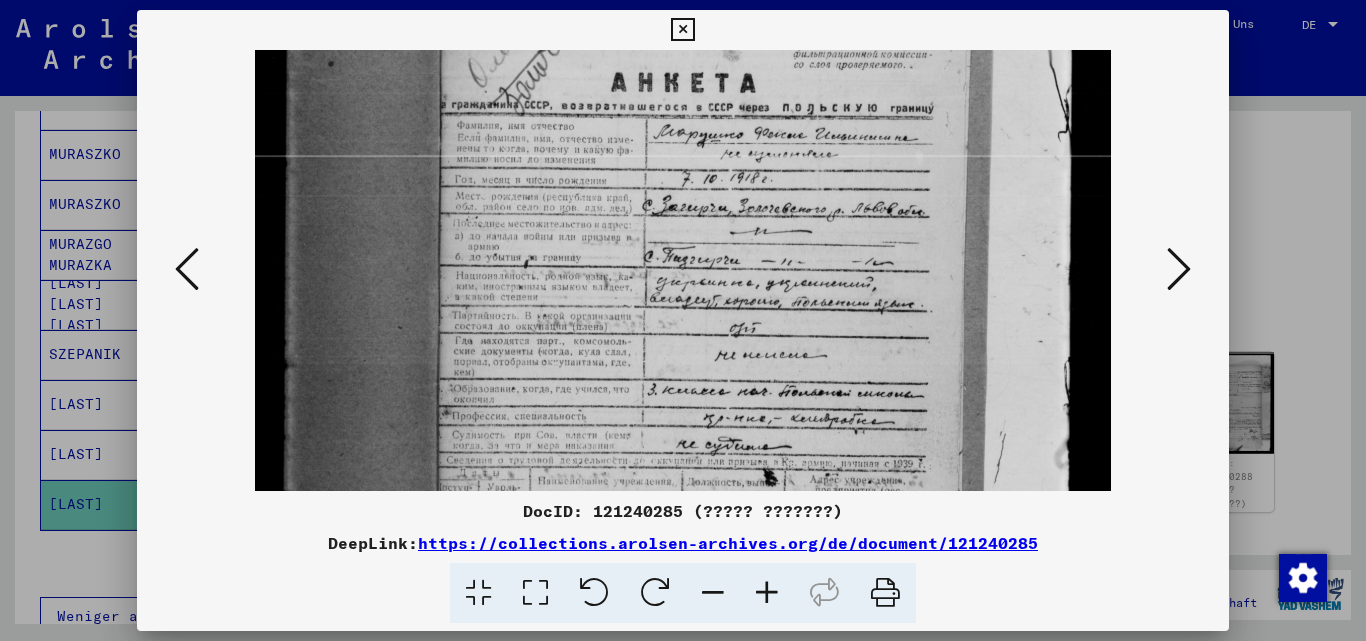 click at bounding box center [767, 593] 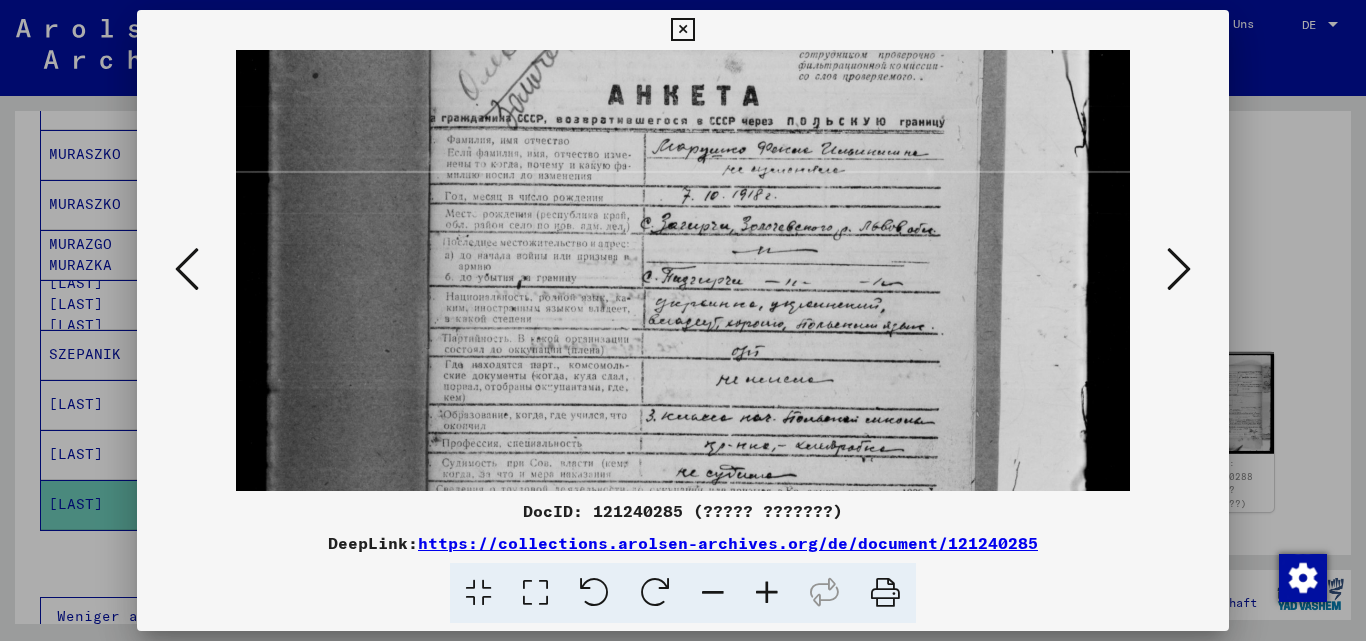 click at bounding box center (767, 593) 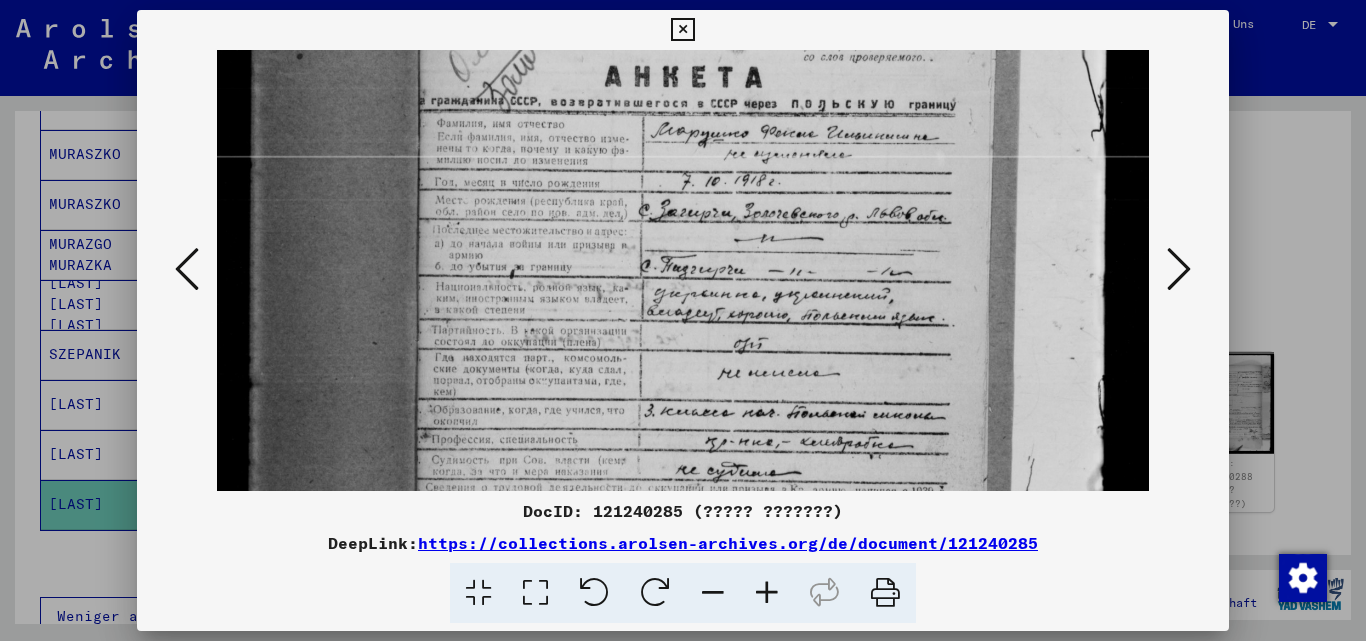 drag, startPoint x: 797, startPoint y: 388, endPoint x: 657, endPoint y: 358, distance: 143.1782 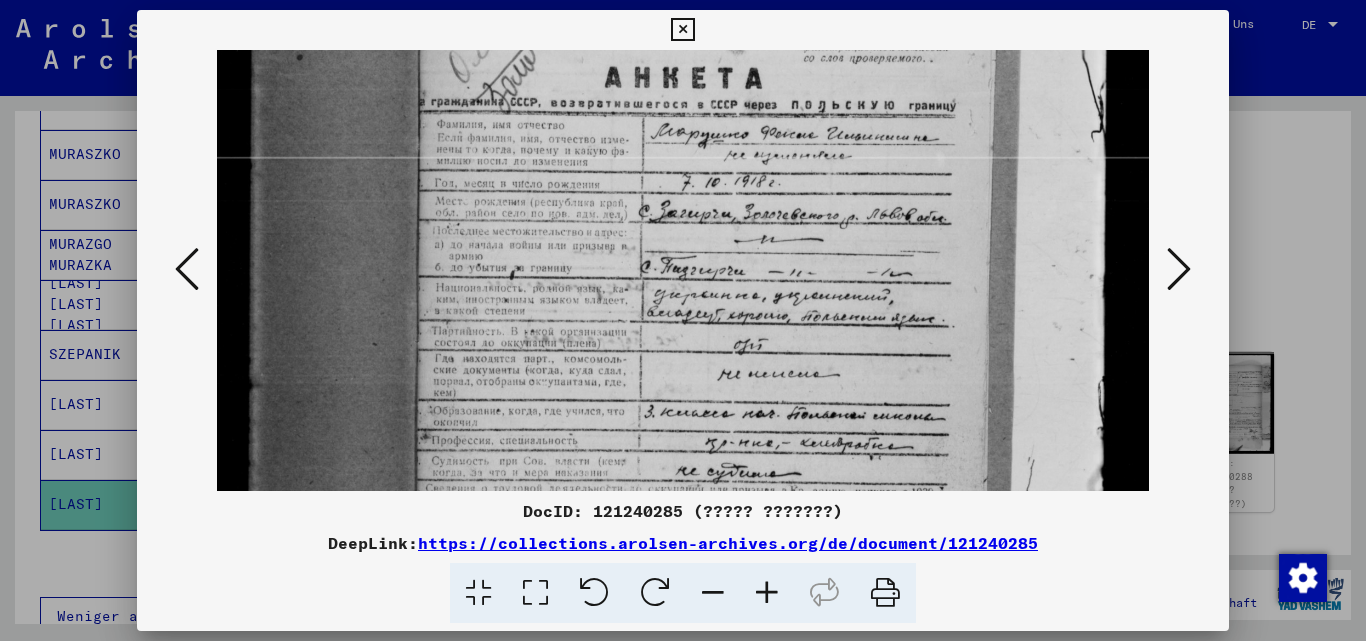 click at bounding box center (682, 30) 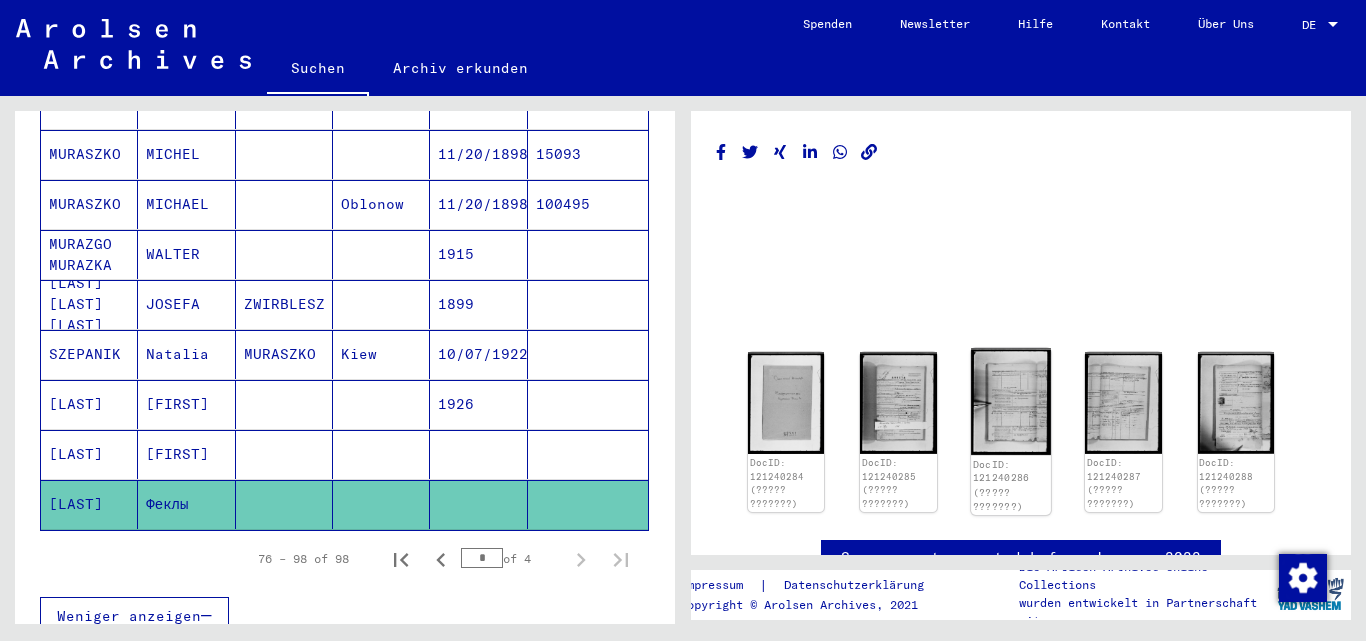 click 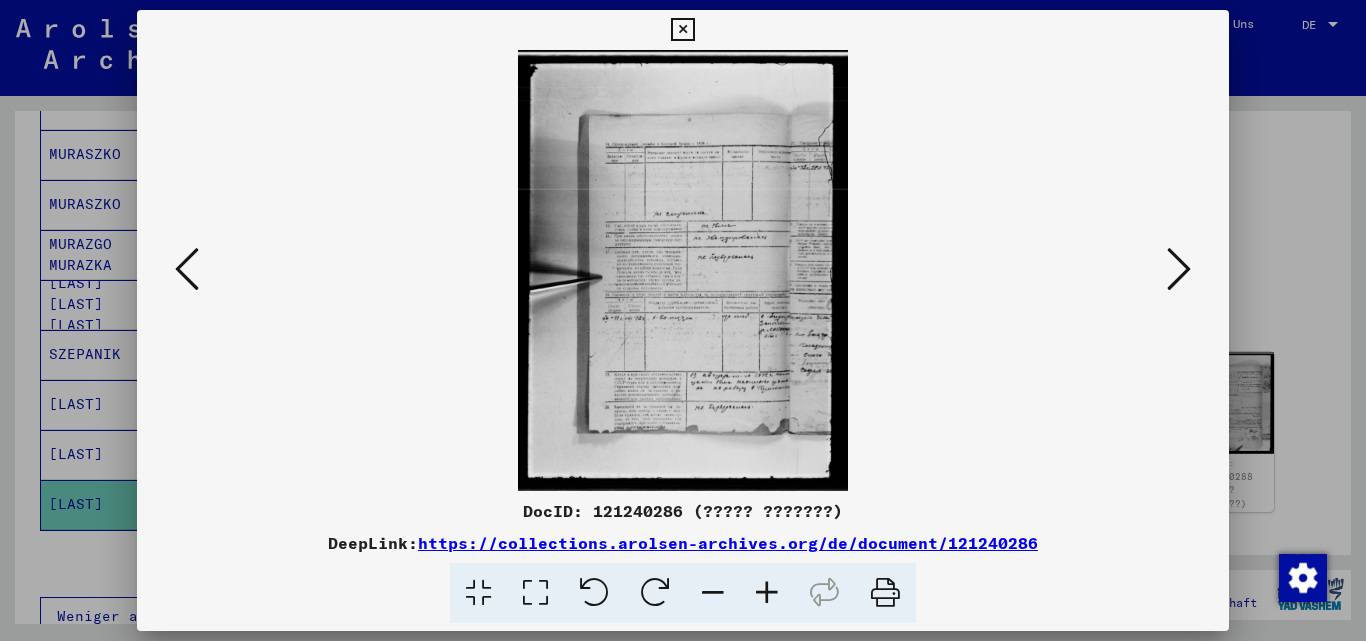 click at bounding box center (767, 593) 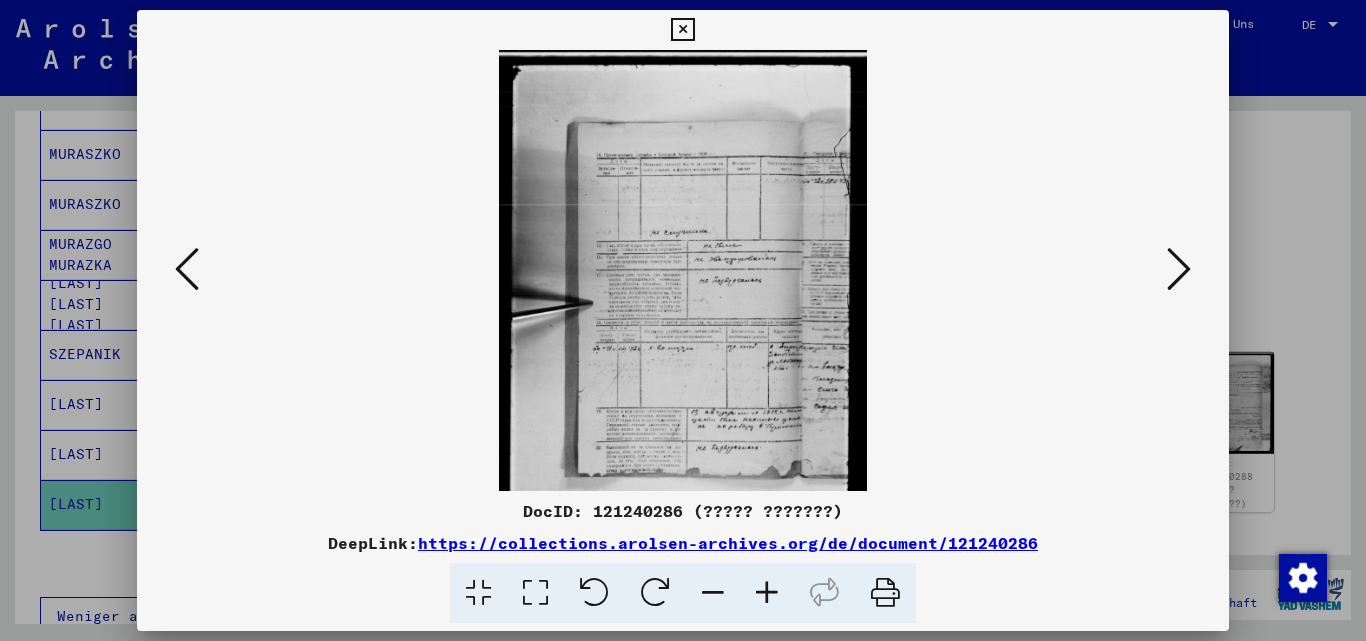 click at bounding box center [767, 593] 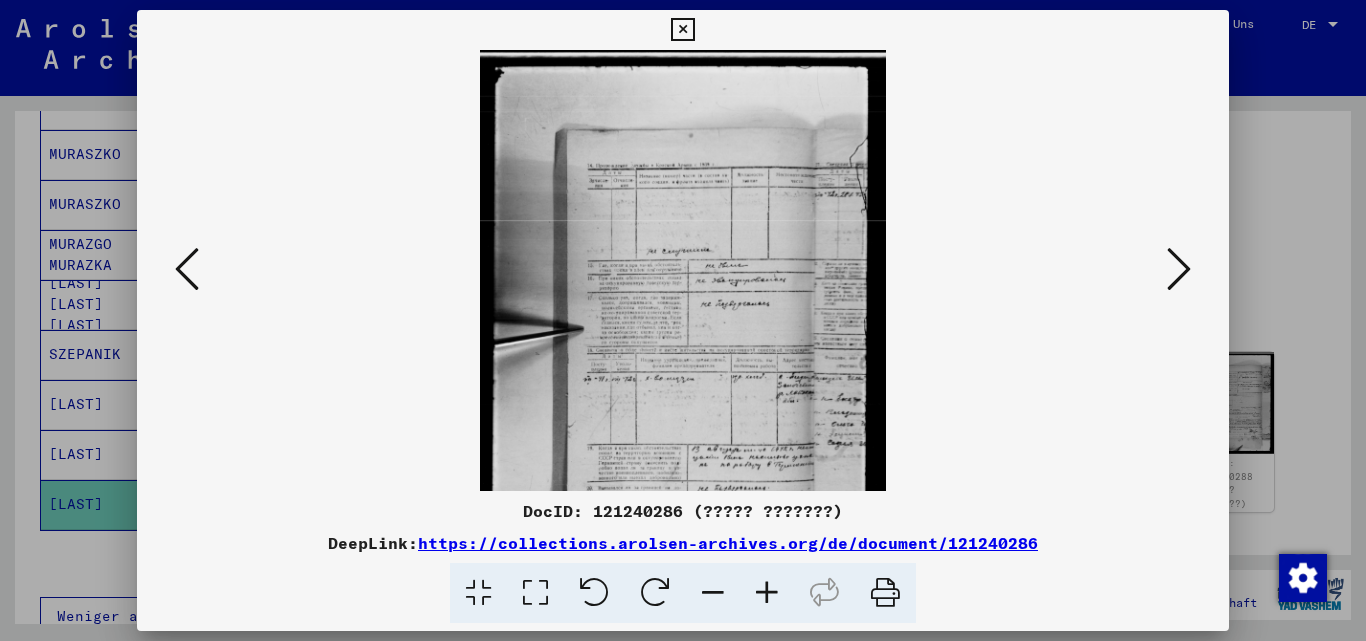 click at bounding box center (767, 593) 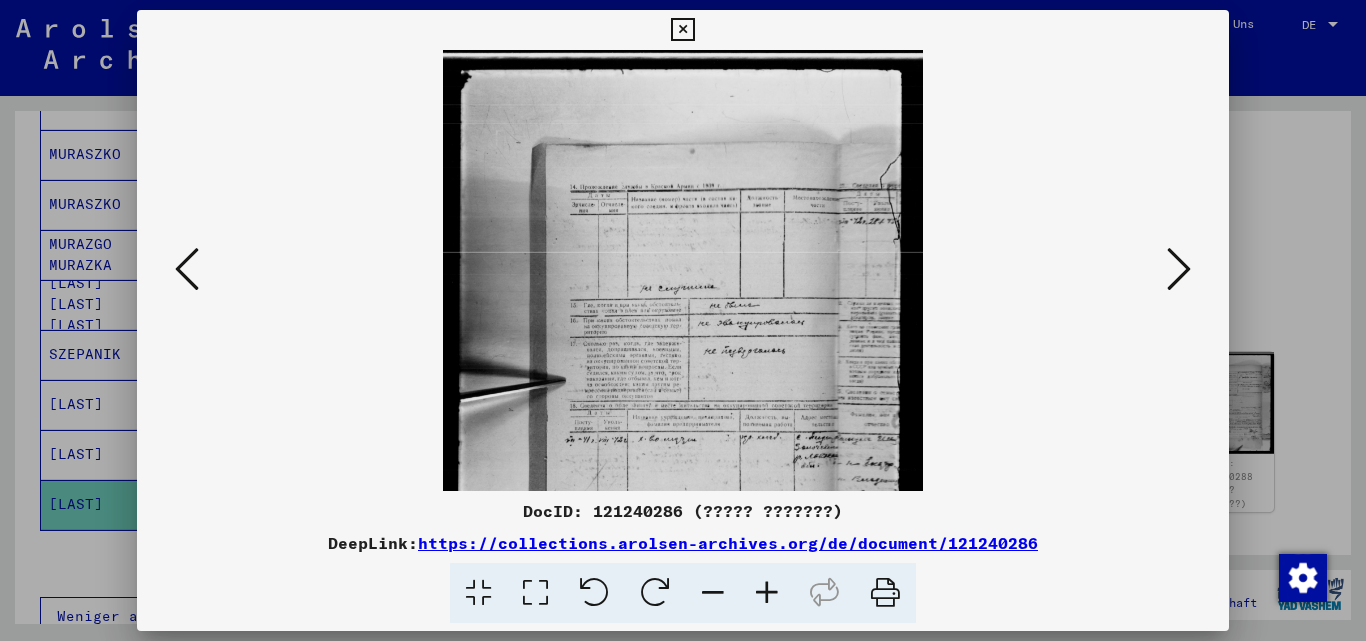 click at bounding box center (767, 593) 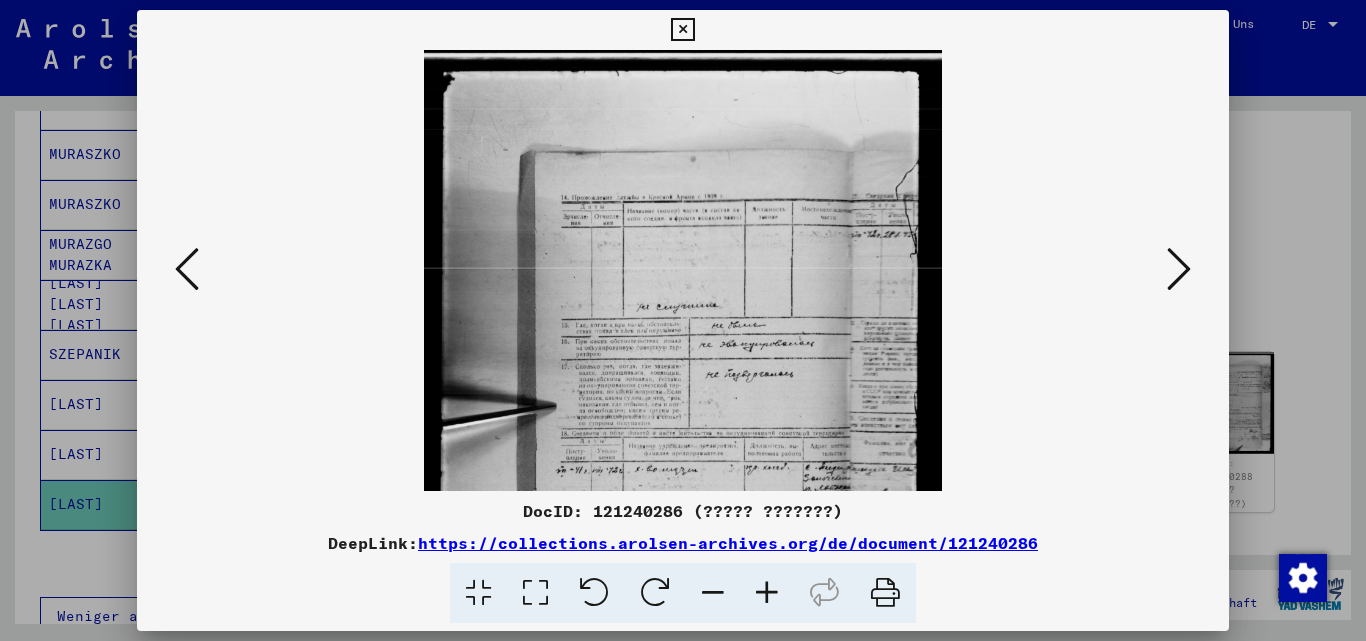 click at bounding box center [767, 593] 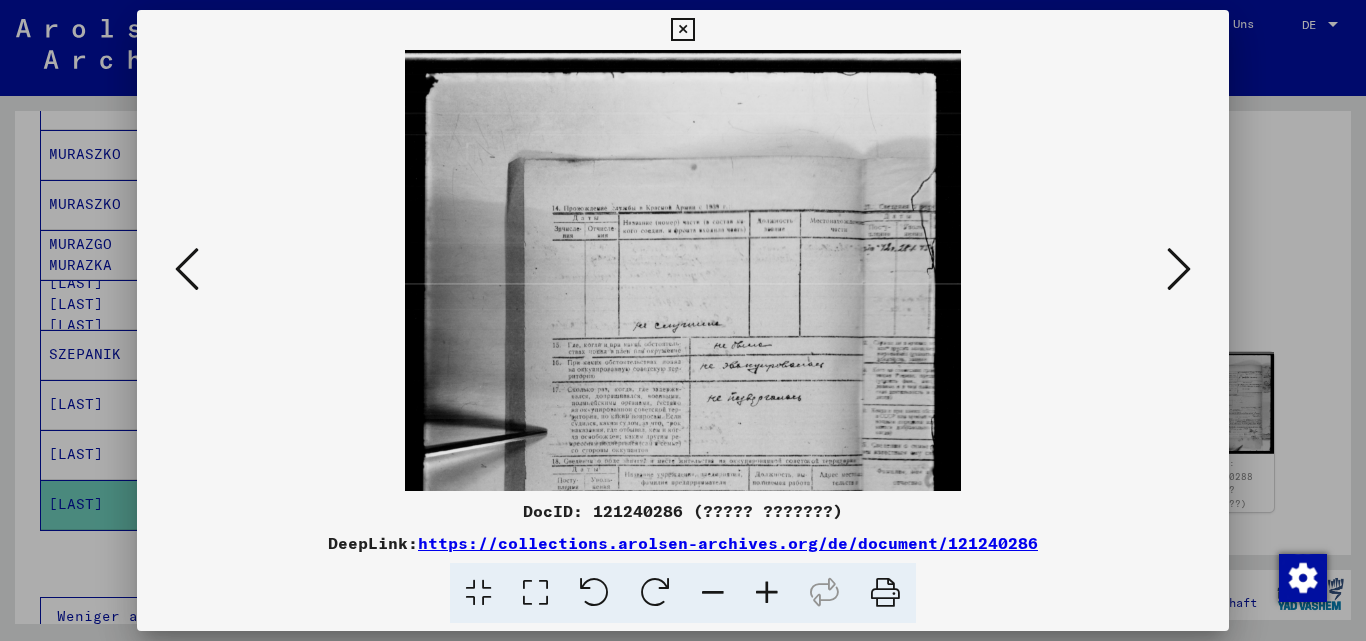 drag, startPoint x: 756, startPoint y: 584, endPoint x: 755, endPoint y: 551, distance: 33.01515 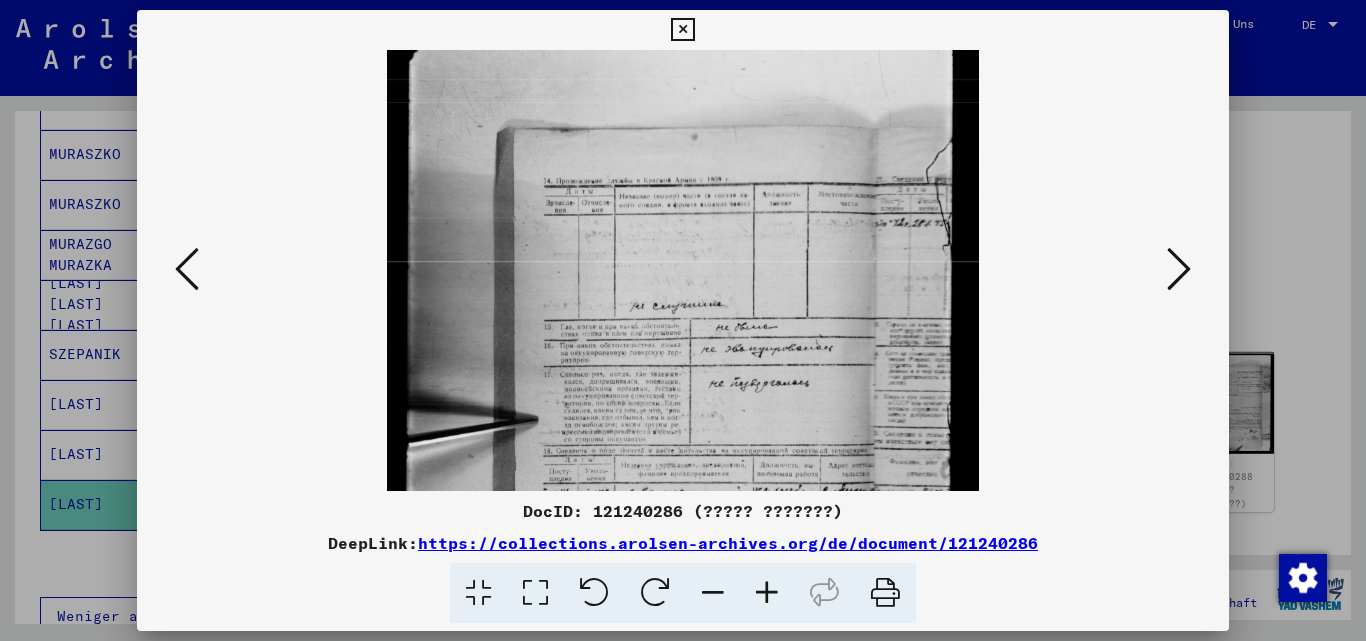 drag, startPoint x: 752, startPoint y: 388, endPoint x: 662, endPoint y: 249, distance: 165.59288 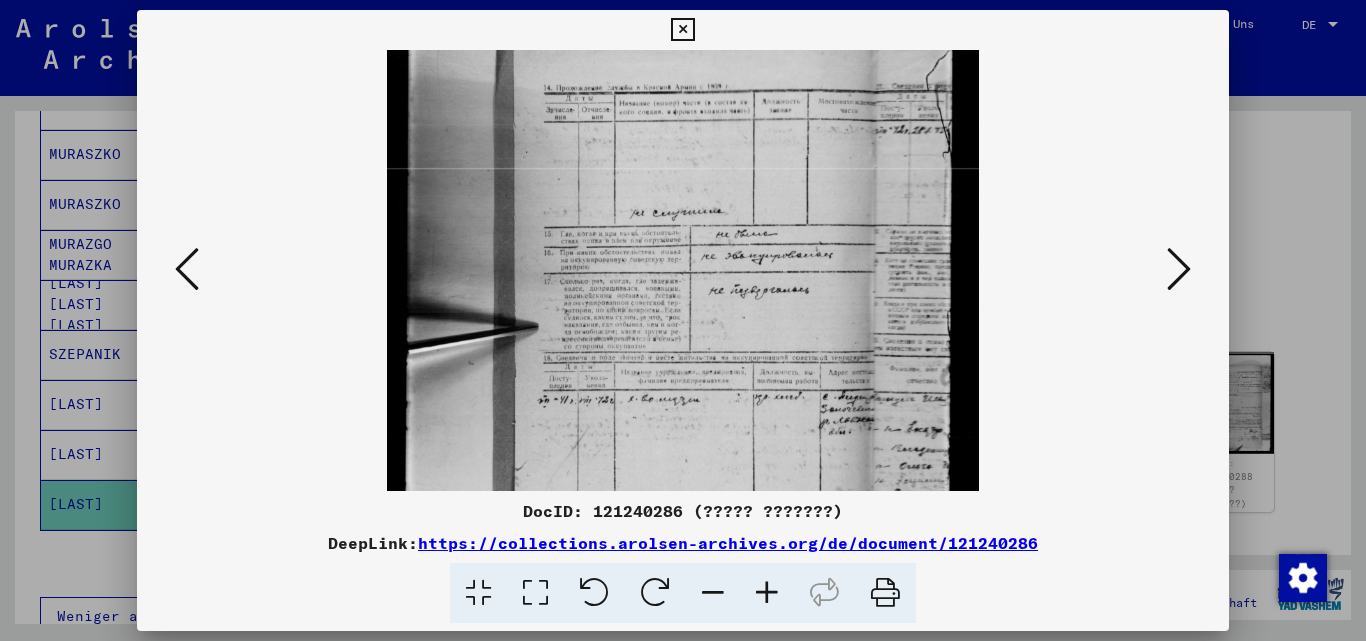 click at bounding box center [767, 593] 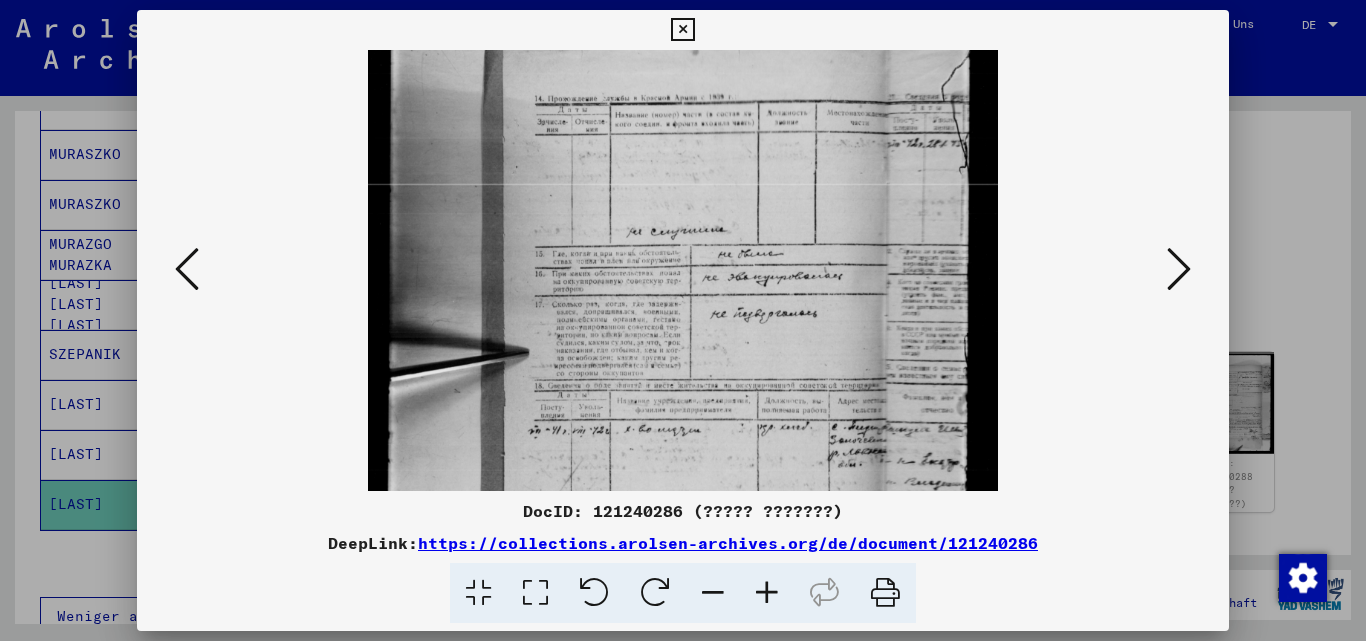 click at bounding box center (767, 593) 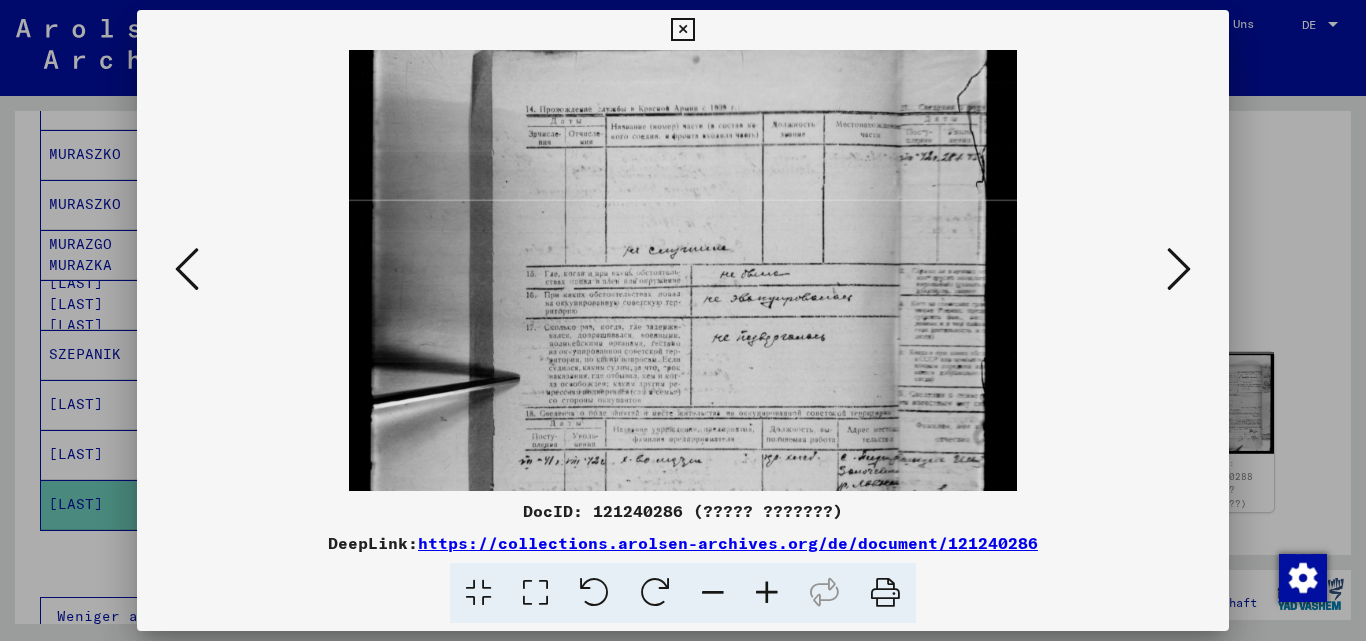 click at bounding box center [767, 593] 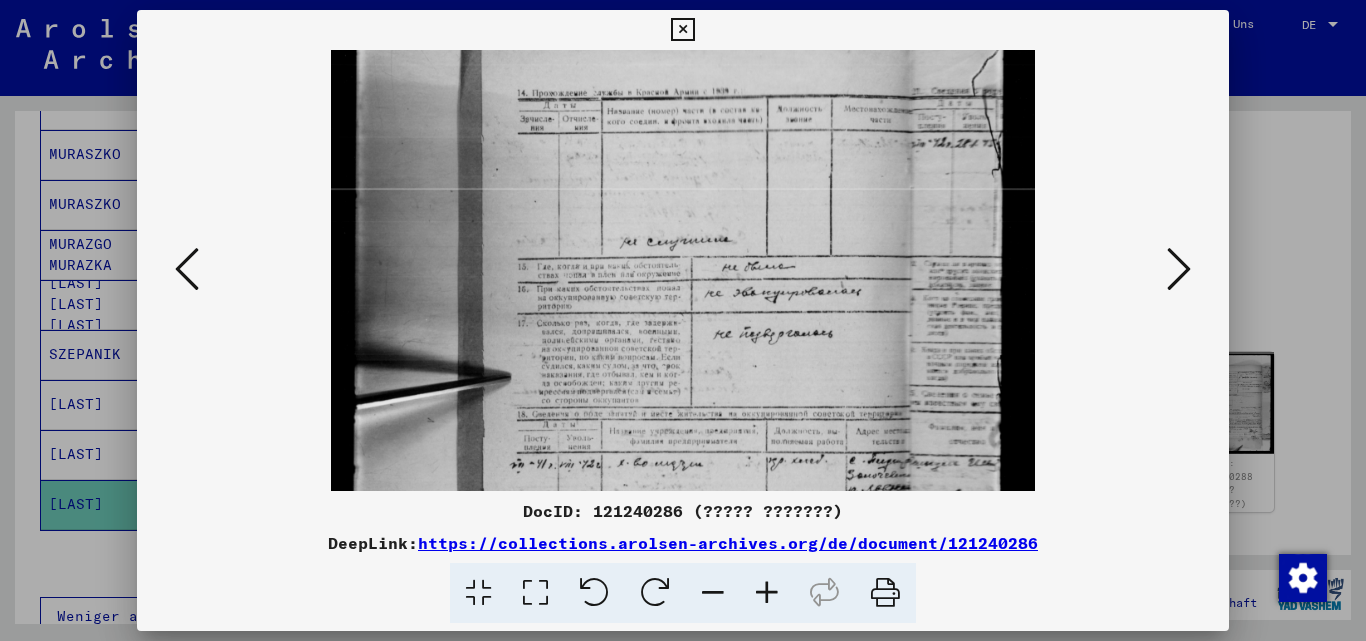 drag, startPoint x: 783, startPoint y: 419, endPoint x: 648, endPoint y: 345, distance: 153.9513 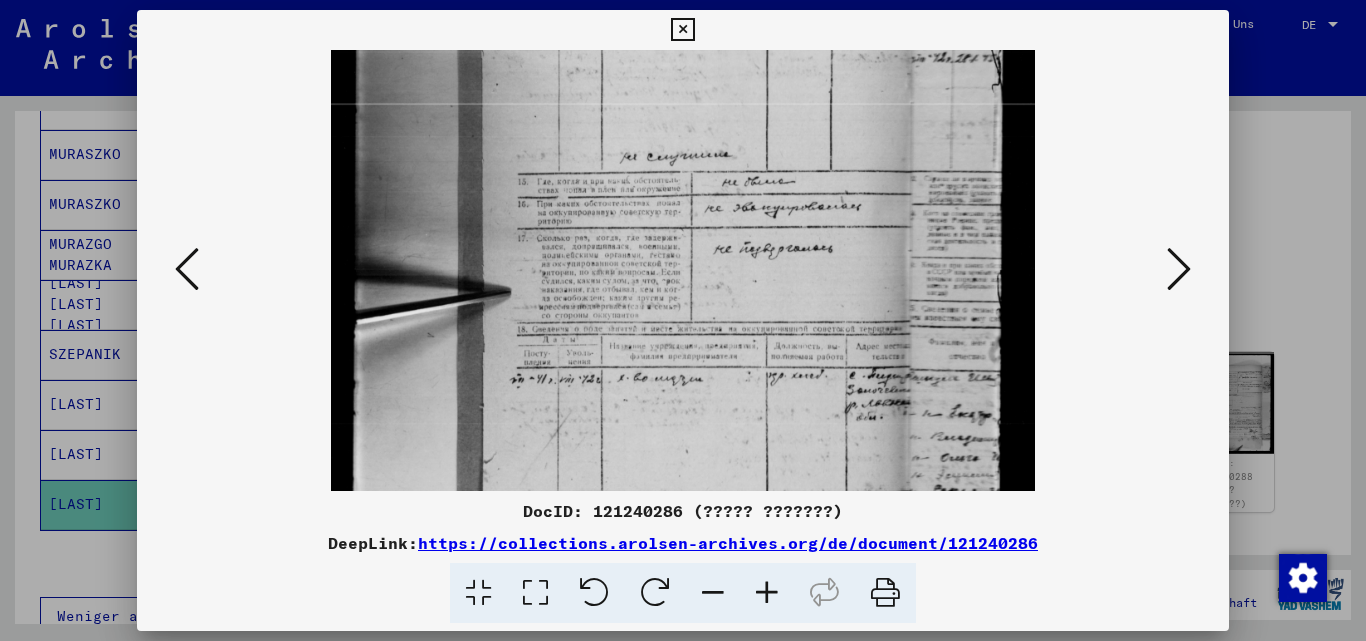 drag, startPoint x: 688, startPoint y: 396, endPoint x: 661, endPoint y: 354, distance: 49.92995 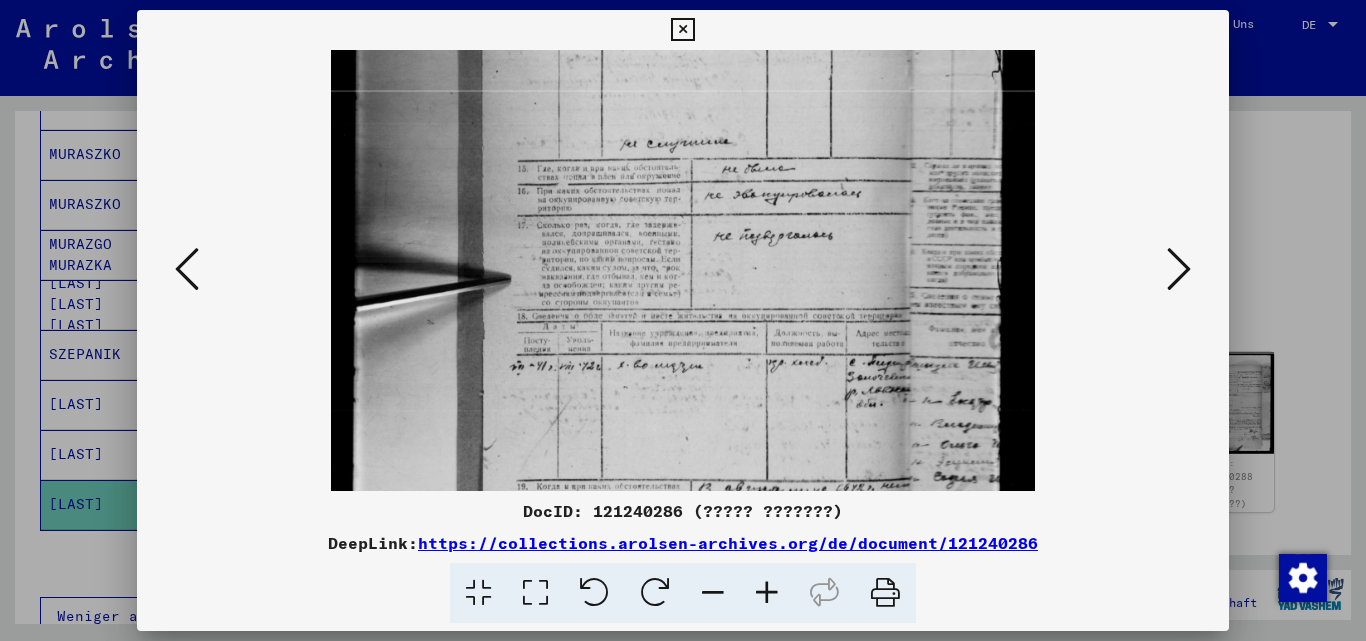 click at bounding box center (1179, 269) 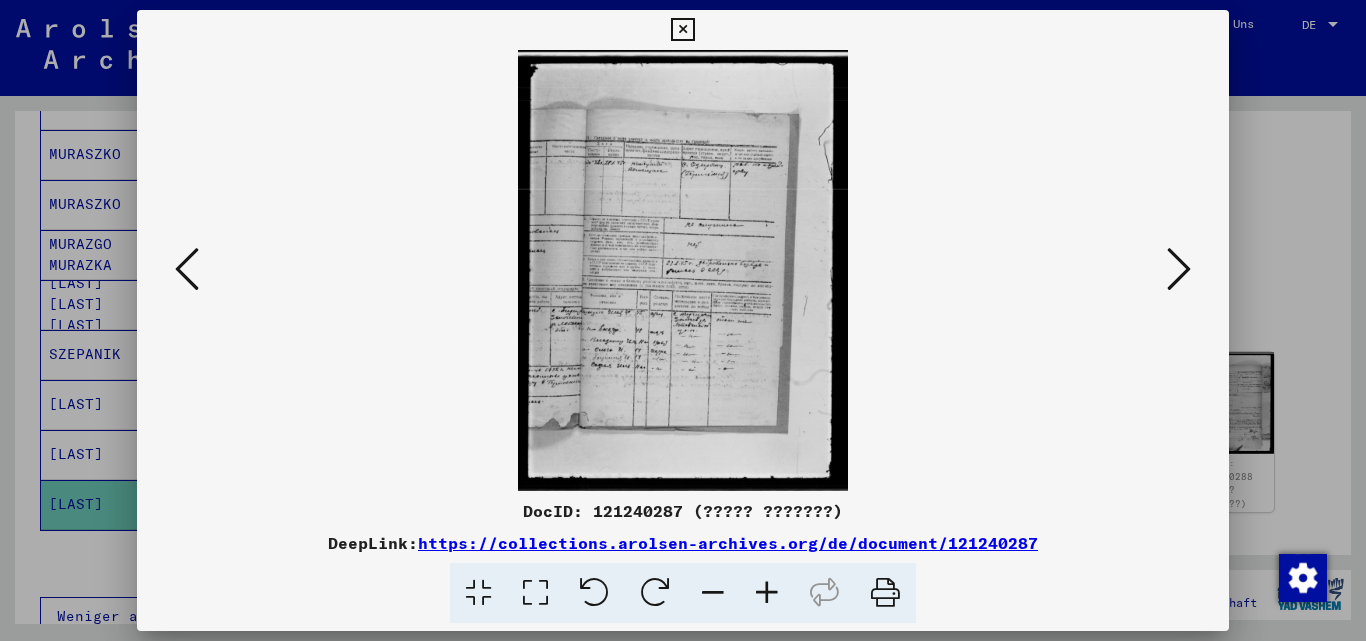 click at bounding box center [1179, 269] 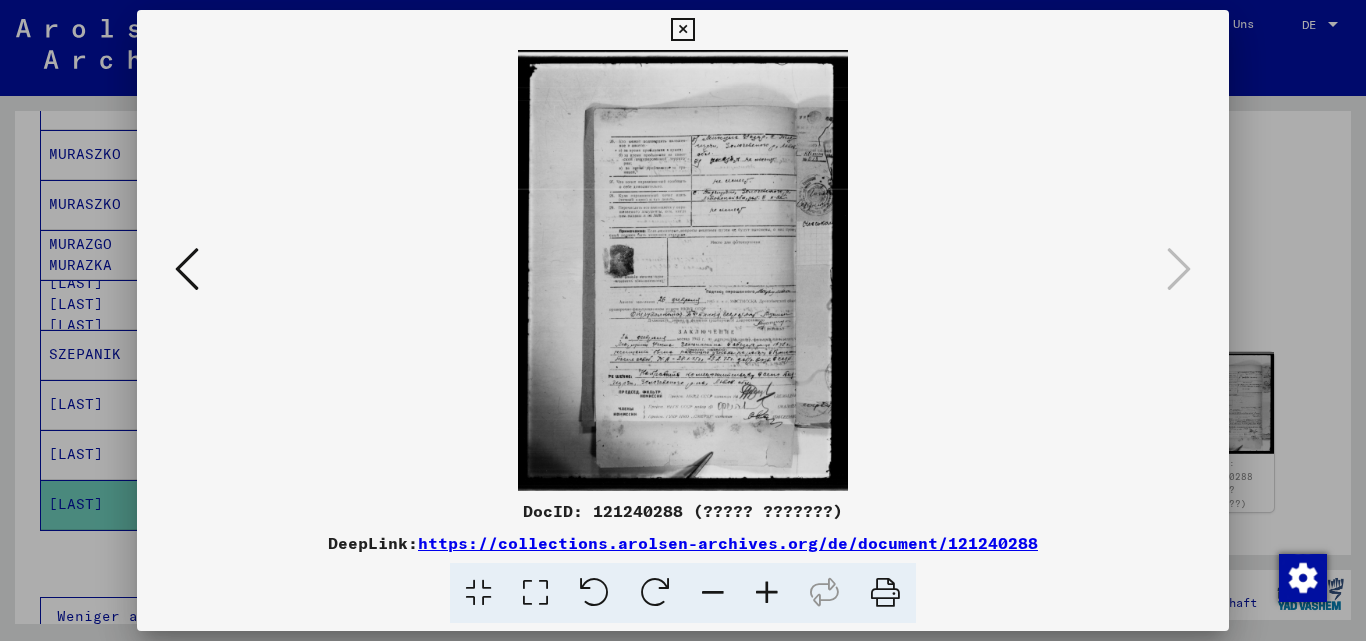 click at bounding box center (767, 593) 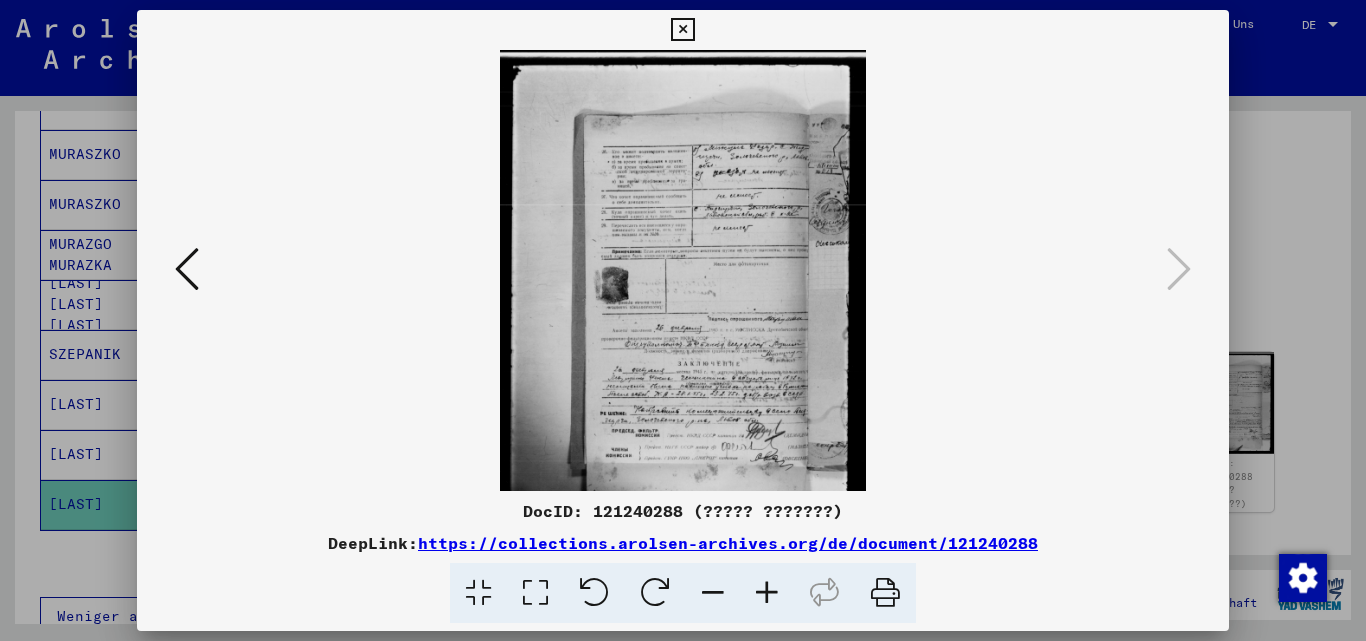 click at bounding box center (767, 593) 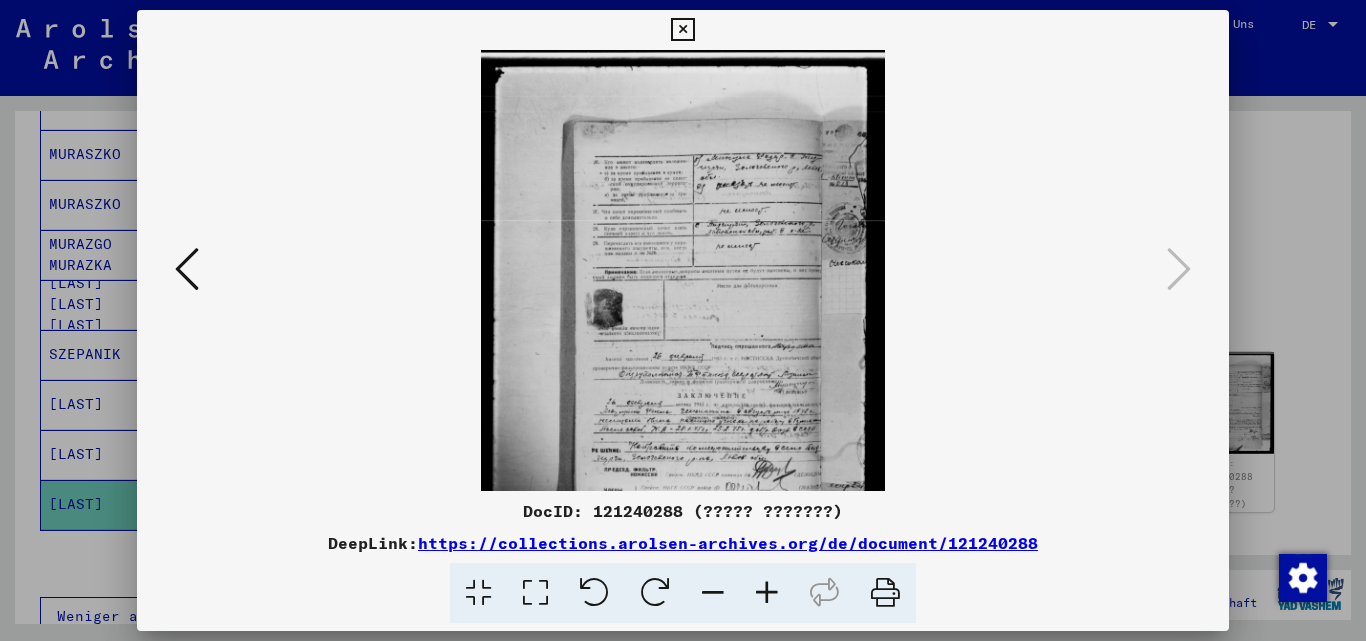 click at bounding box center [767, 593] 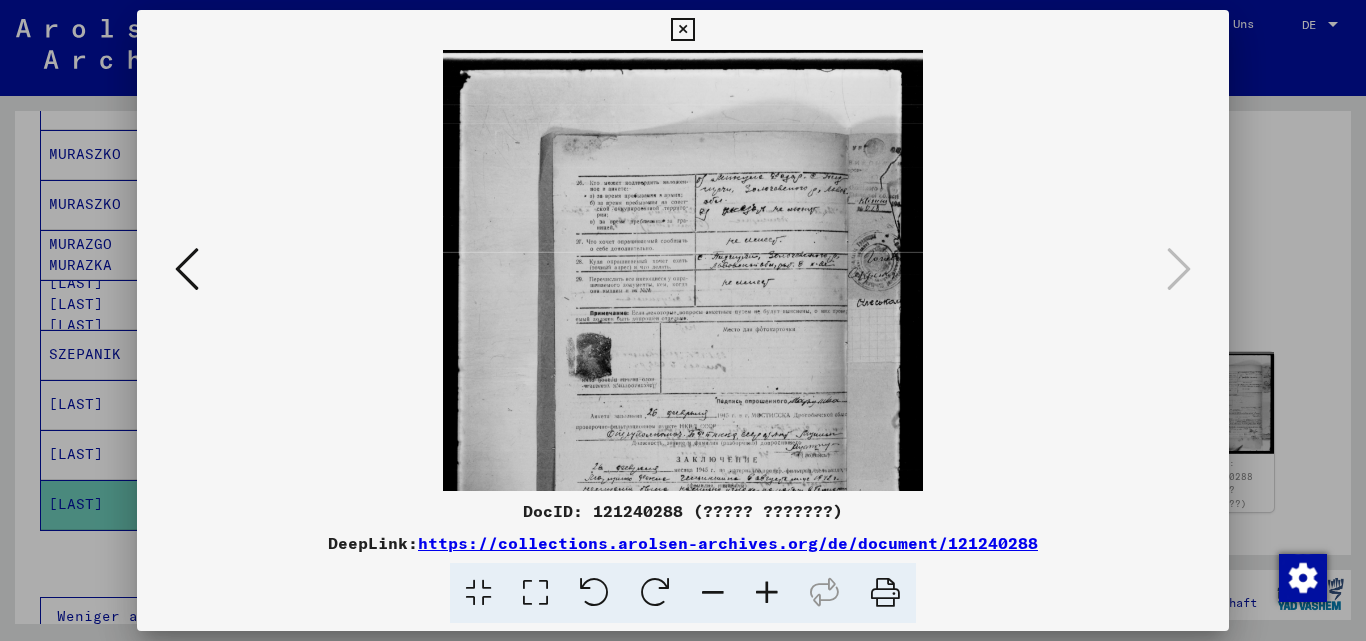 click at bounding box center (767, 593) 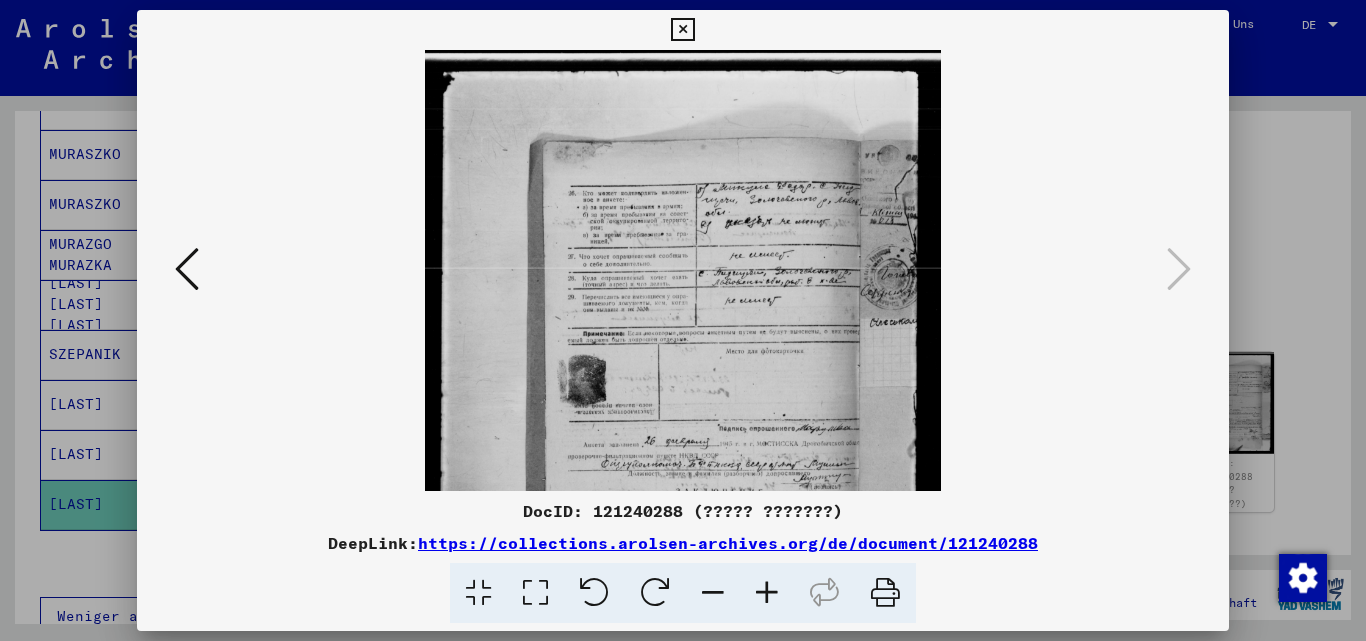 click at bounding box center (767, 593) 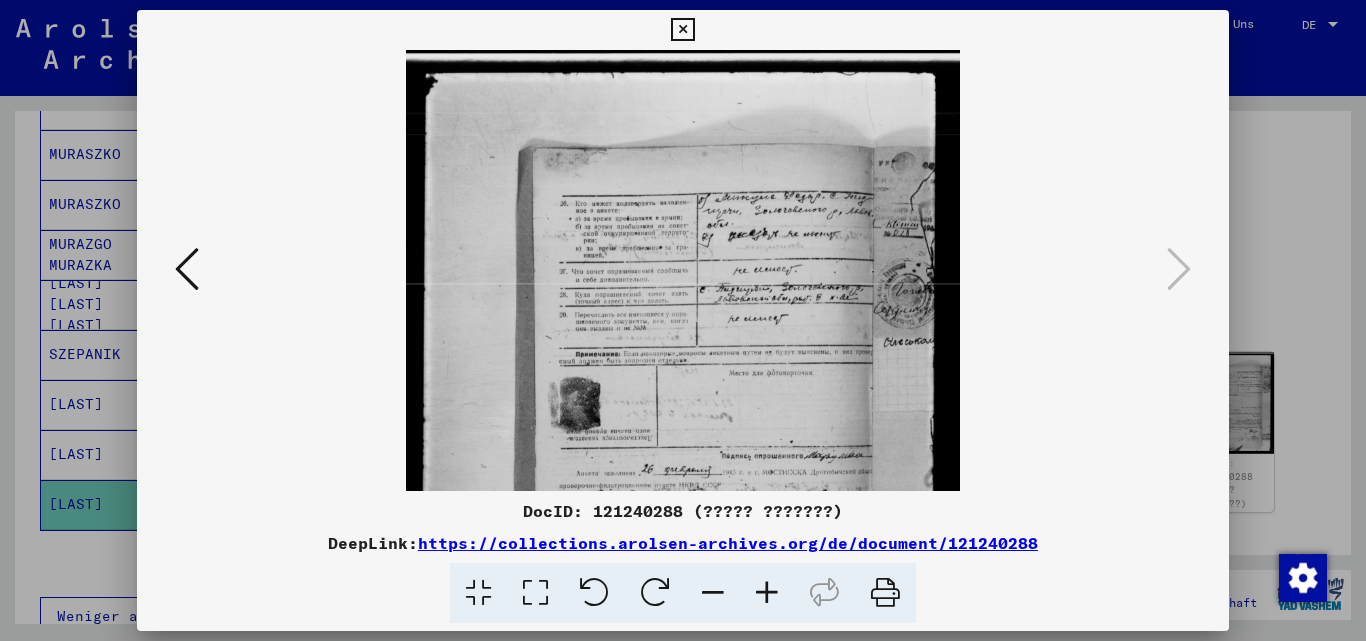 click at bounding box center [767, 593] 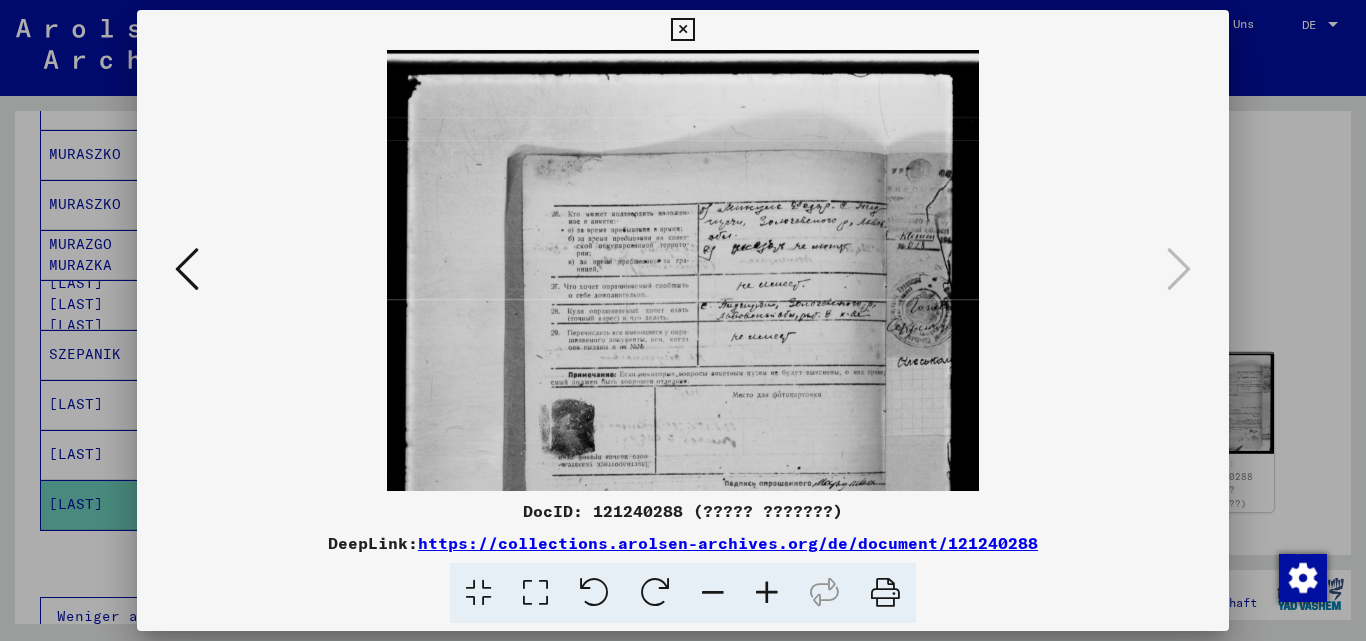 click at bounding box center (767, 593) 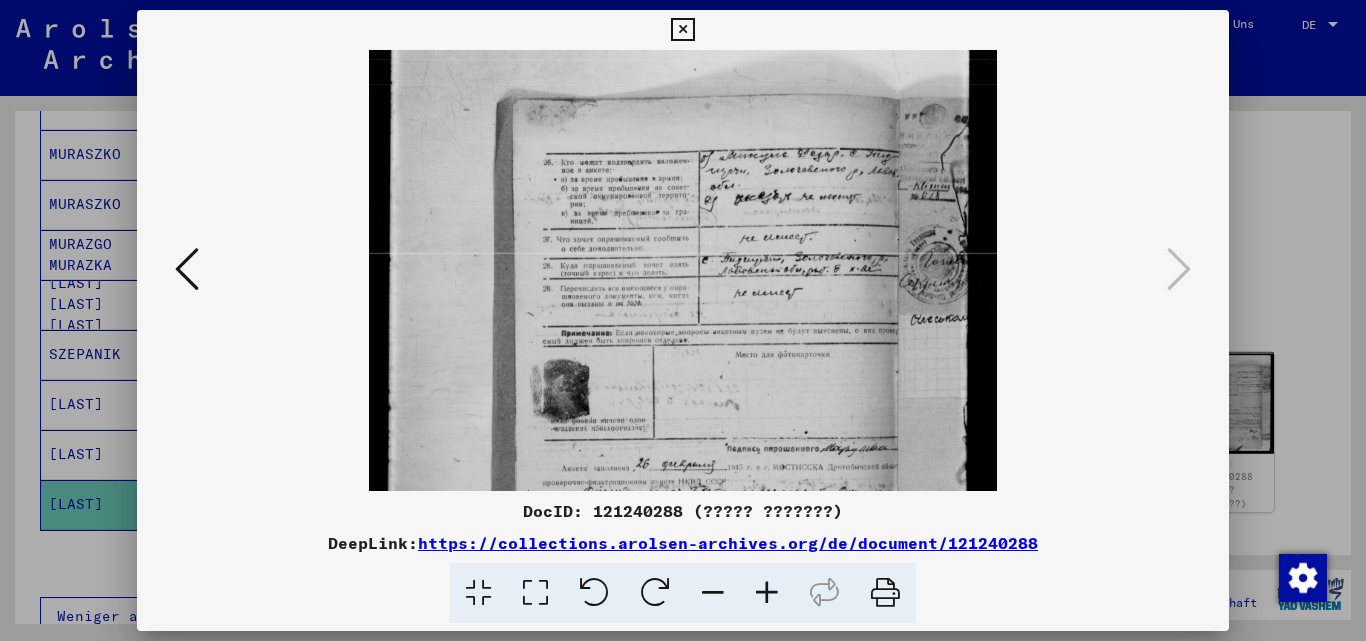 drag, startPoint x: 754, startPoint y: 404, endPoint x: 753, endPoint y: 285, distance: 119.0042 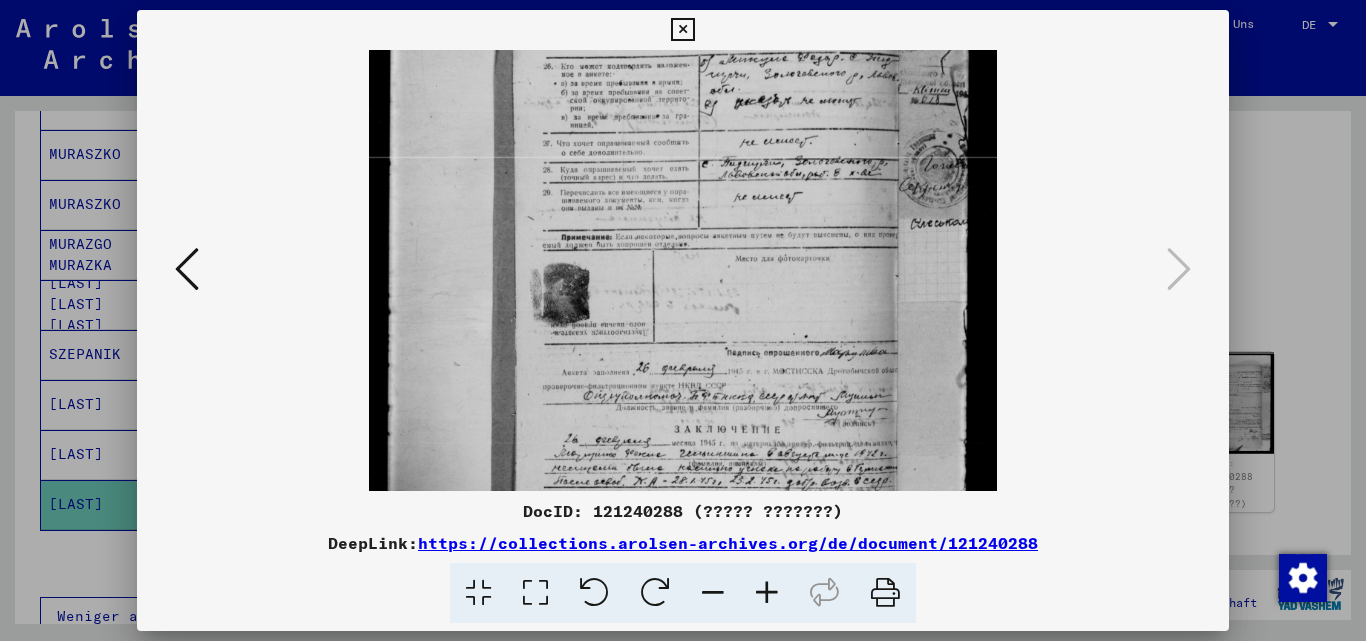 drag, startPoint x: 780, startPoint y: 316, endPoint x: 776, endPoint y: 231, distance: 85.09406 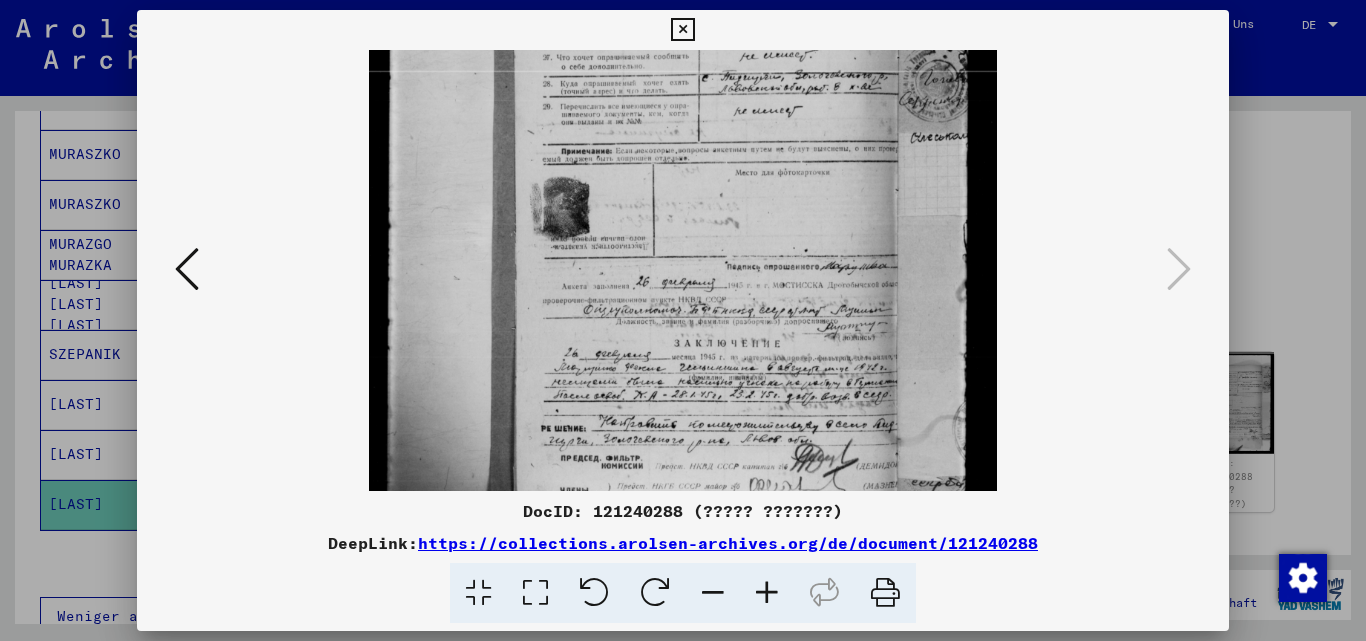 drag, startPoint x: 786, startPoint y: 312, endPoint x: 783, endPoint y: 272, distance: 40.112343 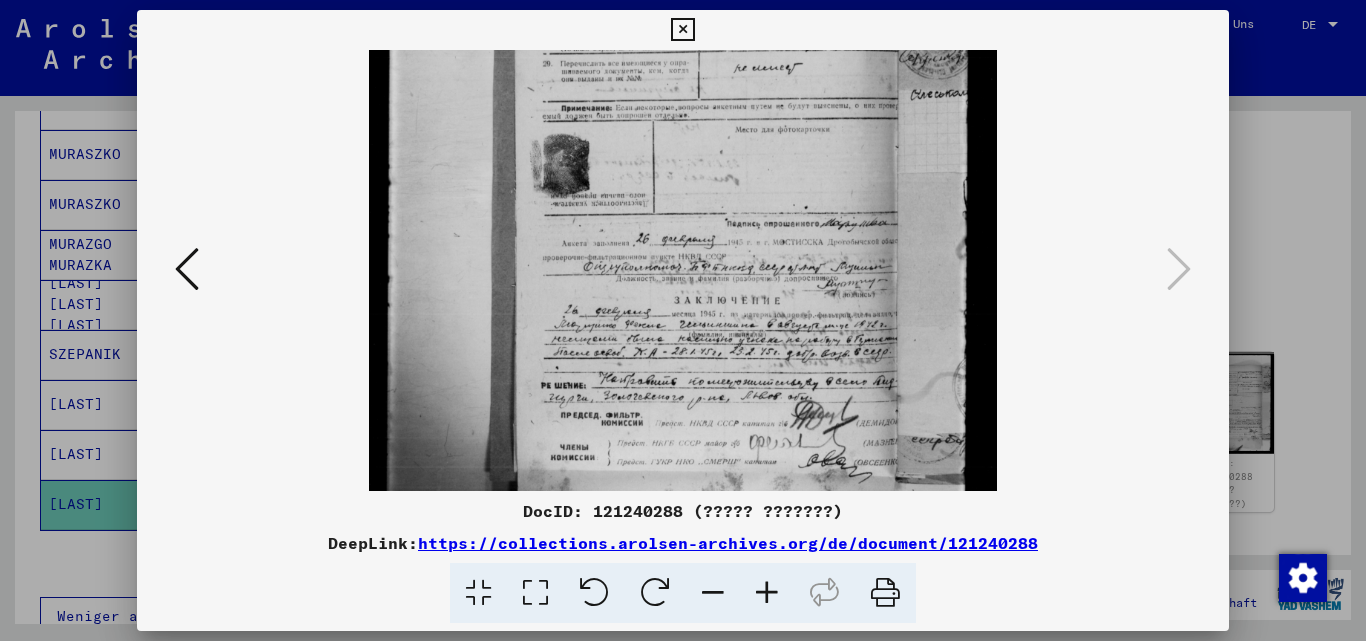 click at bounding box center (767, 593) 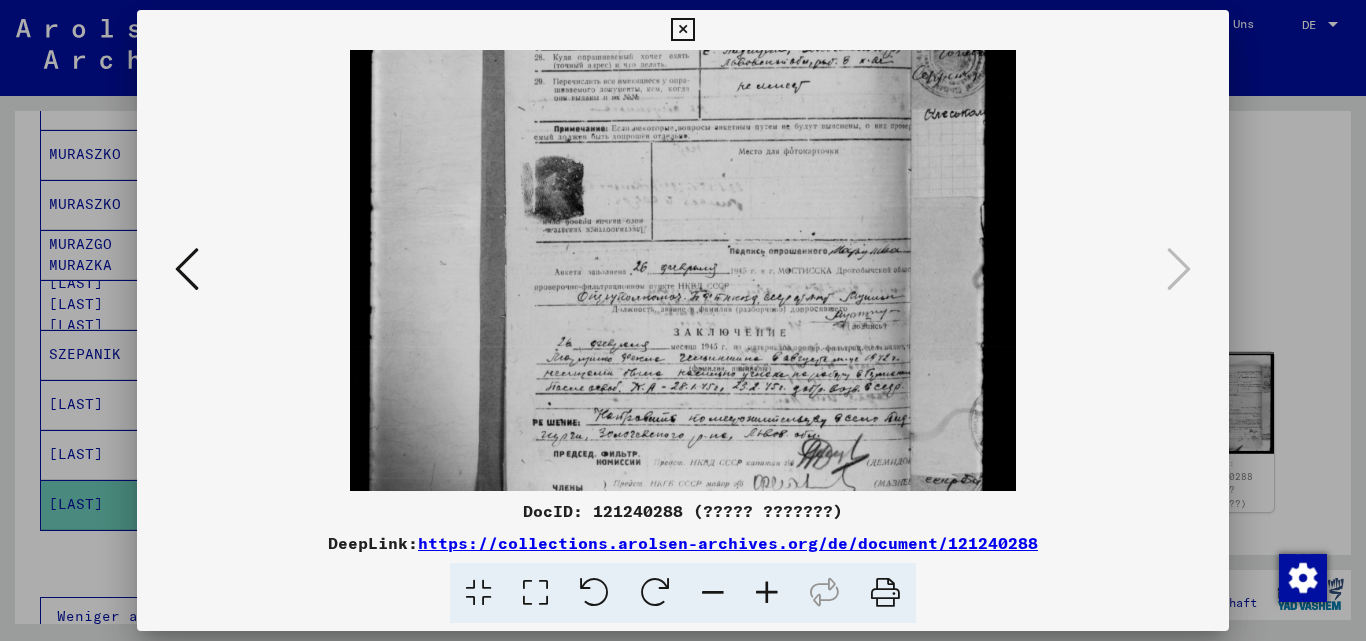 click at bounding box center [767, 593] 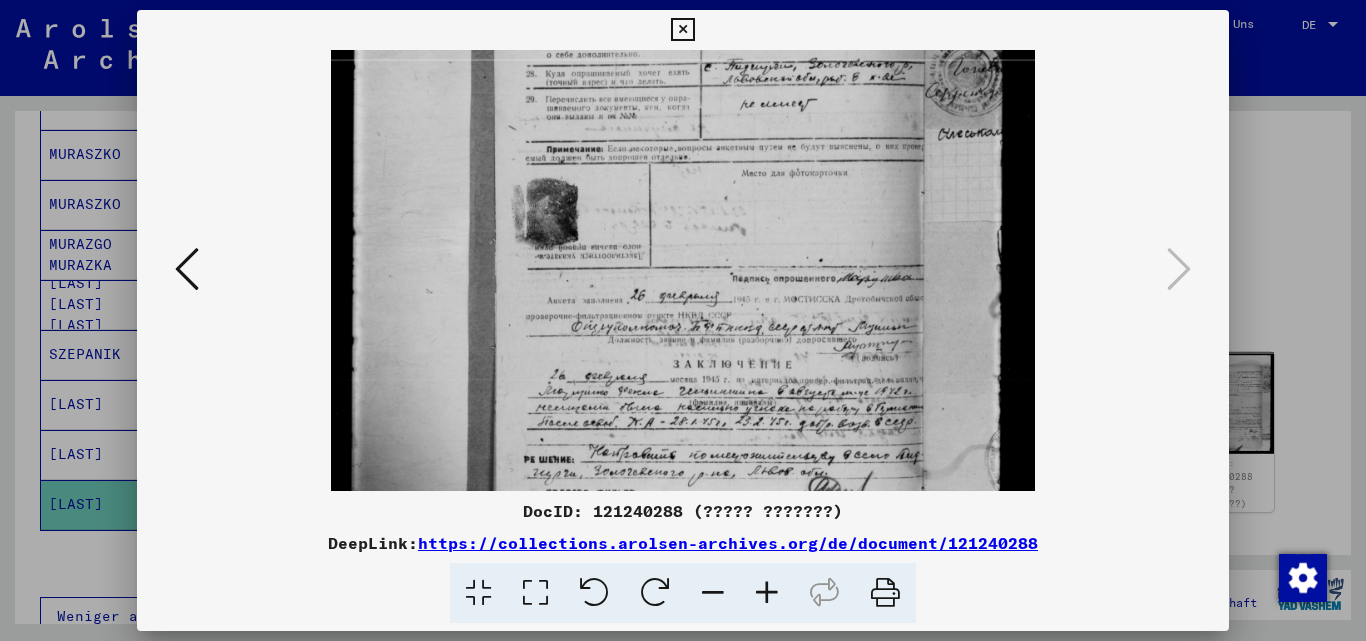 click at bounding box center [767, 593] 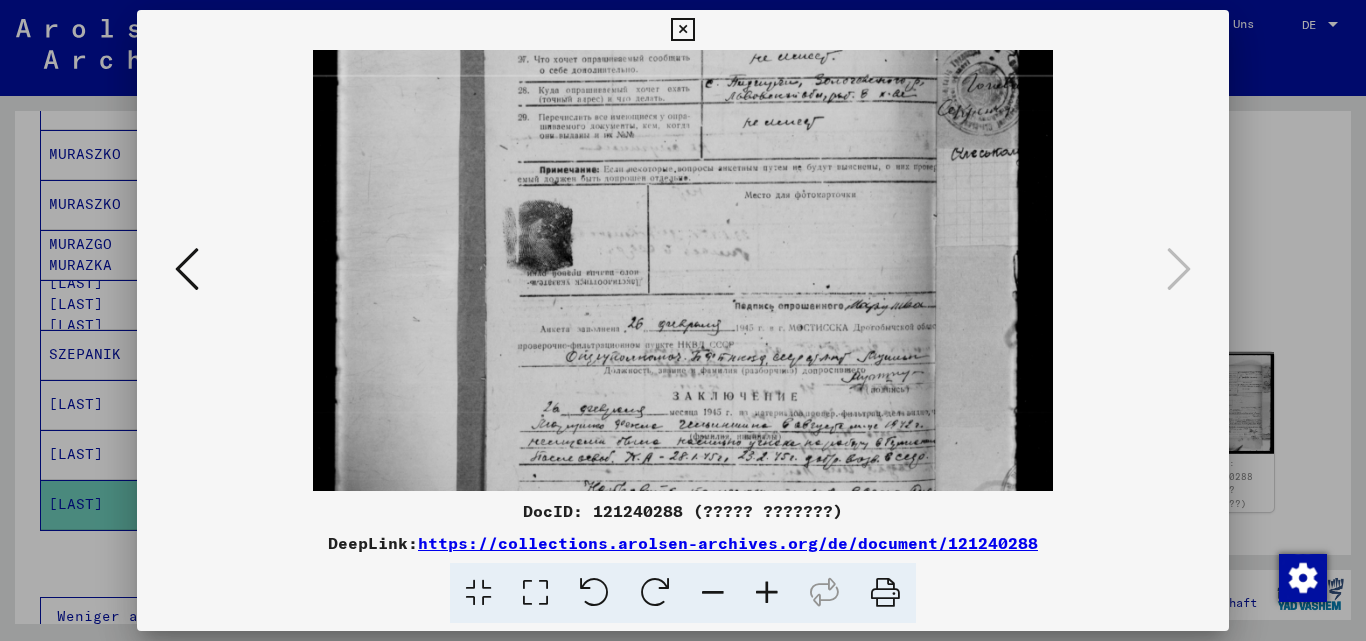 click at bounding box center (767, 593) 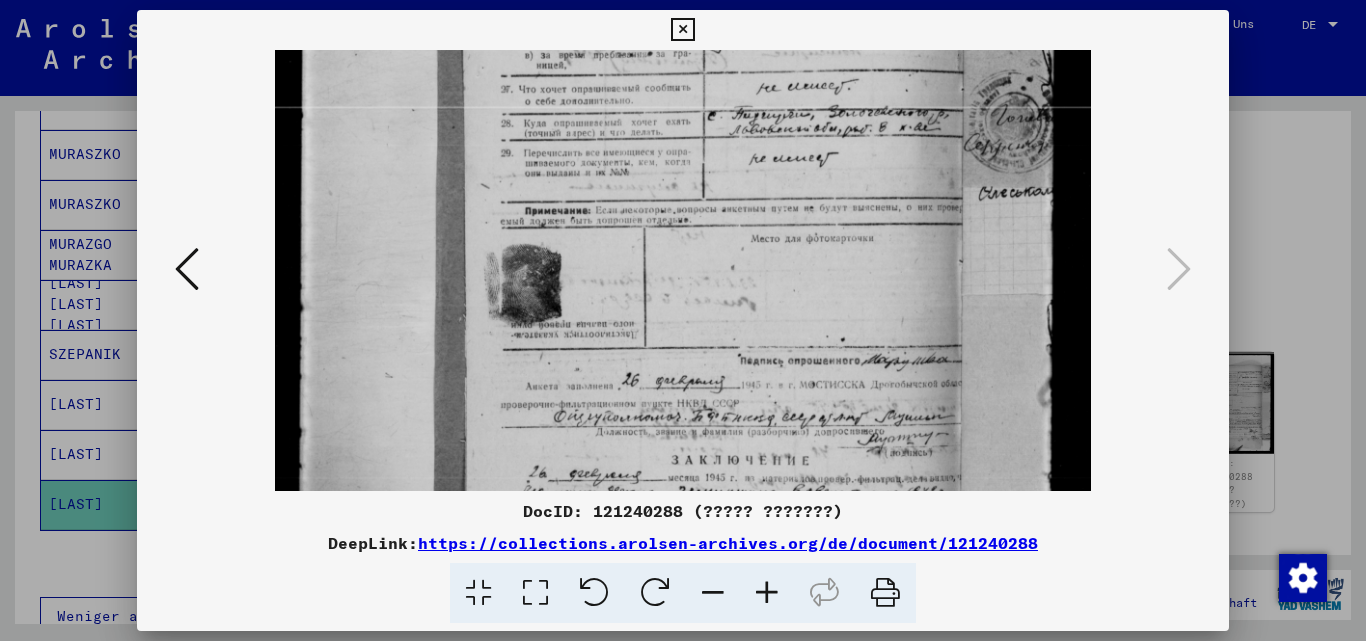scroll, scrollTop: 418, scrollLeft: 0, axis: vertical 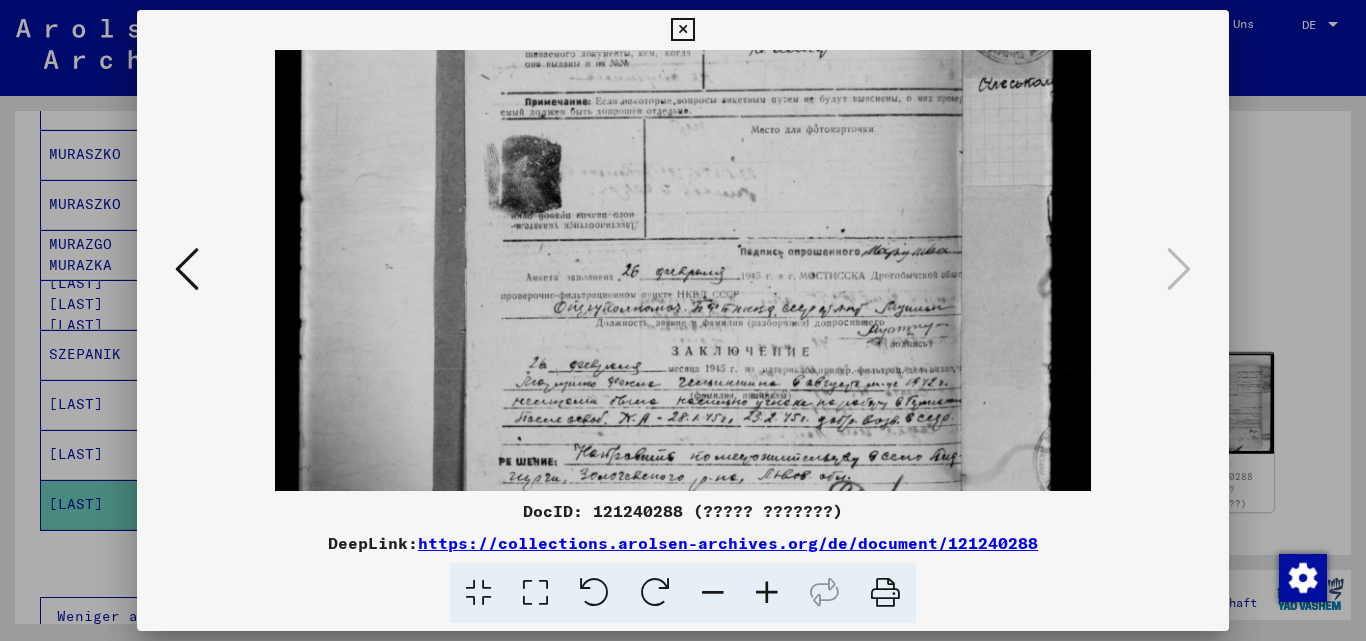 drag, startPoint x: 760, startPoint y: 393, endPoint x: 747, endPoint y: 226, distance: 167.50522 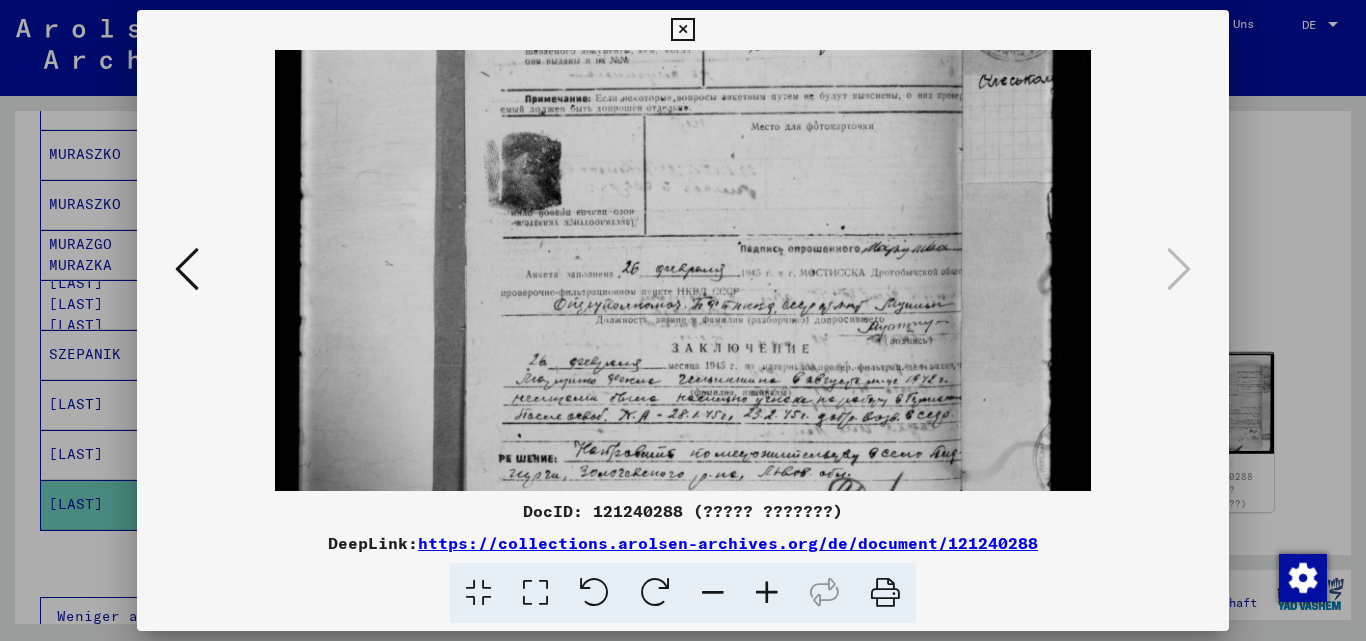 click at bounding box center [682, 196] 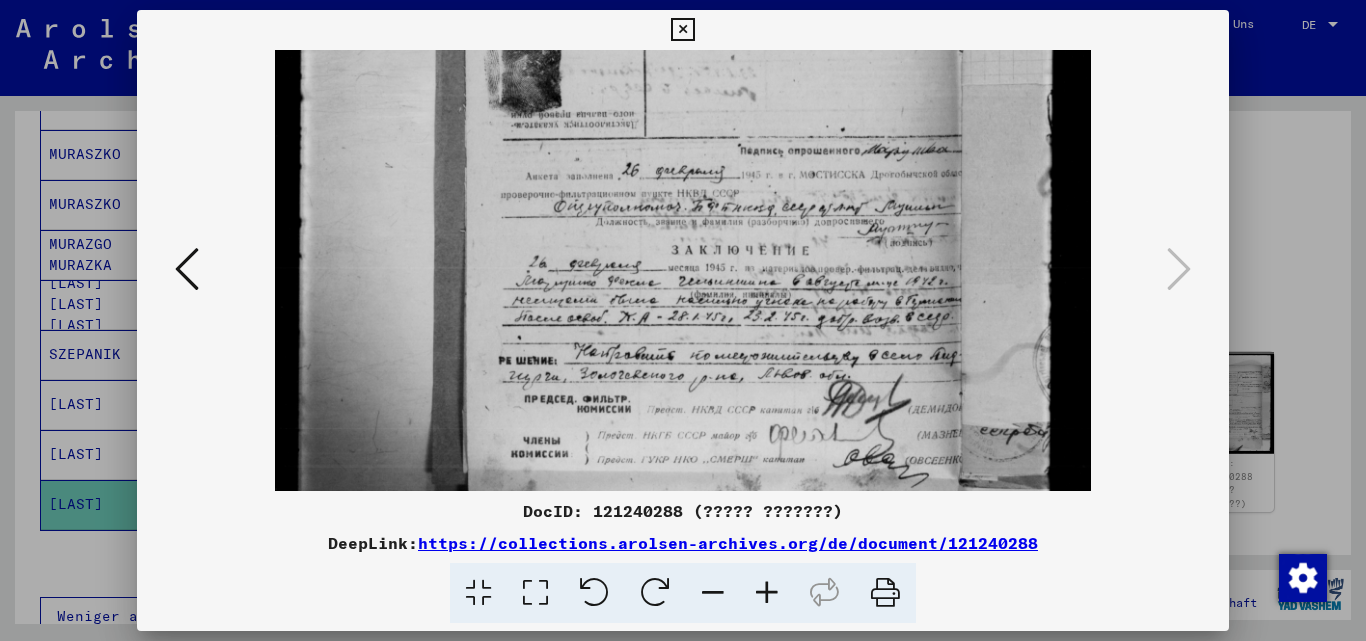 drag, startPoint x: 787, startPoint y: 341, endPoint x: 681, endPoint y: 238, distance: 147.80054 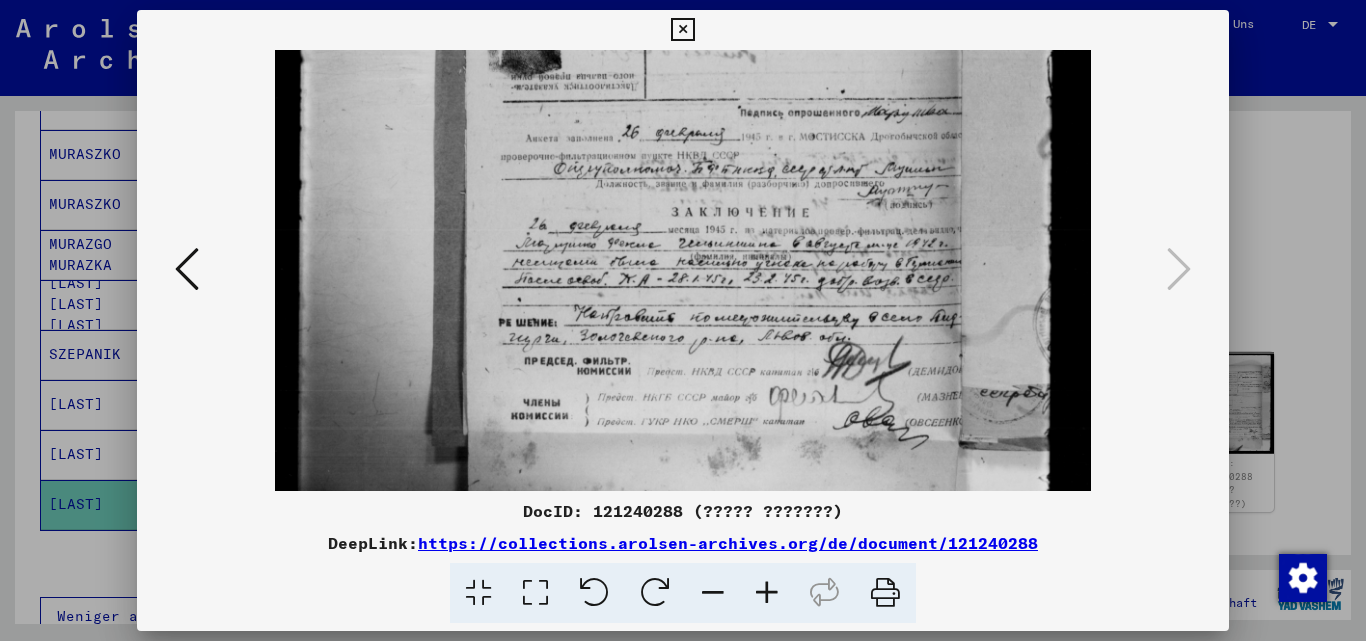 drag, startPoint x: 740, startPoint y: 305, endPoint x: 700, endPoint y: 266, distance: 55.86591 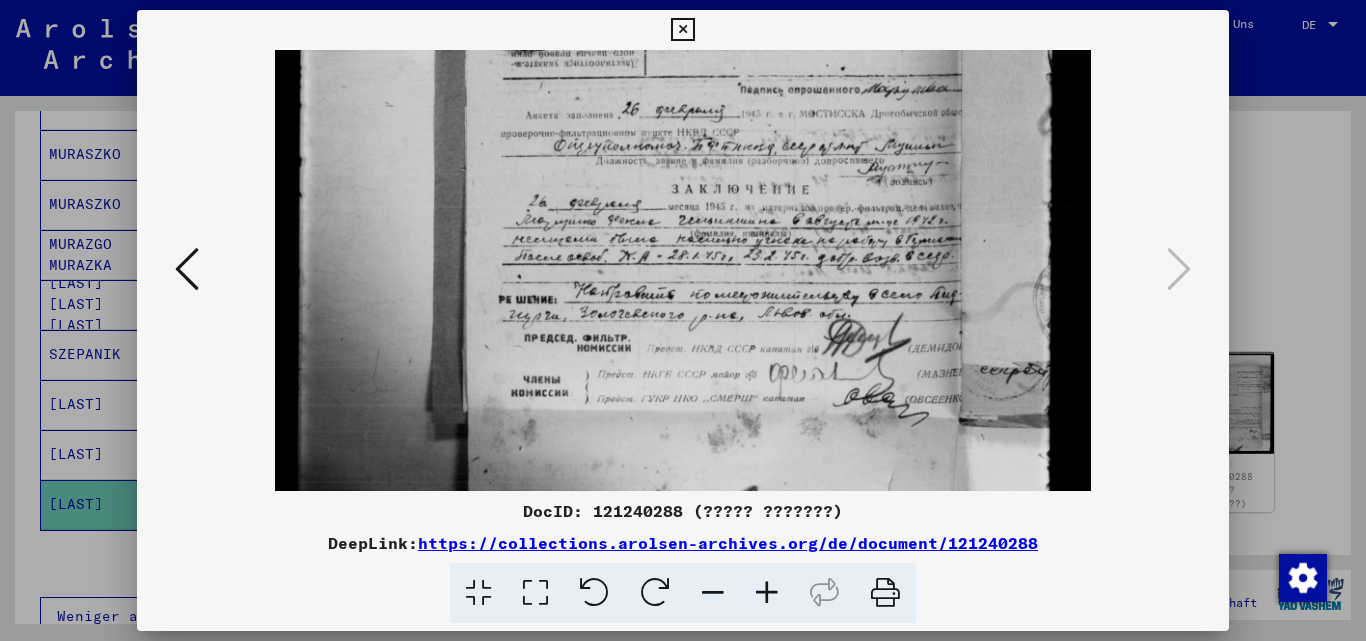 click at bounding box center (767, 593) 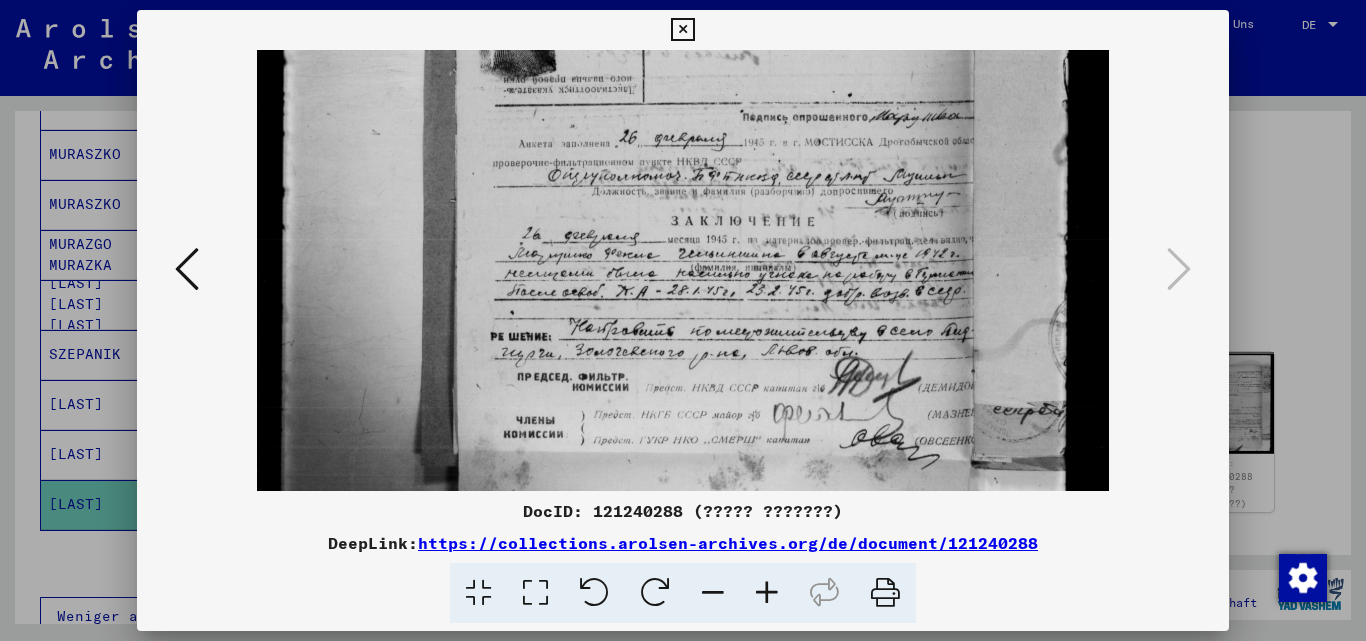 click at bounding box center [767, 593] 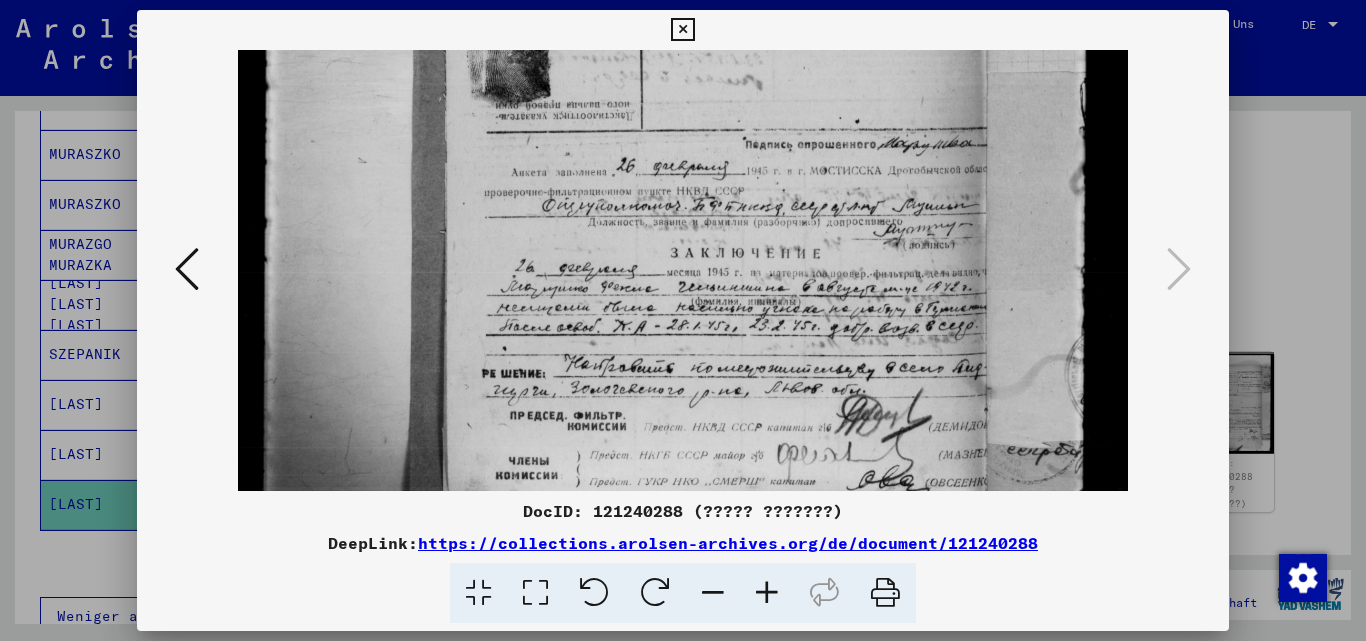 click at bounding box center (767, 593) 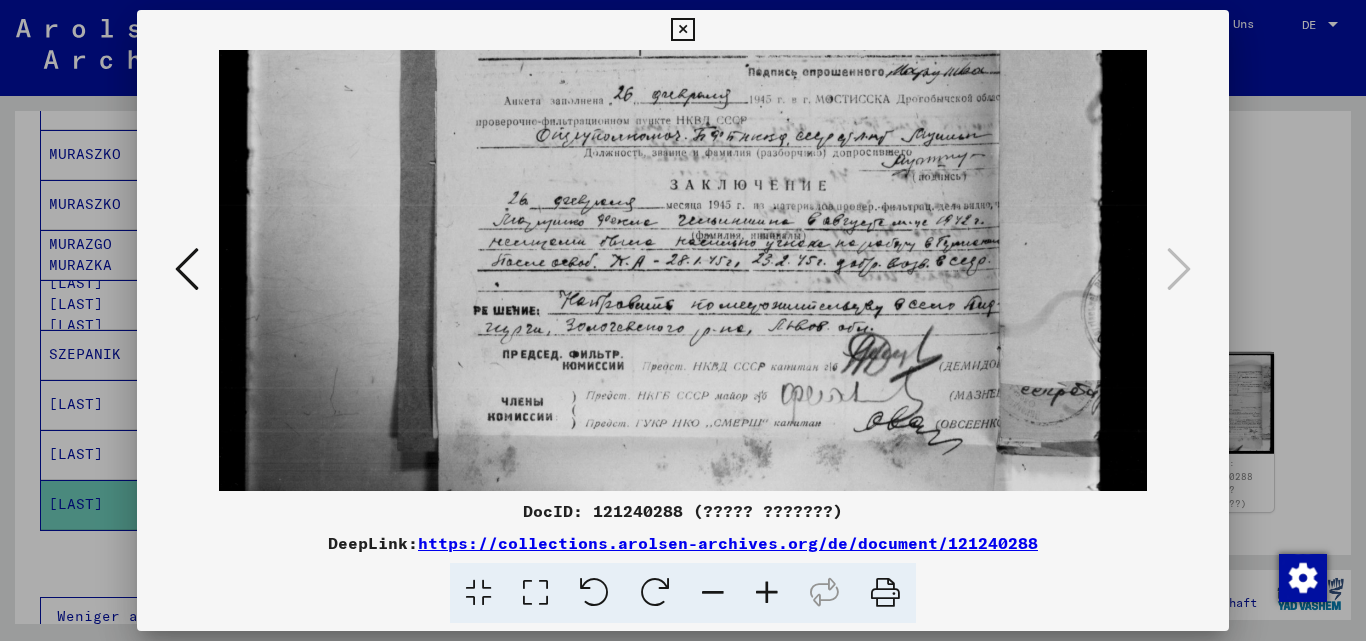 drag, startPoint x: 733, startPoint y: 293, endPoint x: 718, endPoint y: 274, distance: 24.207438 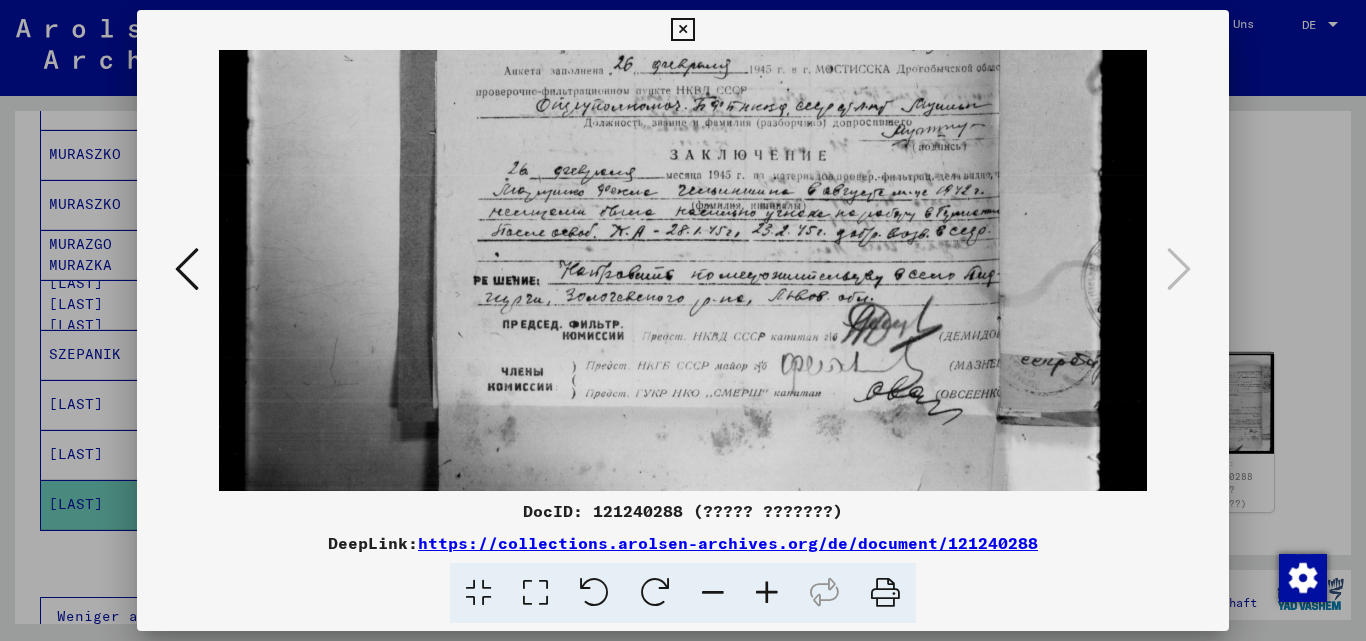 drag, startPoint x: 767, startPoint y: 363, endPoint x: 619, endPoint y: 337, distance: 150.26643 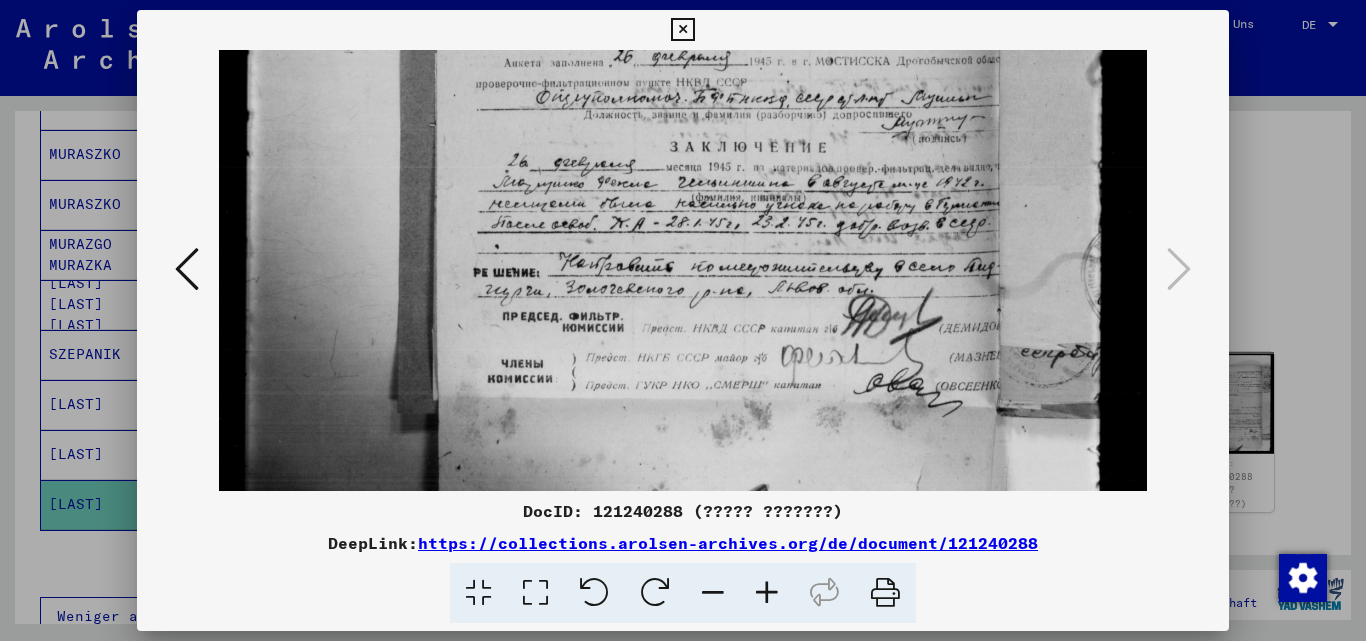 drag, startPoint x: 875, startPoint y: 414, endPoint x: 718, endPoint y: 443, distance: 159.65588 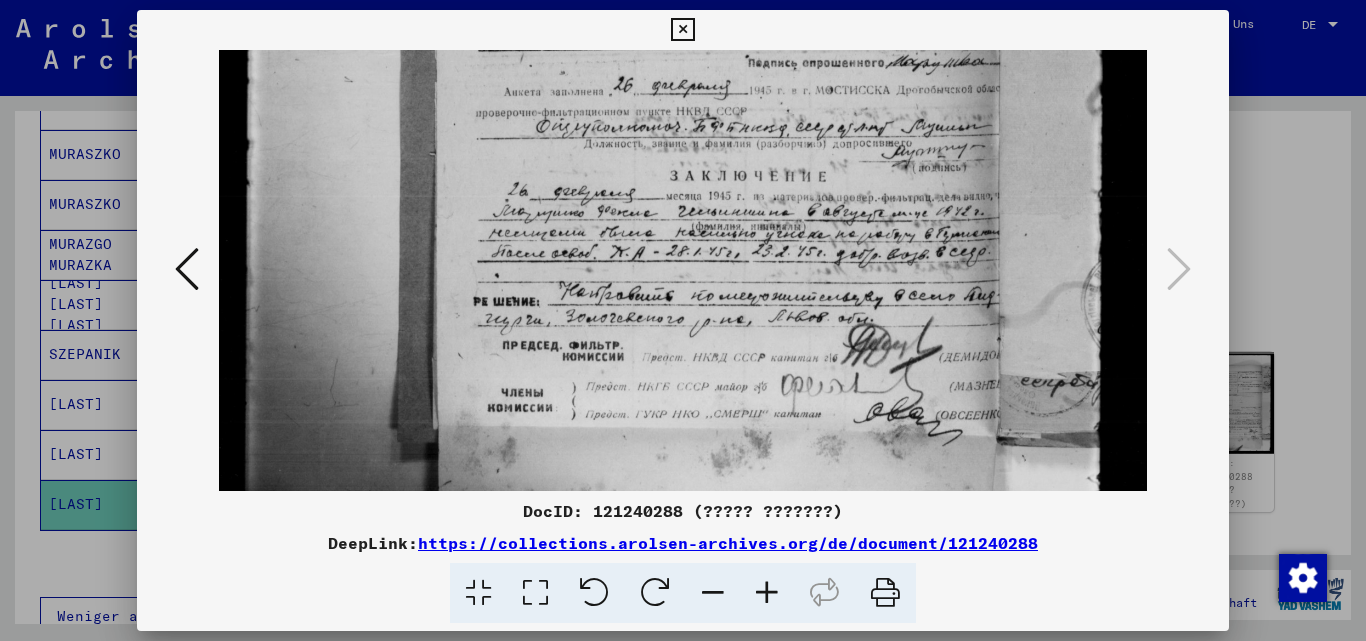 click at bounding box center (682, 30) 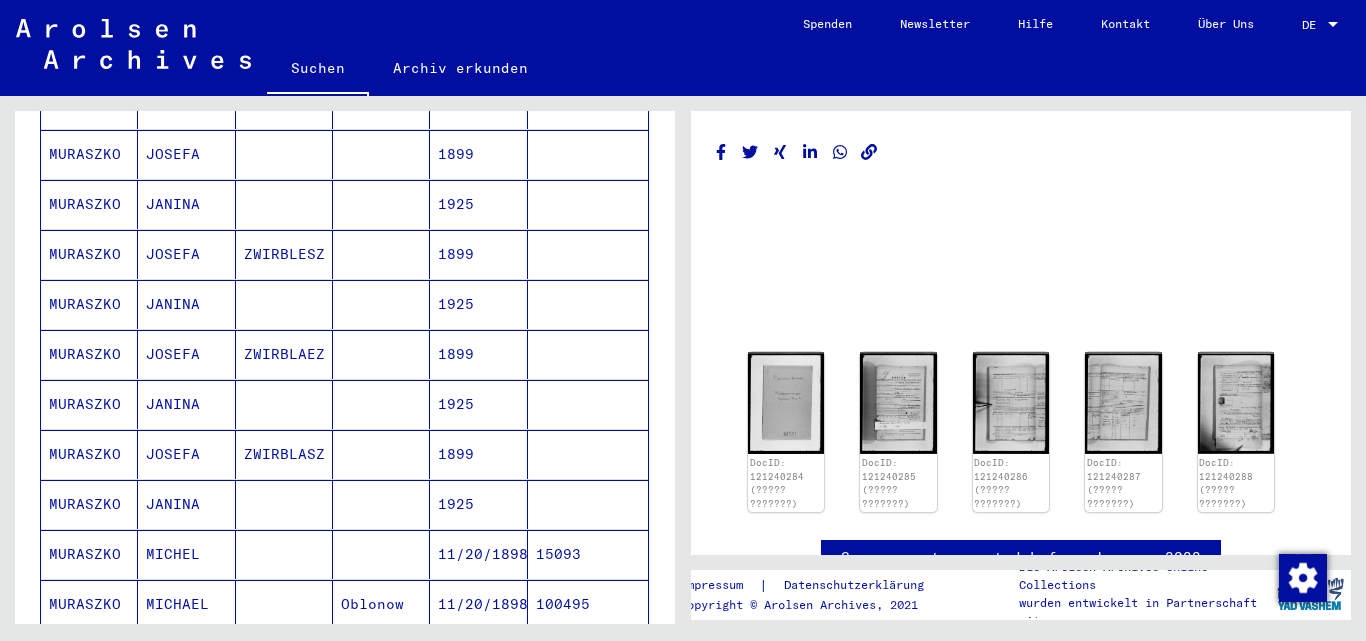 scroll, scrollTop: 546, scrollLeft: 0, axis: vertical 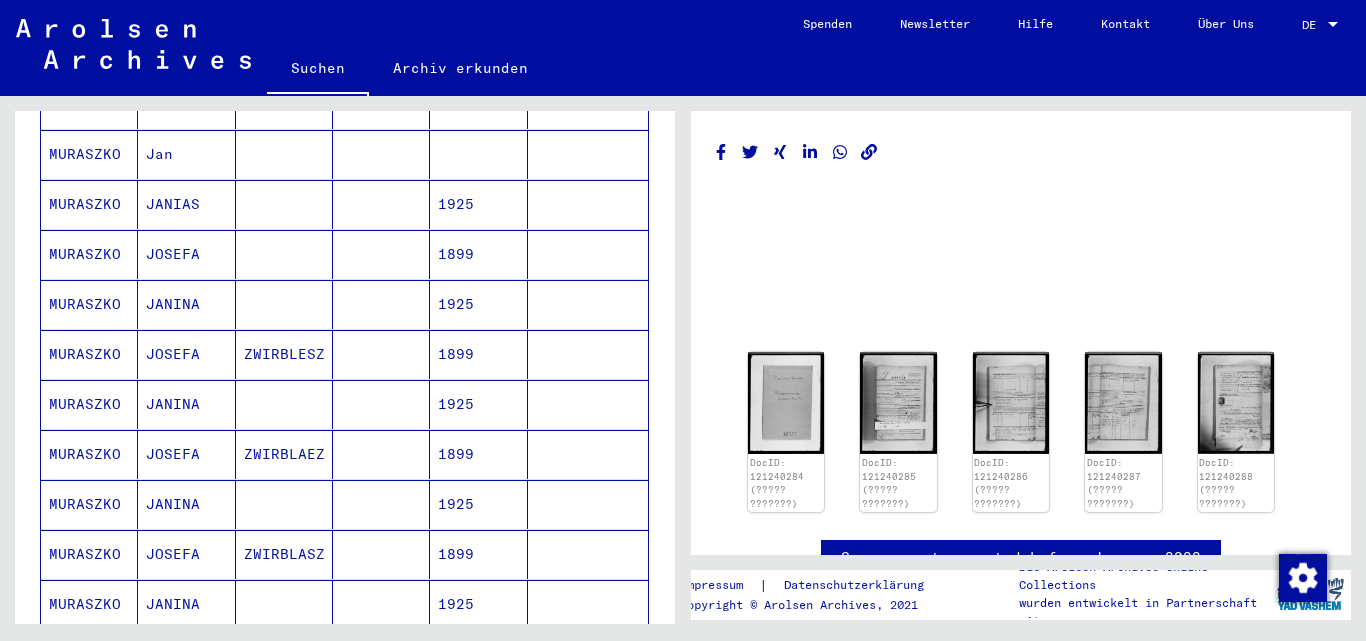 click on "JOSEFA" at bounding box center (186, 304) 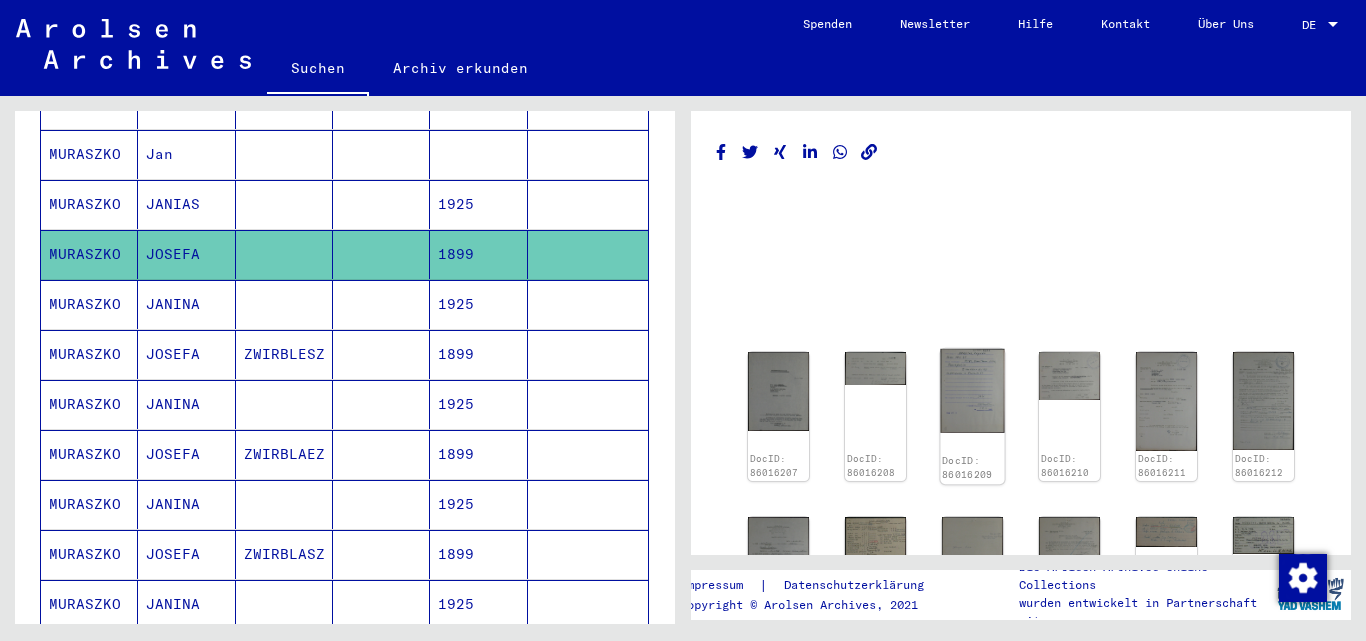 click 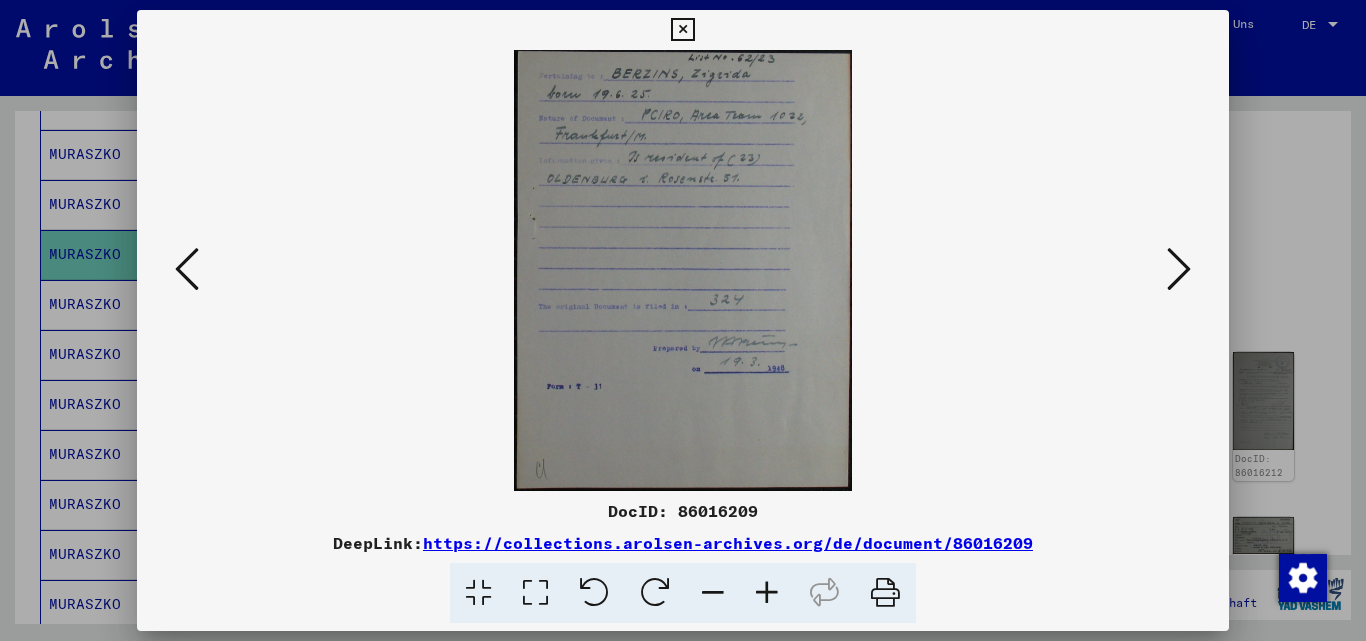 click at bounding box center (767, 593) 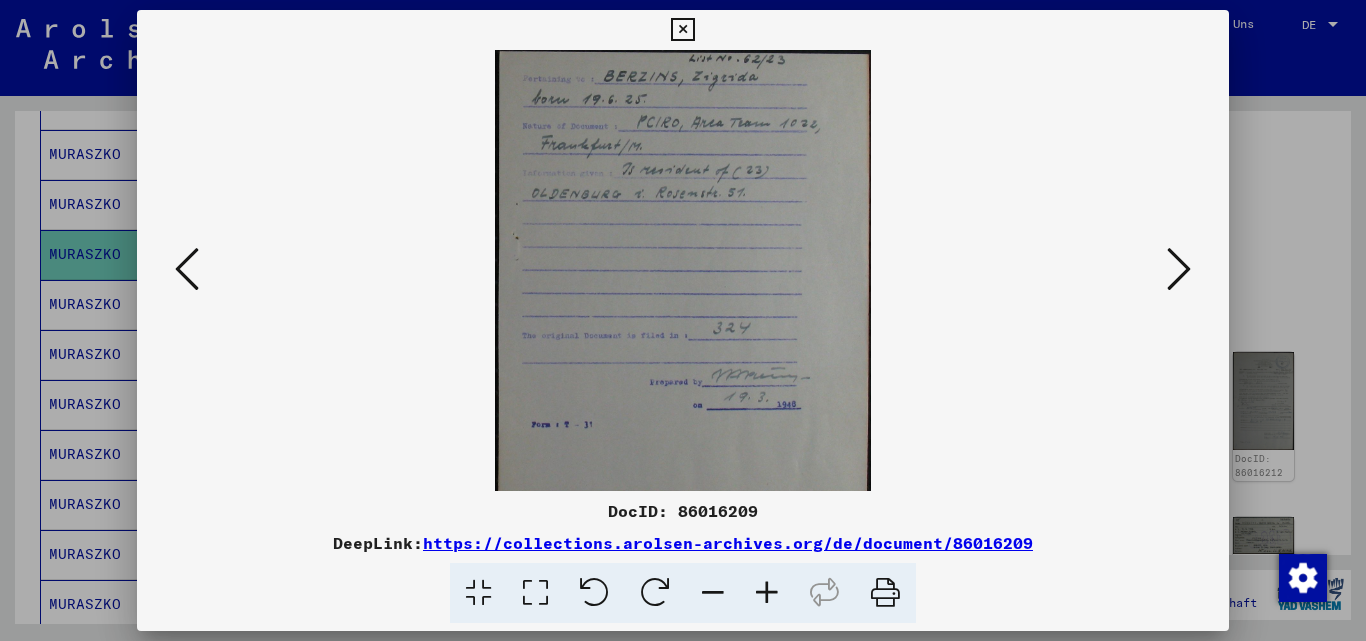 click at bounding box center [767, 593] 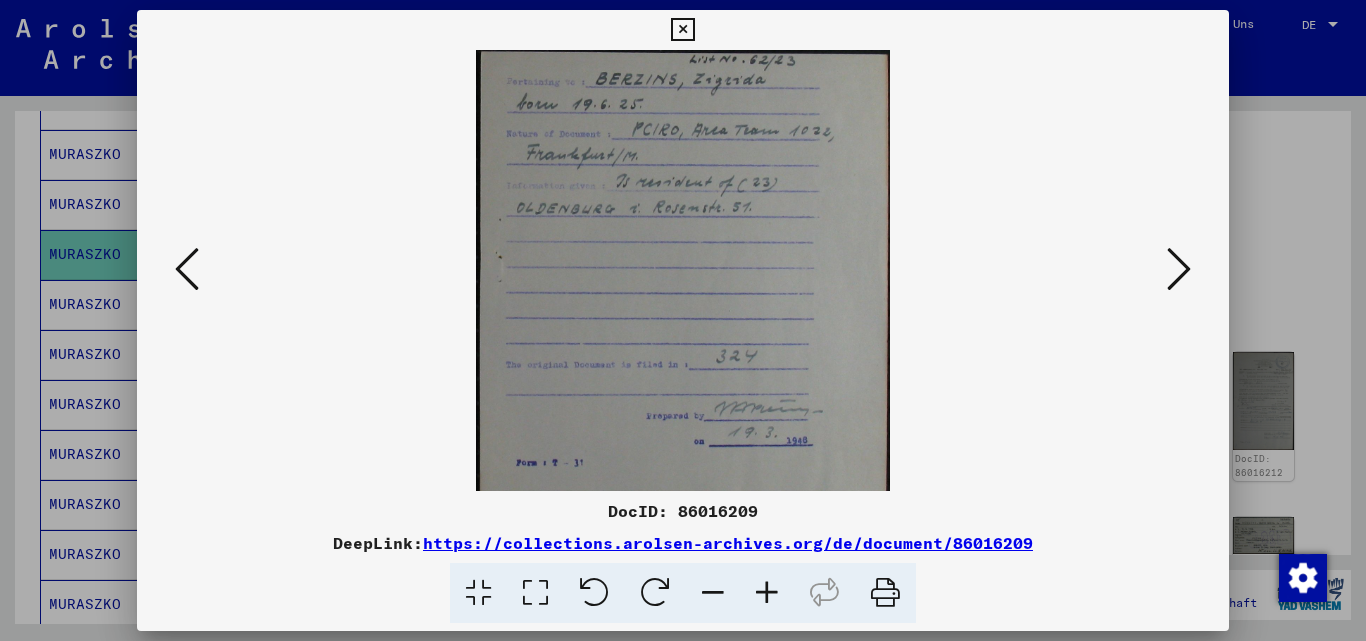 click at bounding box center [767, 593] 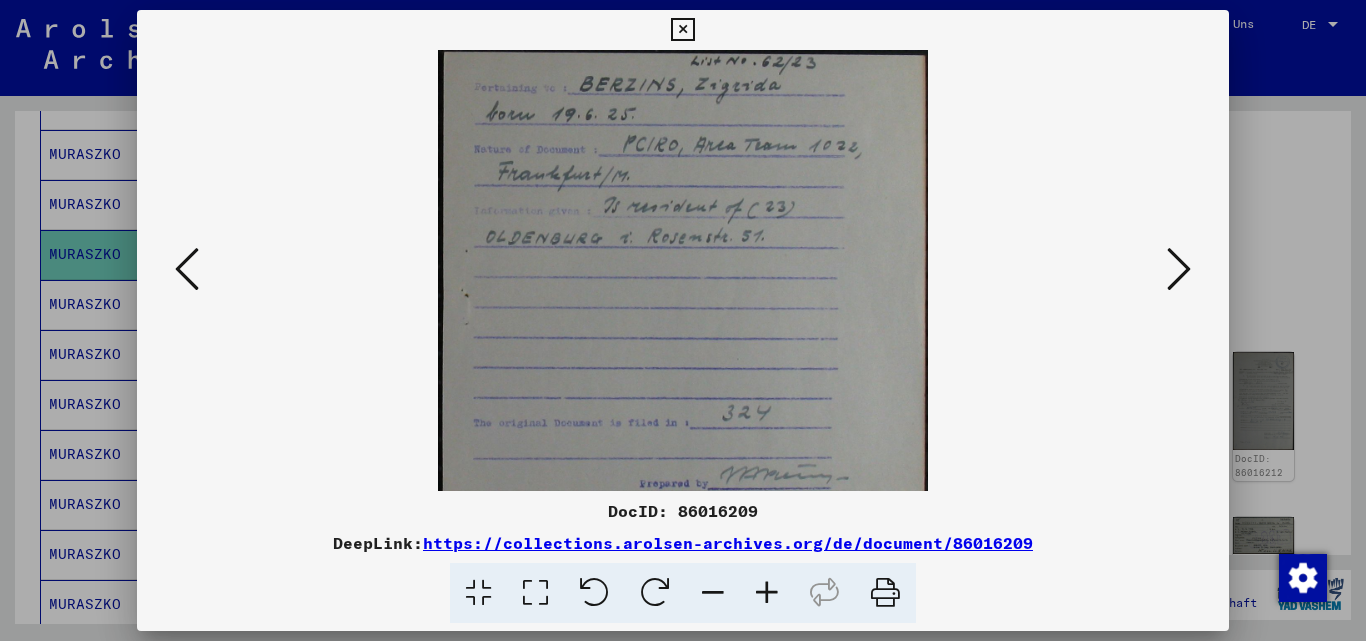 click at bounding box center (767, 593) 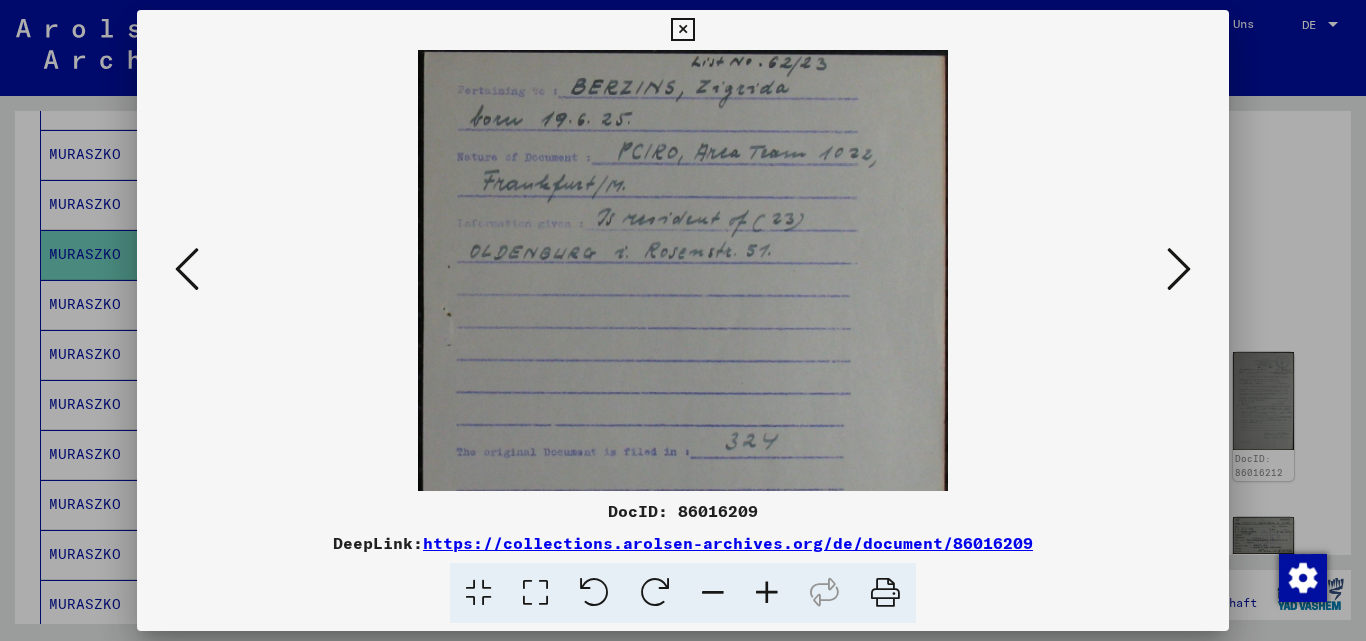 click at bounding box center (1179, 269) 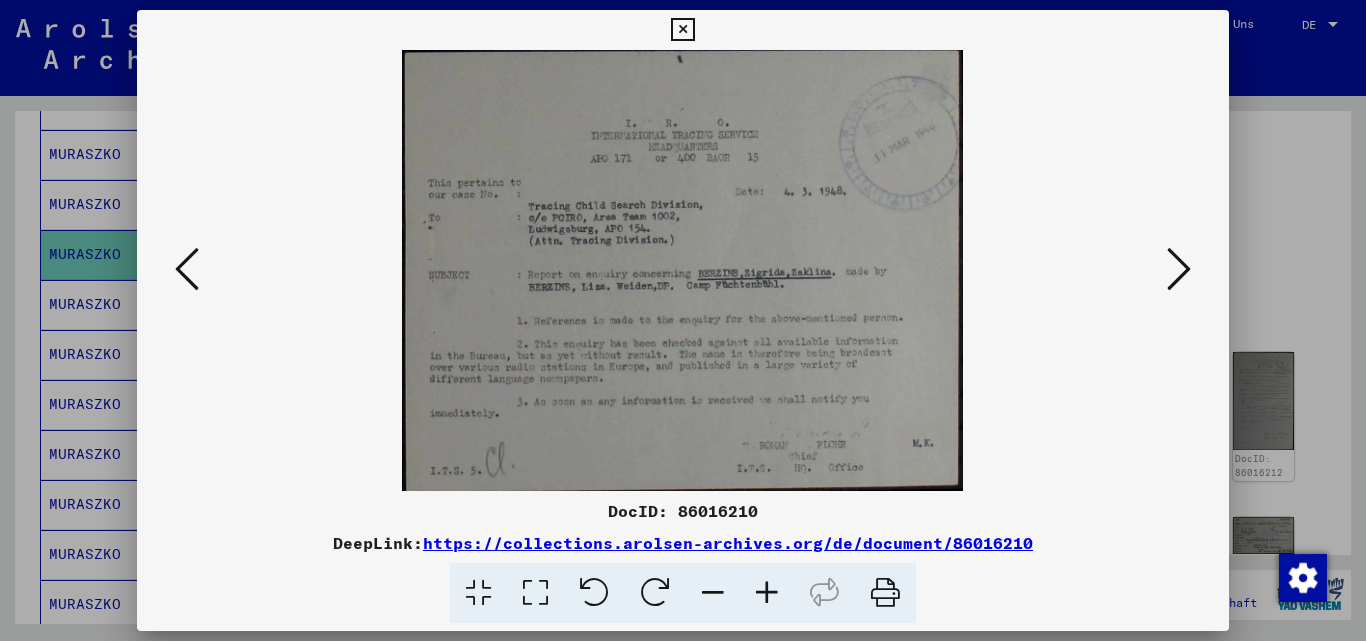 click at bounding box center (767, 593) 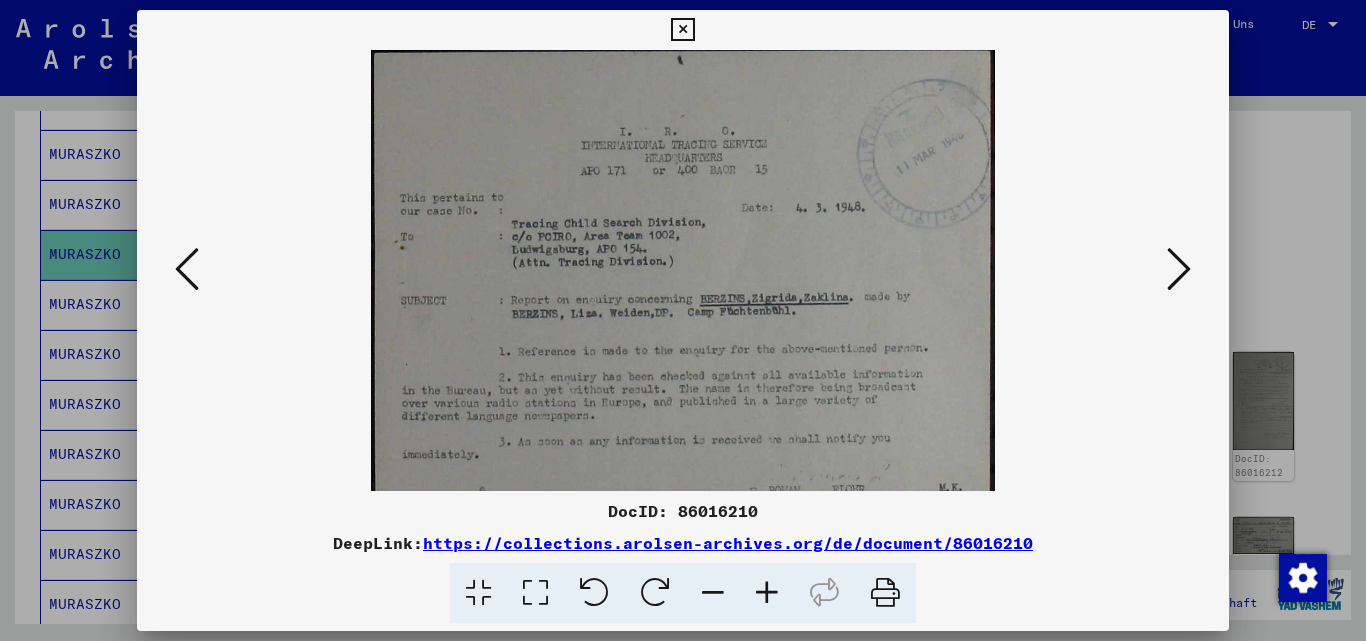 click at bounding box center [767, 593] 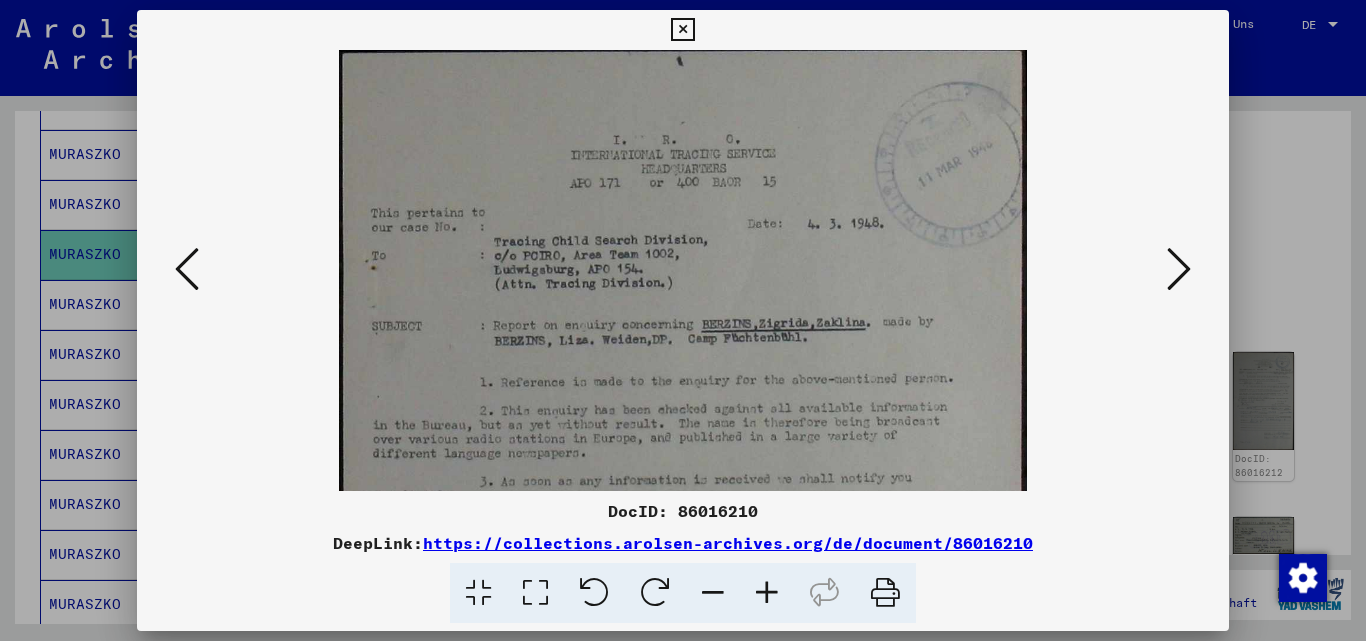 click at bounding box center (767, 593) 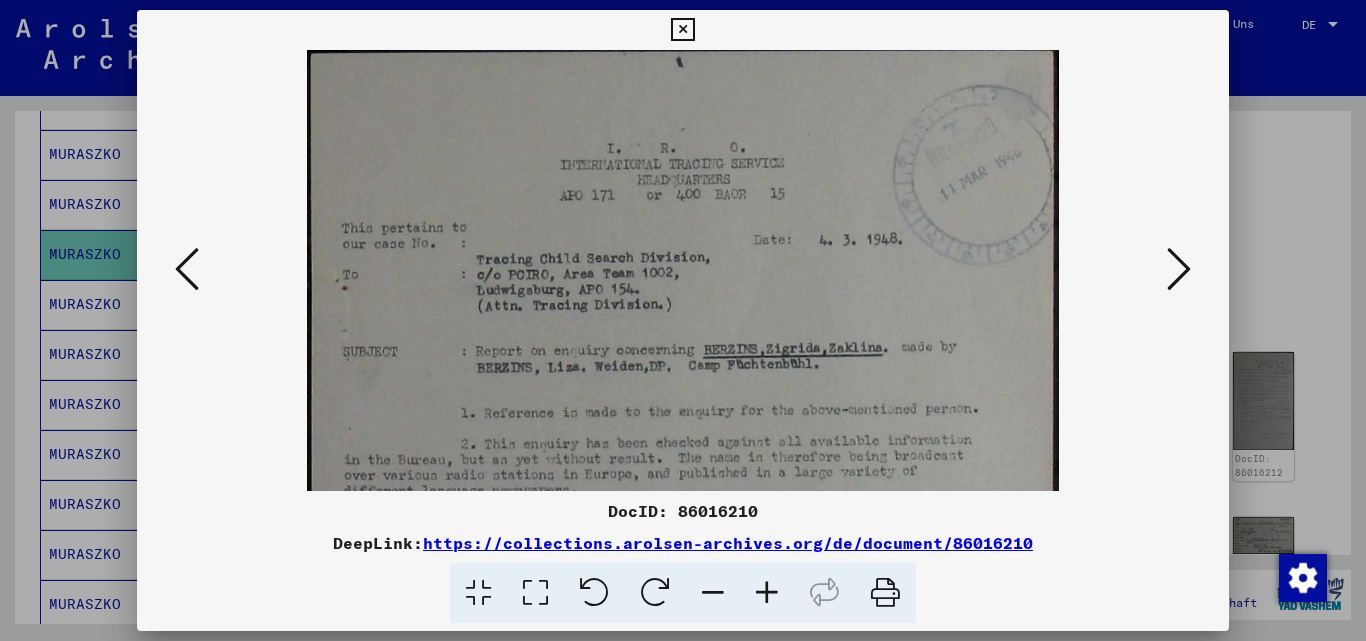 click at bounding box center [767, 593] 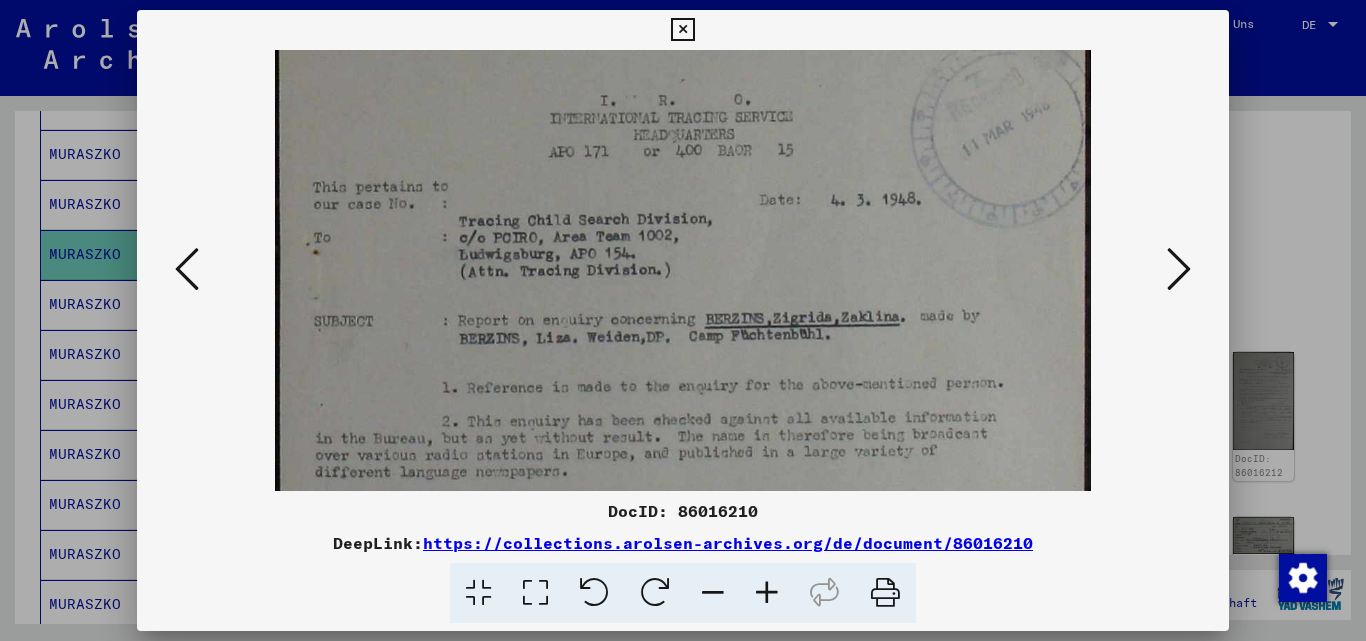drag, startPoint x: 682, startPoint y: 286, endPoint x: 684, endPoint y: 227, distance: 59.03389 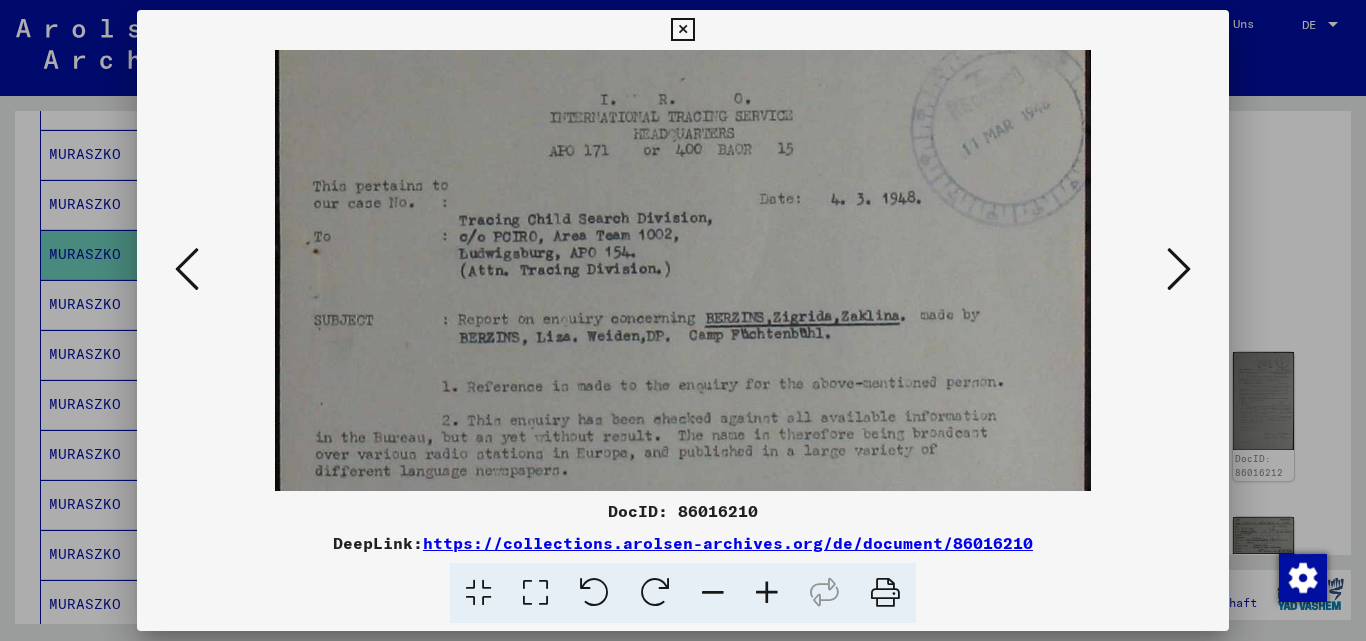 click at bounding box center (682, 313) 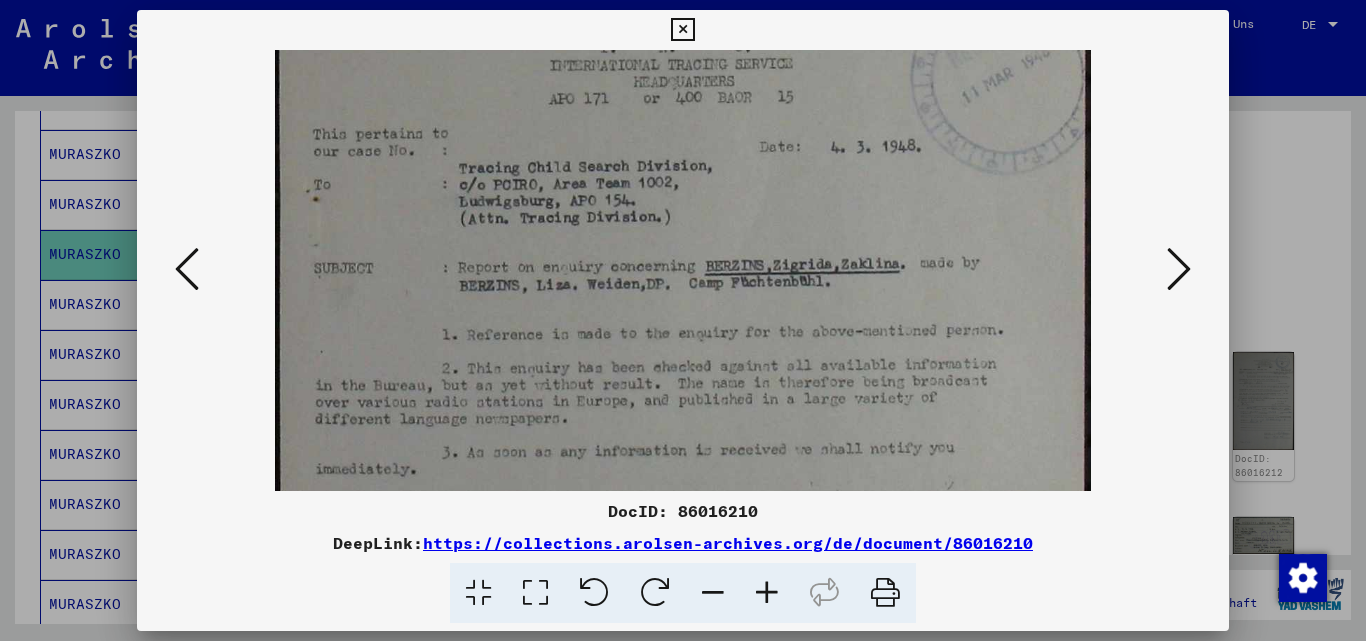 drag, startPoint x: 722, startPoint y: 355, endPoint x: 722, endPoint y: 269, distance: 86 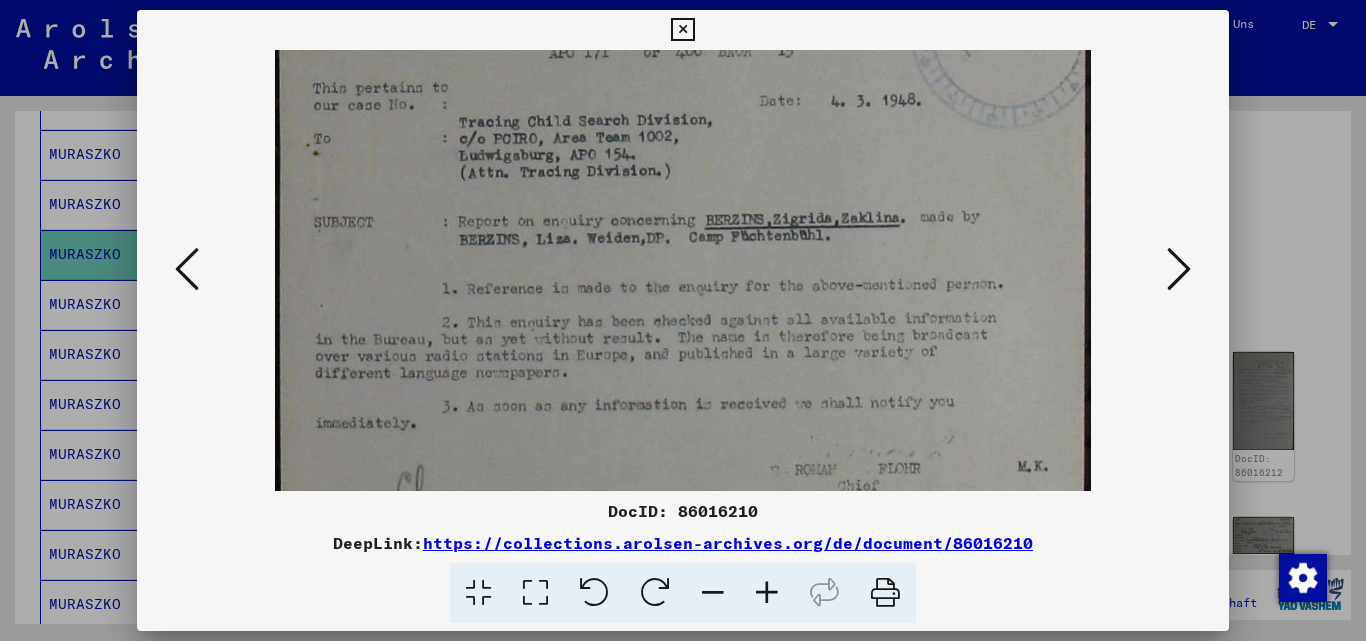 drag, startPoint x: 723, startPoint y: 336, endPoint x: 721, endPoint y: 303, distance: 33.06055 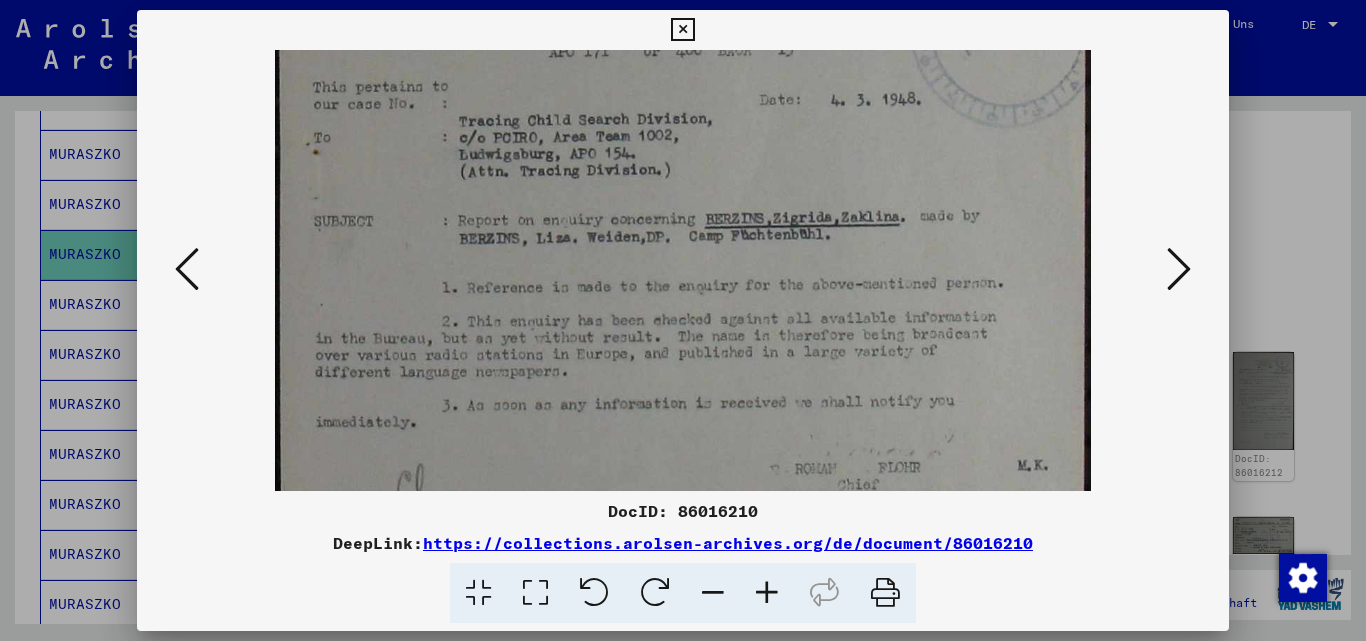 click at bounding box center [1179, 269] 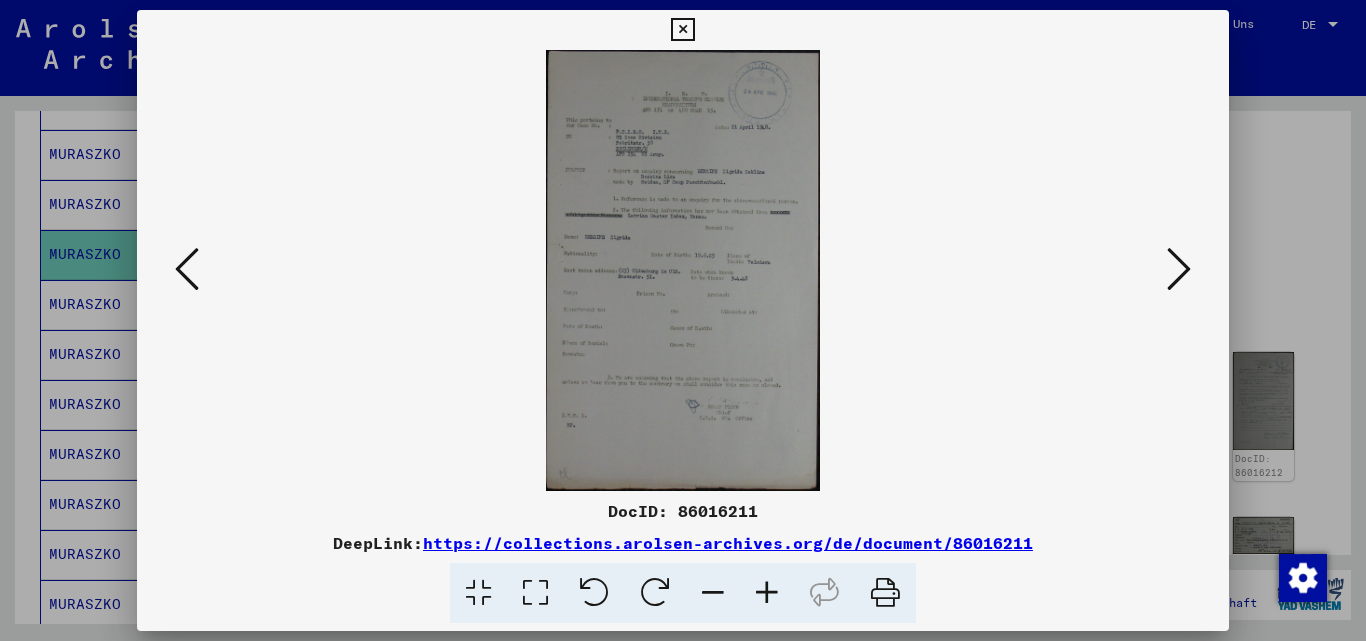 click at bounding box center (767, 593) 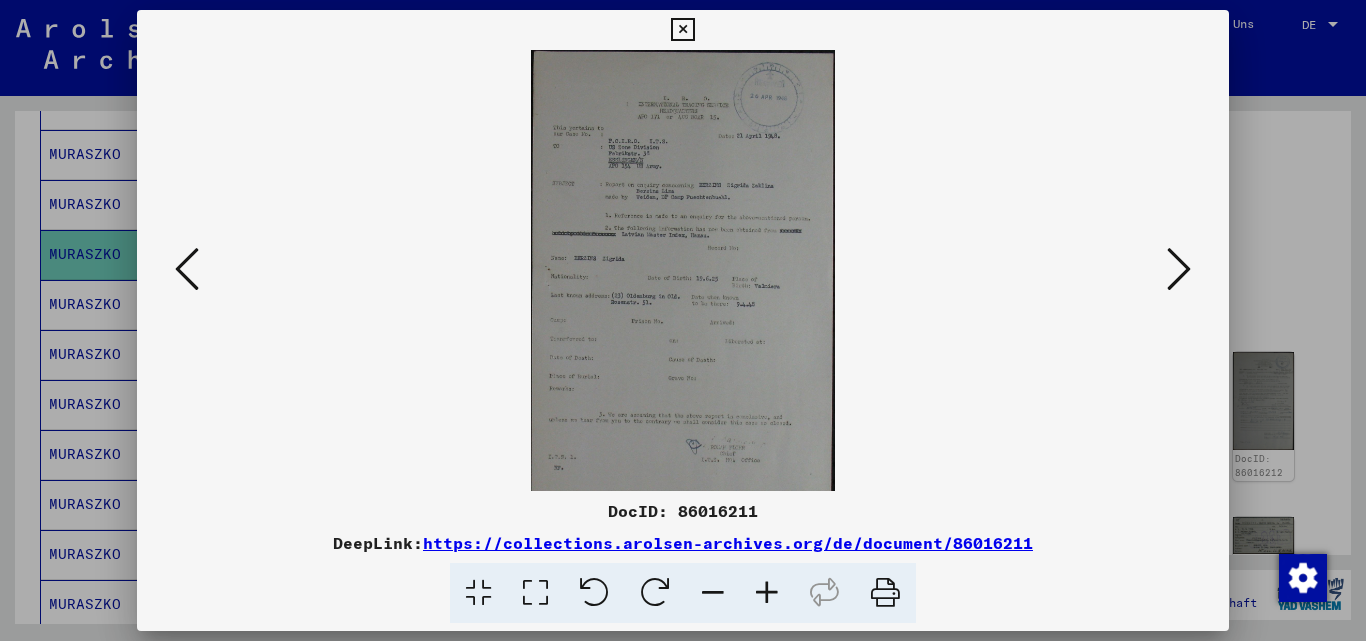 click at bounding box center (767, 593) 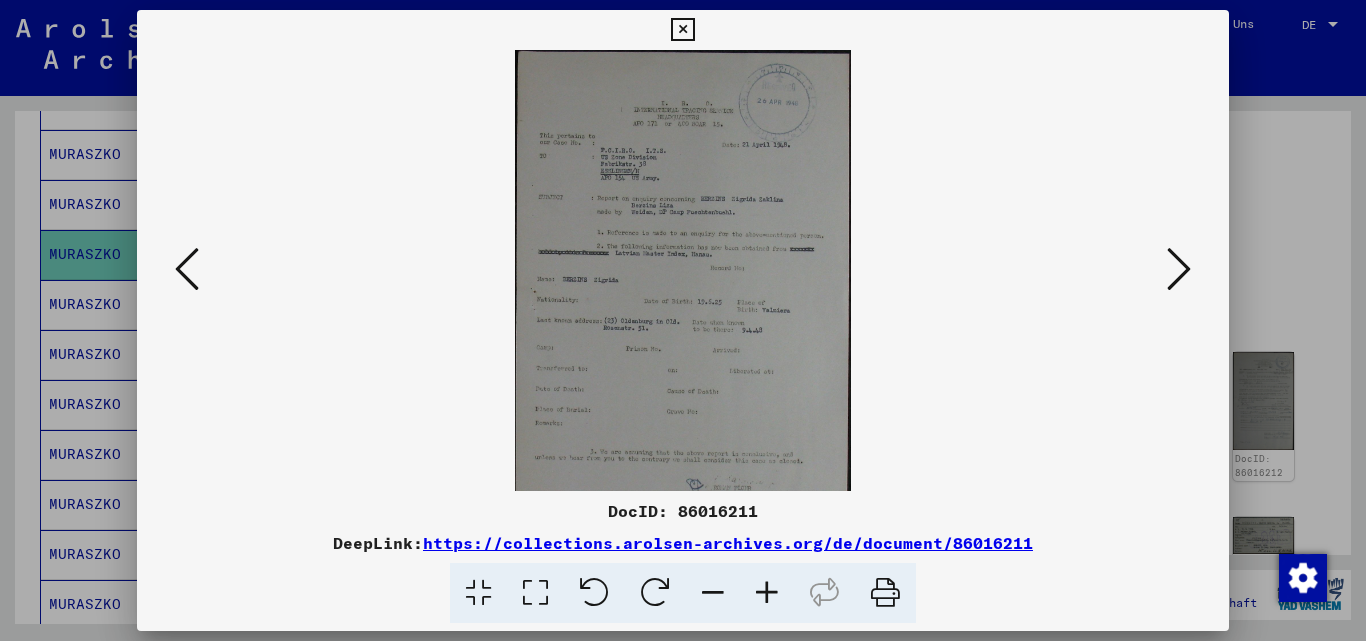 click at bounding box center (767, 593) 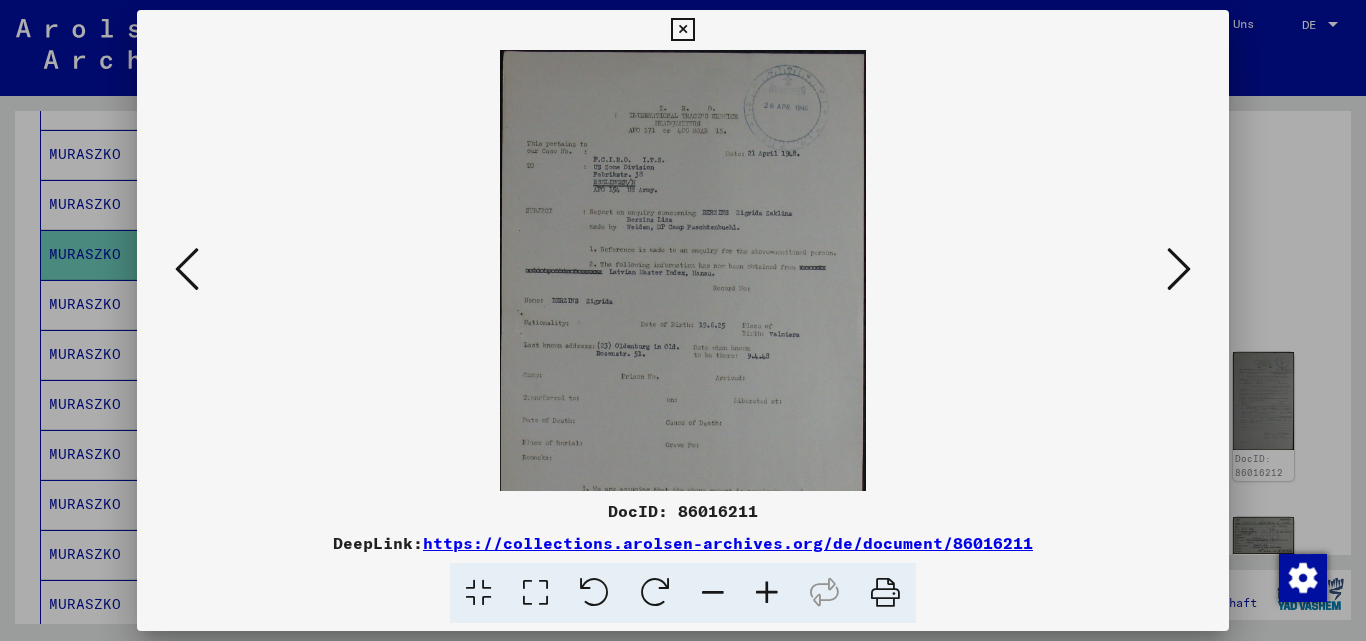 click at bounding box center (767, 593) 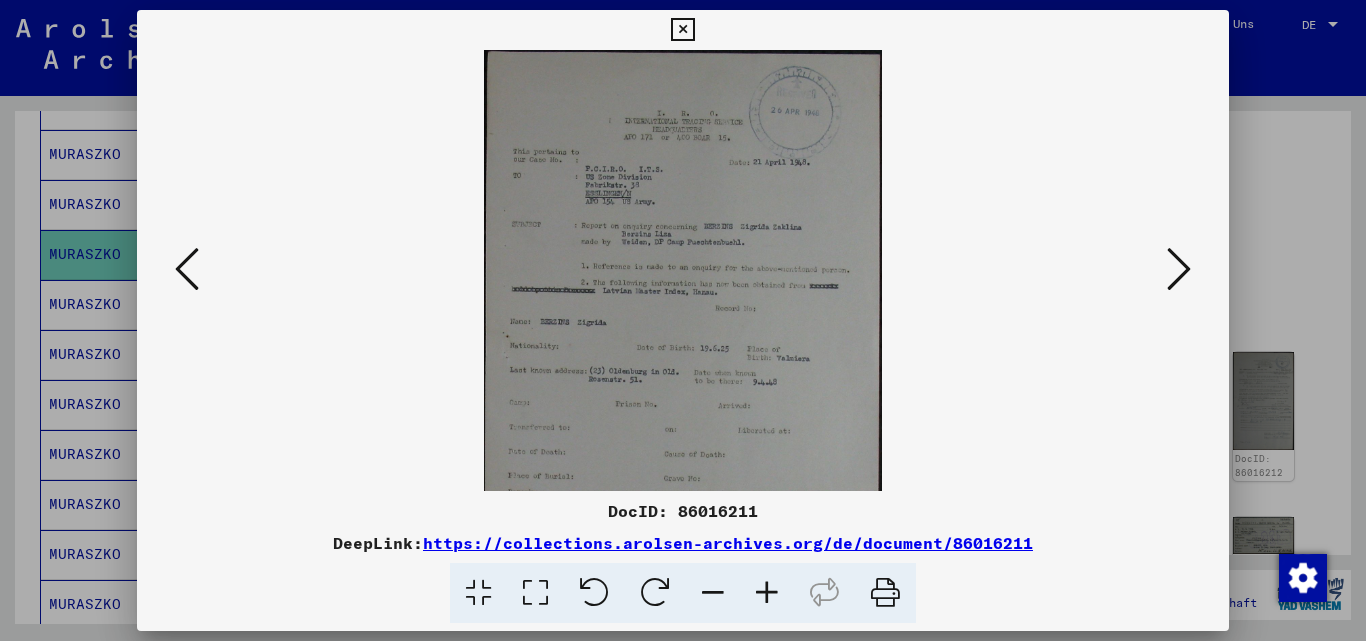 click at bounding box center (767, 593) 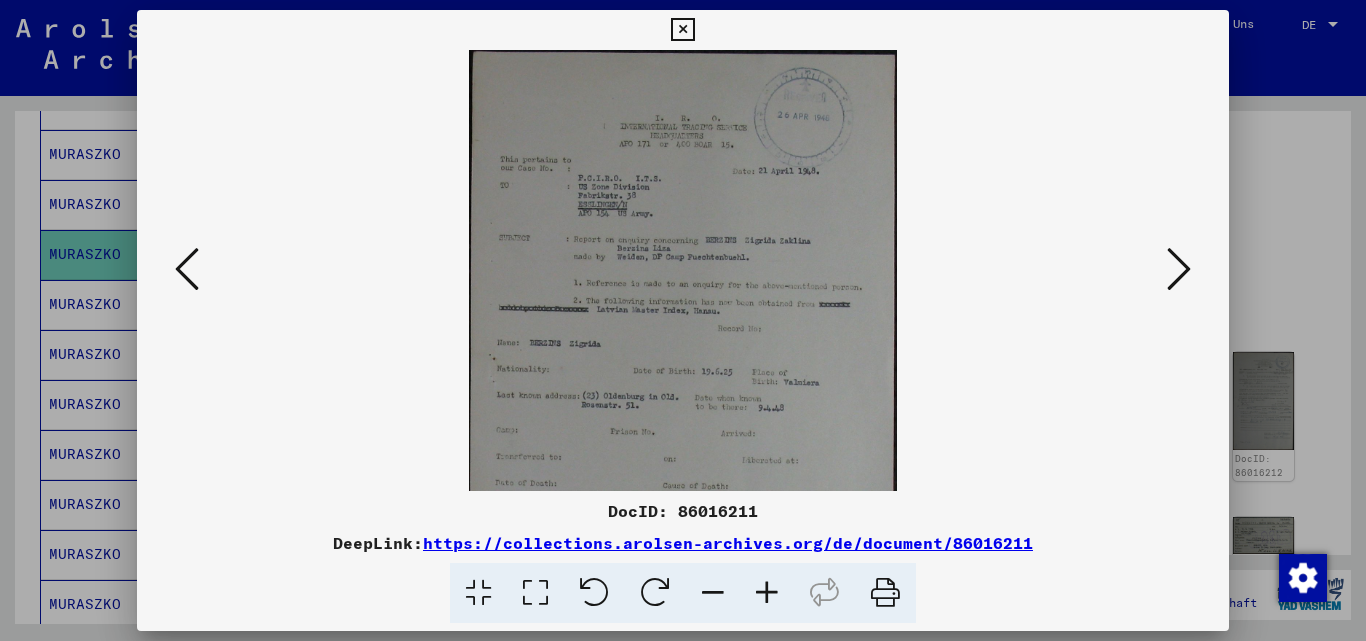 click at bounding box center [767, 593] 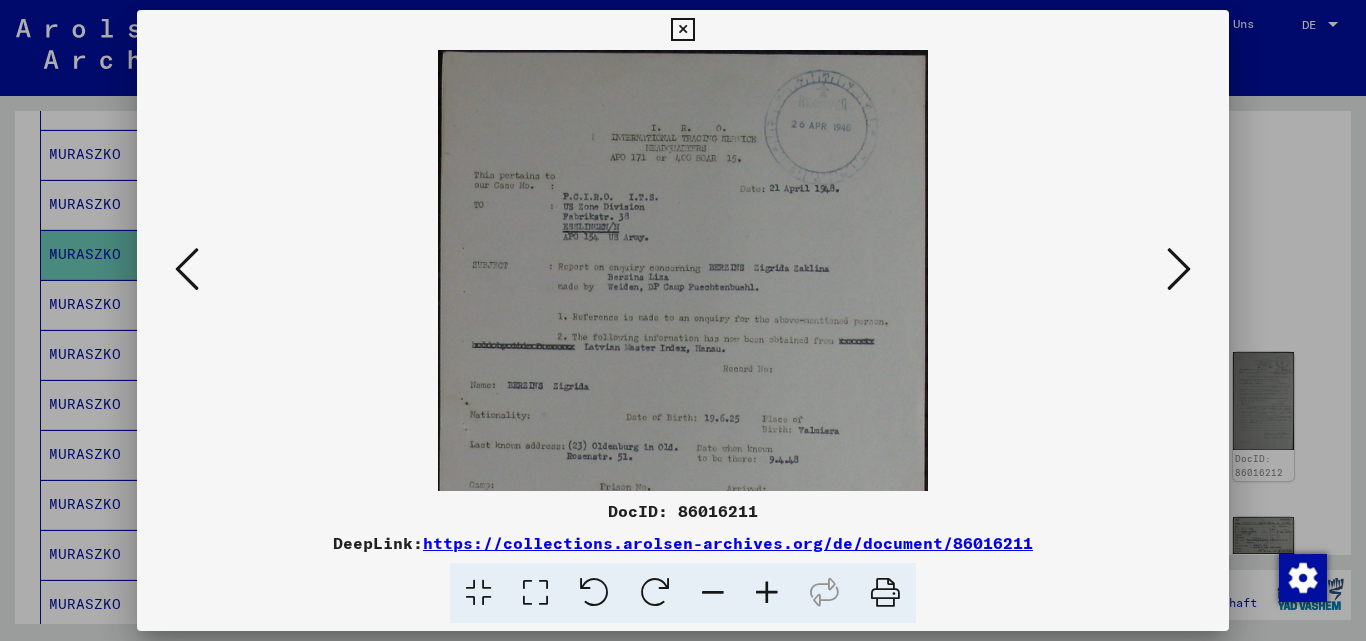 click at bounding box center (767, 593) 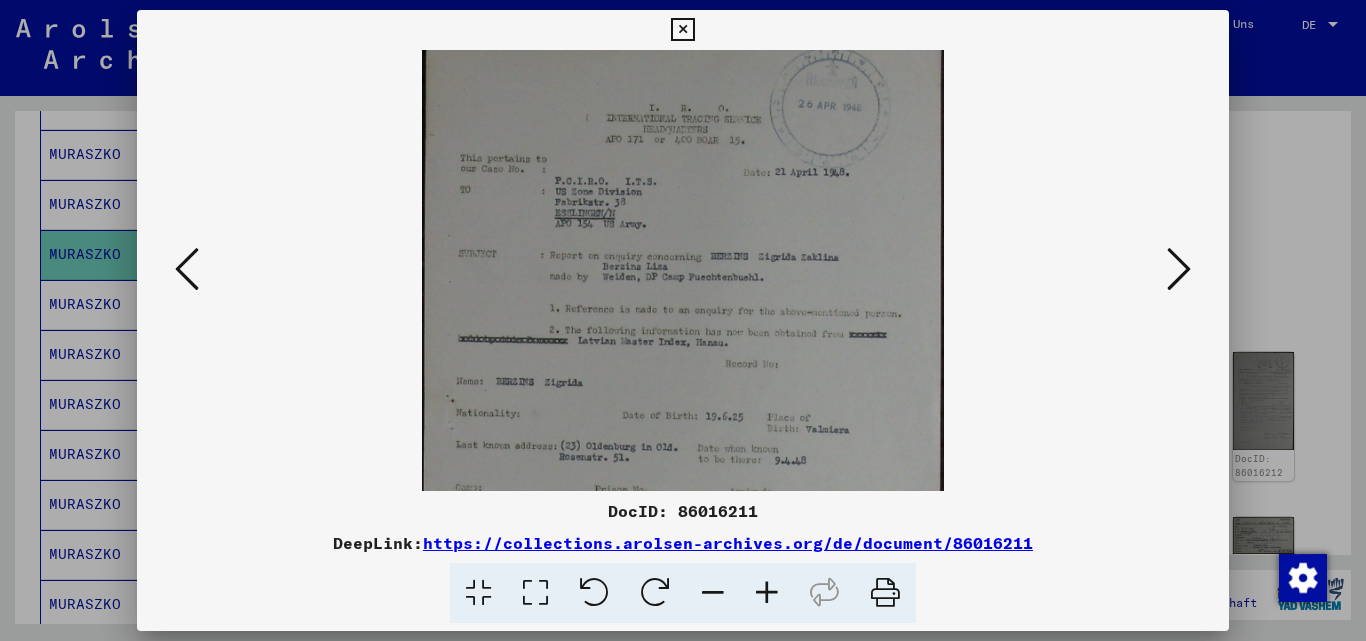 drag, startPoint x: 728, startPoint y: 401, endPoint x: 697, endPoint y: 251, distance: 153.16985 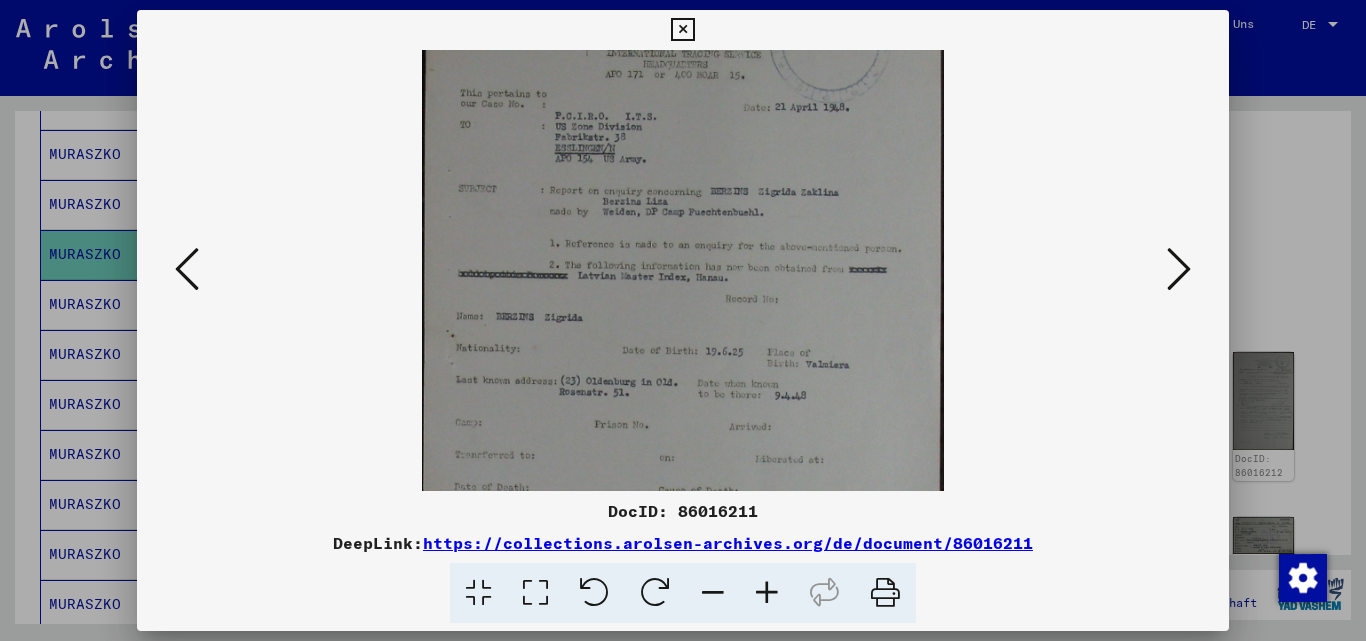 click at bounding box center (767, 593) 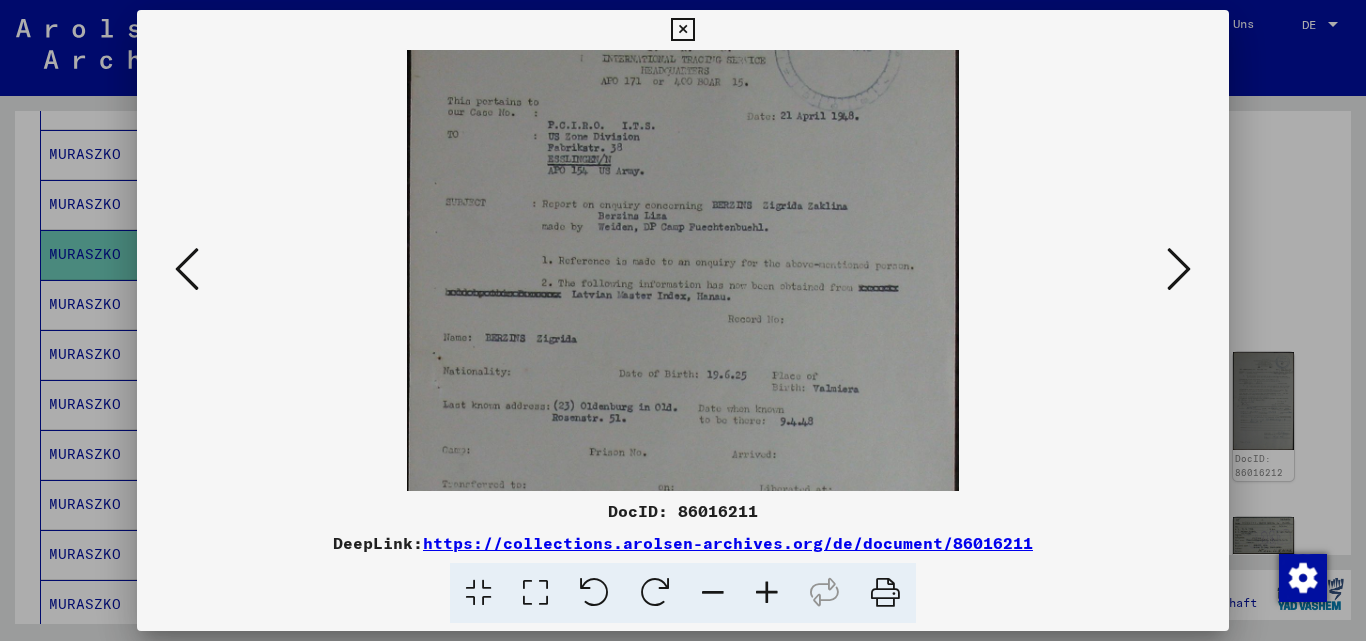 click at bounding box center [767, 593] 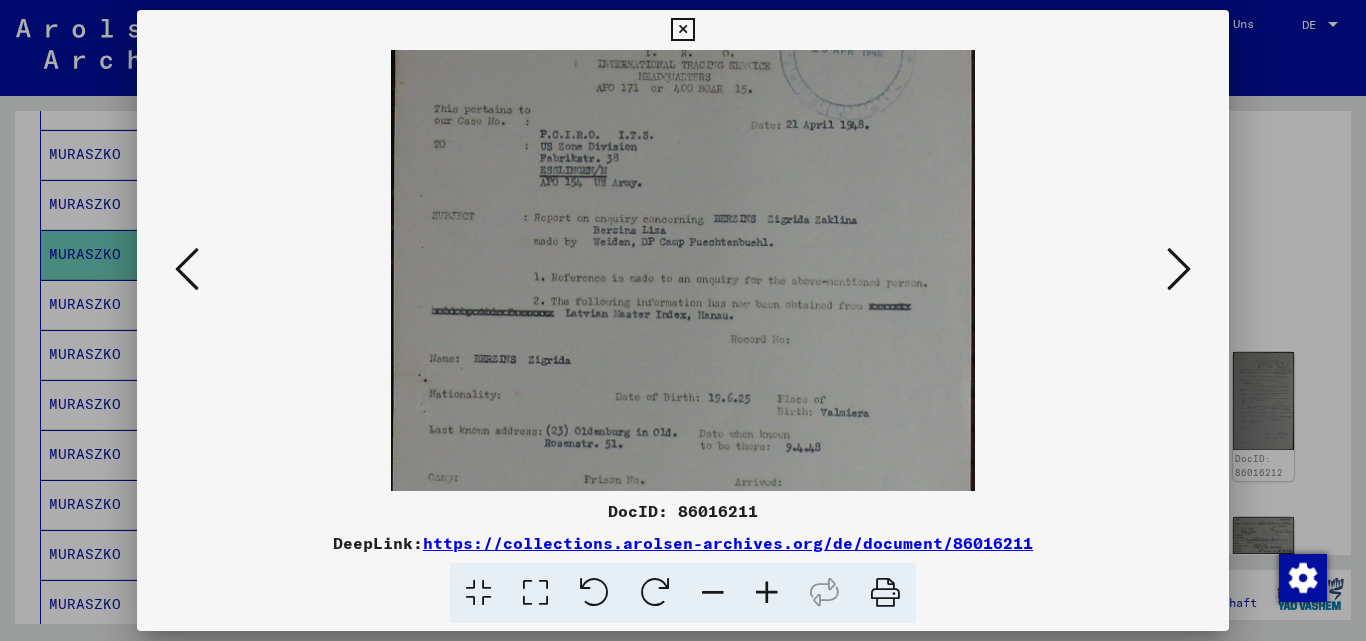 click at bounding box center (767, 593) 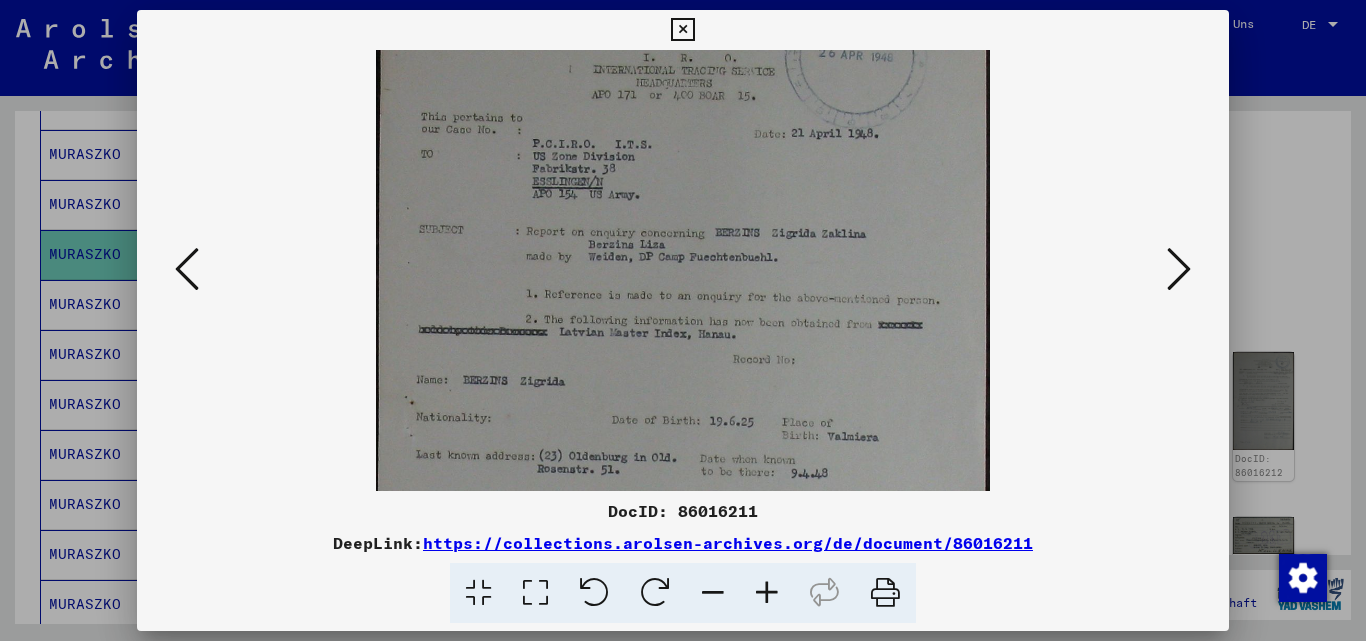 click at bounding box center (767, 593) 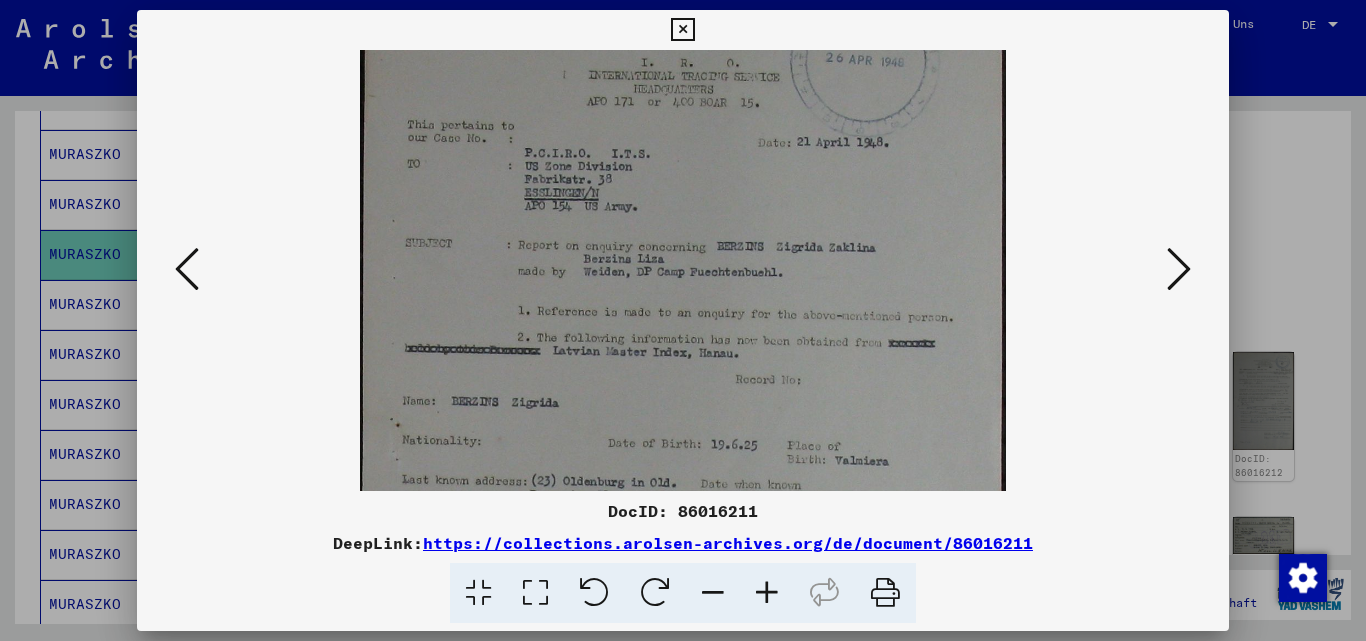 click at bounding box center (767, 593) 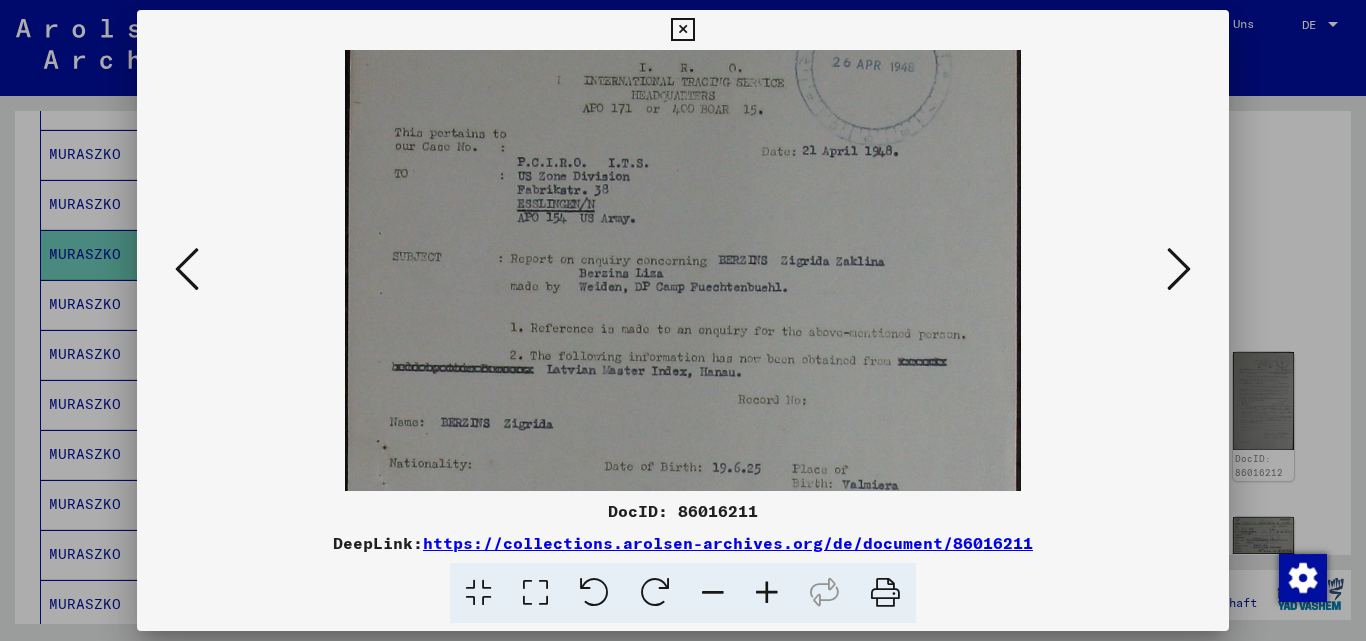 click at bounding box center (767, 593) 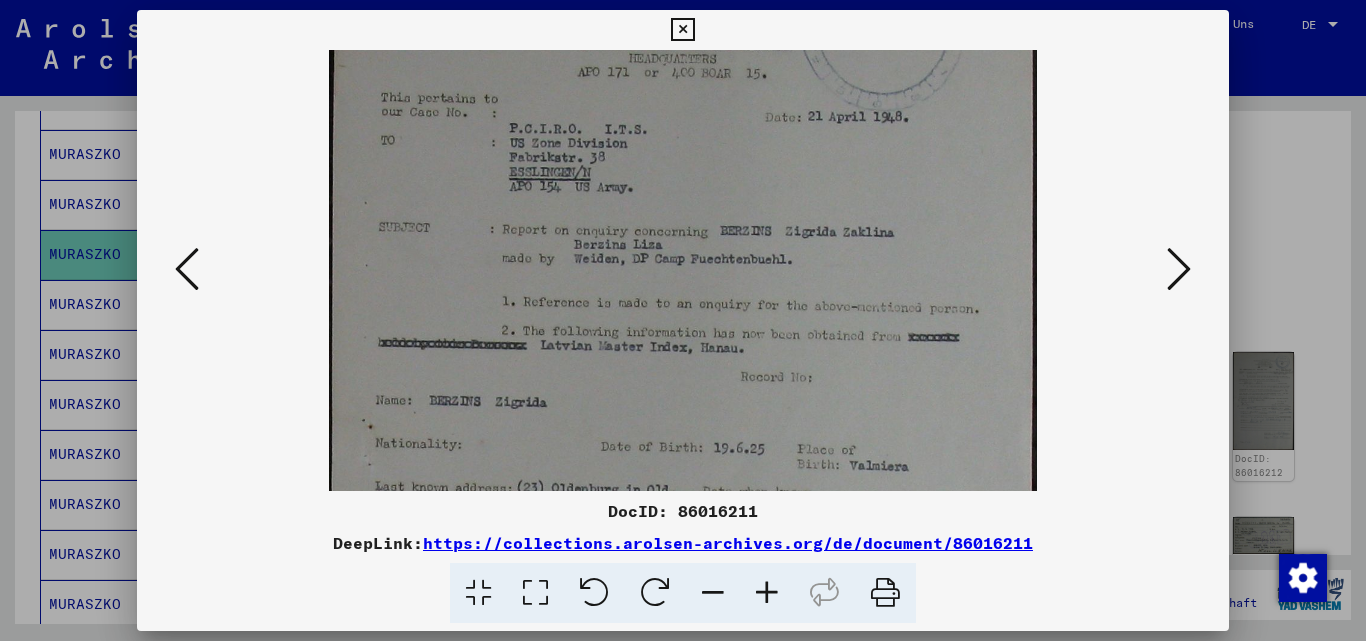 drag, startPoint x: 764, startPoint y: 375, endPoint x: 752, endPoint y: 273, distance: 102.70345 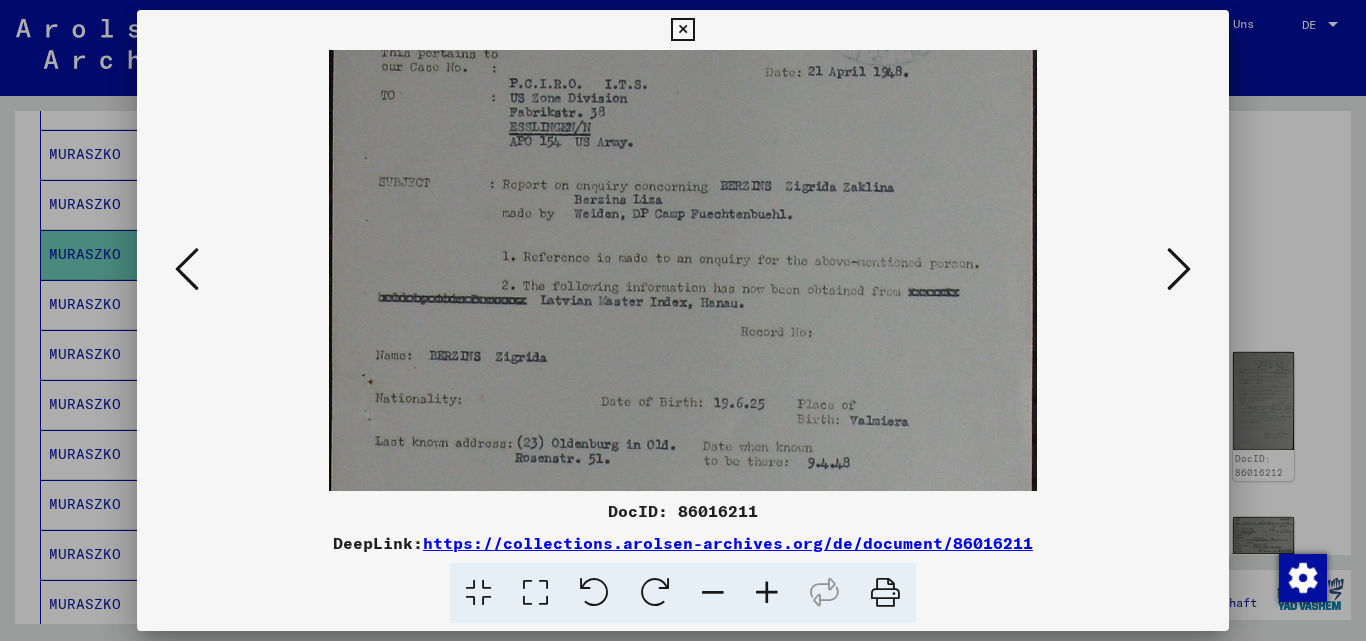 drag, startPoint x: 754, startPoint y: 370, endPoint x: 737, endPoint y: 281, distance: 90.60905 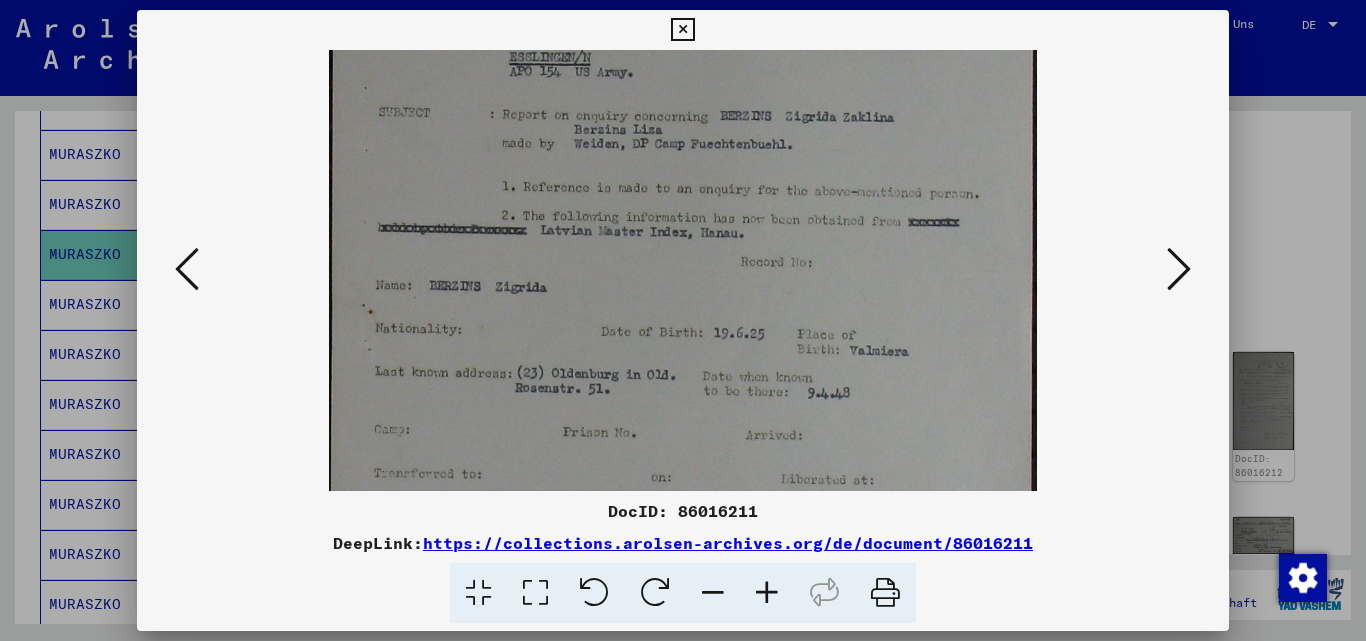 click at bounding box center (683, 372) 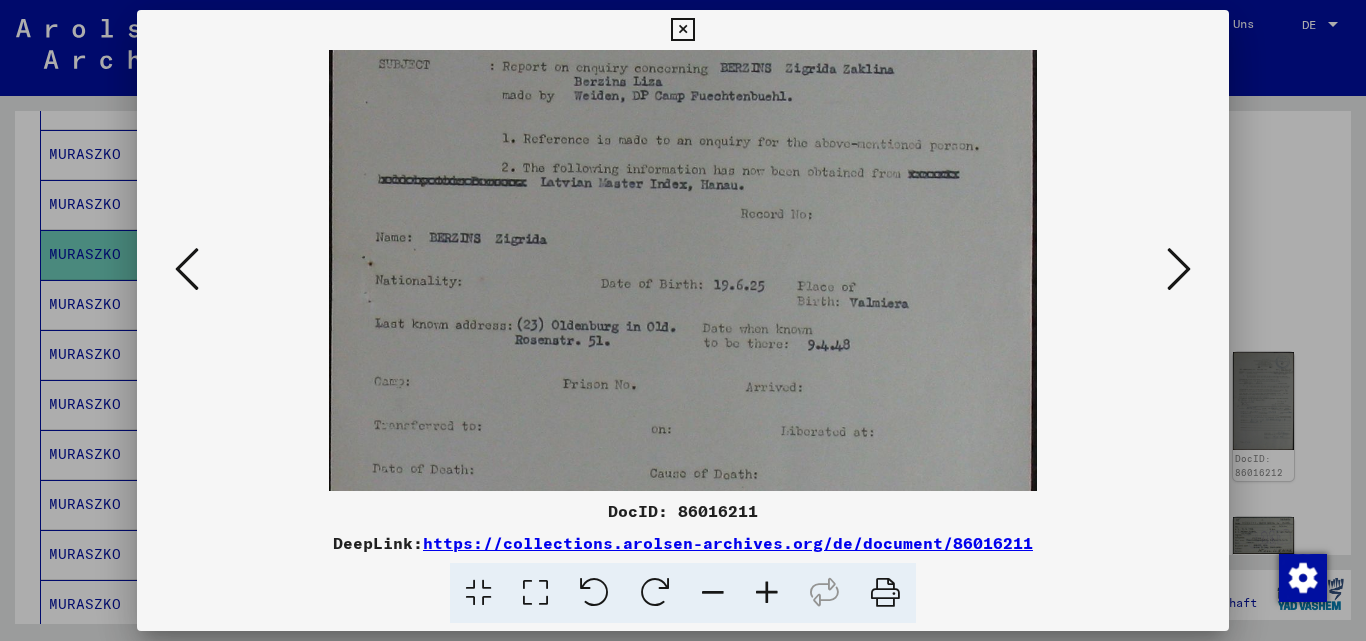 click at bounding box center [1179, 269] 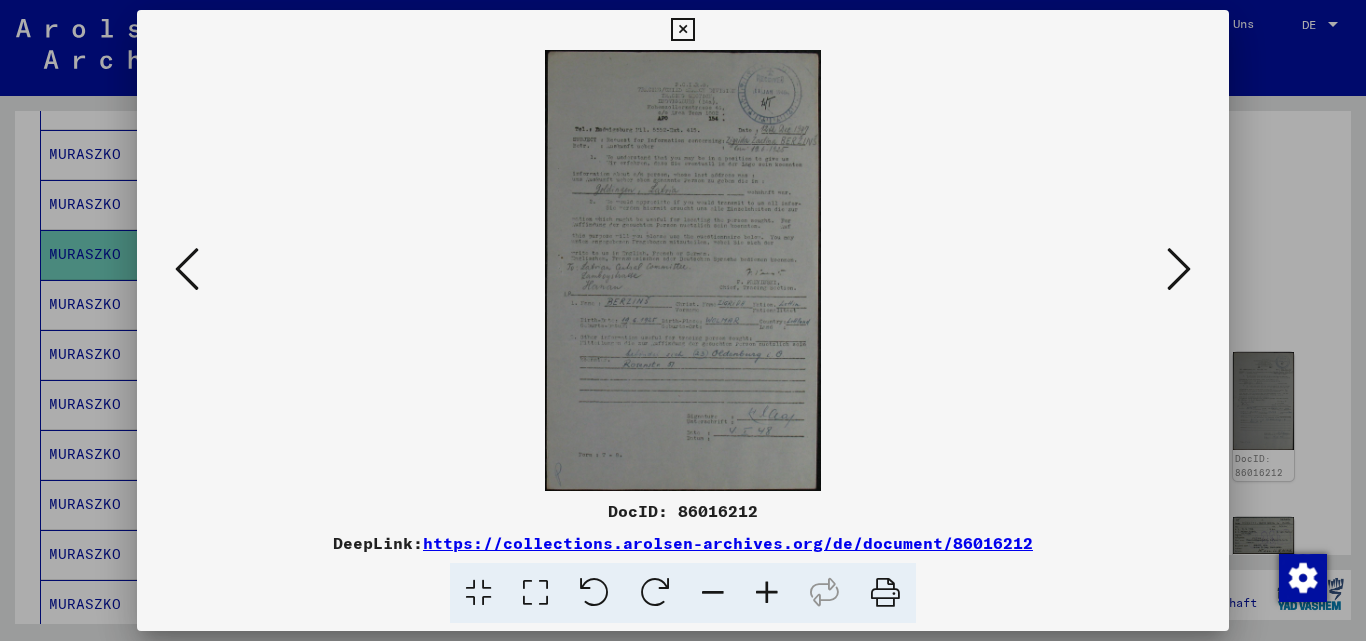click at bounding box center (767, 593) 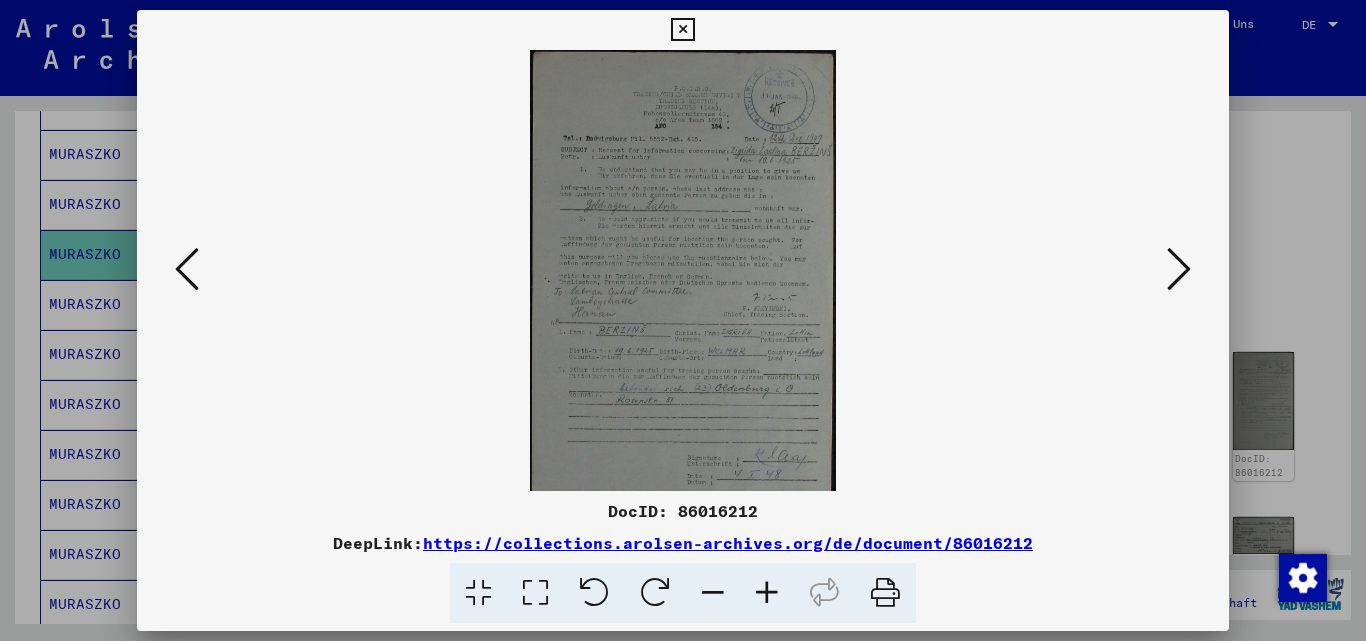 click at bounding box center (767, 593) 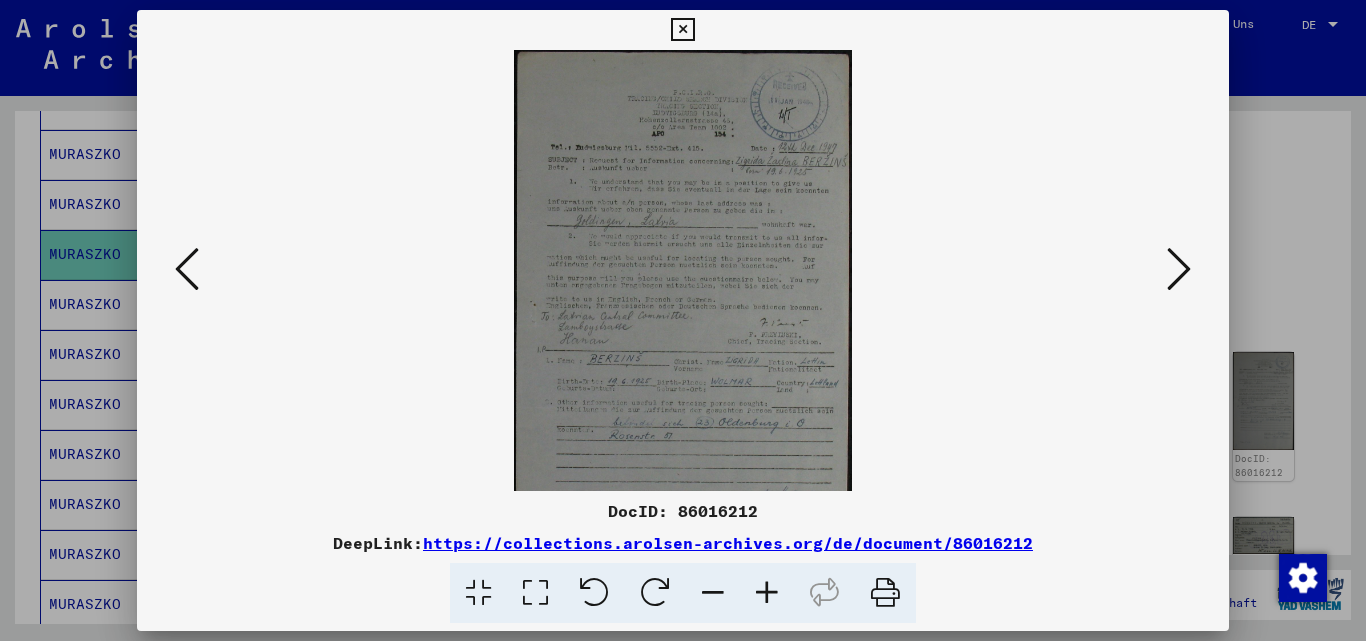 click at bounding box center [767, 593] 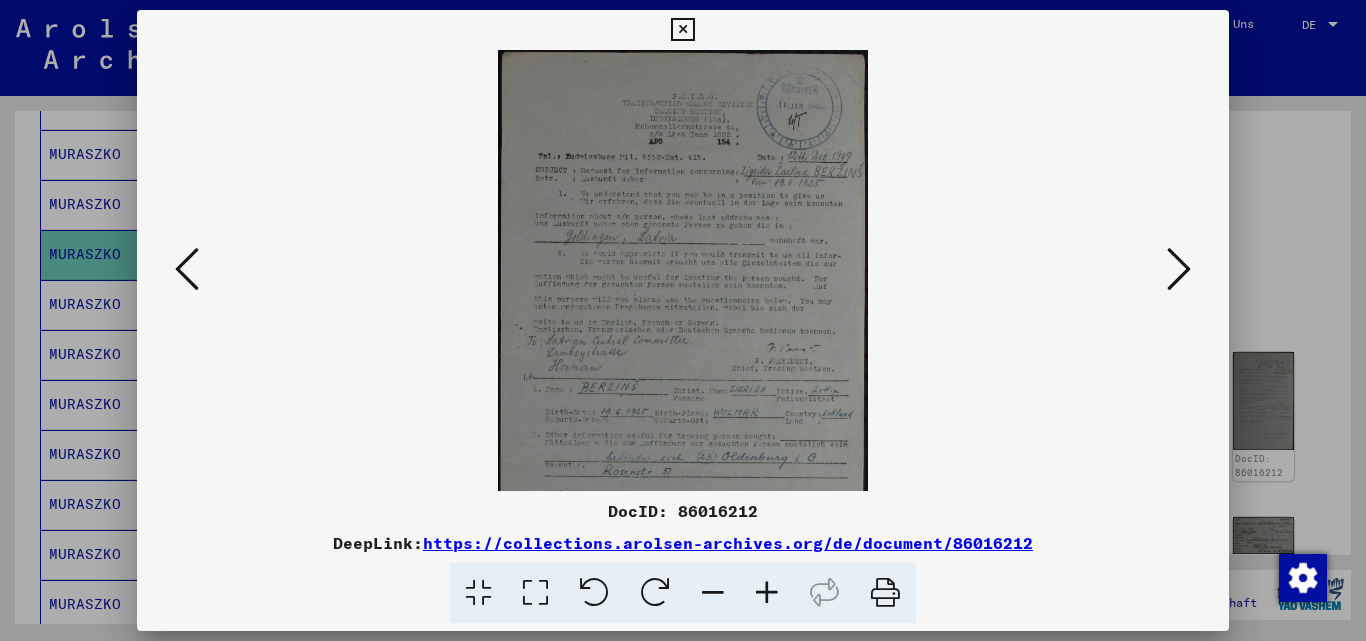 click at bounding box center [767, 593] 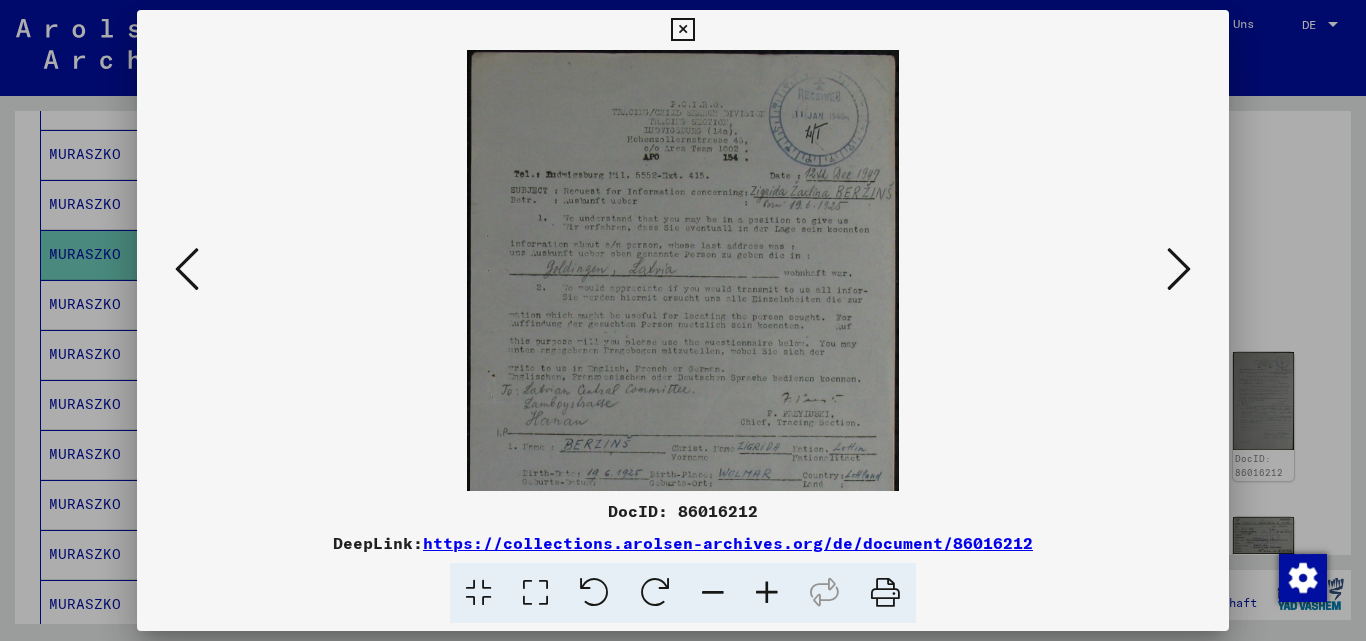 click at bounding box center [767, 593] 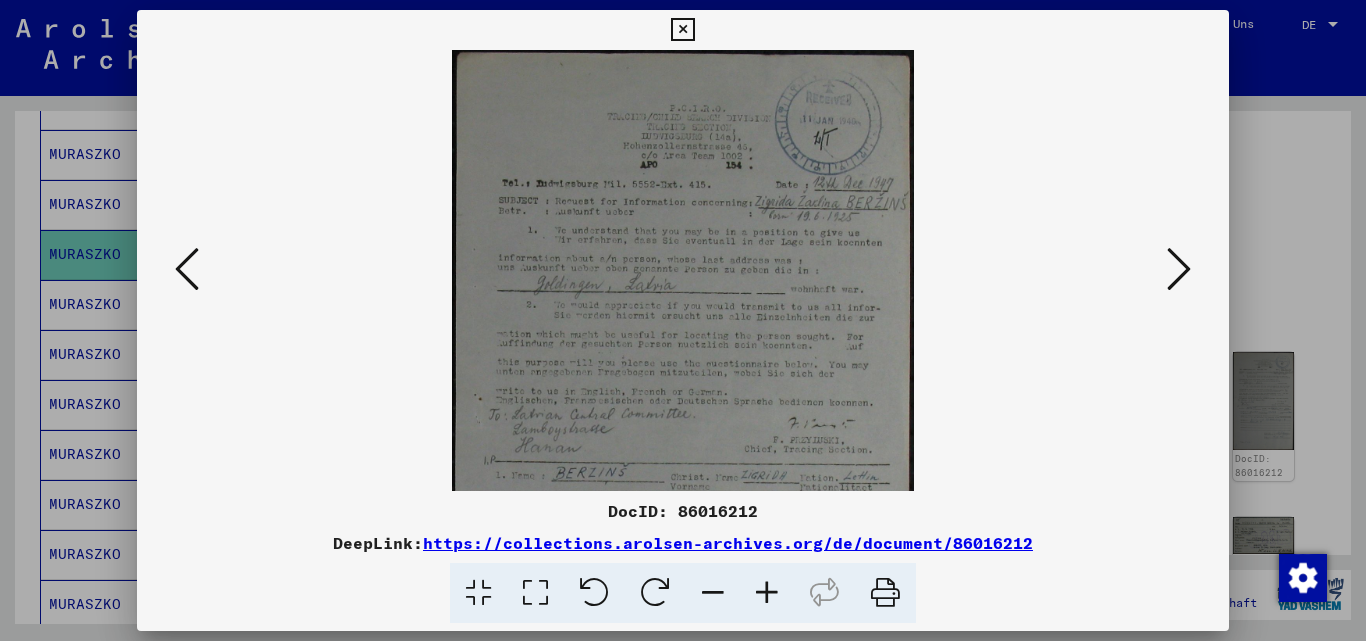 click at bounding box center (767, 593) 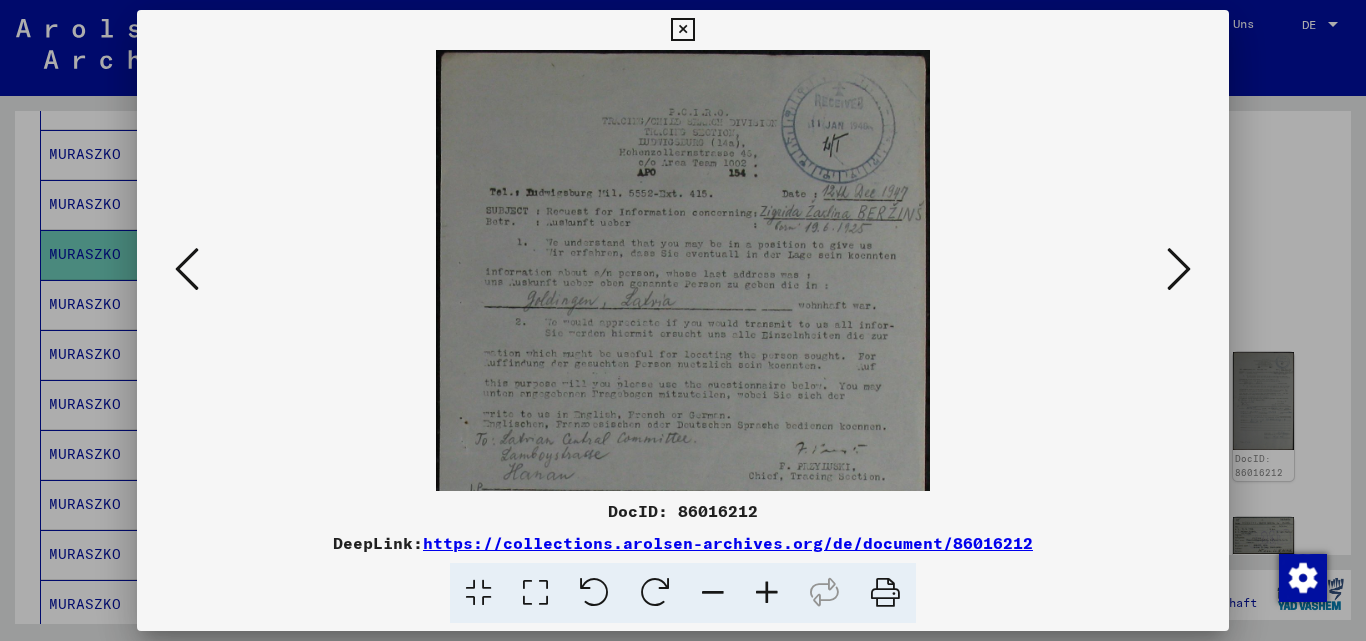 click at bounding box center (767, 593) 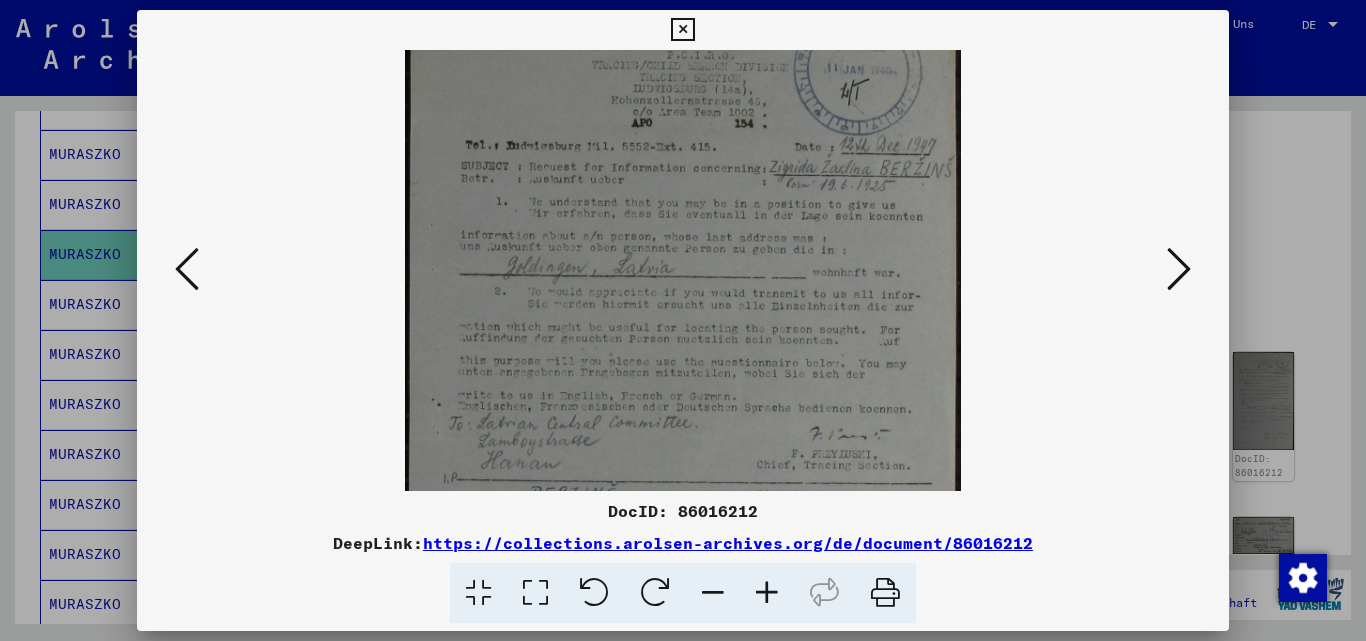 drag, startPoint x: 748, startPoint y: 369, endPoint x: 729, endPoint y: 255, distance: 115.57249 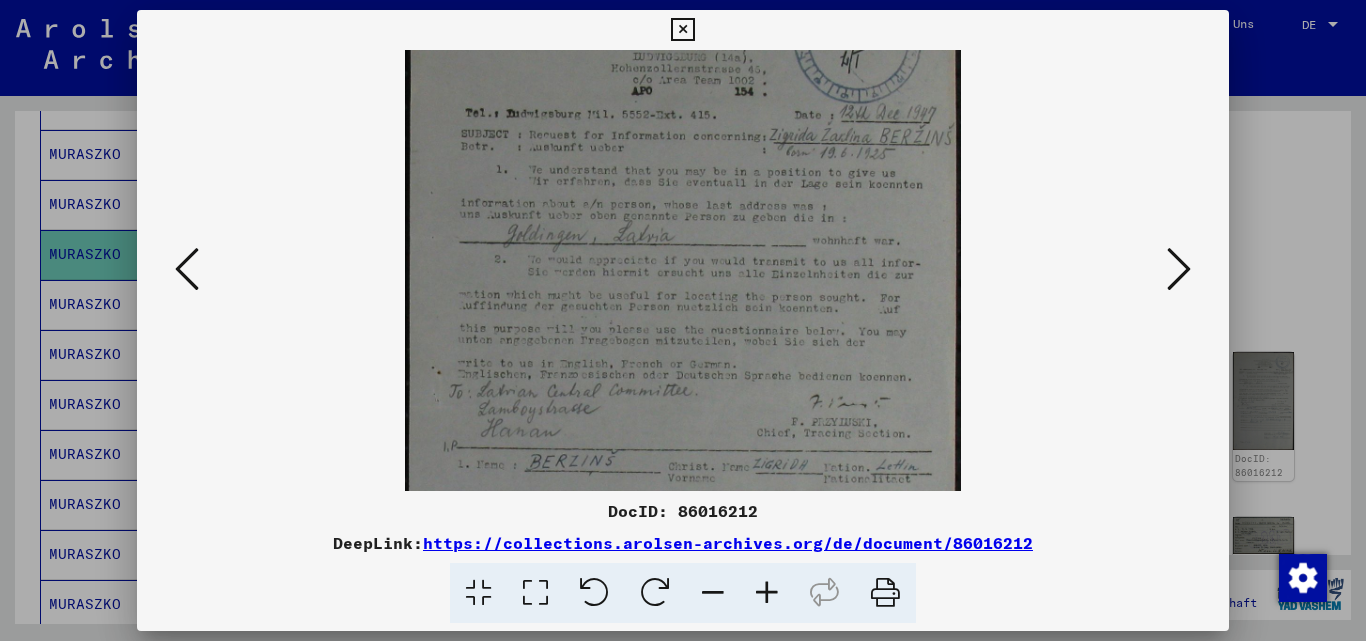 click at bounding box center (767, 593) 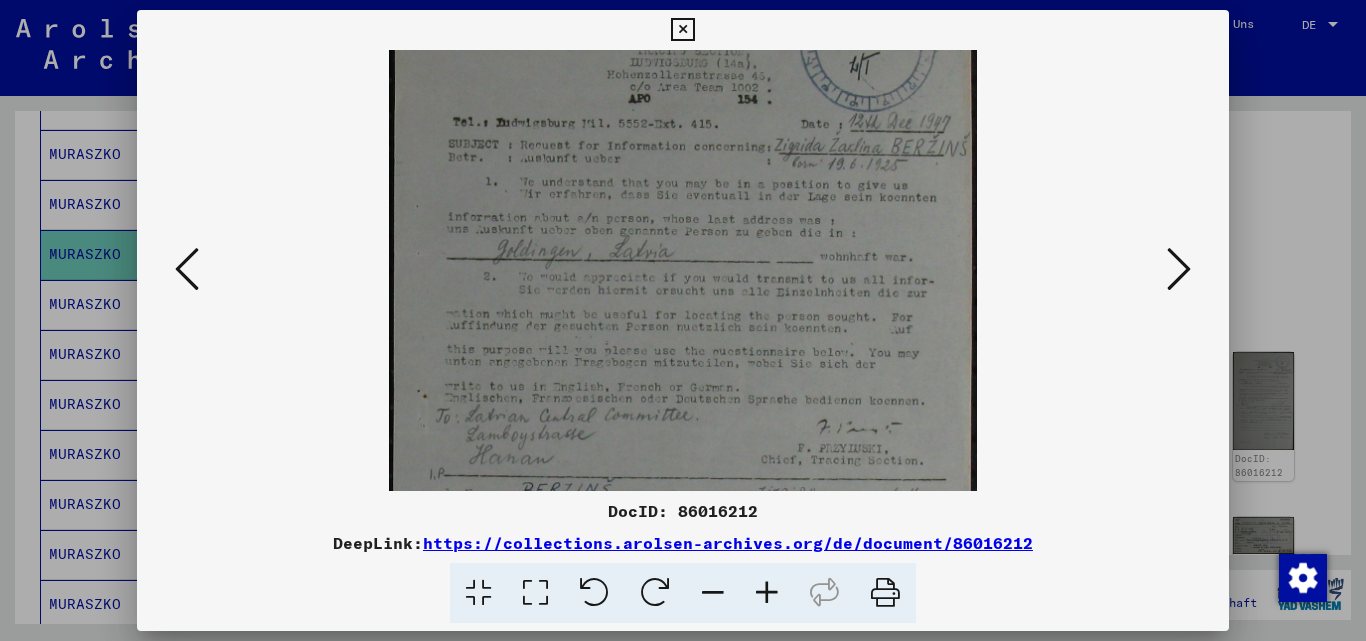 click at bounding box center [767, 593] 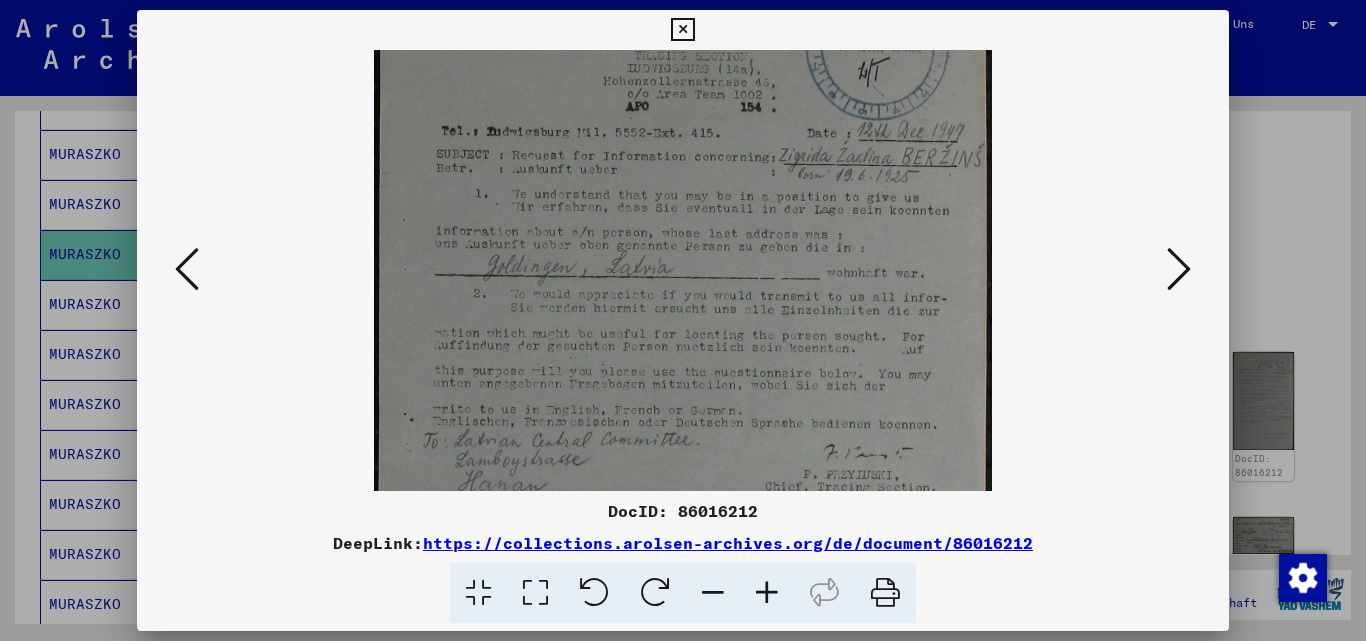 click at bounding box center (767, 593) 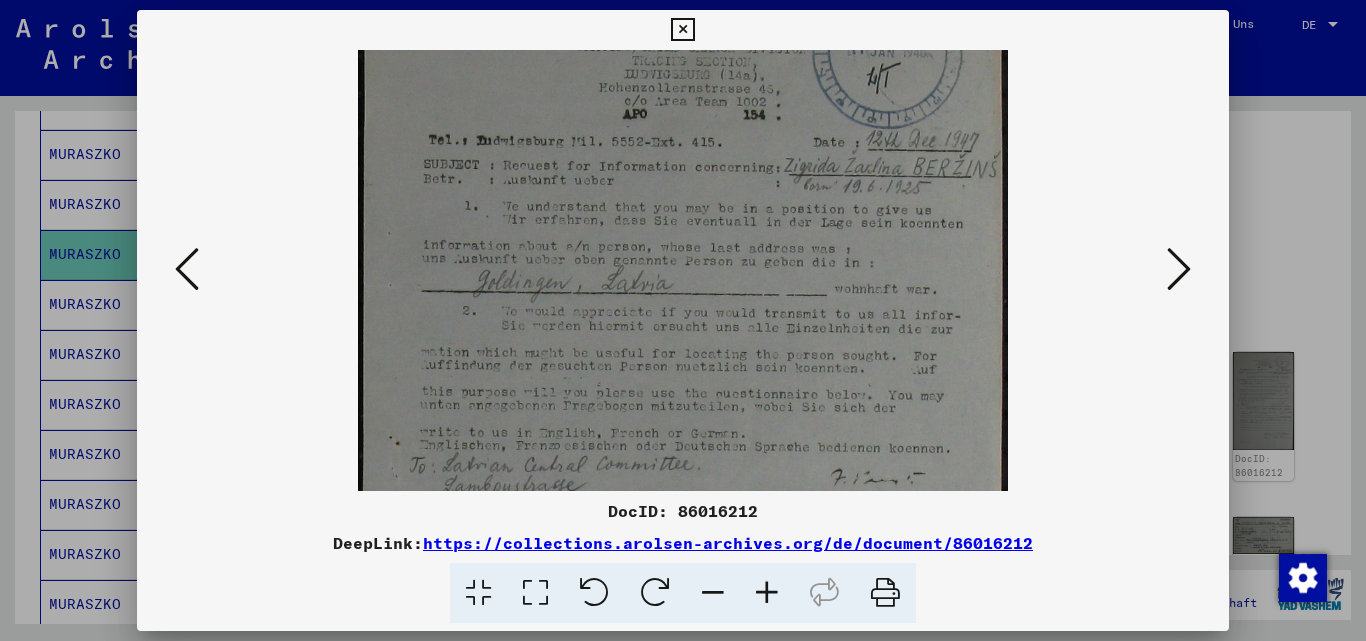 click at bounding box center (767, 593) 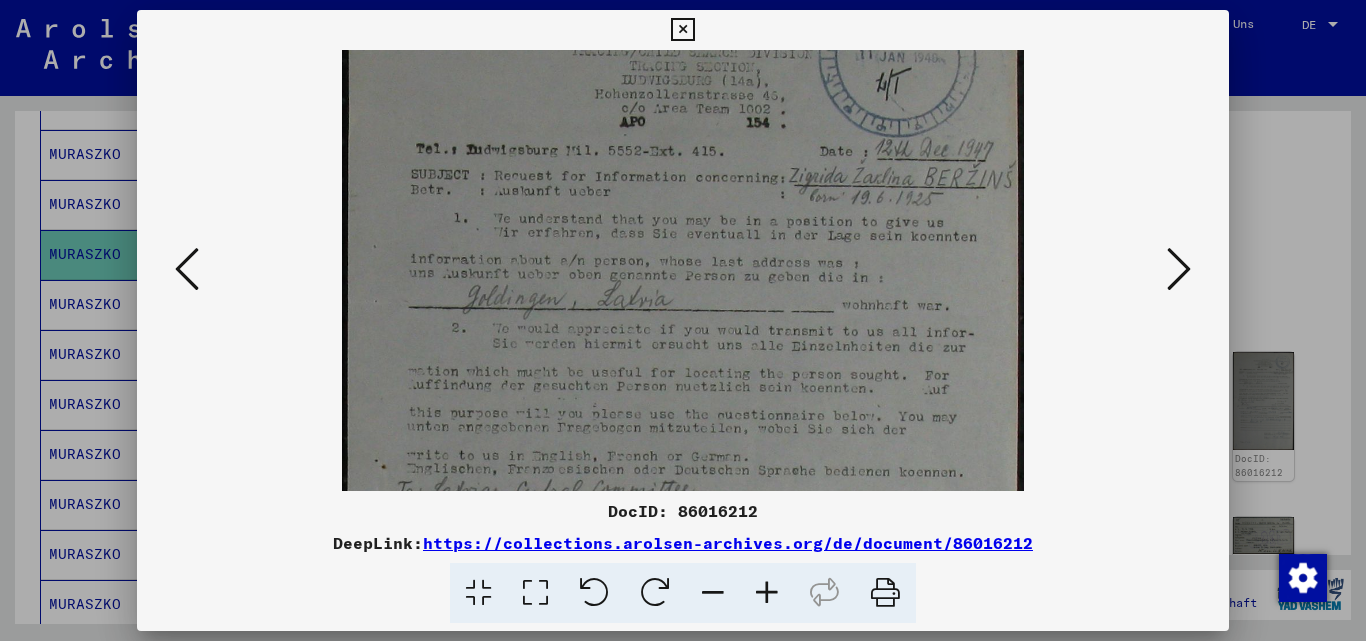 click at bounding box center [767, 593] 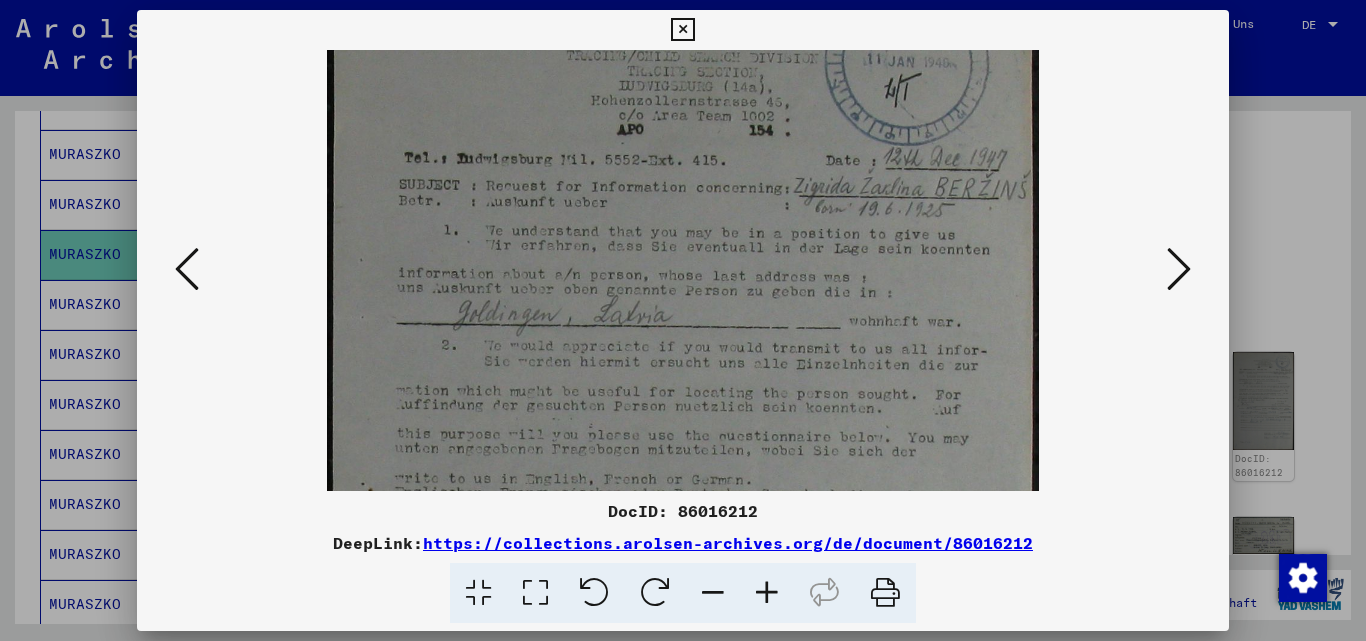 click at bounding box center [1179, 269] 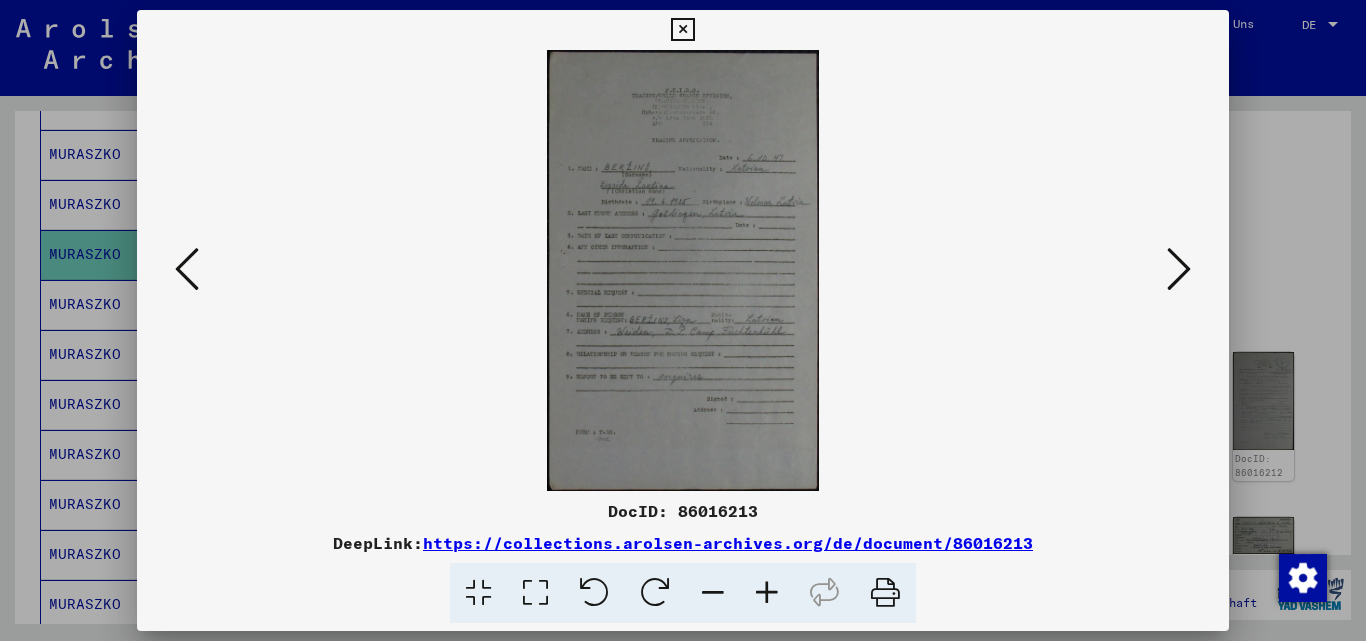 scroll, scrollTop: 0, scrollLeft: 0, axis: both 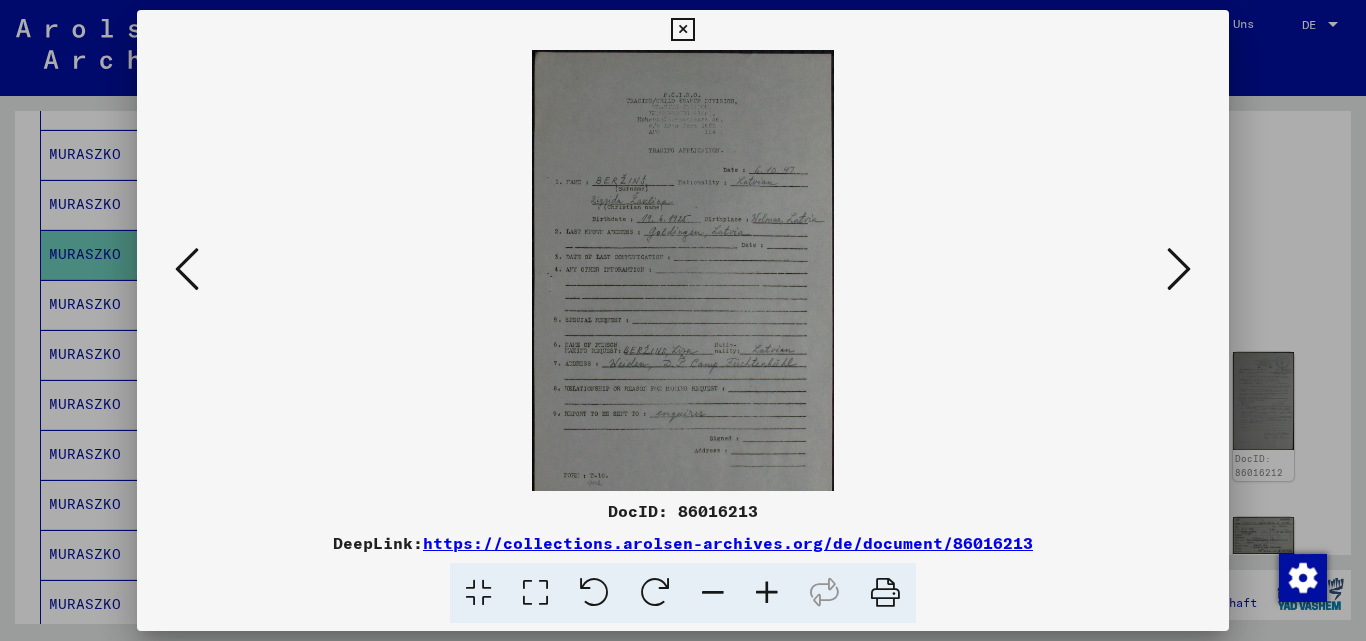 click at bounding box center (767, 593) 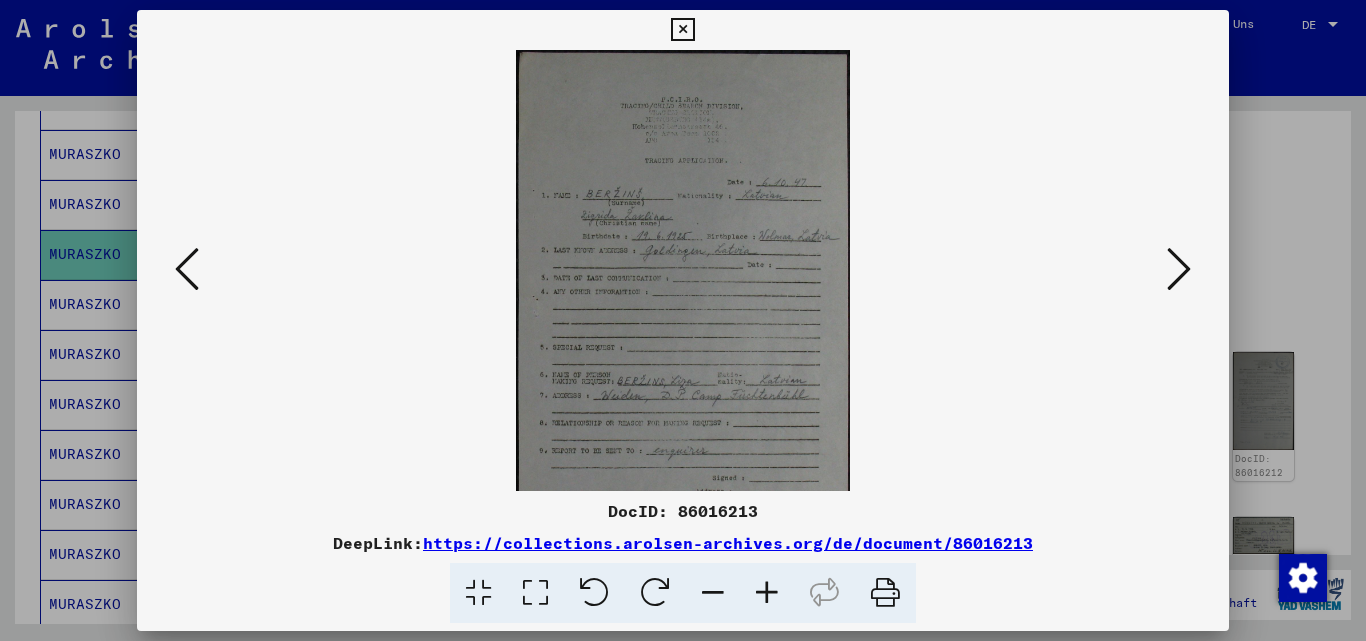 click at bounding box center (767, 593) 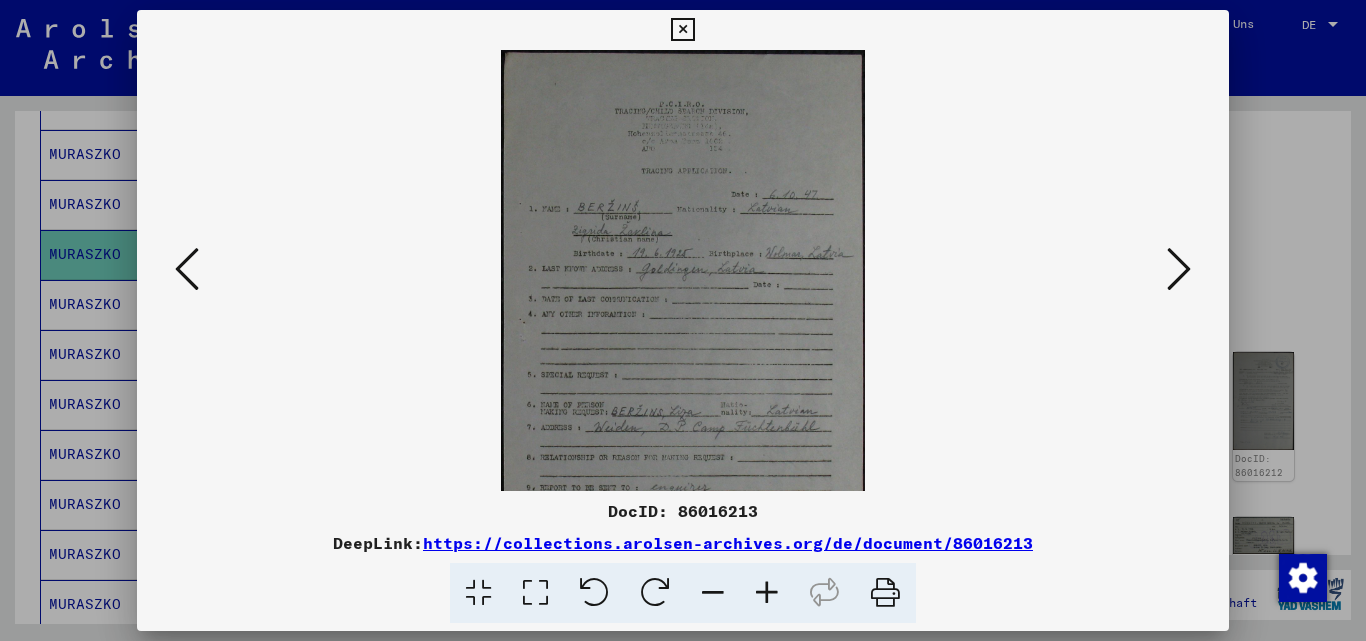 click at bounding box center (767, 593) 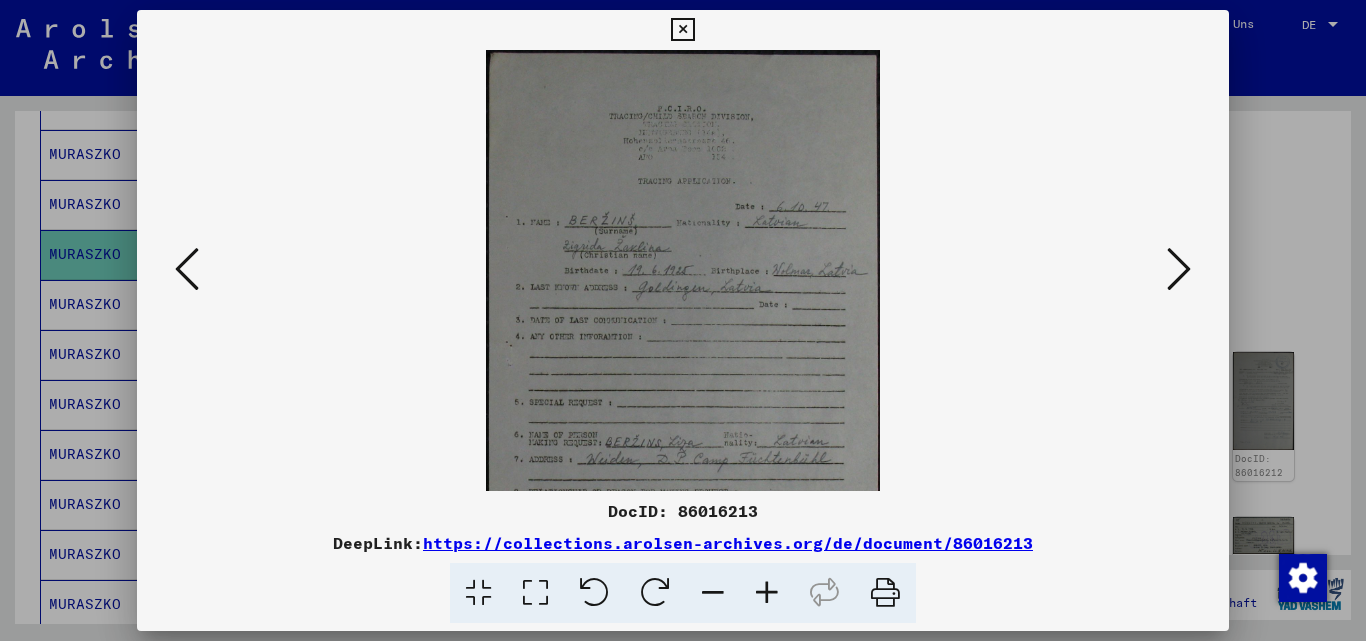 click at bounding box center (767, 593) 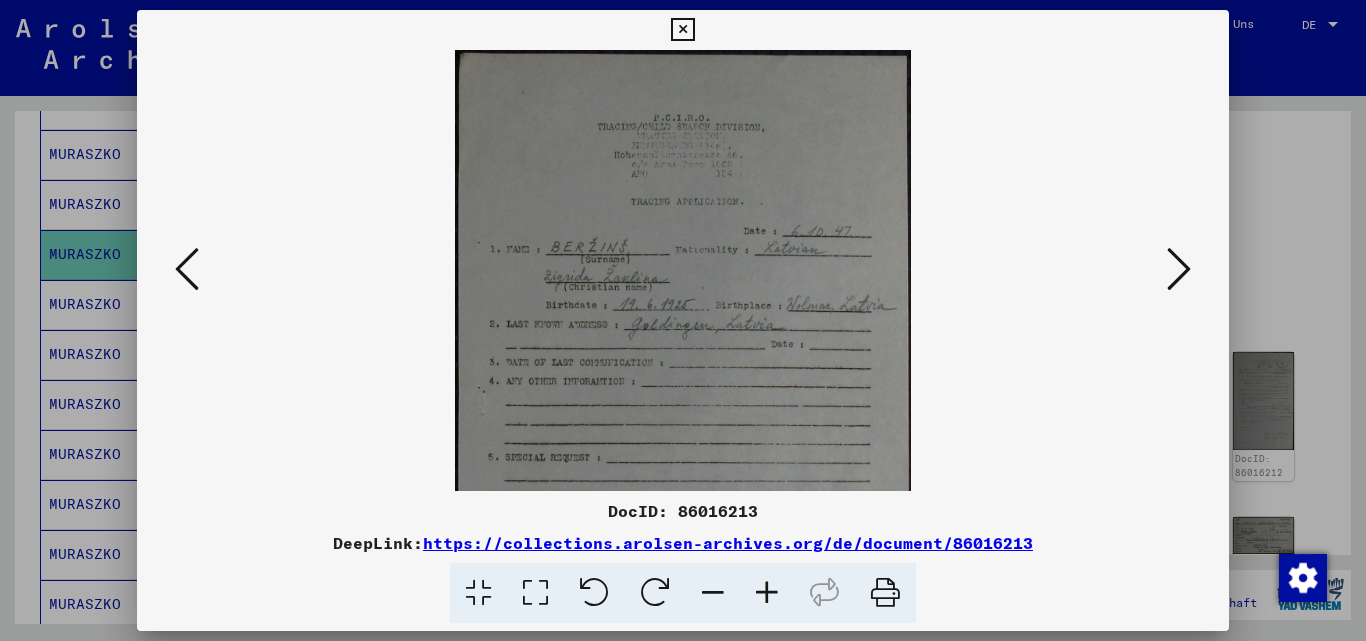 click at bounding box center (767, 593) 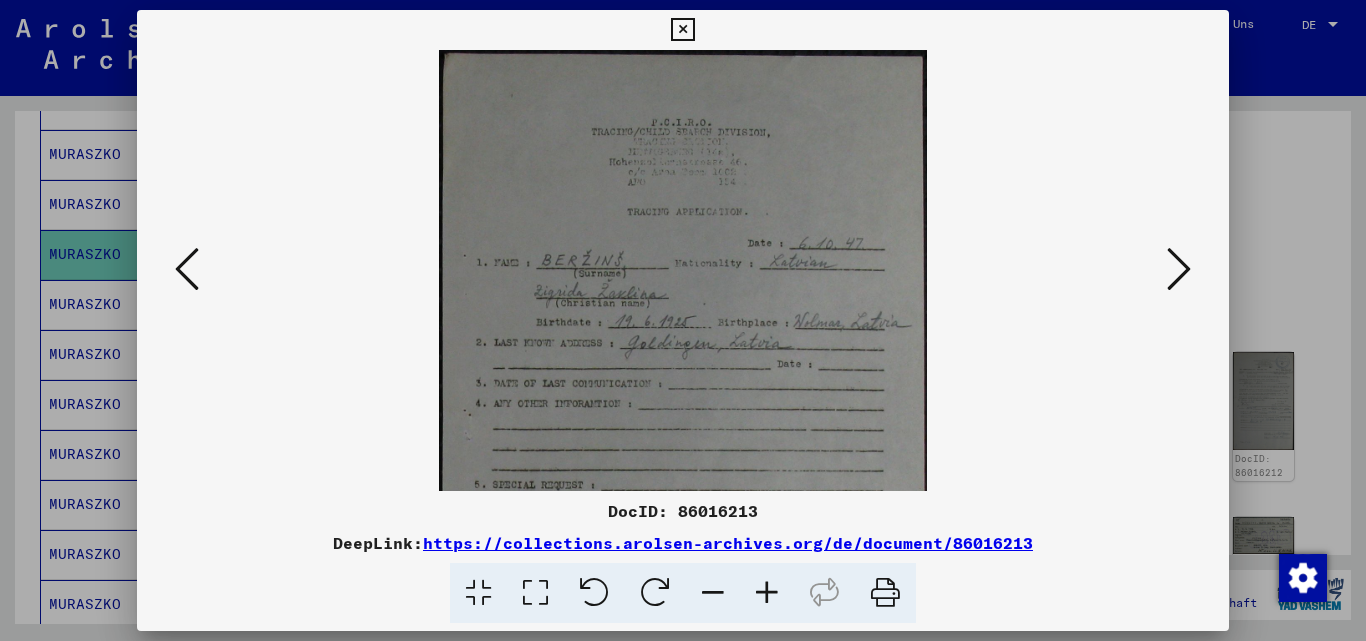 click at bounding box center [767, 593] 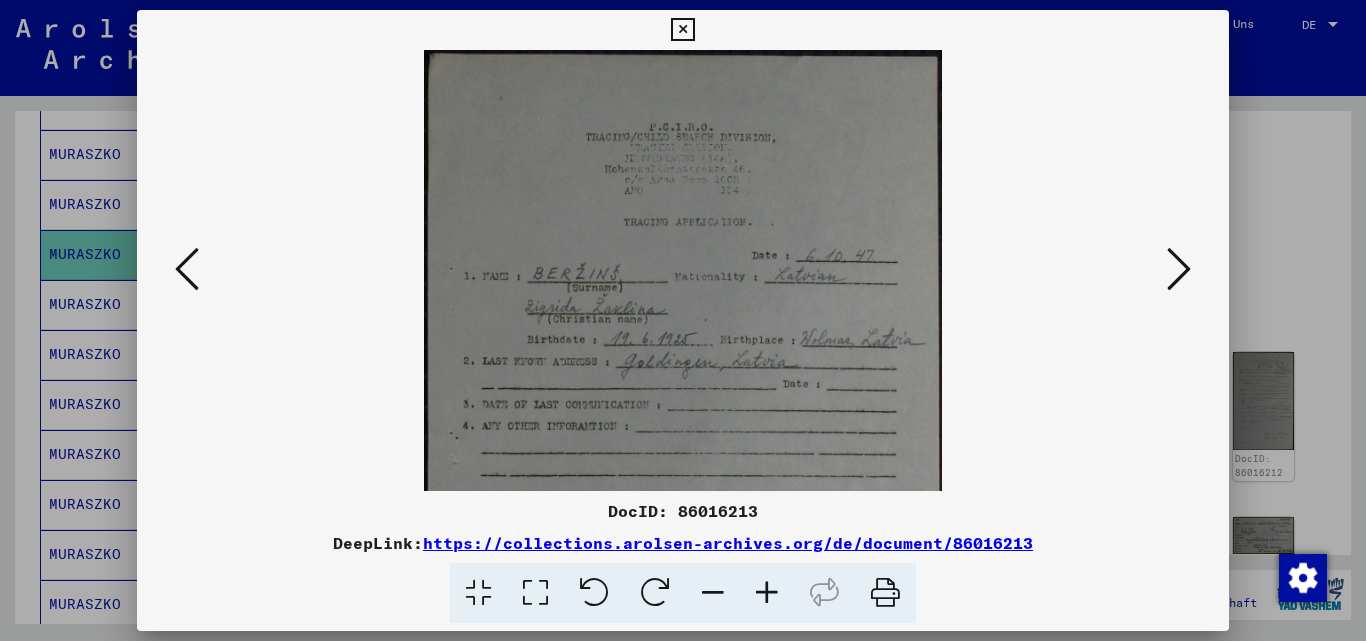 click at bounding box center (767, 593) 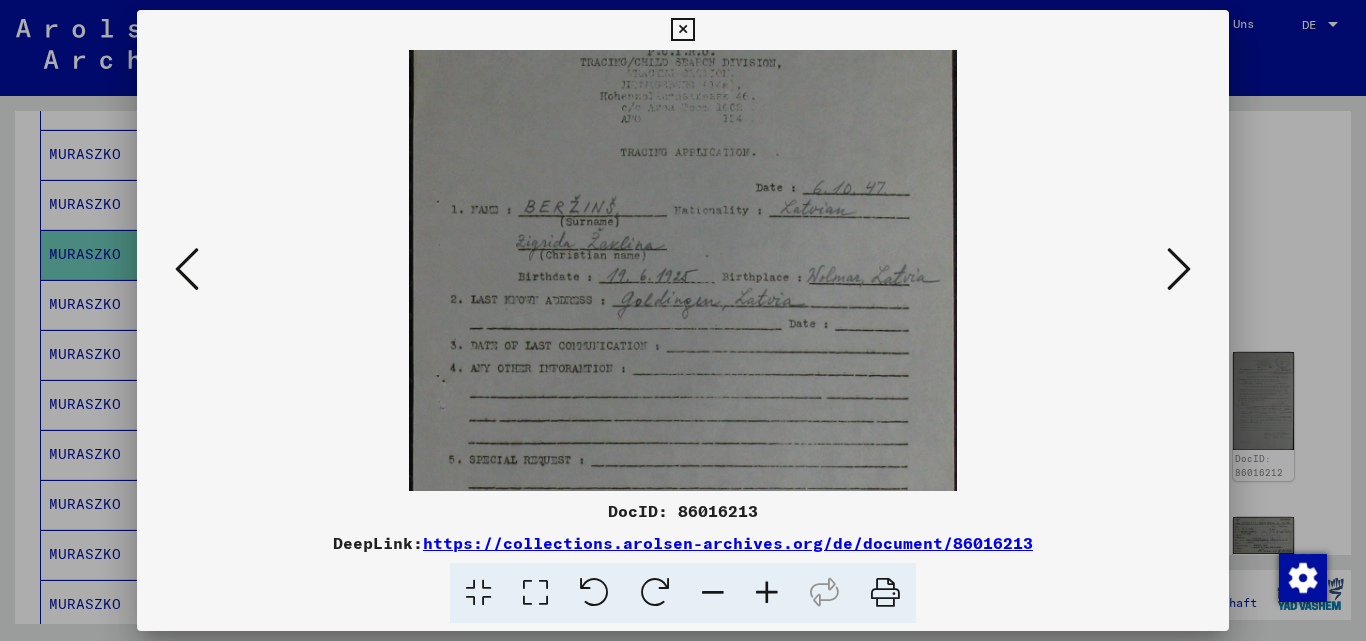 drag, startPoint x: 735, startPoint y: 448, endPoint x: 724, endPoint y: 337, distance: 111.54372 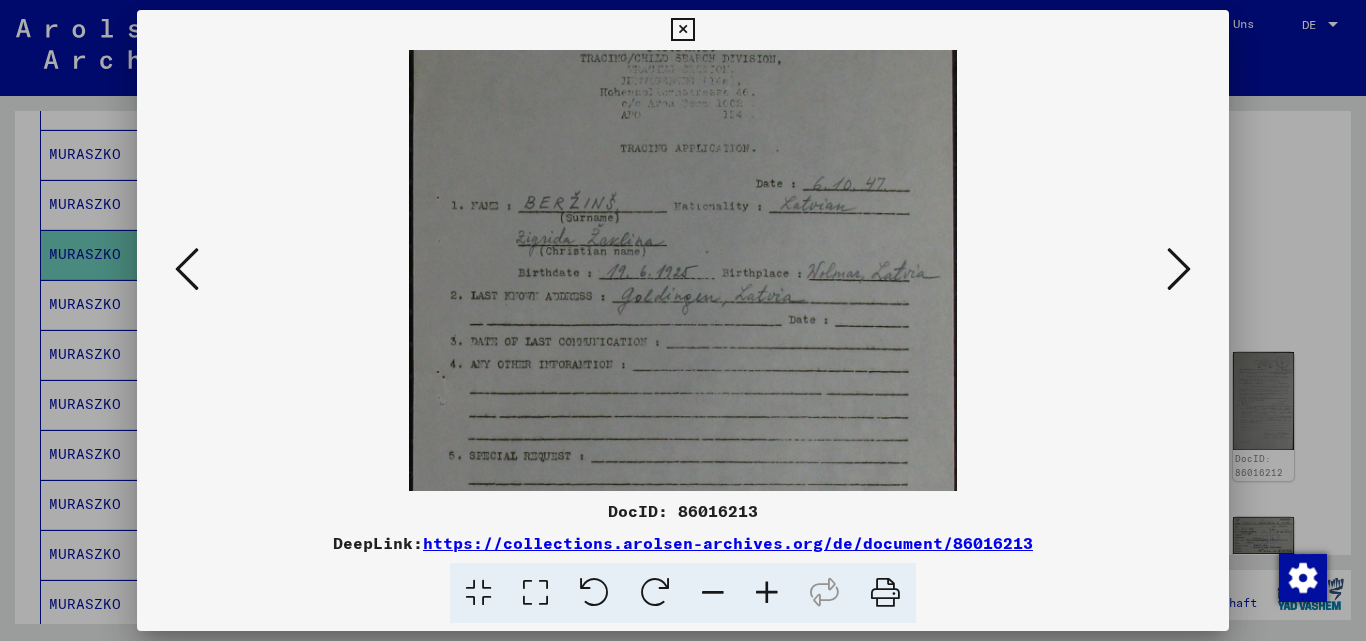 click at bounding box center (683, 411) 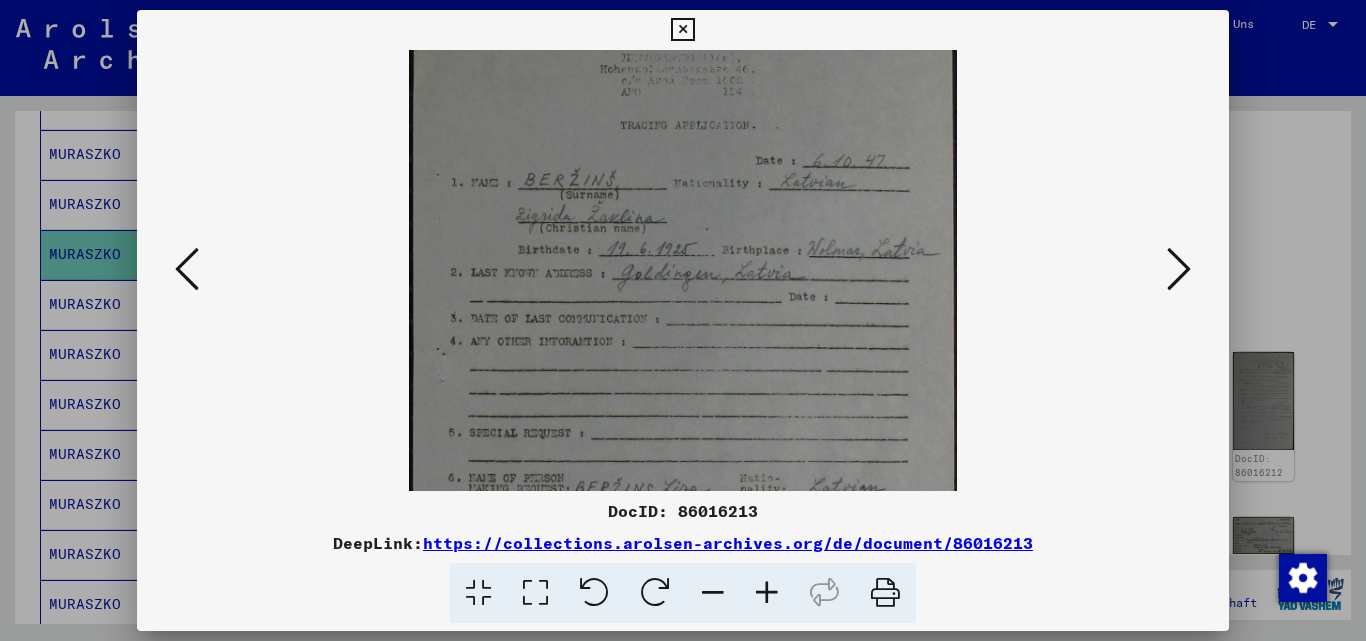 drag, startPoint x: 721, startPoint y: 375, endPoint x: 712, endPoint y: 314, distance: 61.66036 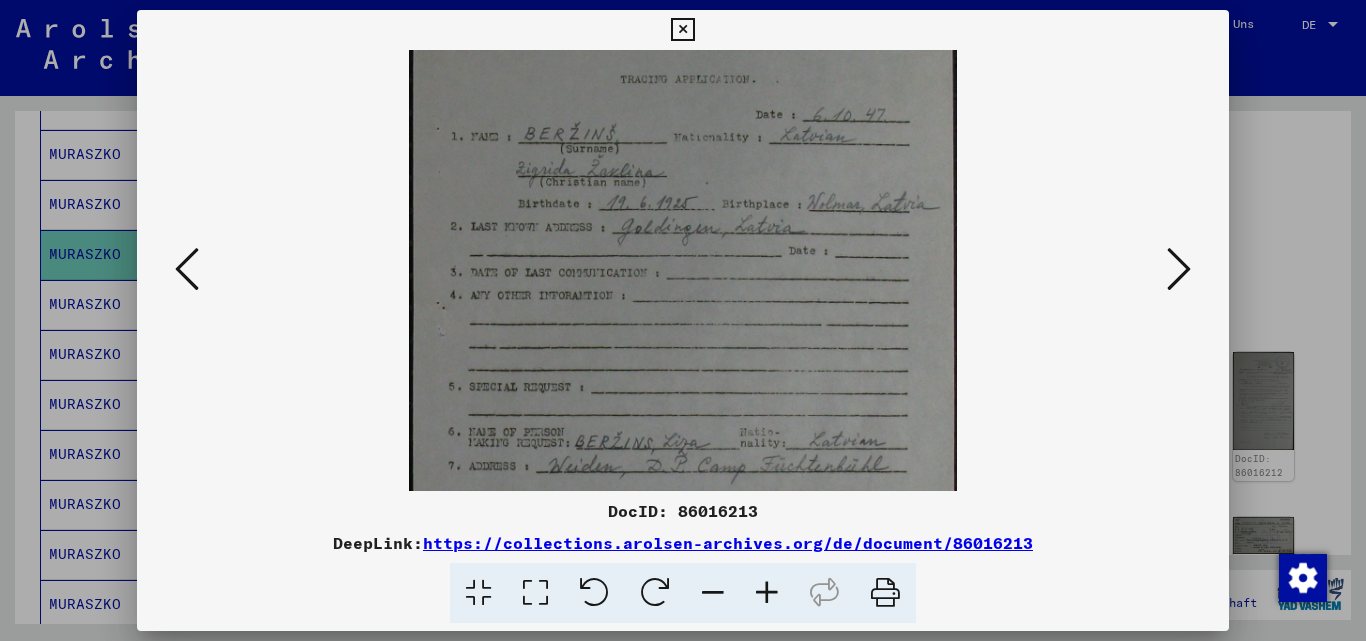 click at bounding box center (682, 30) 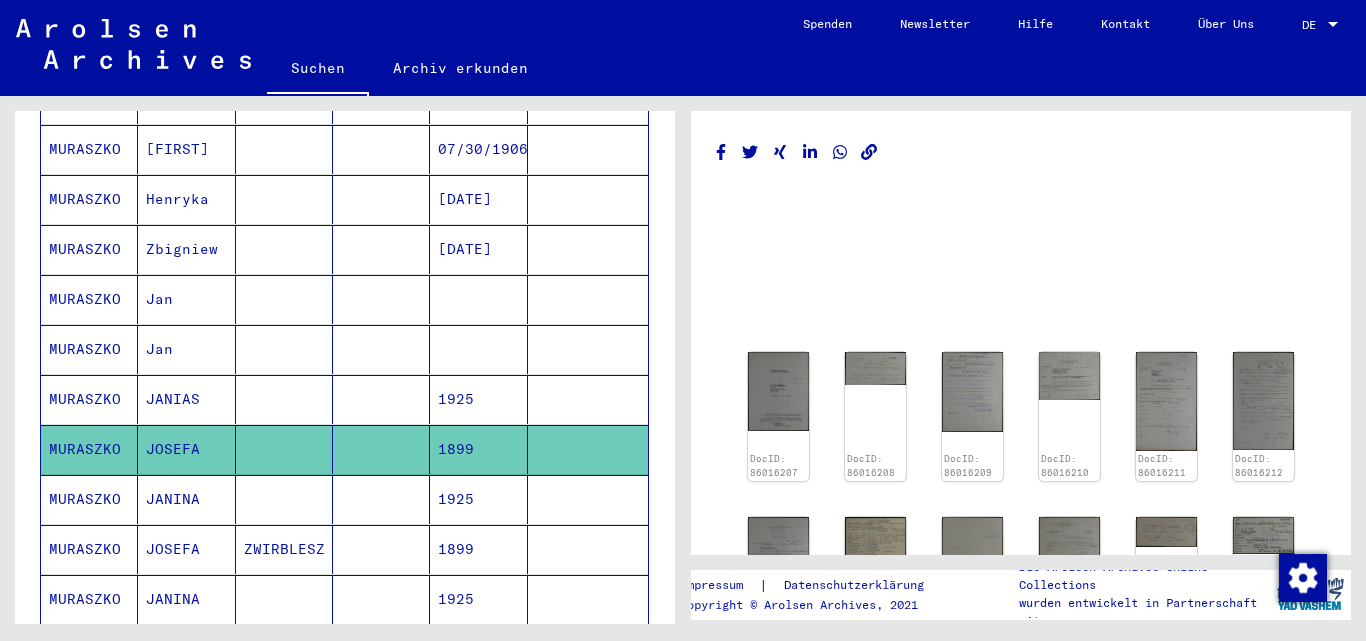 scroll, scrollTop: 346, scrollLeft: 0, axis: vertical 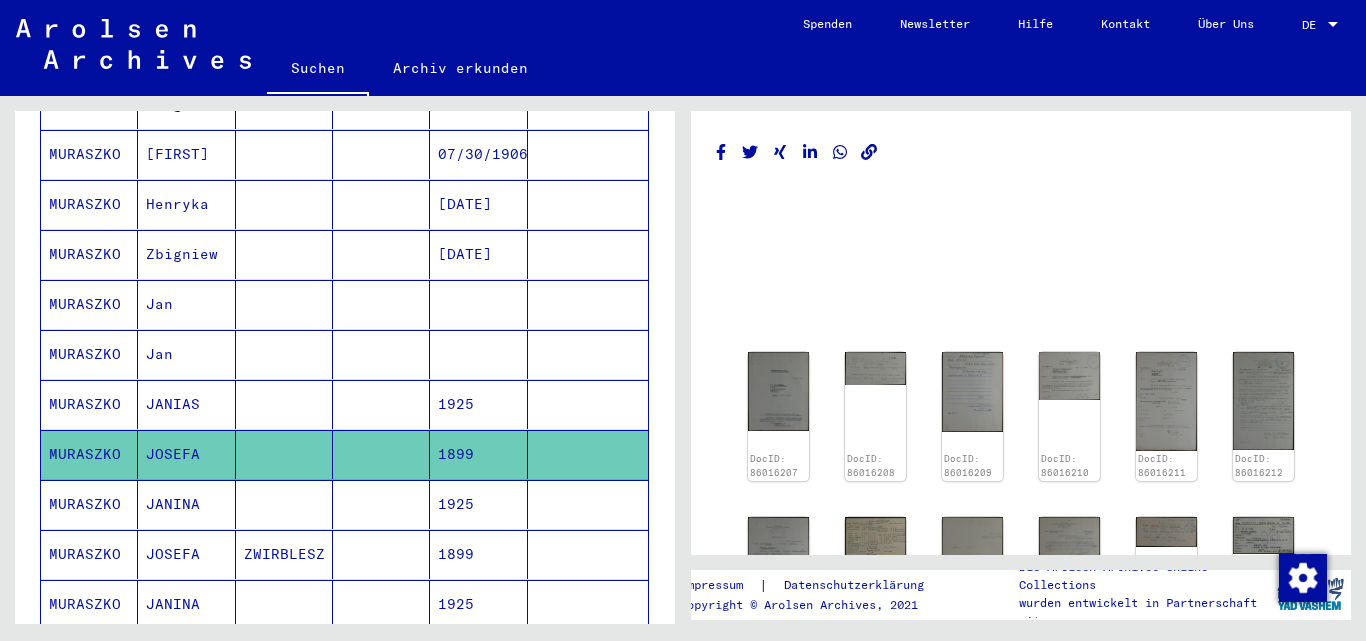 click on "Henryka" at bounding box center (186, 254) 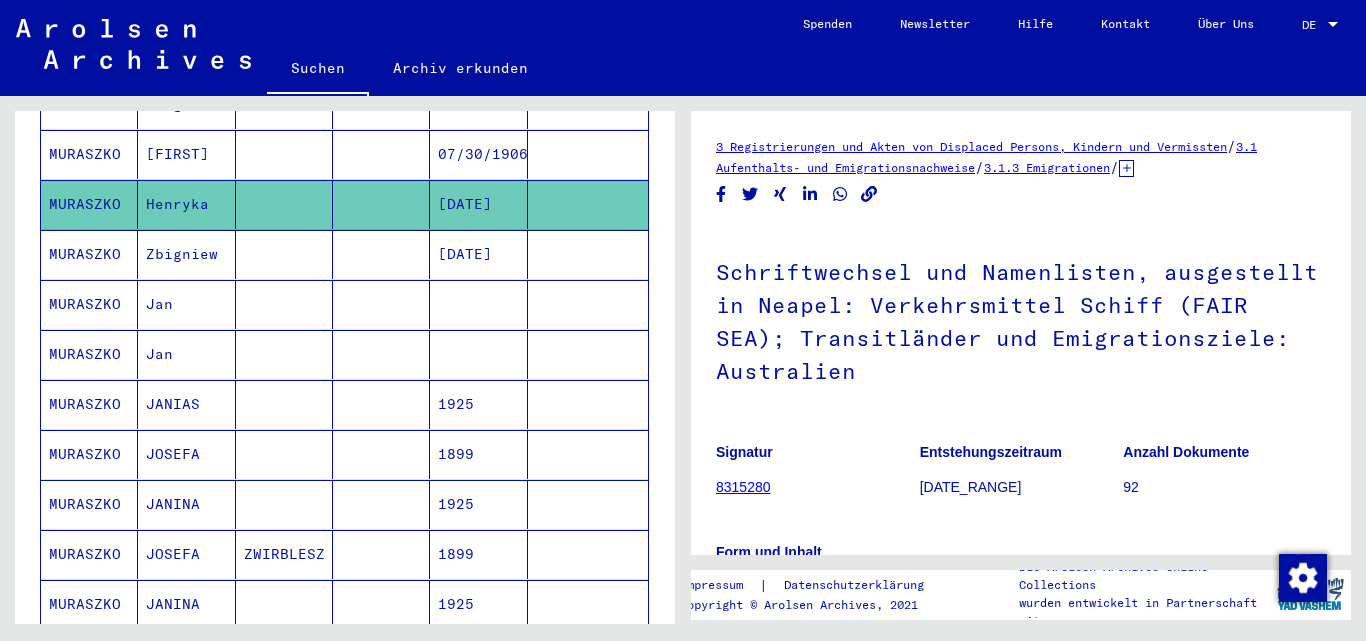 scroll, scrollTop: 0, scrollLeft: 0, axis: both 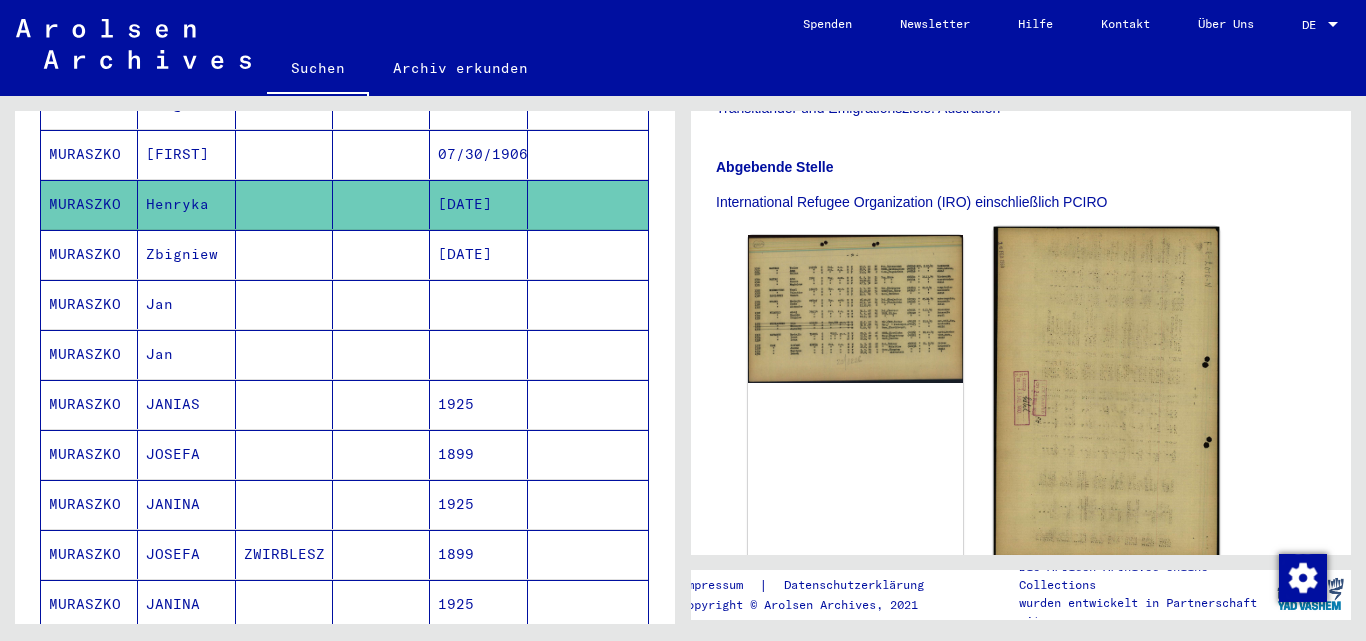 click 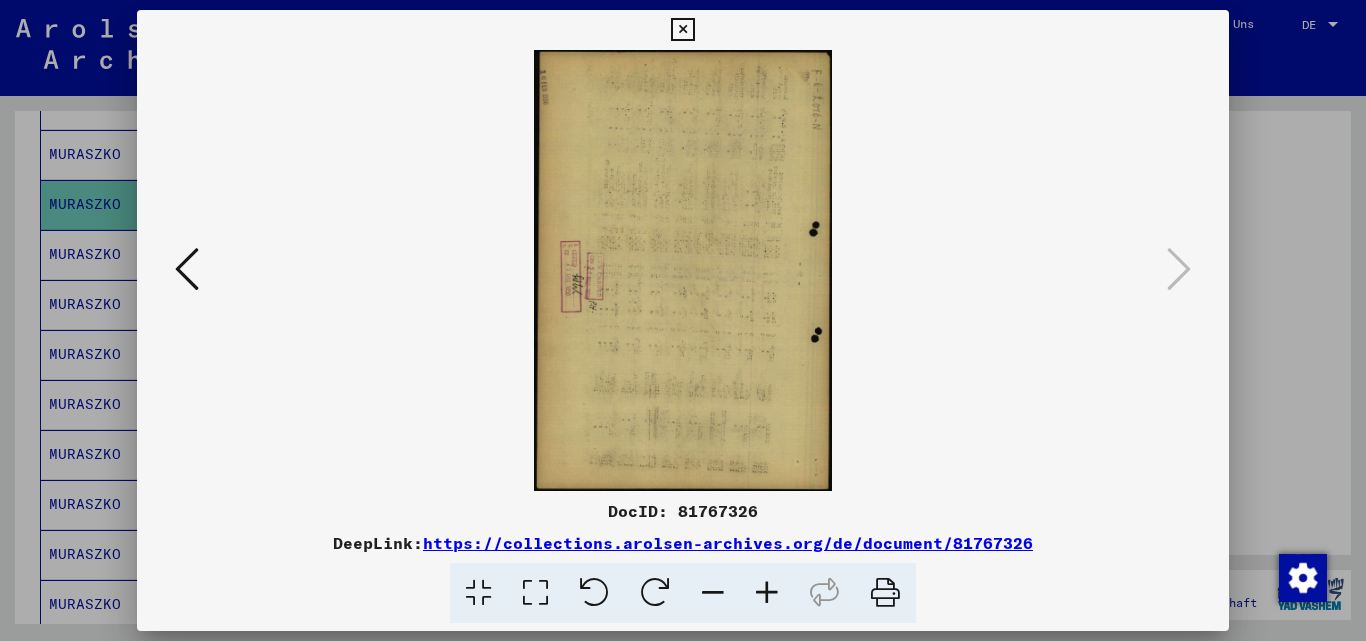click at bounding box center [187, 269] 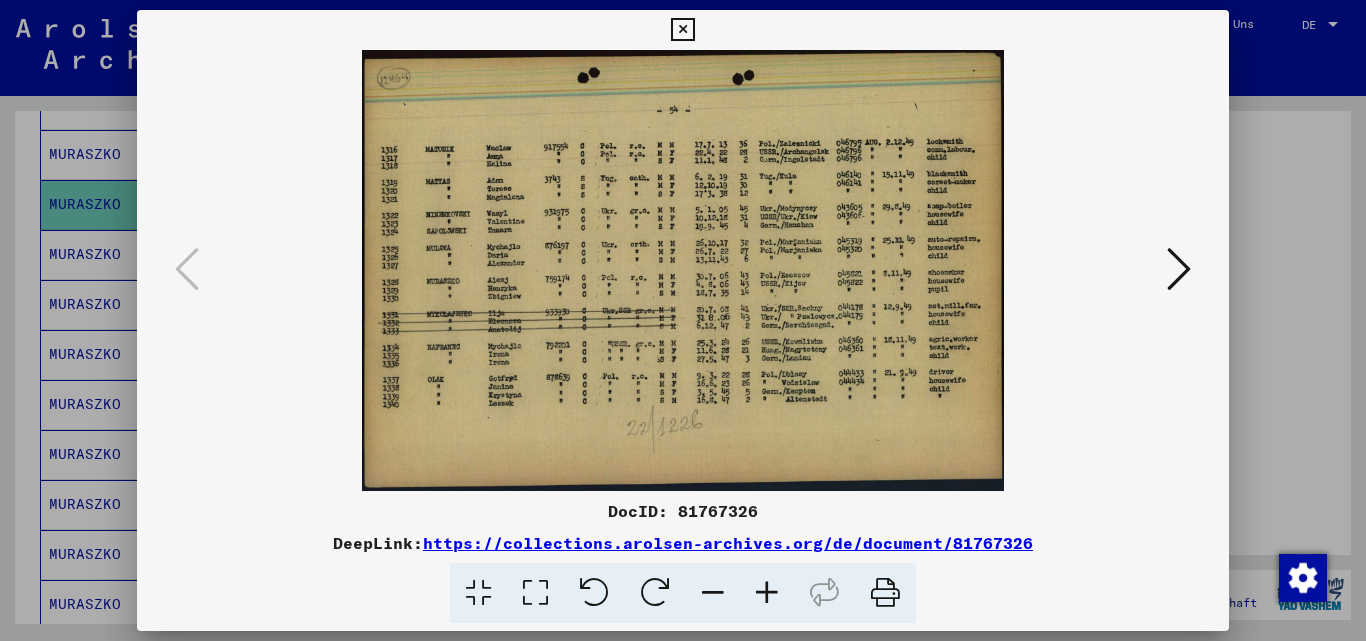 click at bounding box center [767, 593] 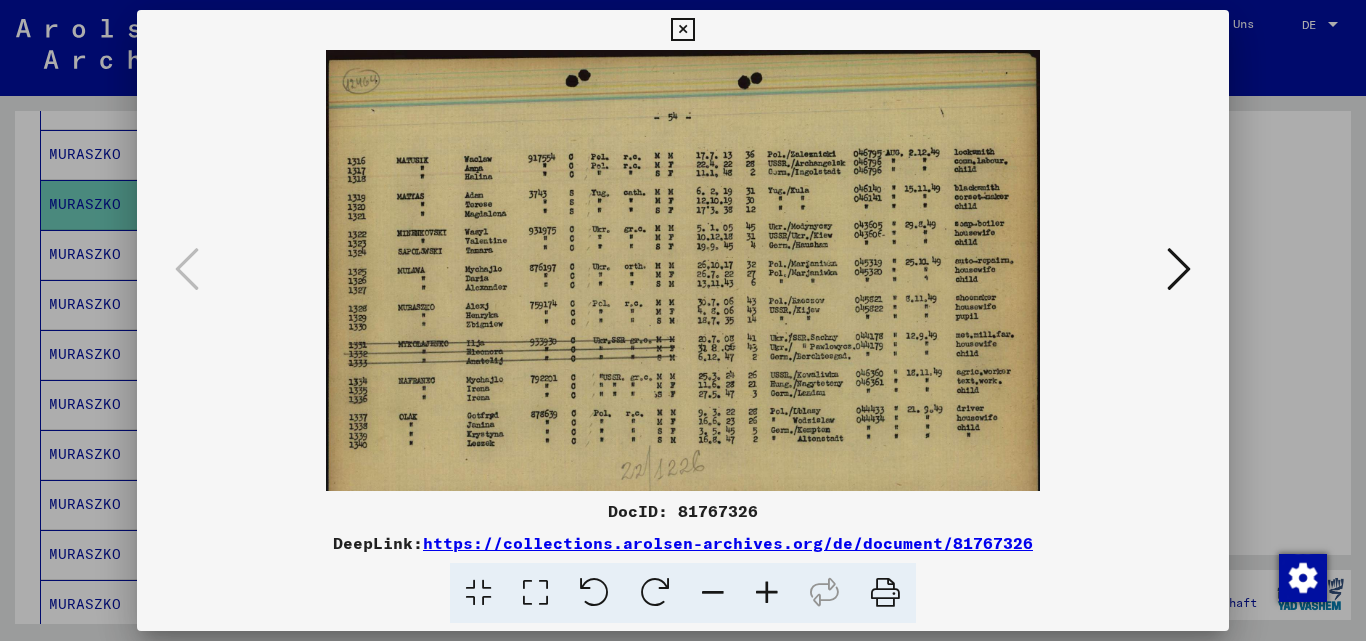 click at bounding box center (767, 593) 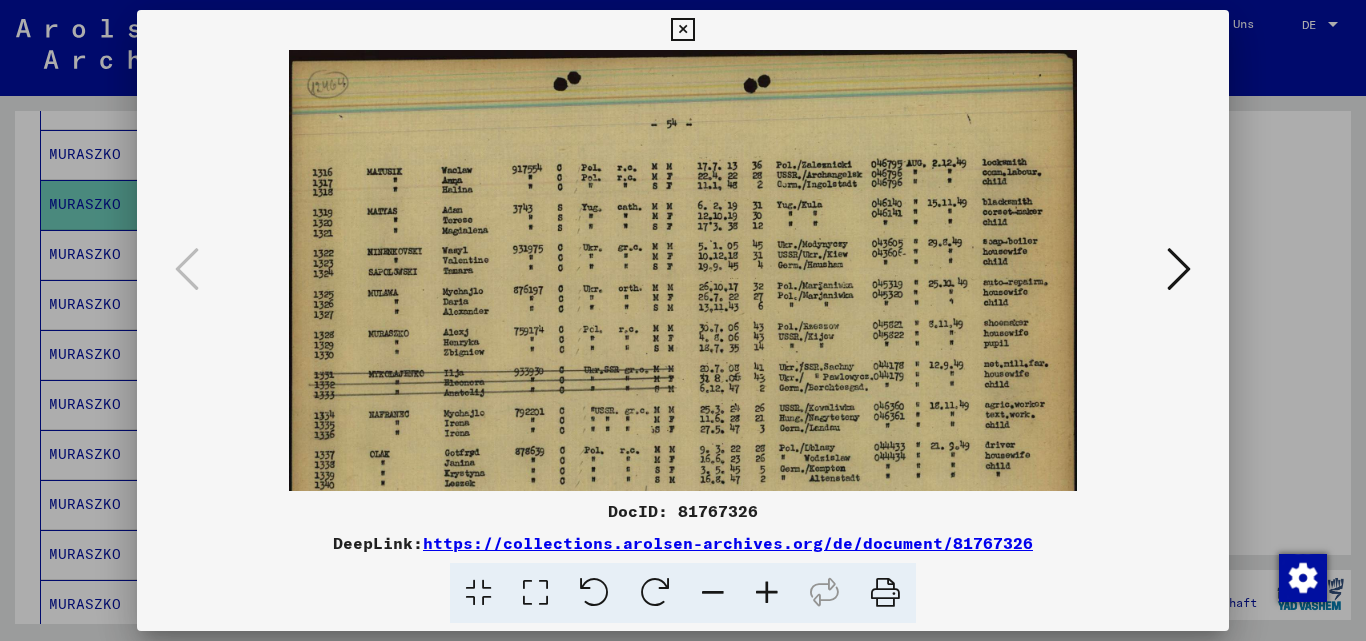 click at bounding box center [767, 593] 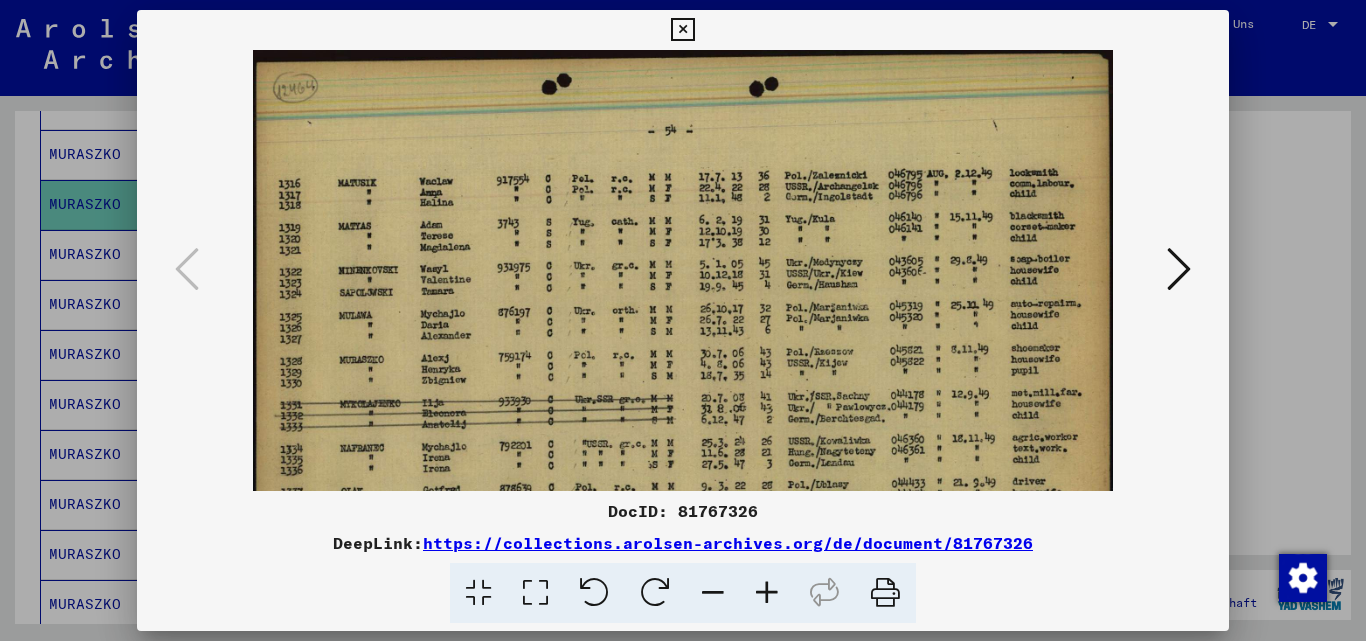 click at bounding box center (767, 593) 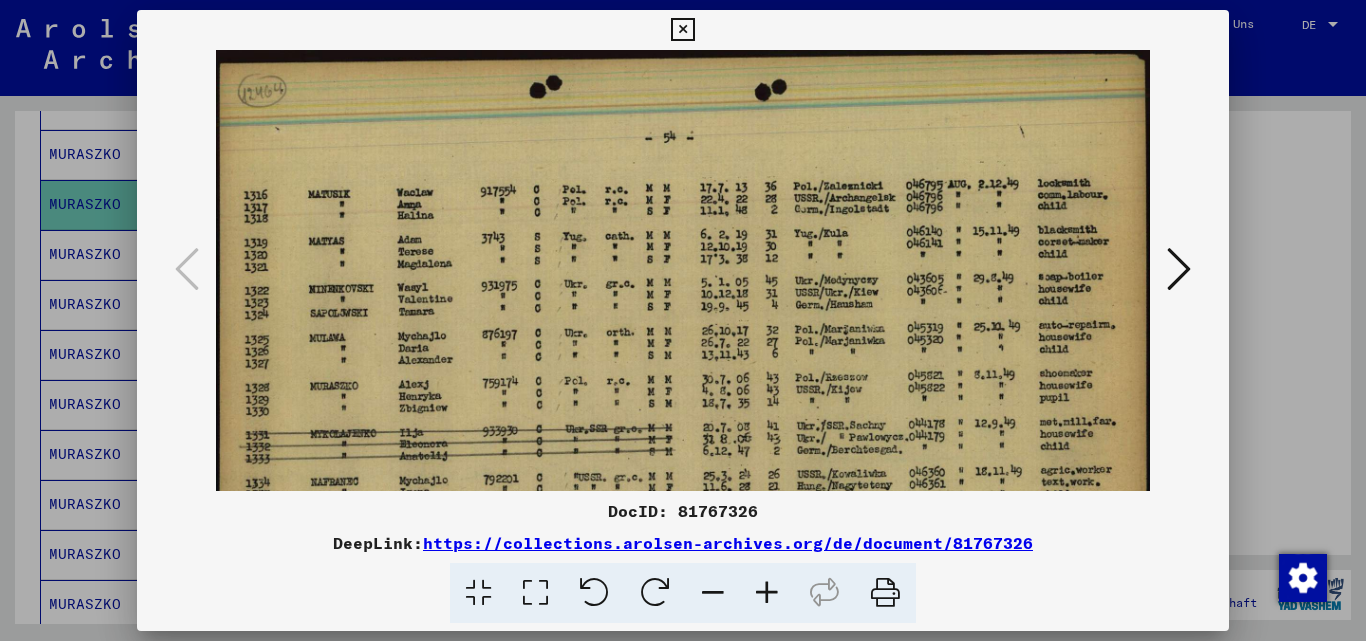 drag, startPoint x: 614, startPoint y: 293, endPoint x: 658, endPoint y: 222, distance: 83.528435 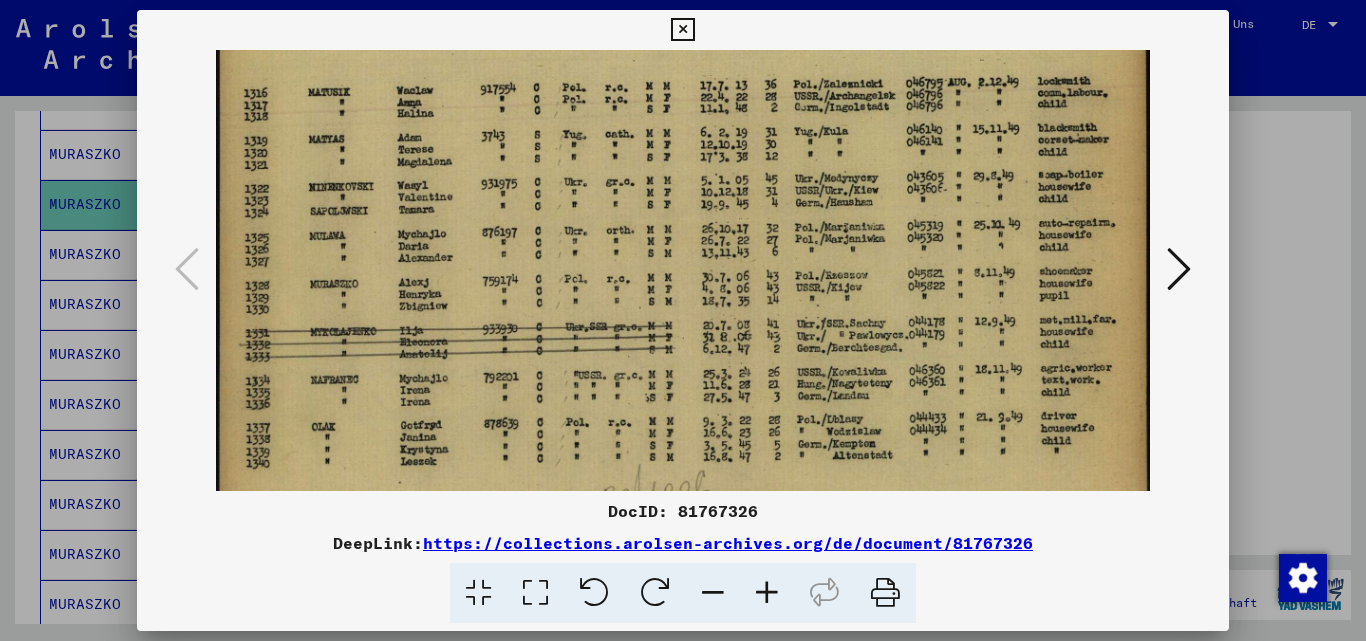 click at bounding box center (767, 593) 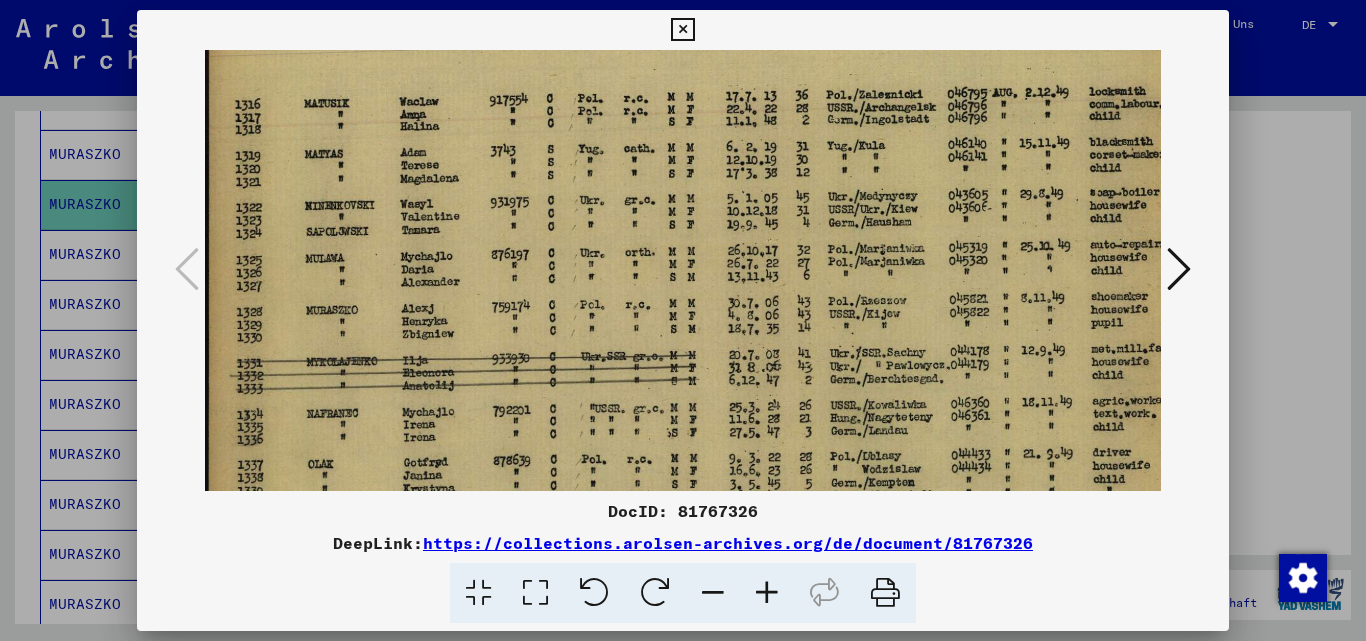 click at bounding box center [767, 593] 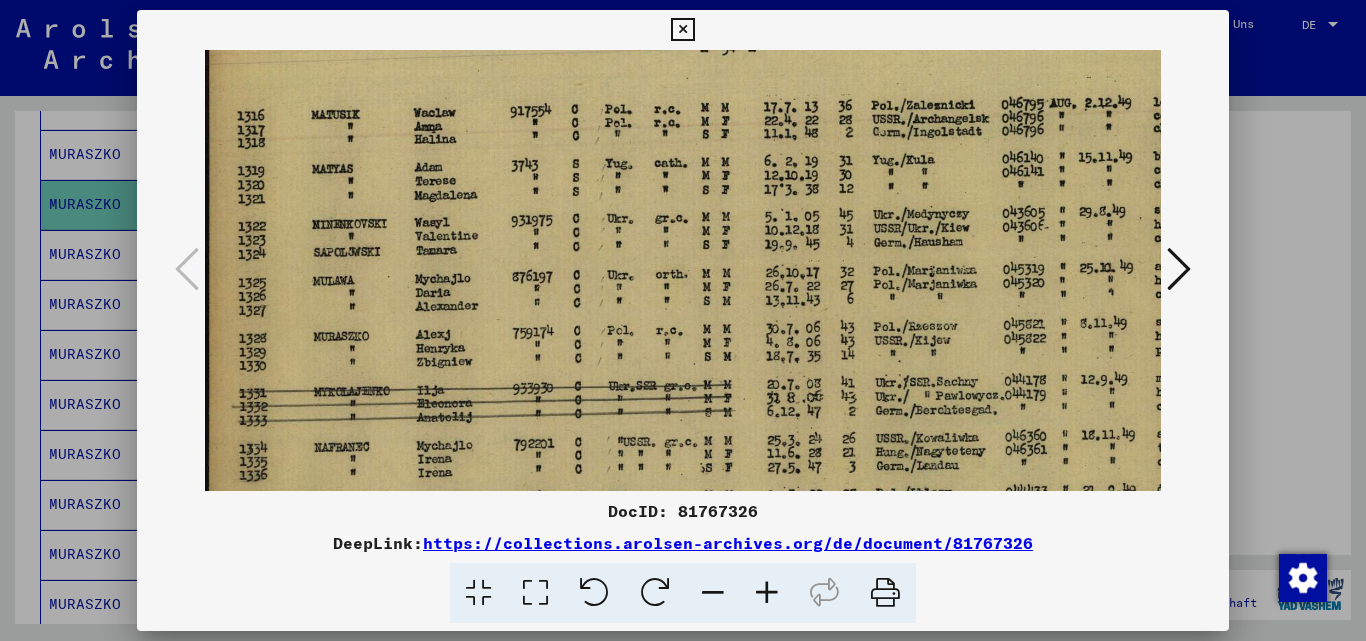 click at bounding box center (767, 593) 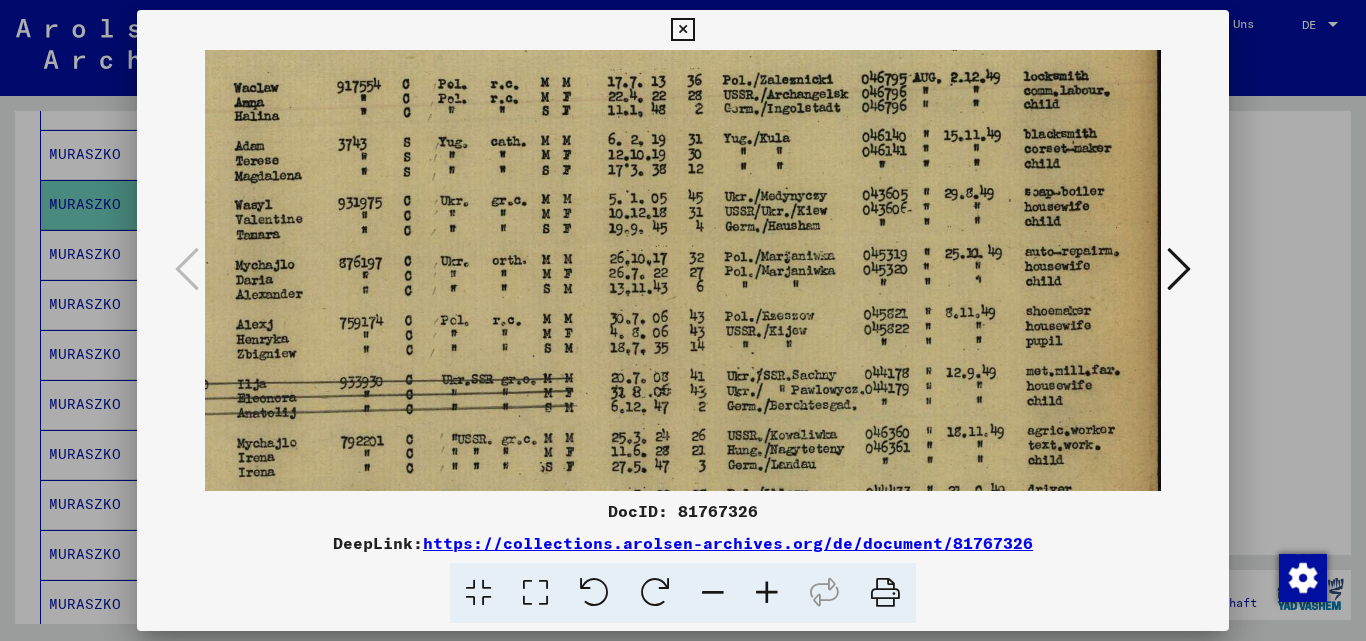 scroll, scrollTop: 140, scrollLeft: 194, axis: both 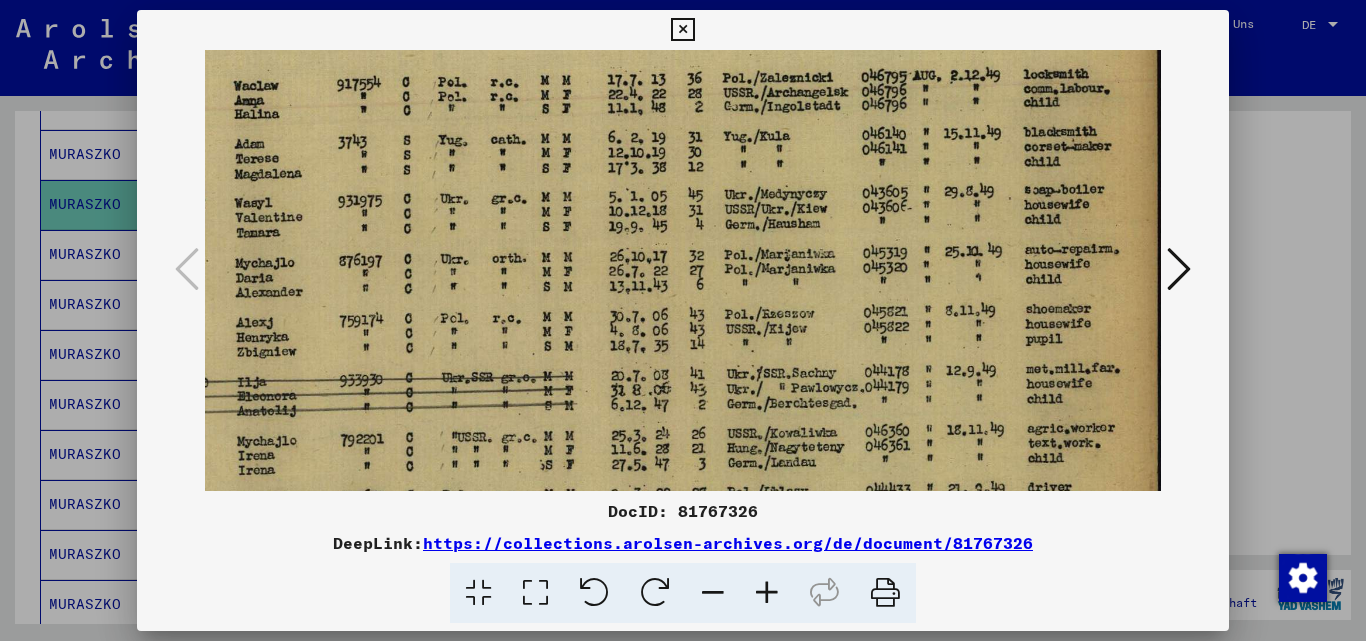 drag, startPoint x: 863, startPoint y: 407, endPoint x: 557, endPoint y: 369, distance: 308.35046 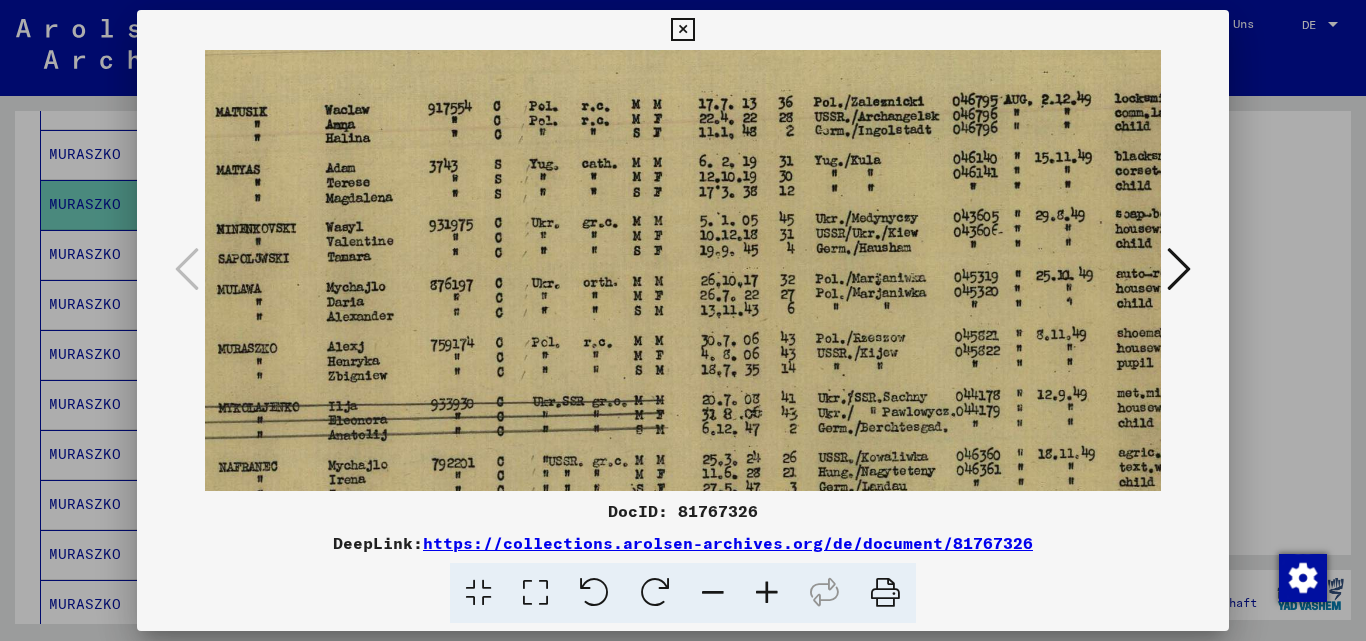 scroll, scrollTop: 123, scrollLeft: 48, axis: both 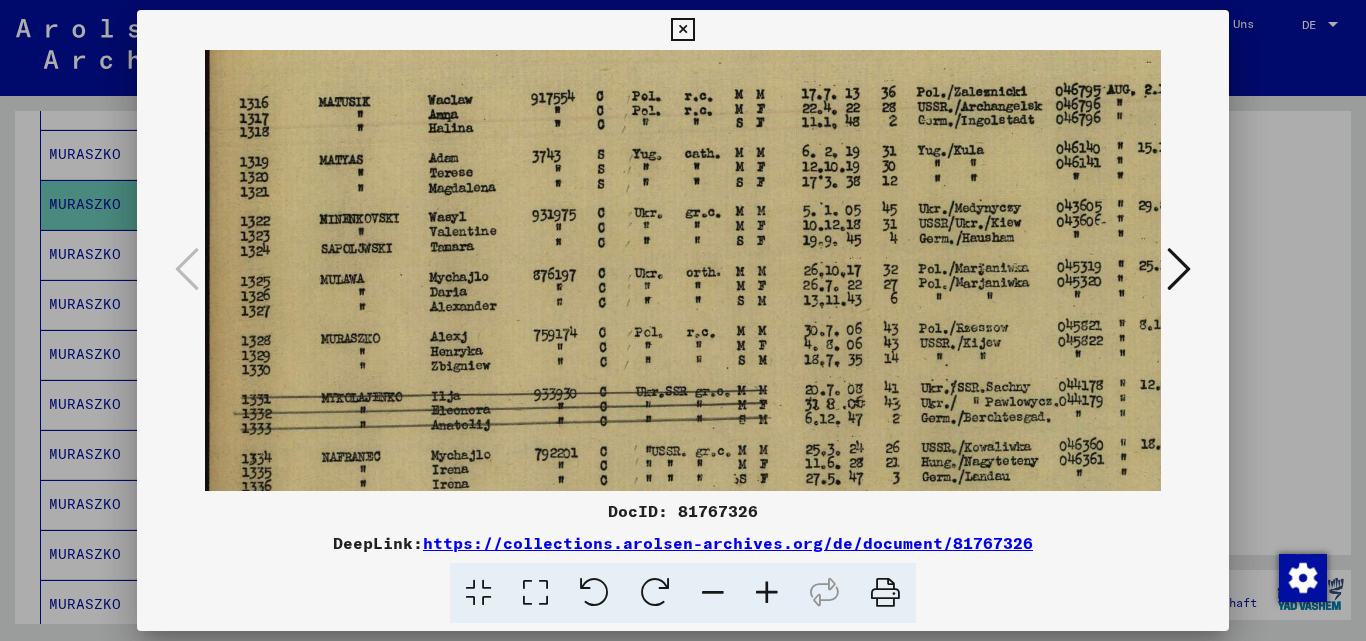 drag, startPoint x: 880, startPoint y: 270, endPoint x: 1149, endPoint y: 283, distance: 269.31393 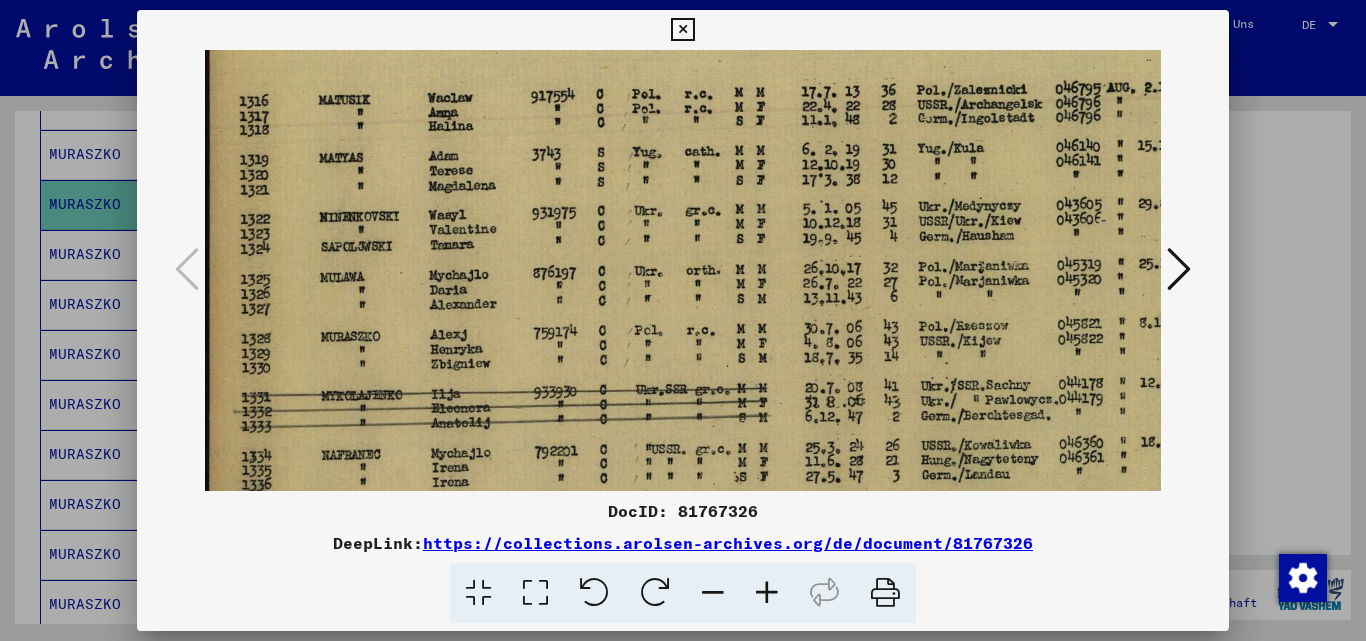 click at bounding box center (1179, 269) 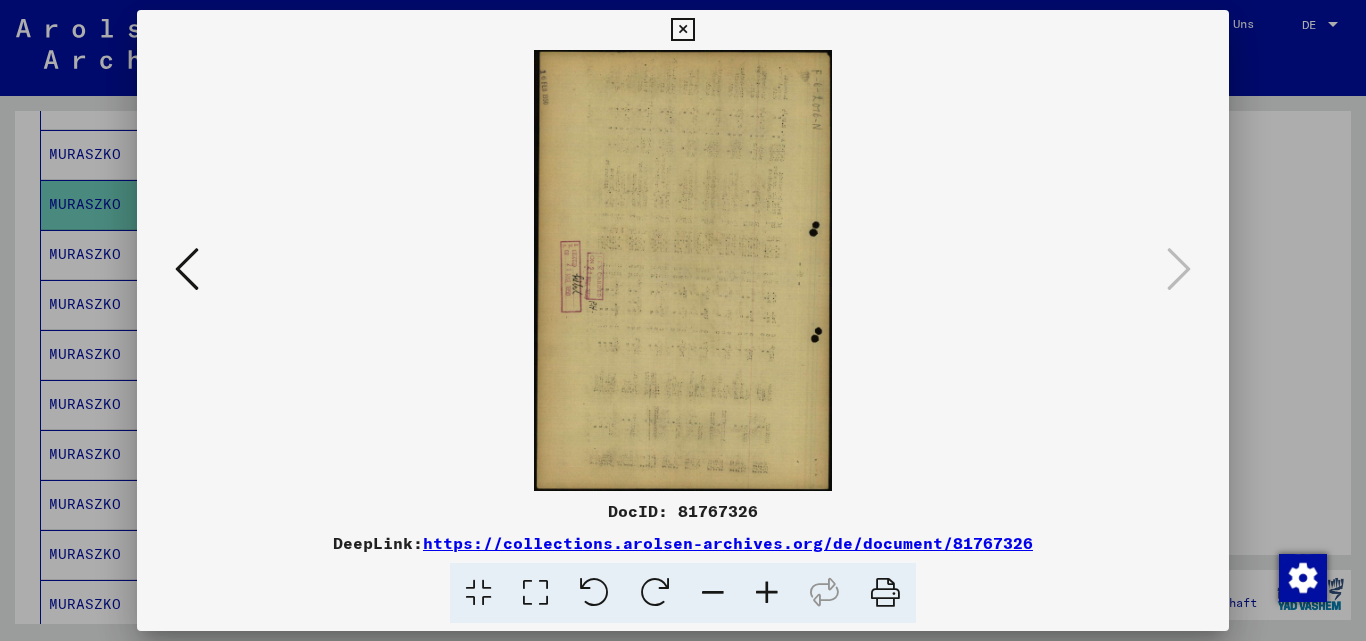 click at bounding box center [682, 30] 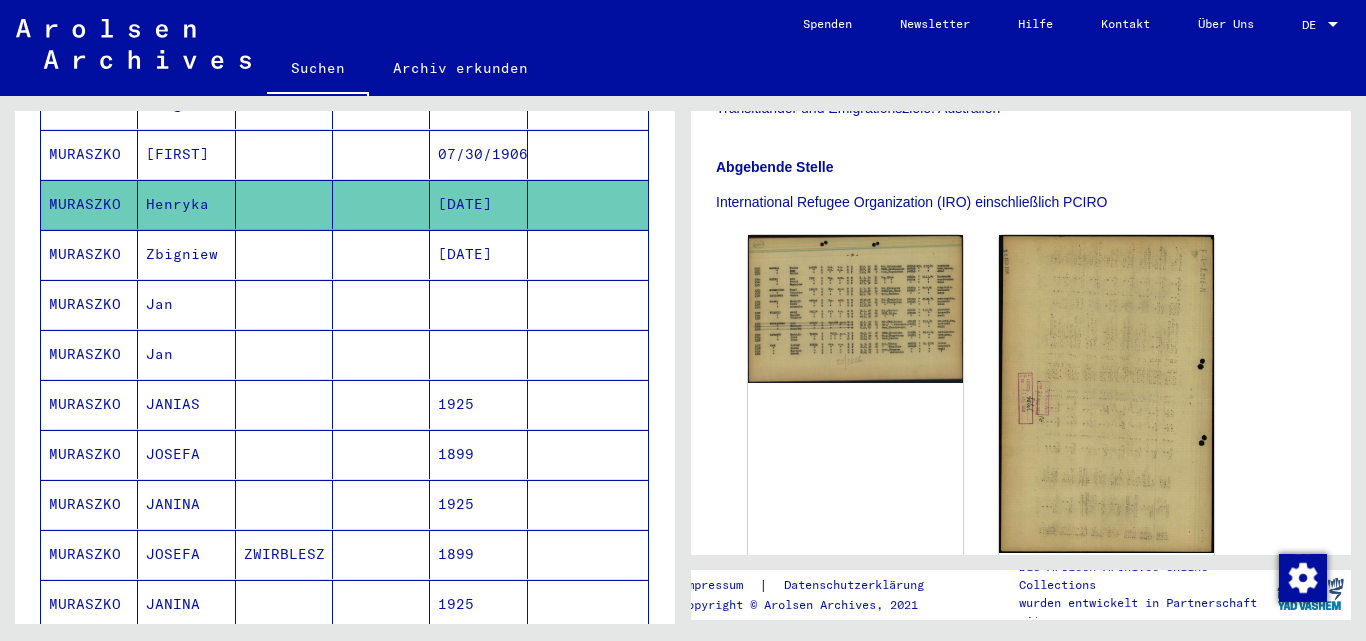 click on "Zbigniew" at bounding box center [186, 304] 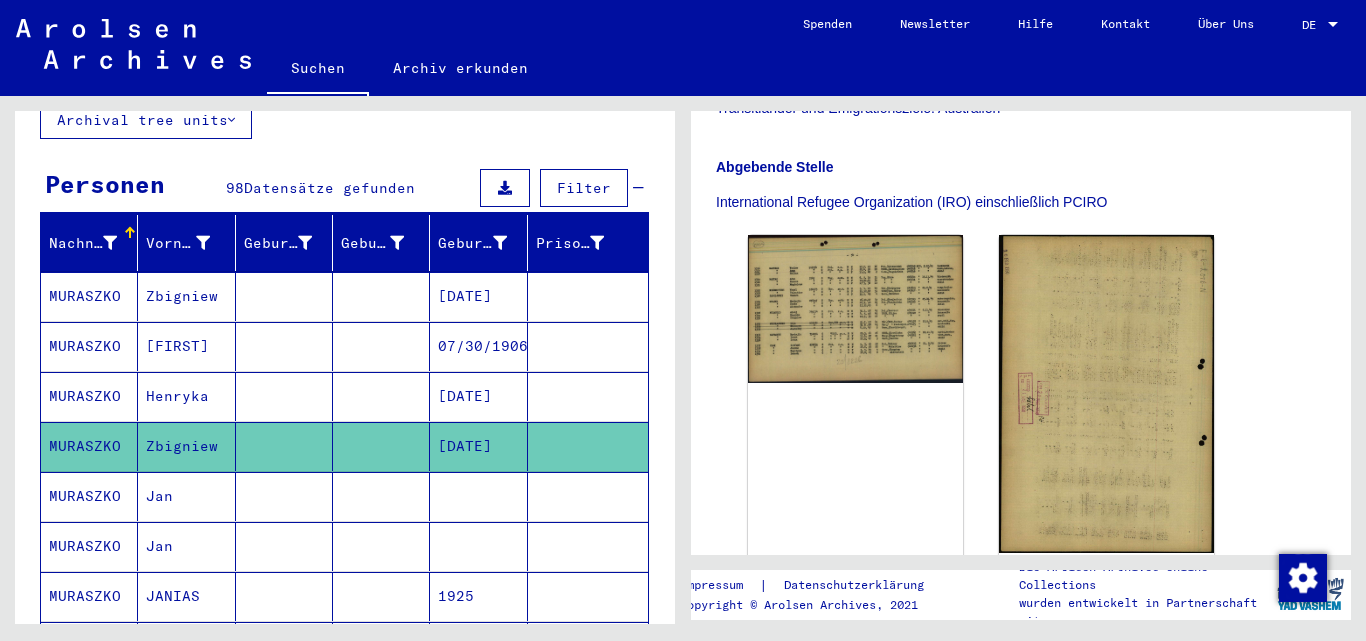scroll, scrollTop: 146, scrollLeft: 0, axis: vertical 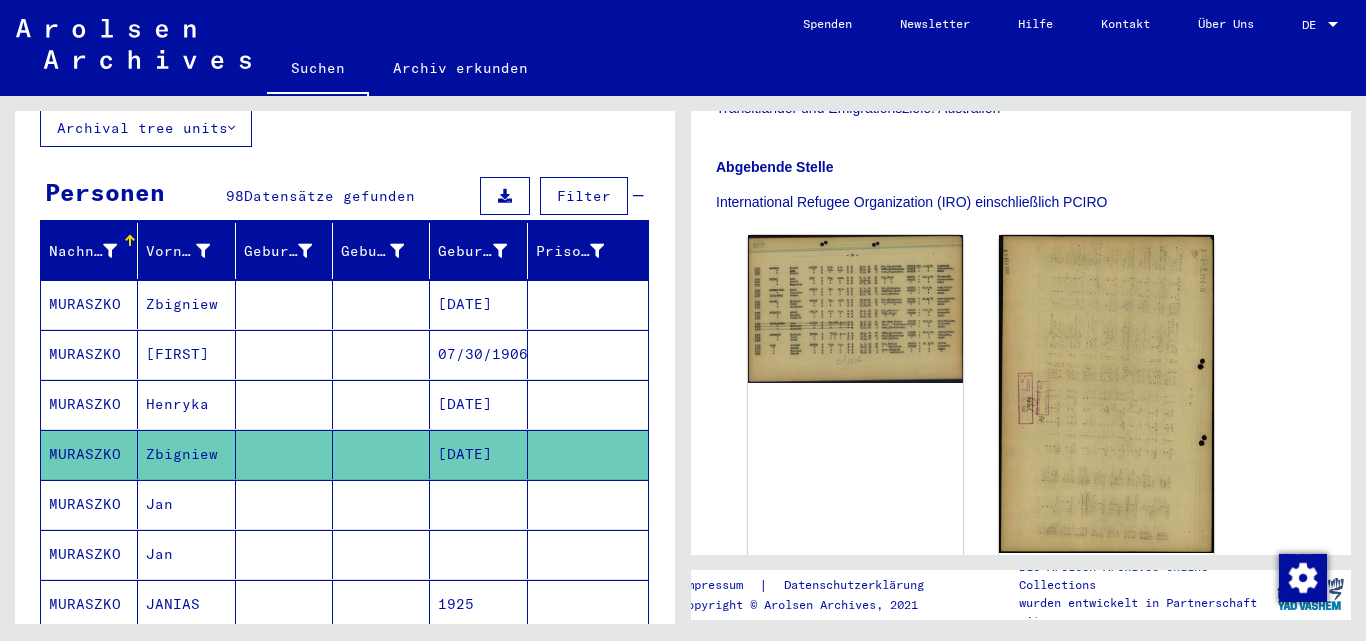 click on "Zbigniew" at bounding box center [186, 354] 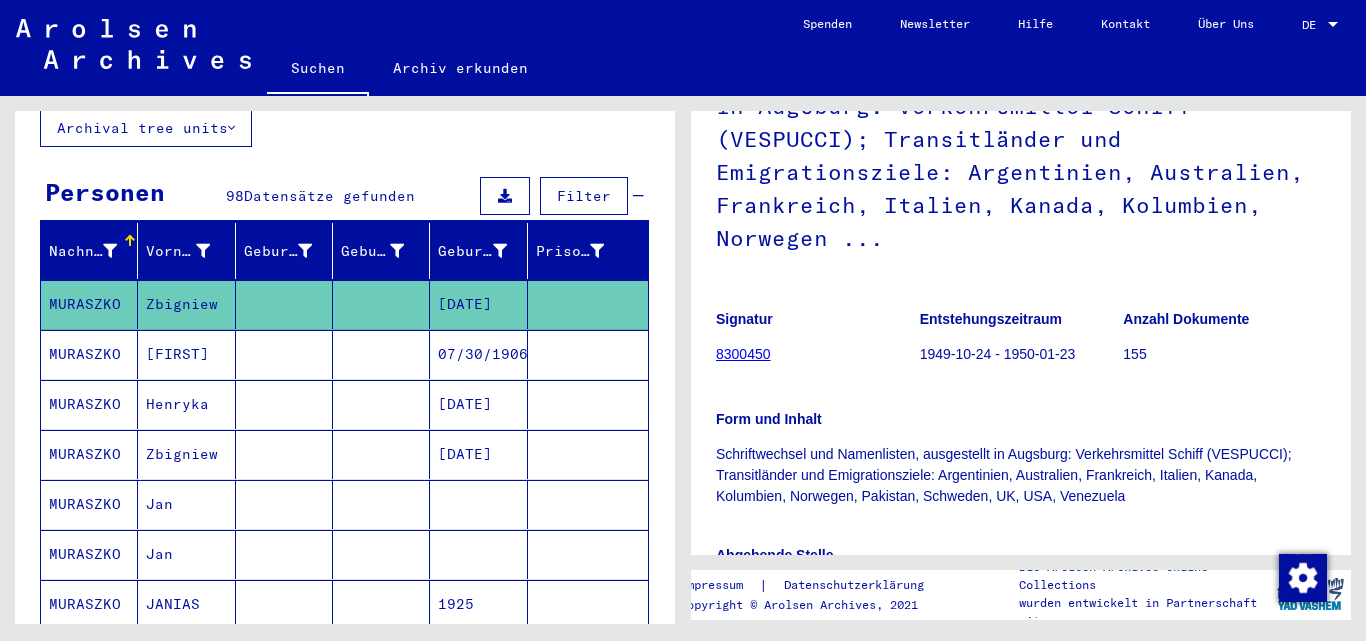 scroll, scrollTop: 200, scrollLeft: 0, axis: vertical 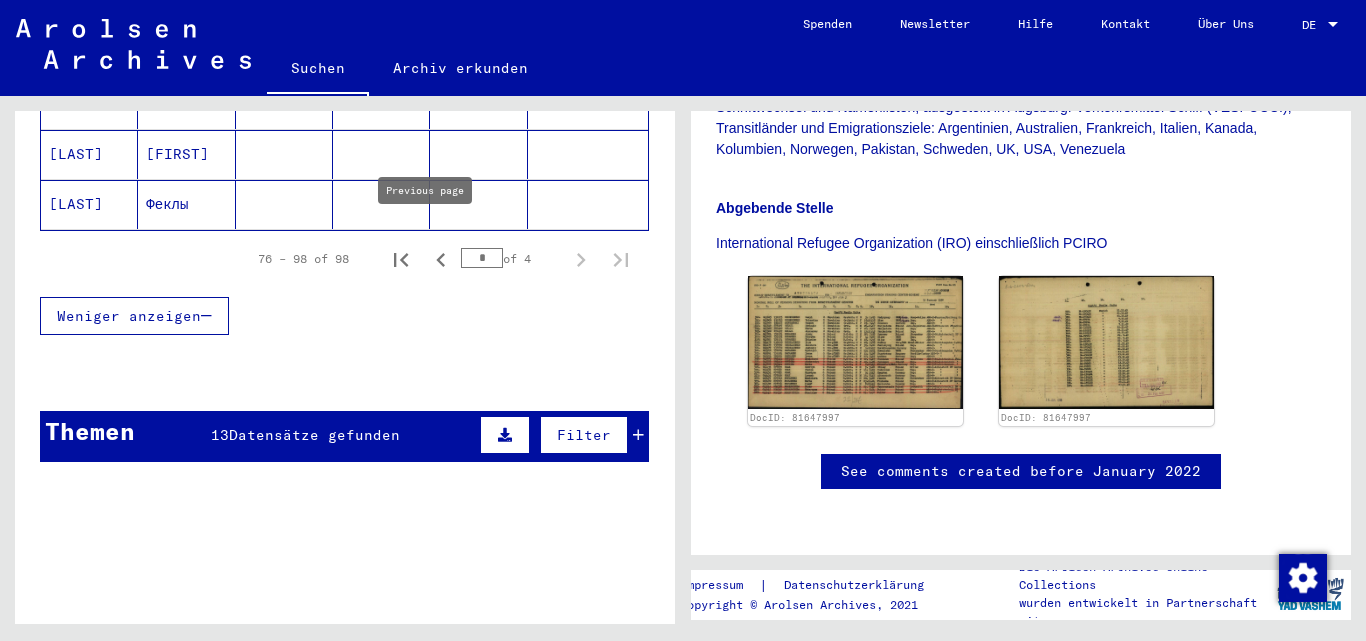 click 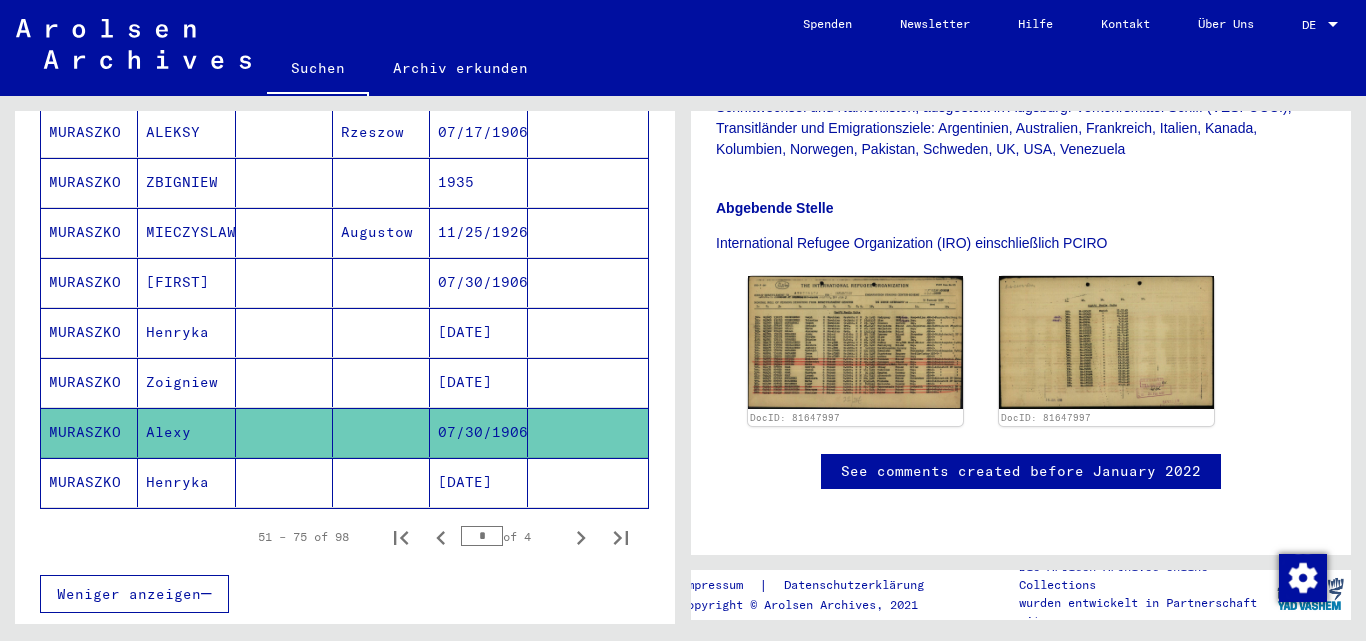scroll, scrollTop: 1146, scrollLeft: 0, axis: vertical 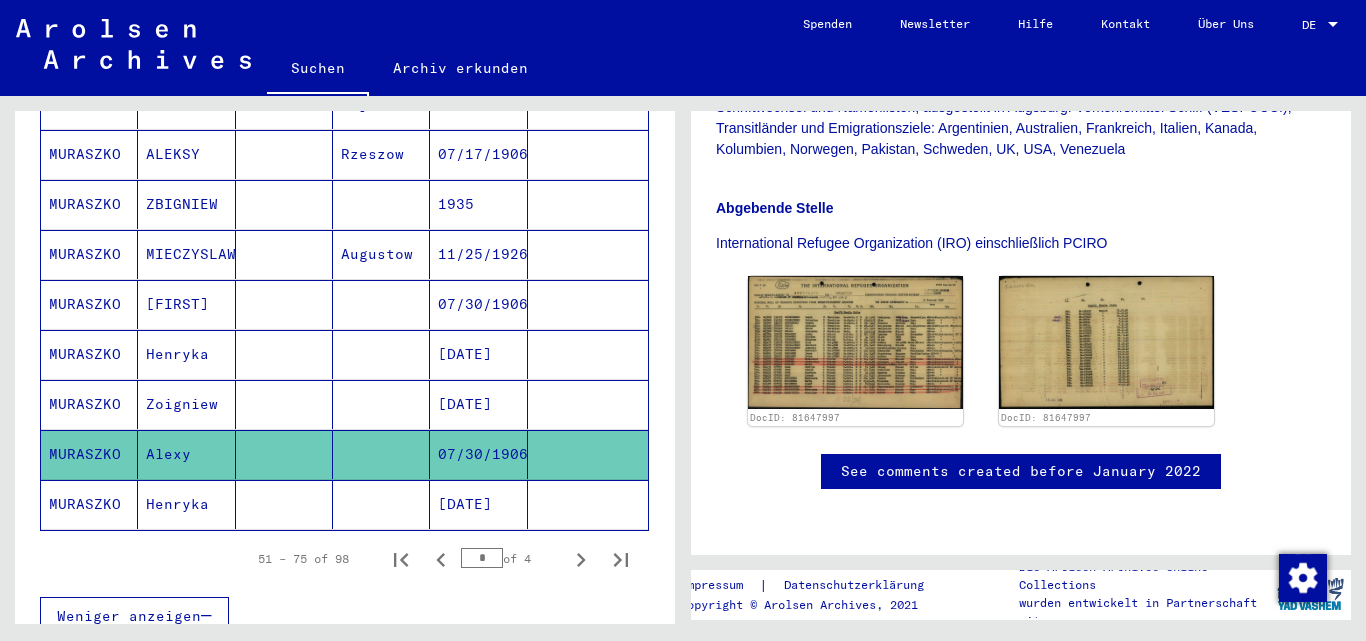 click on "Zoigniew" at bounding box center [186, 454] 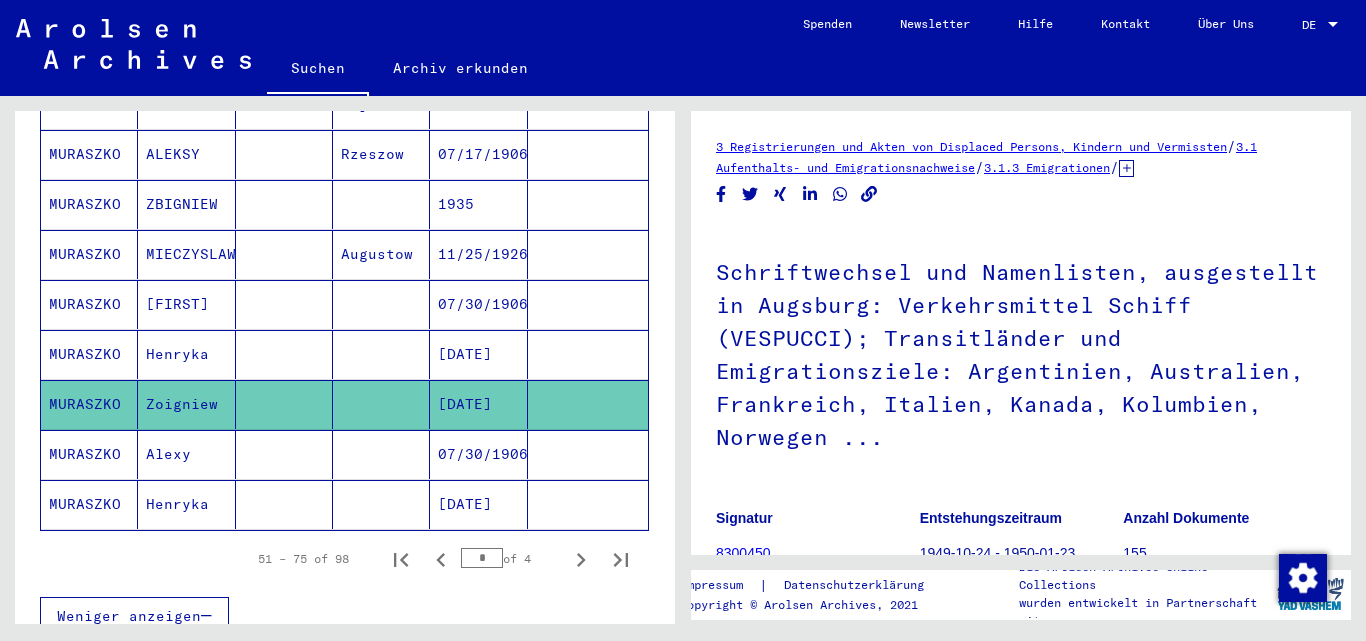 scroll, scrollTop: 300, scrollLeft: 0, axis: vertical 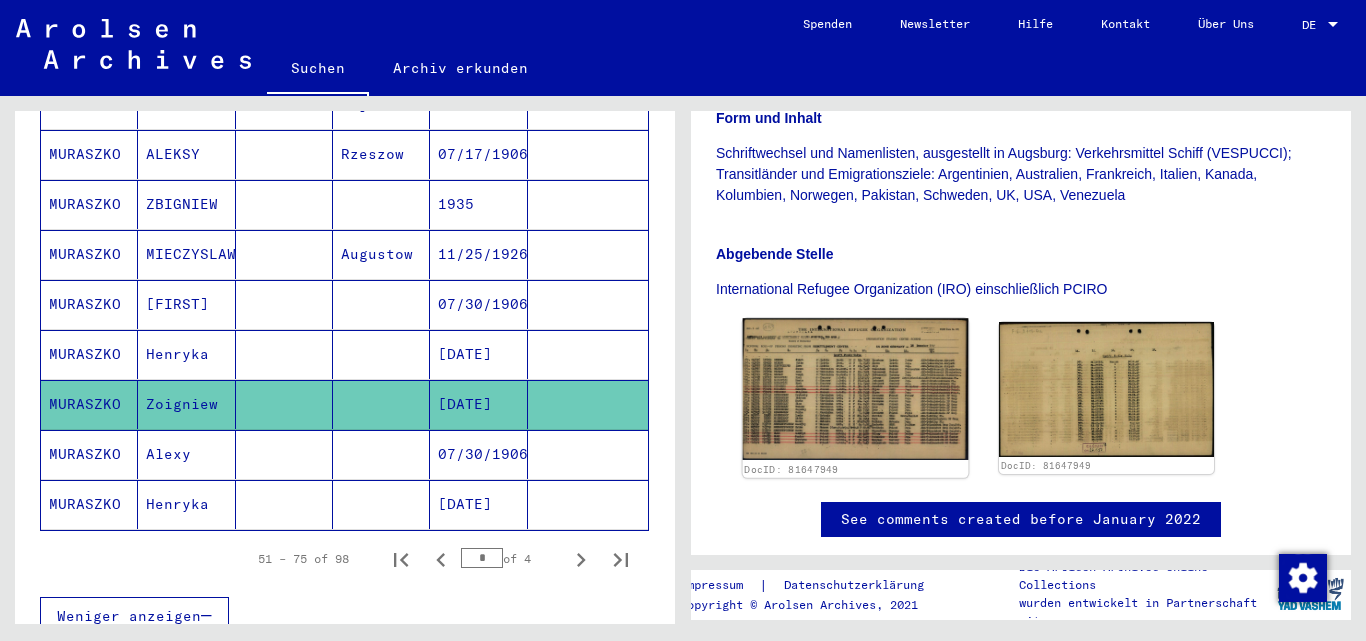 click 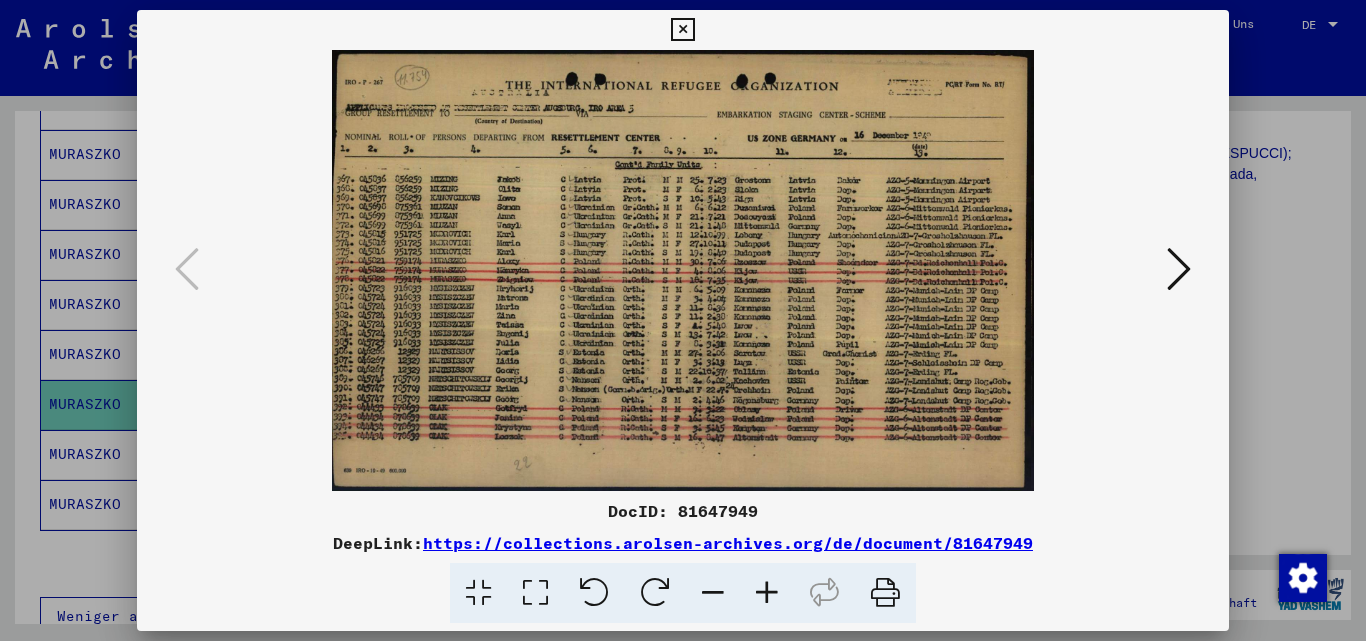 click at bounding box center (767, 593) 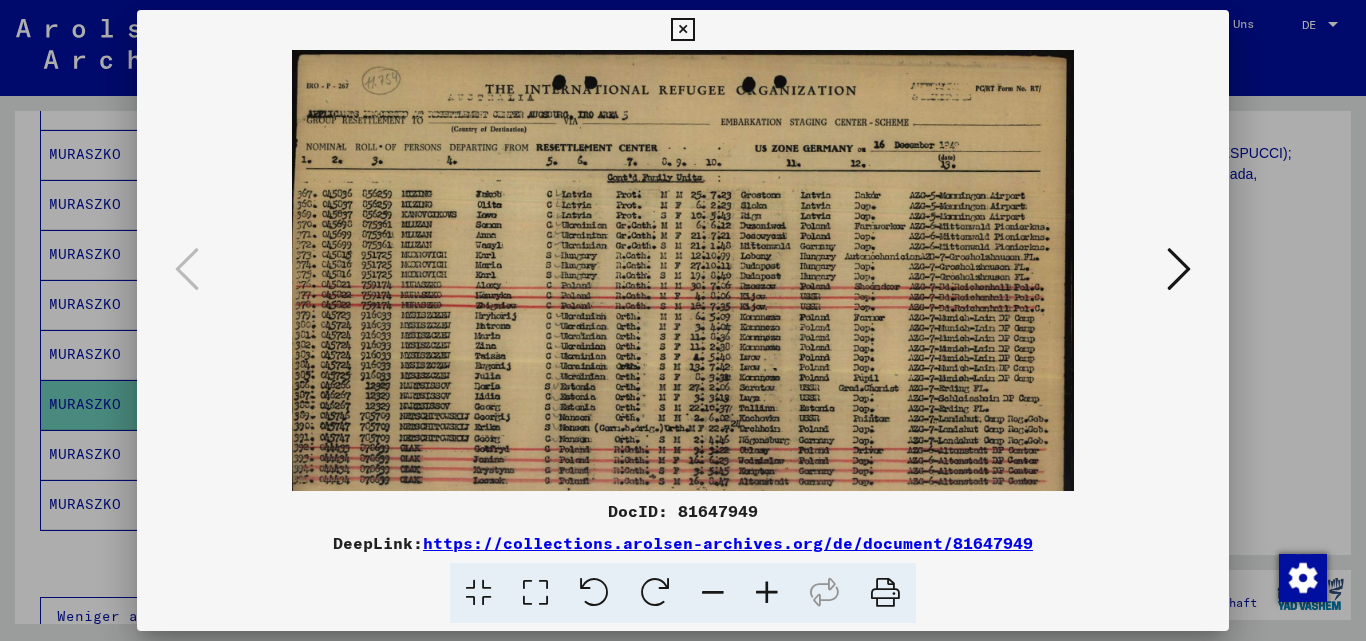 click at bounding box center [767, 593] 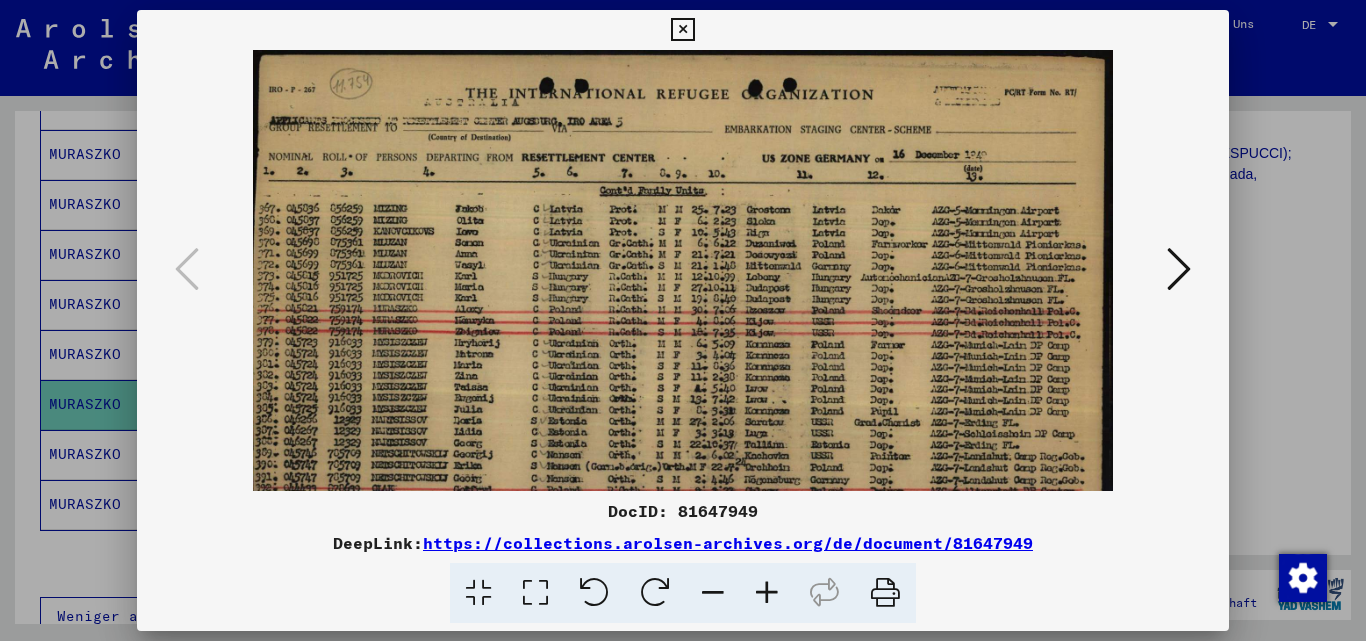 click at bounding box center (767, 593) 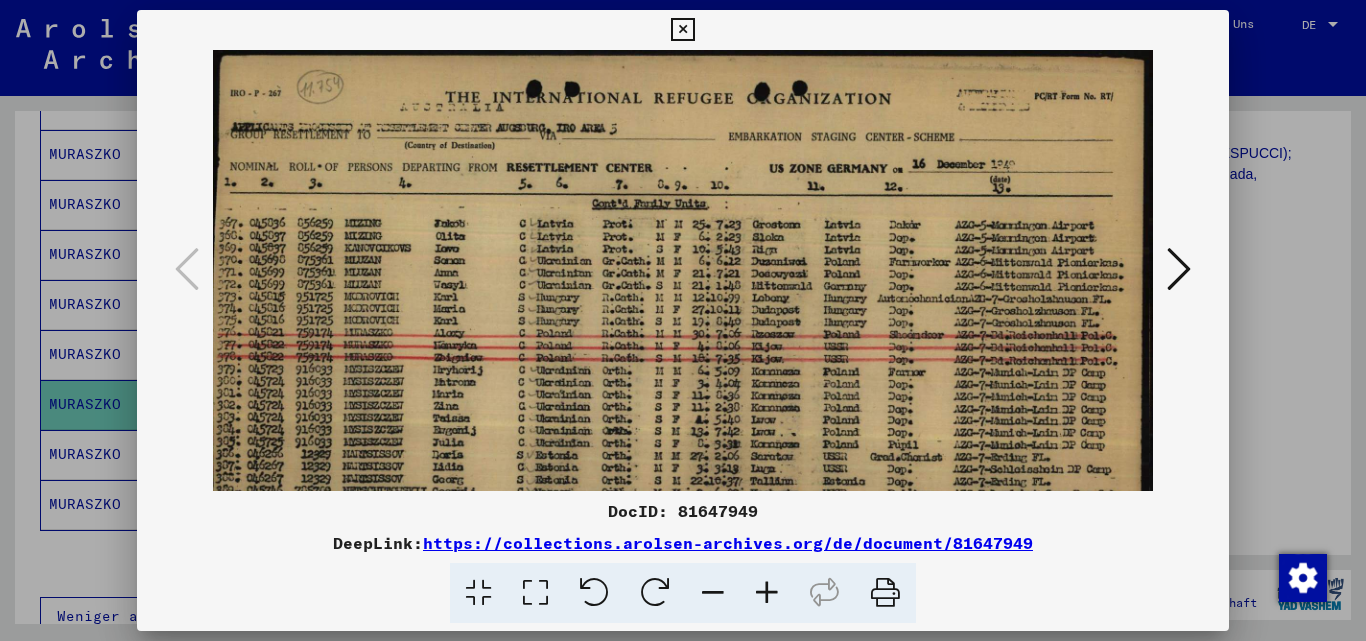 click at bounding box center [767, 593] 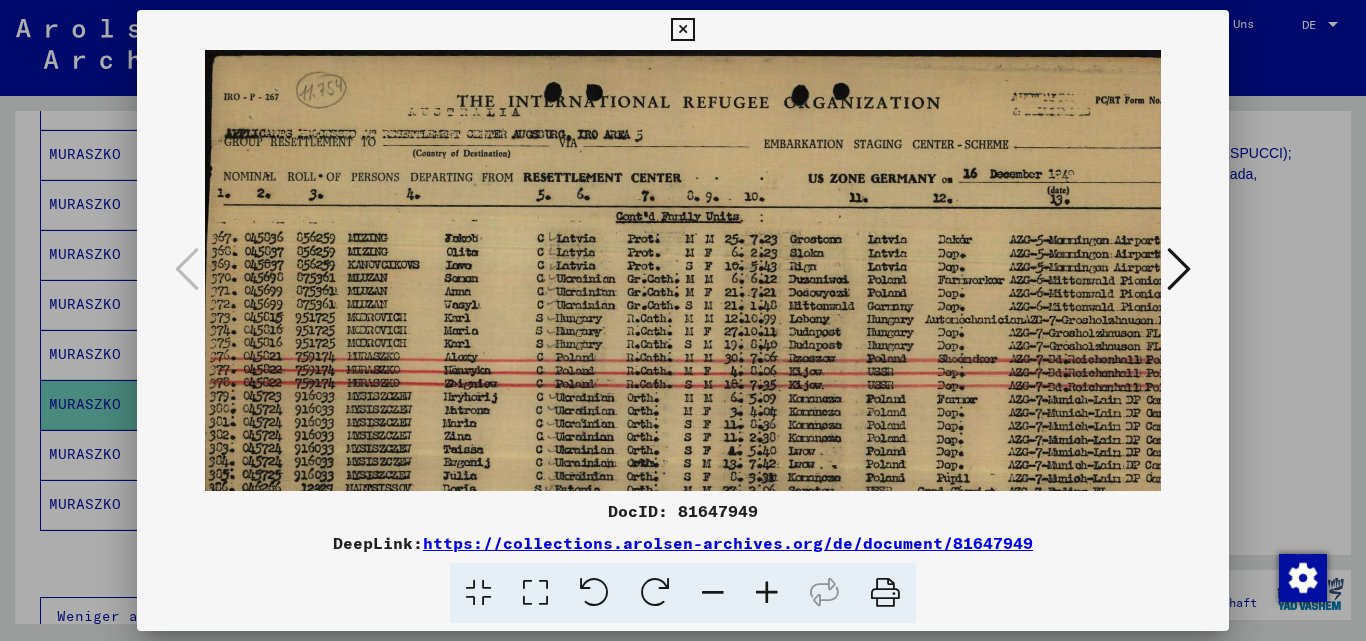 click at bounding box center [767, 593] 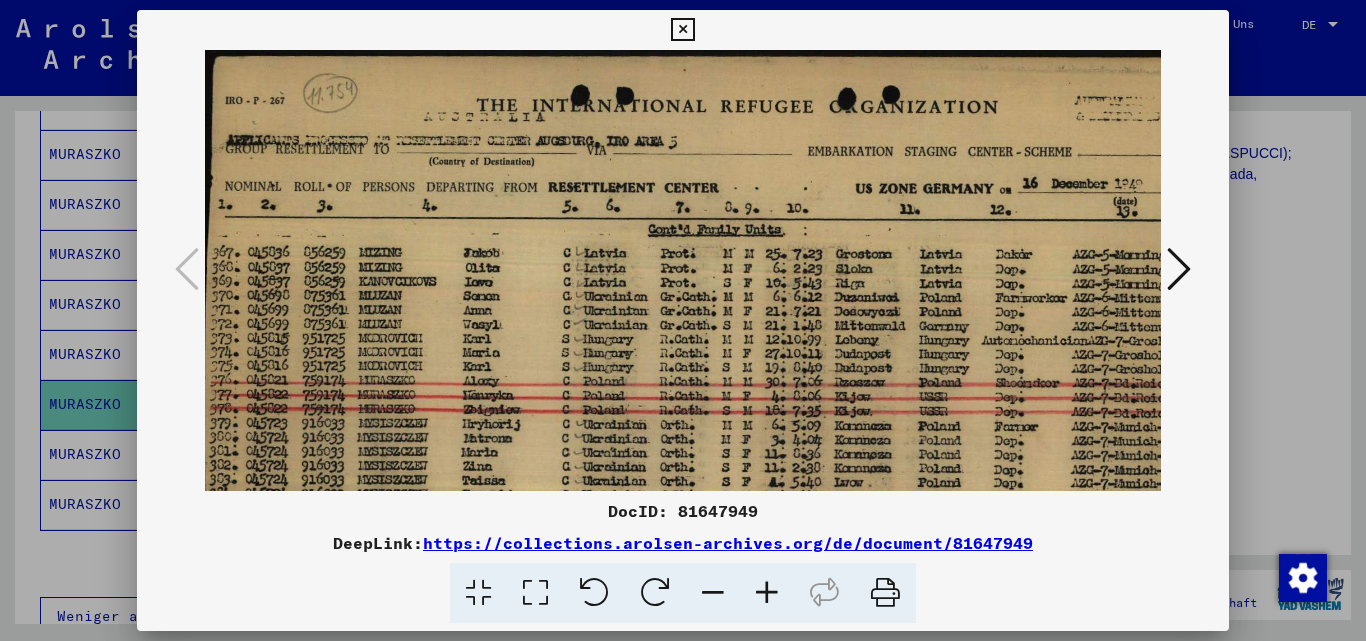 click at bounding box center [1179, 269] 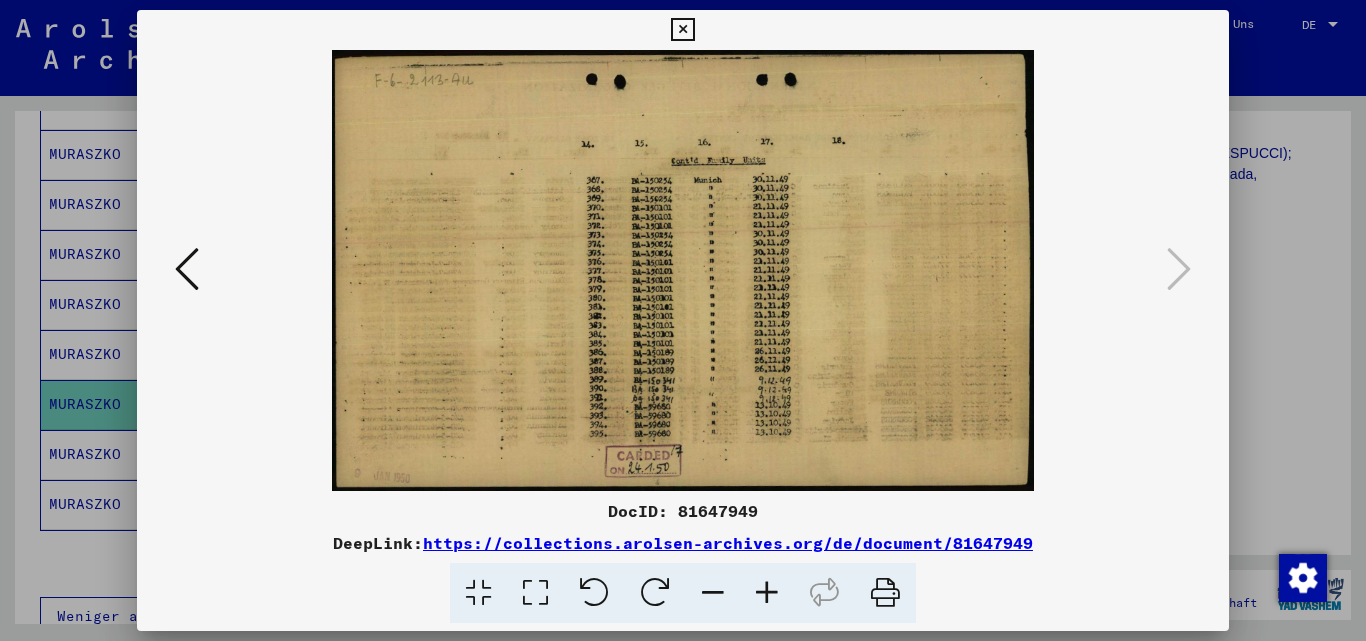 click at bounding box center (682, 30) 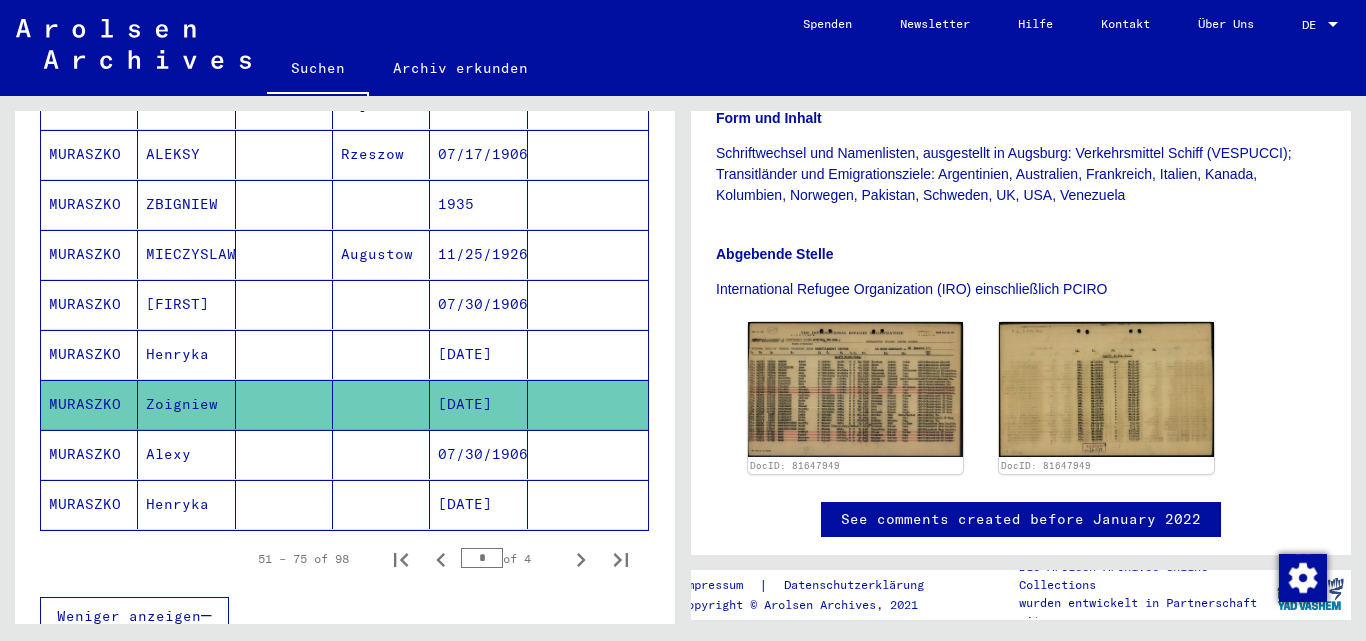 click on "[FIRST]" at bounding box center (186, 354) 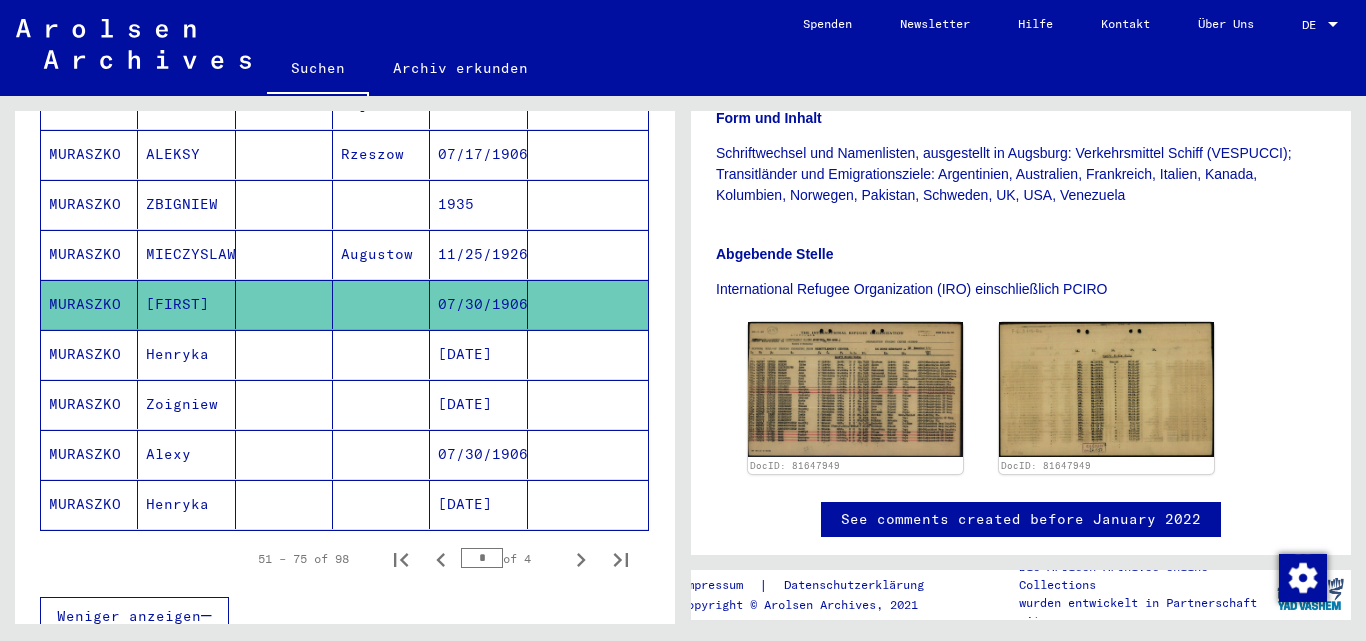 click on "[FIRST]" 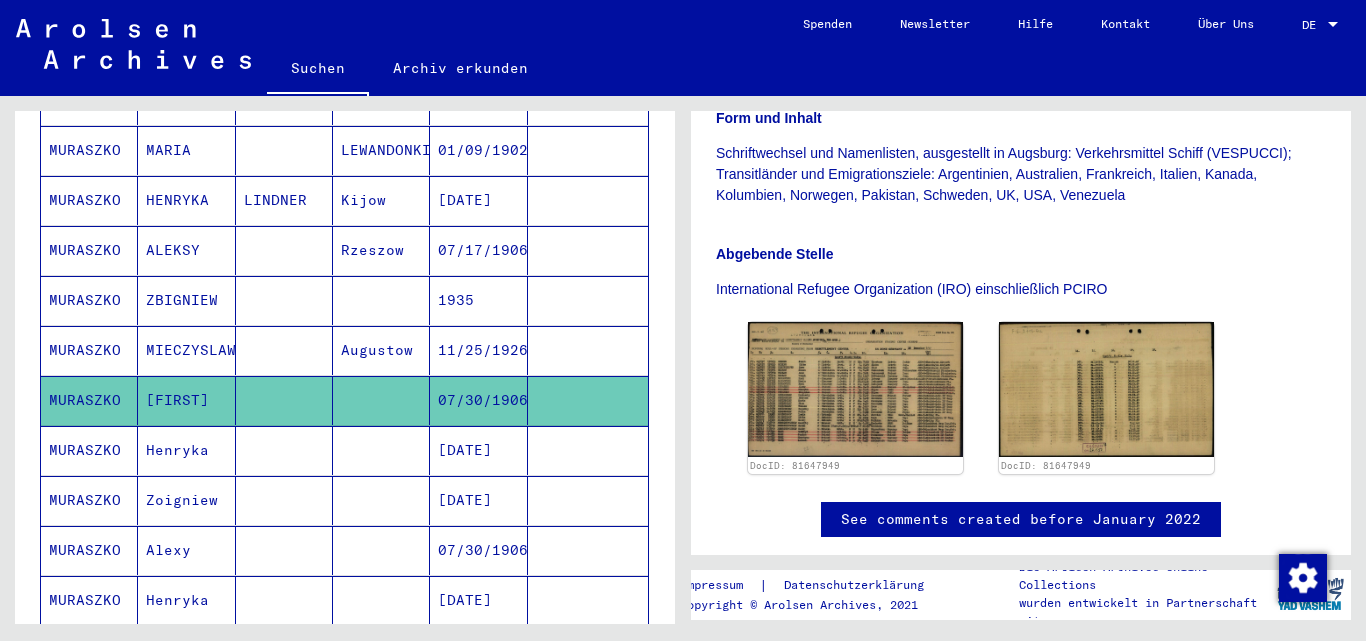 scroll, scrollTop: 1046, scrollLeft: 0, axis: vertical 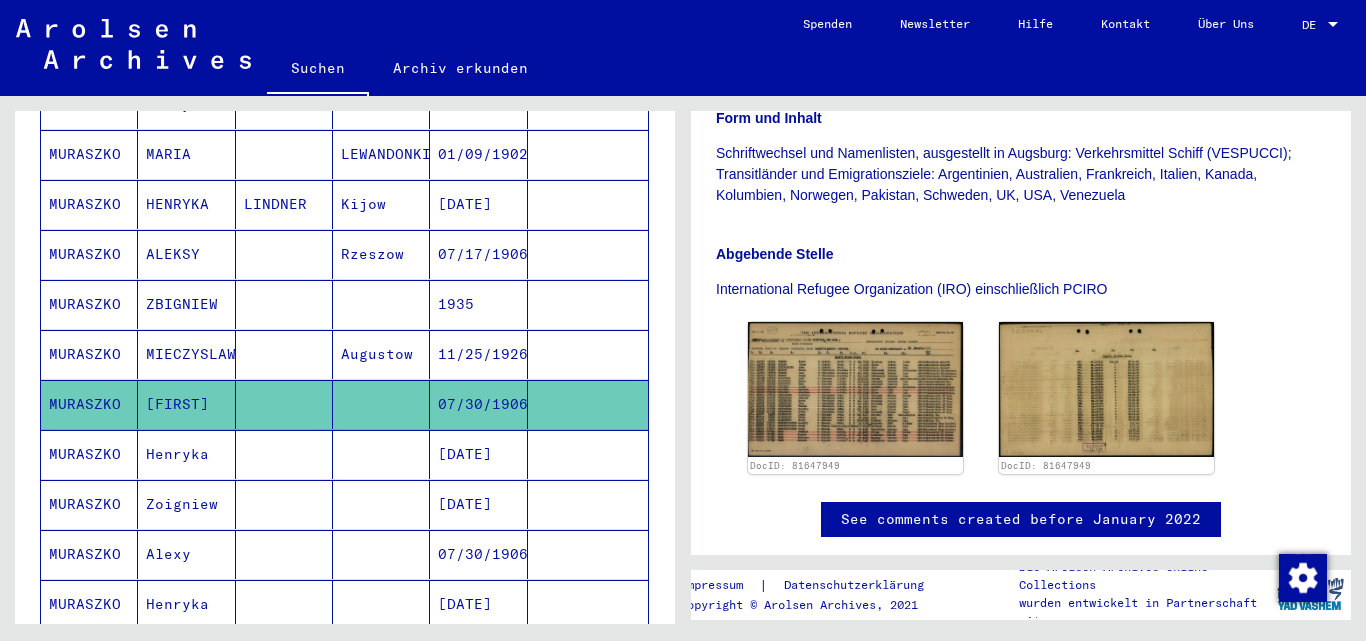 click on "ALEKSY" at bounding box center (186, 304) 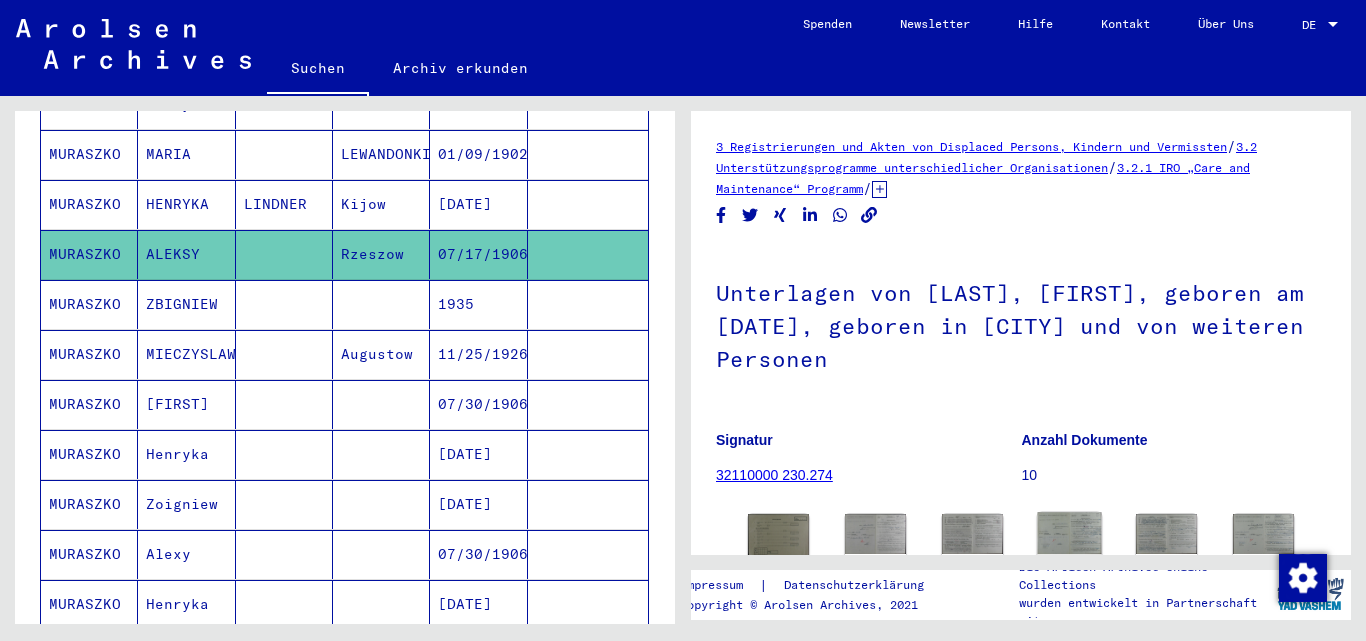 scroll, scrollTop: 200, scrollLeft: 0, axis: vertical 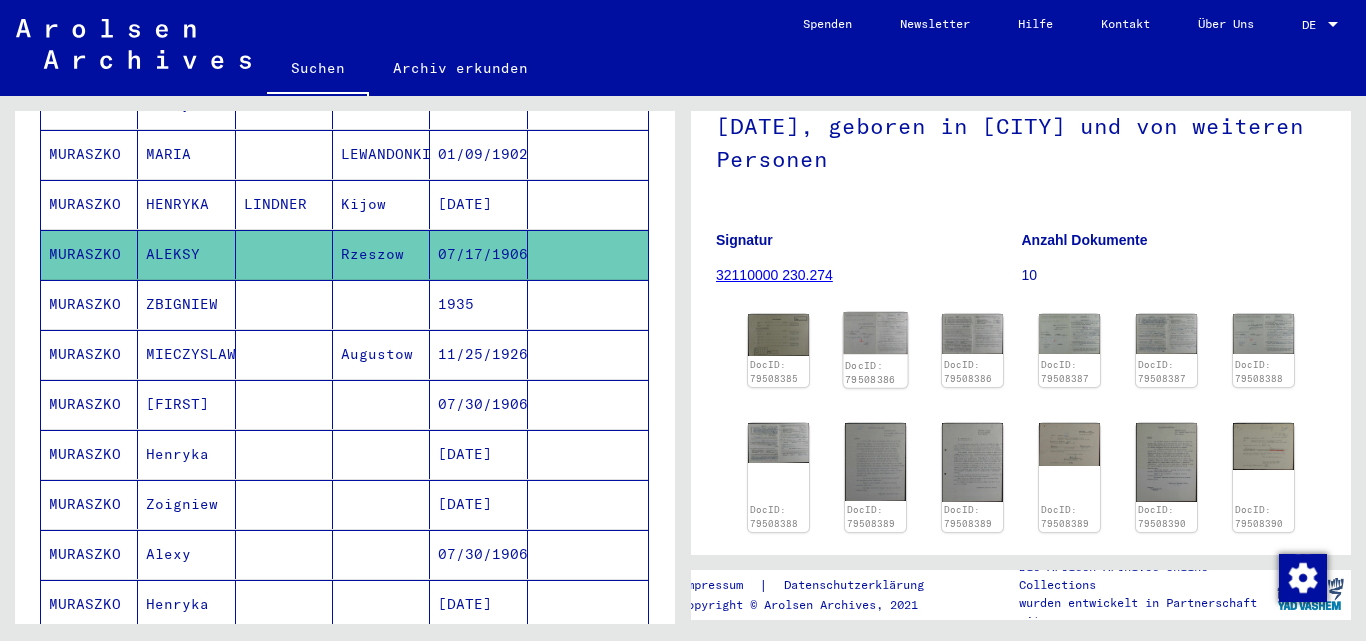 click 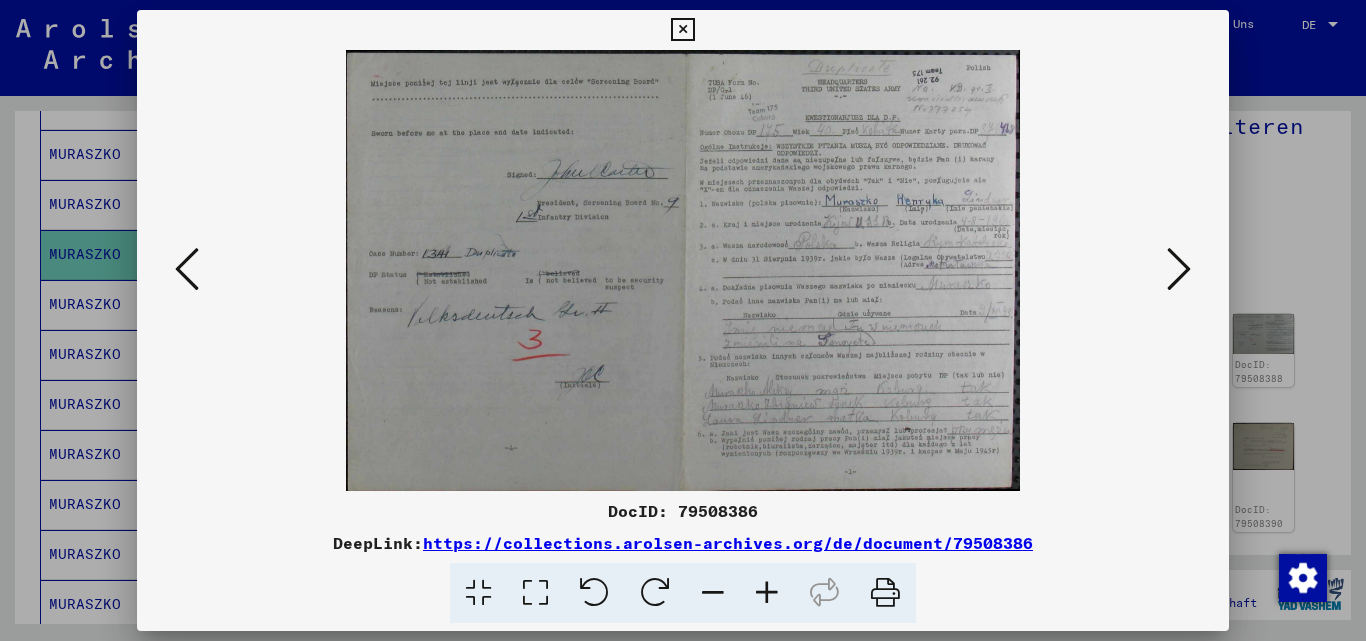 click at bounding box center [767, 593] 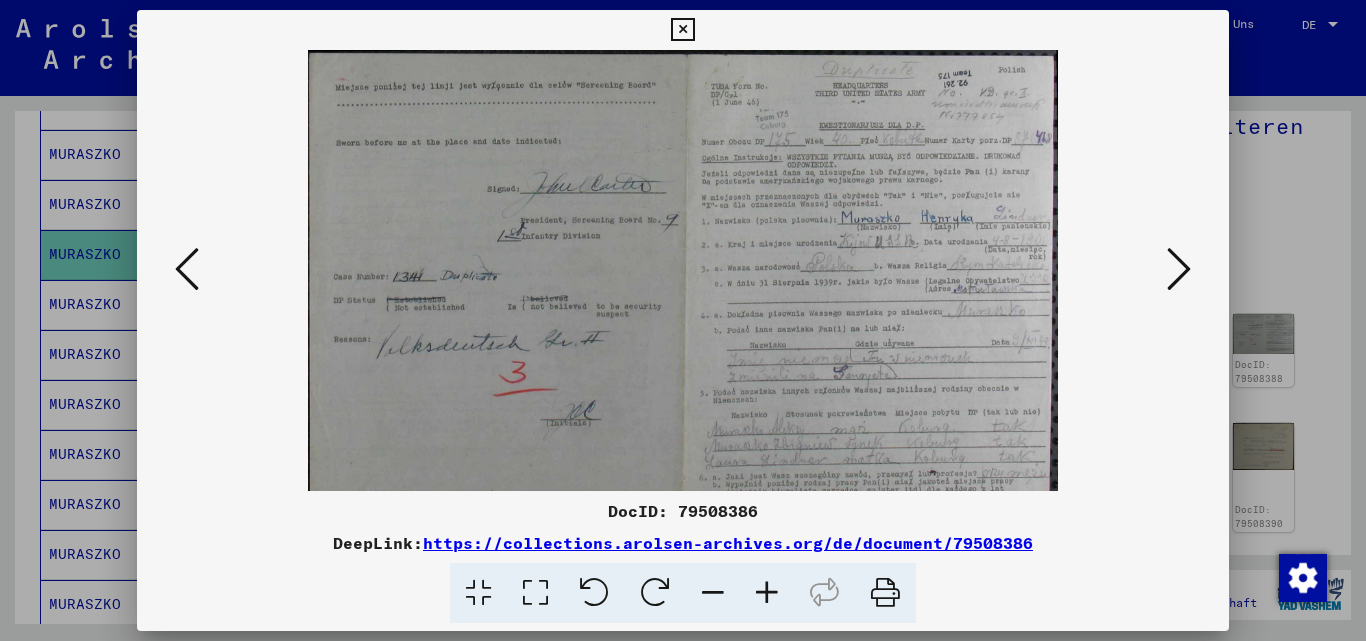 click at bounding box center [767, 593] 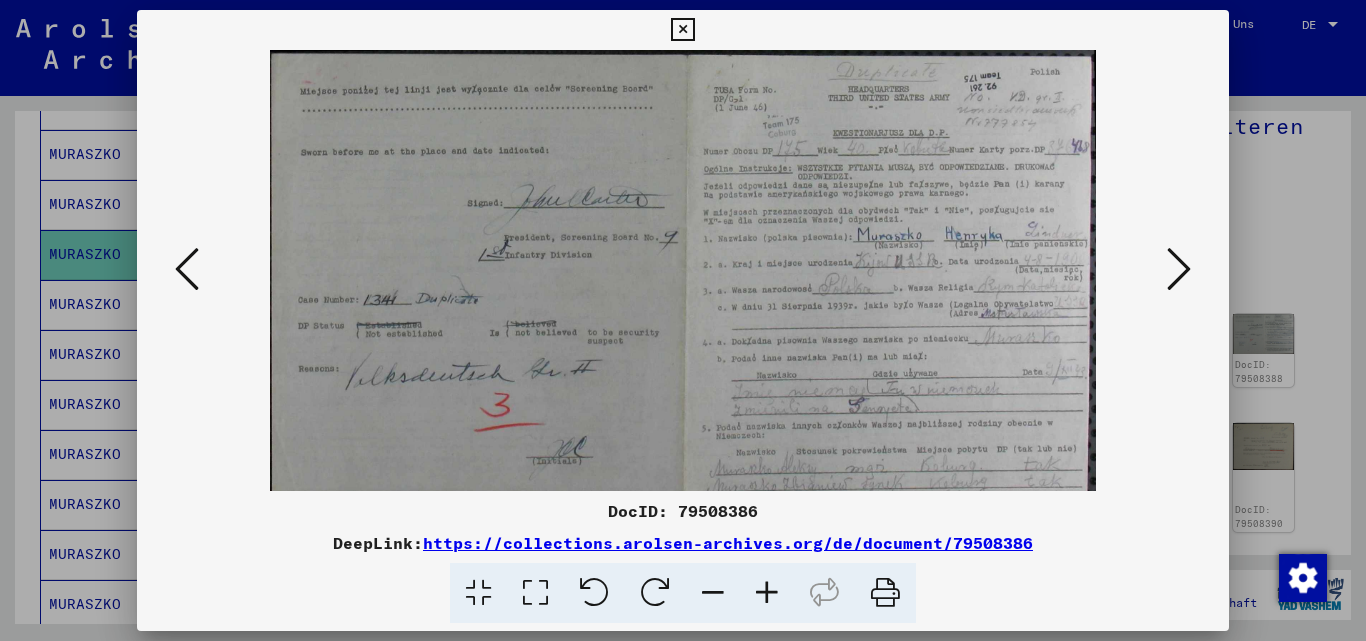click at bounding box center [767, 593] 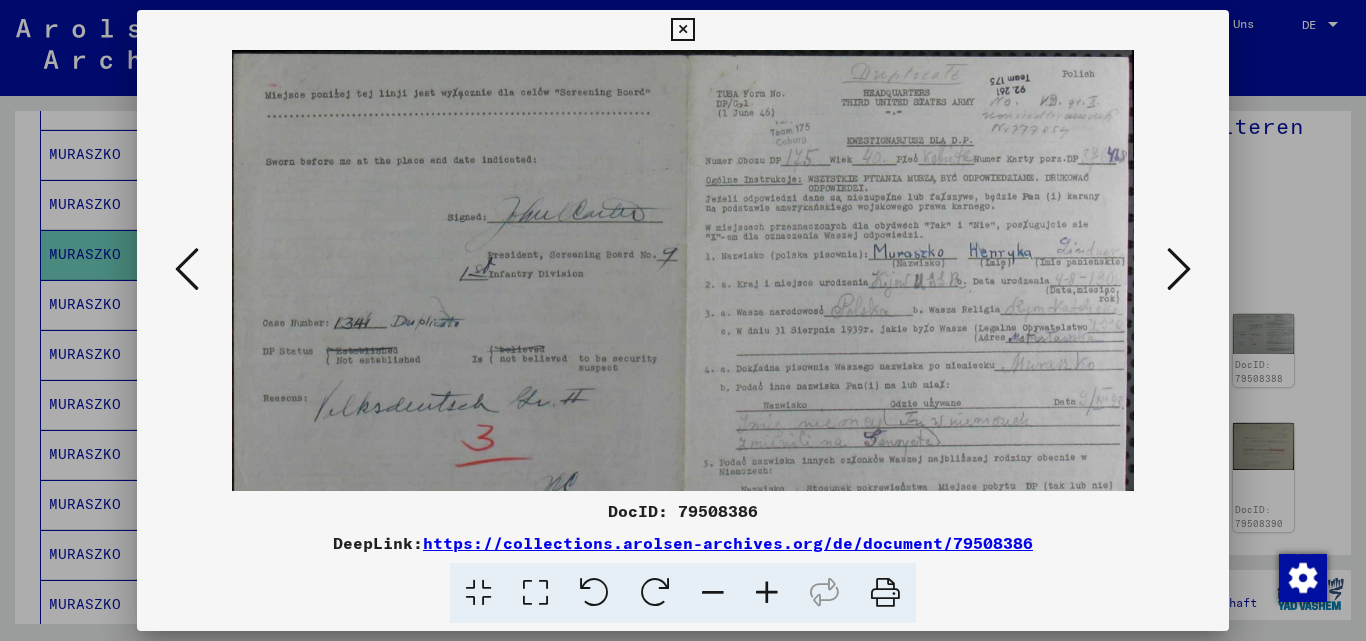 click at bounding box center [767, 593] 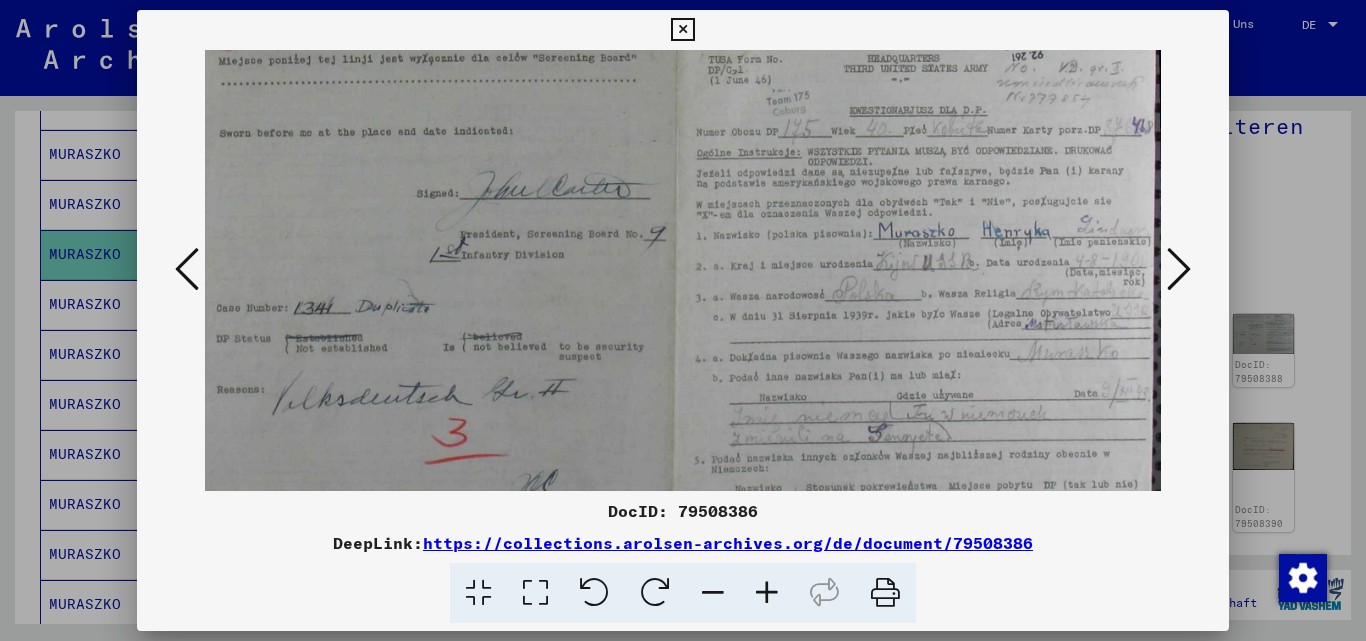 scroll, scrollTop: 45, scrollLeft: 22, axis: both 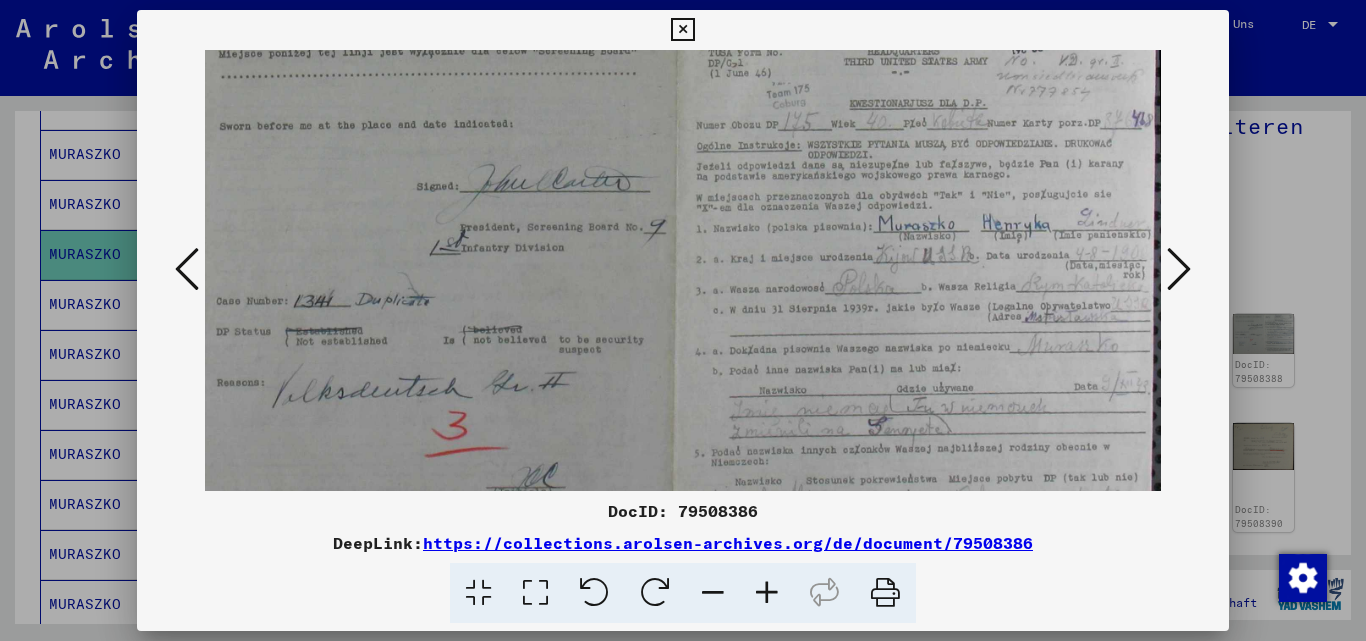 drag, startPoint x: 866, startPoint y: 369, endPoint x: 648, endPoint y: 324, distance: 222.59605 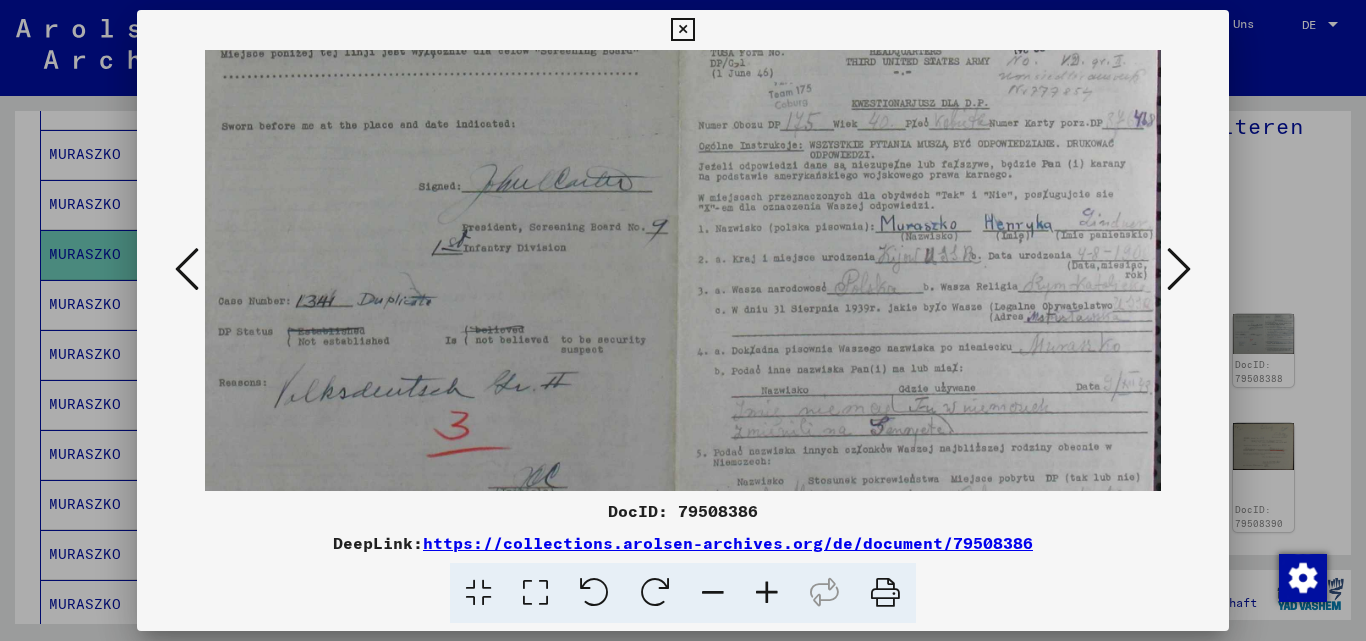 scroll, scrollTop: 56, scrollLeft: 22, axis: both 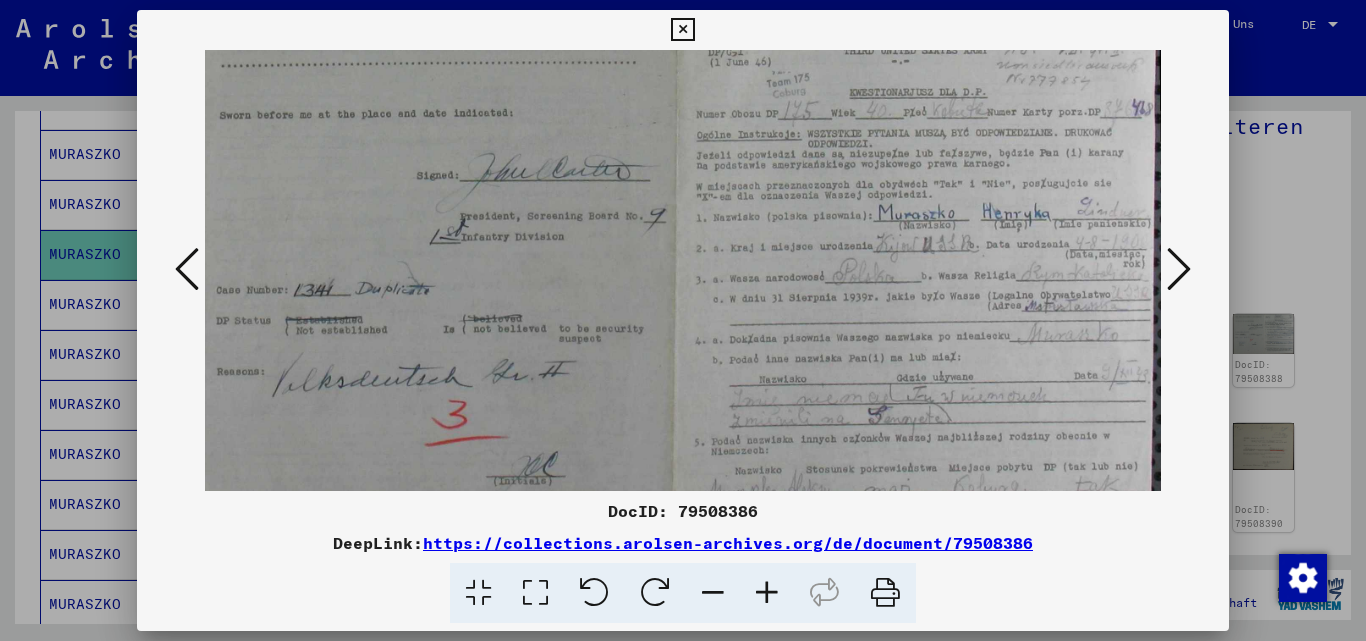 drag, startPoint x: 896, startPoint y: 372, endPoint x: 1064, endPoint y: 375, distance: 168.02678 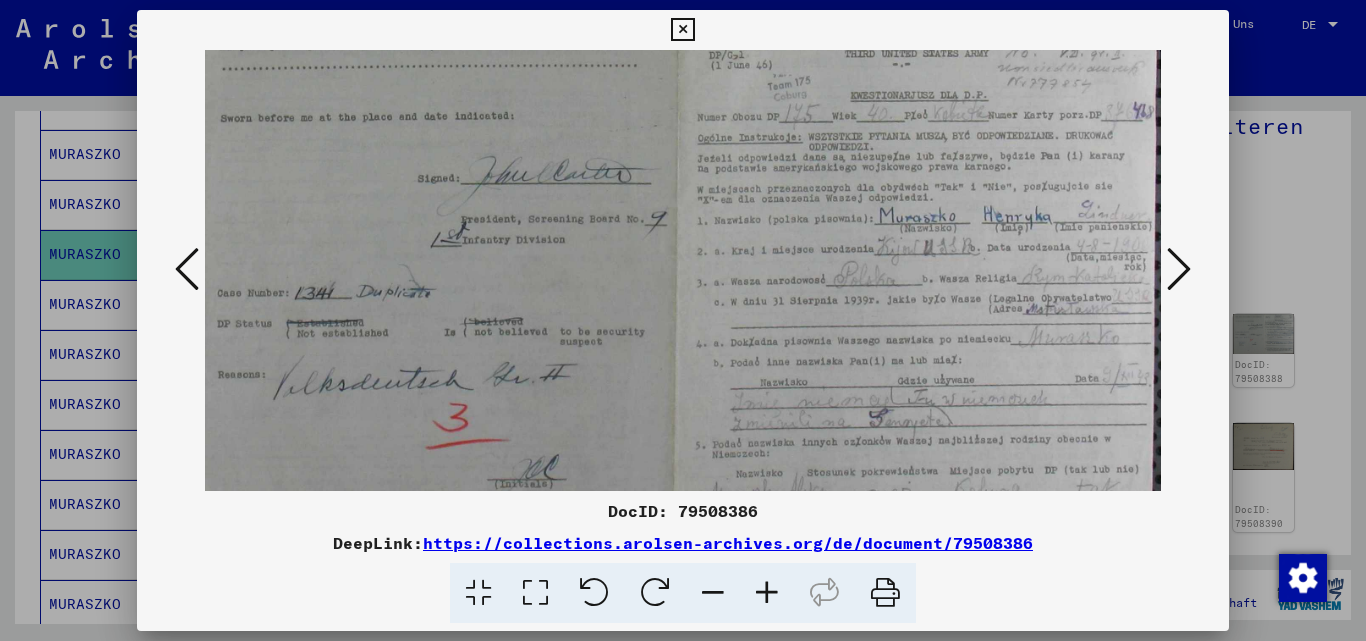 click at bounding box center (1179, 269) 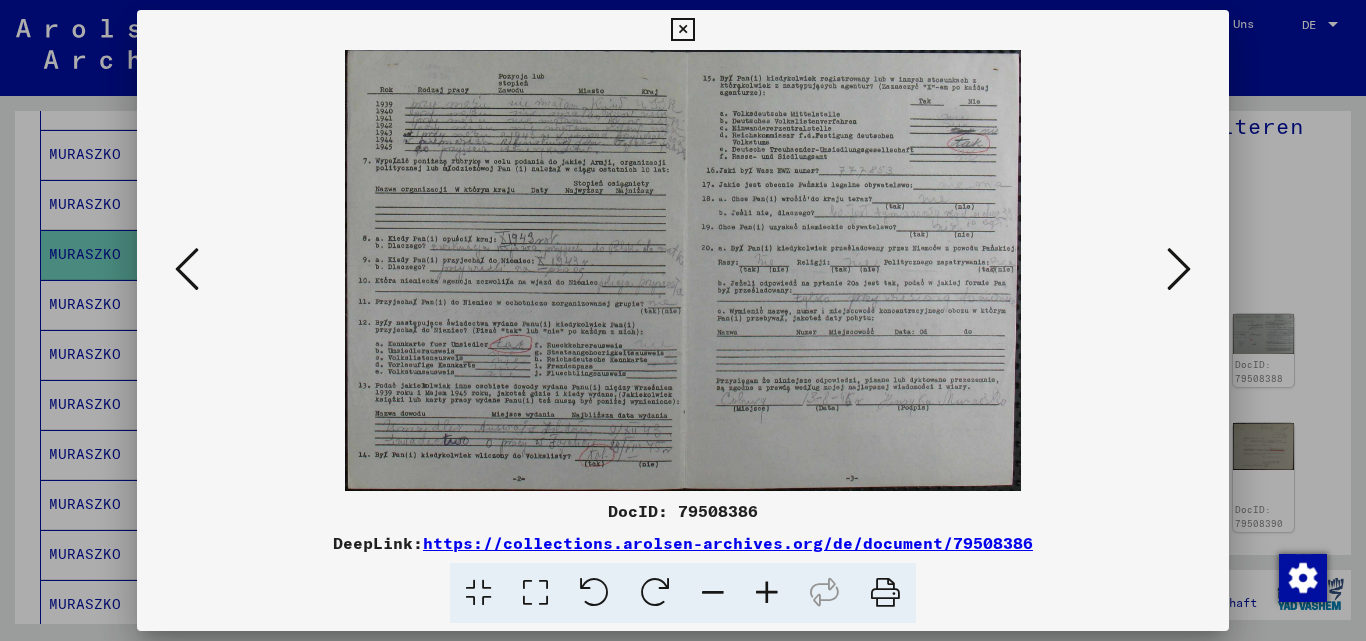 click at bounding box center (1179, 269) 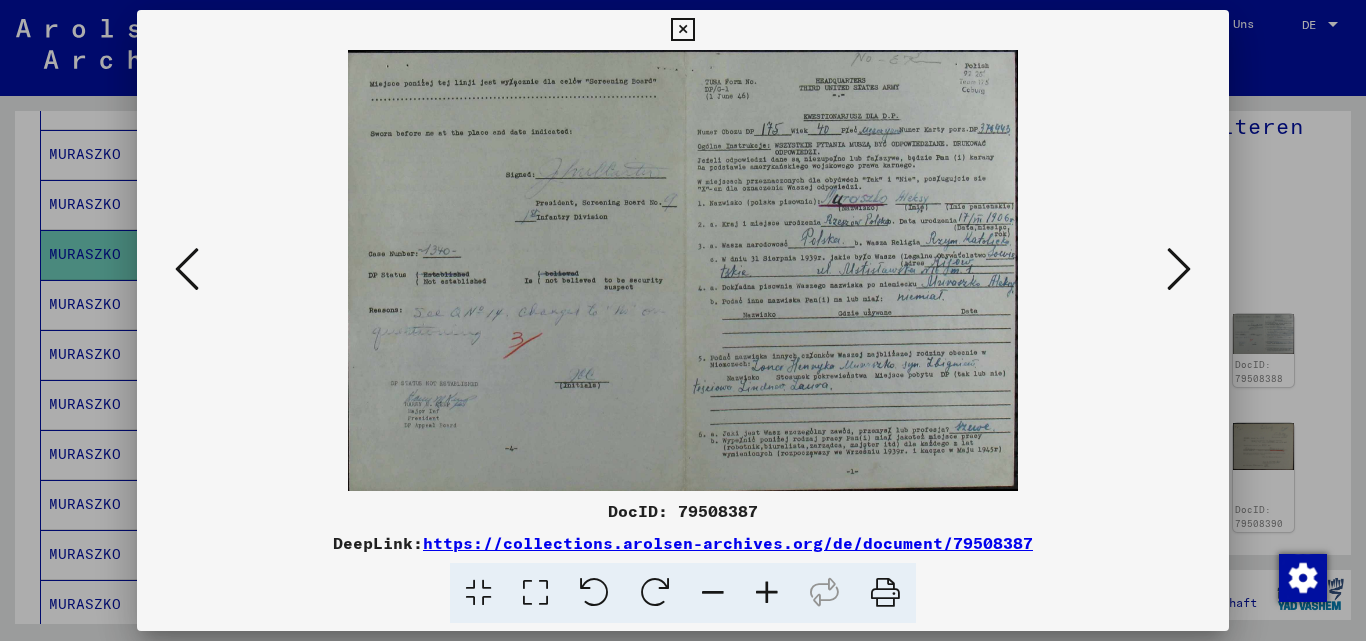 click at bounding box center (767, 593) 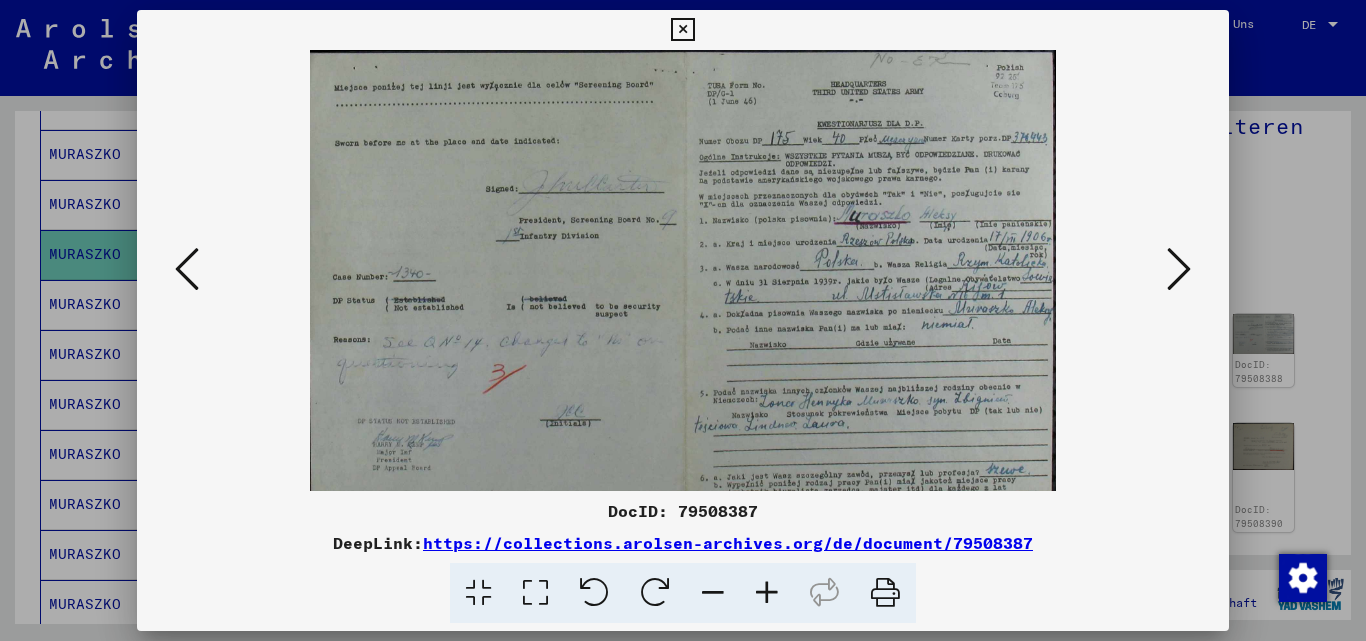 click at bounding box center (767, 593) 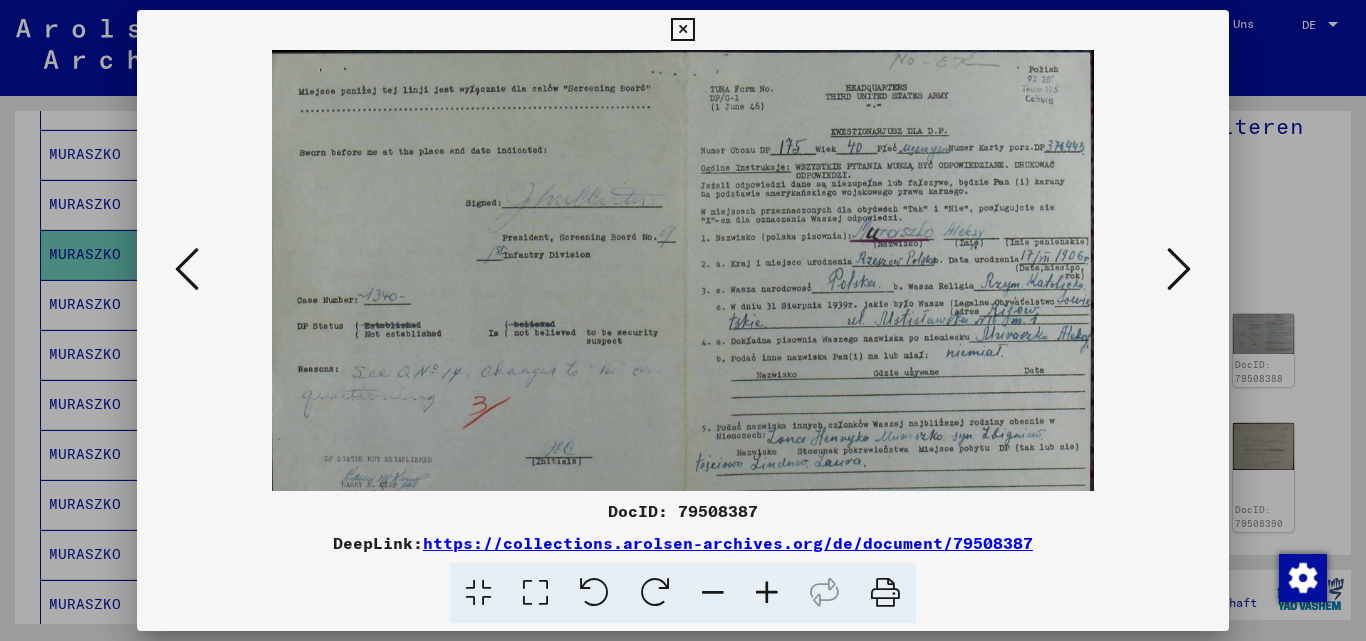 click at bounding box center (767, 593) 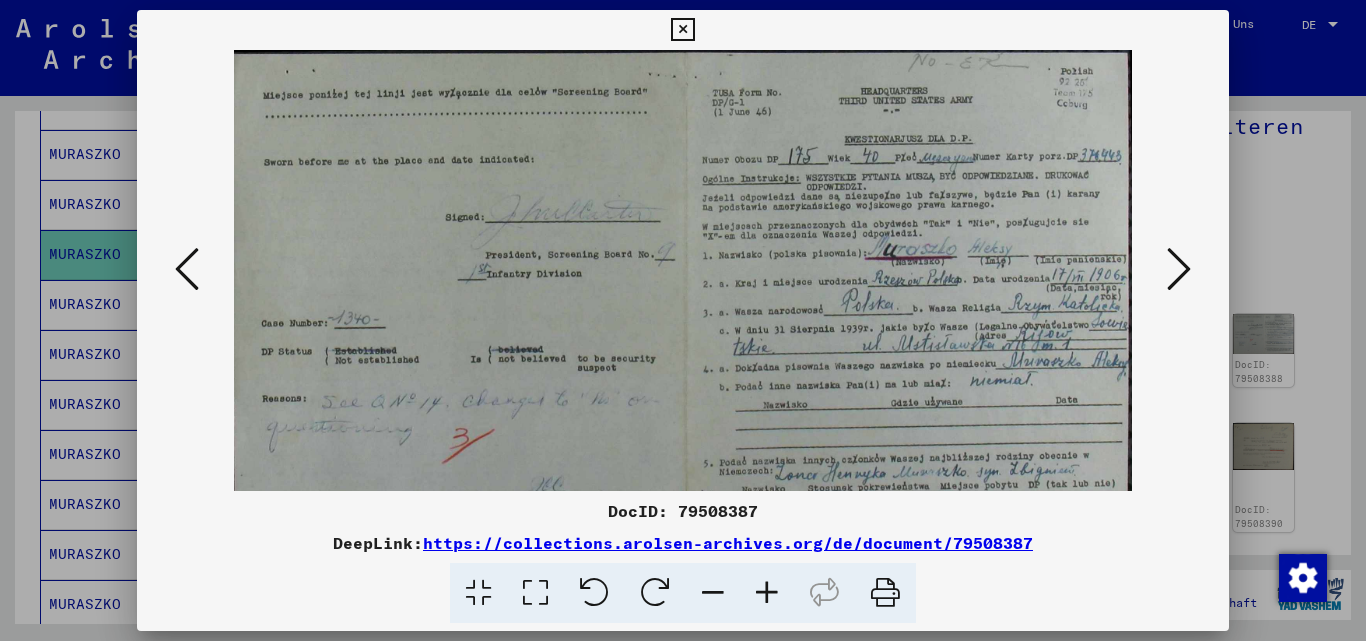 click at bounding box center [767, 593] 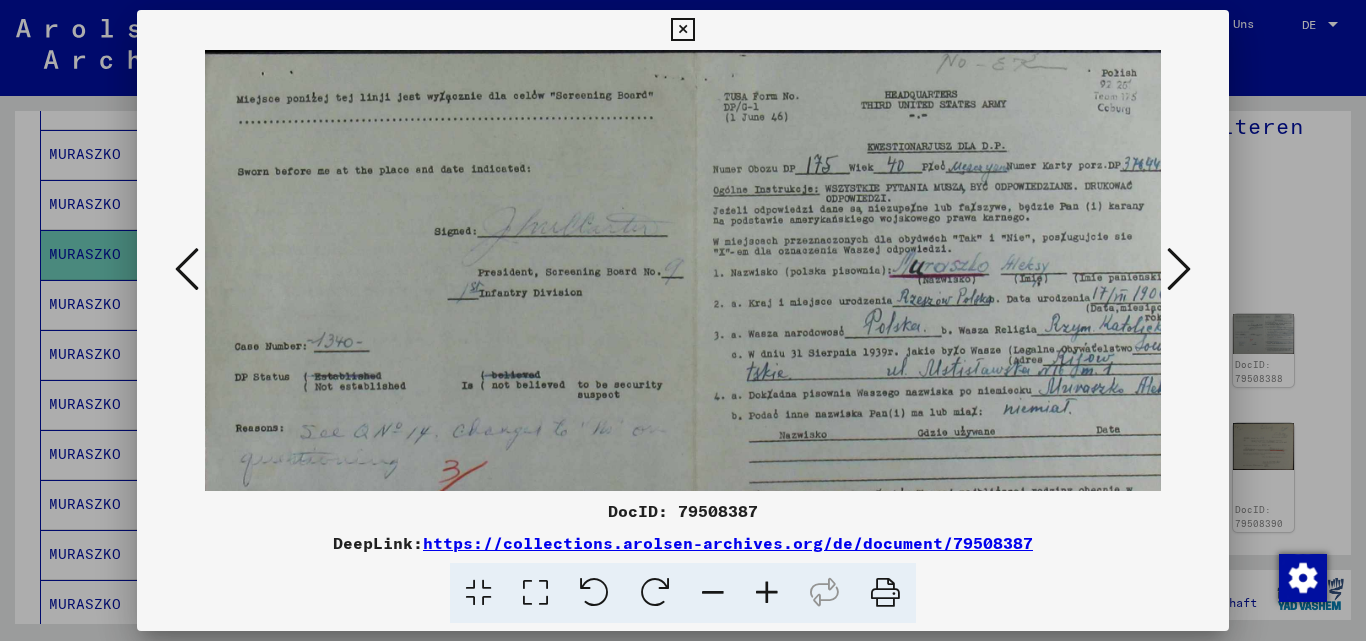 click at bounding box center [767, 593] 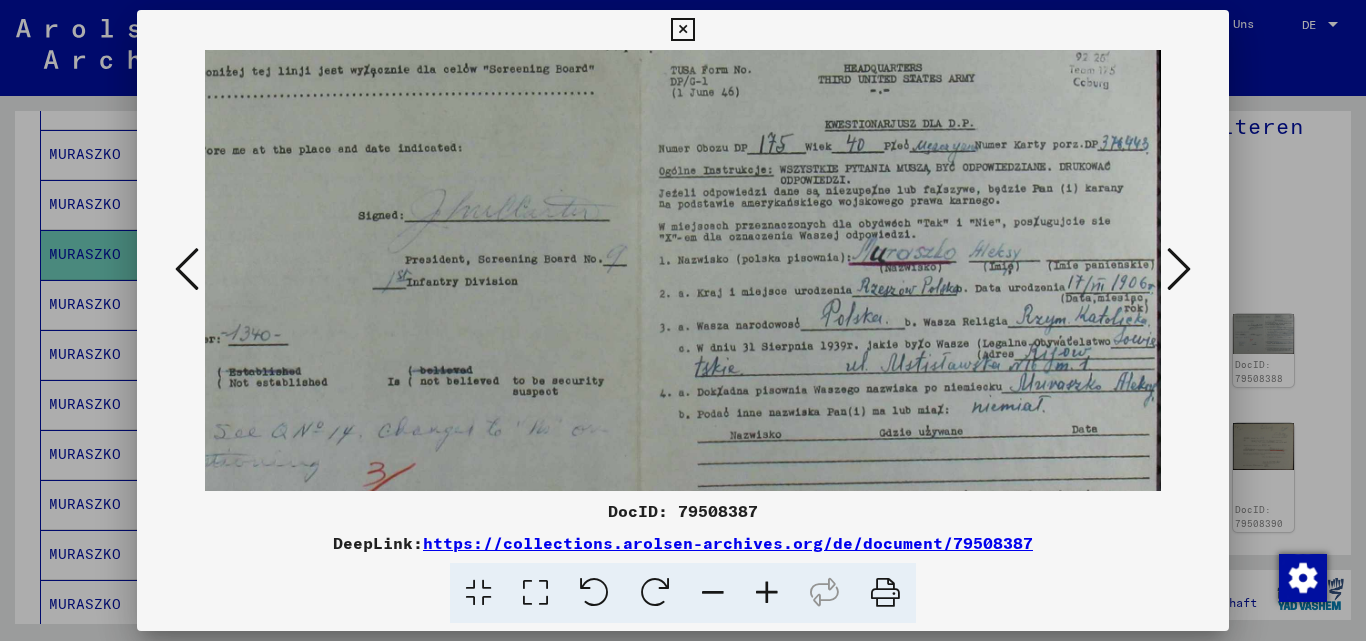 drag, startPoint x: 915, startPoint y: 415, endPoint x: 688, endPoint y: 386, distance: 228.84492 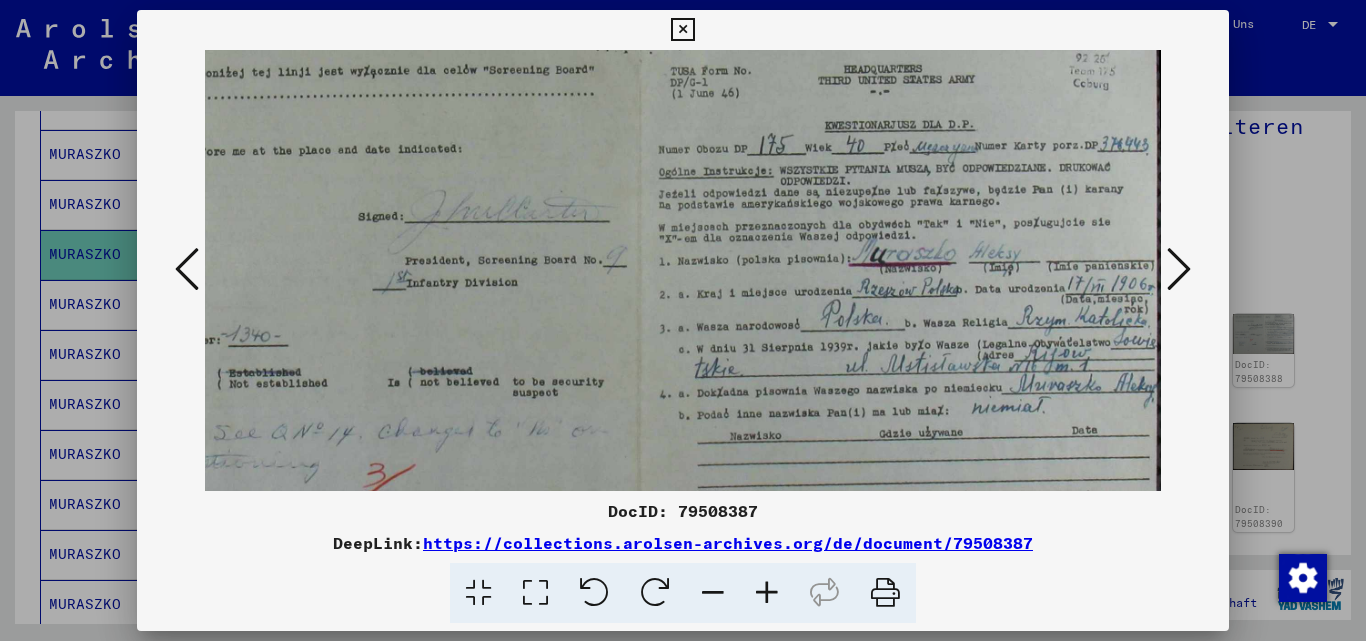 click at bounding box center [1179, 269] 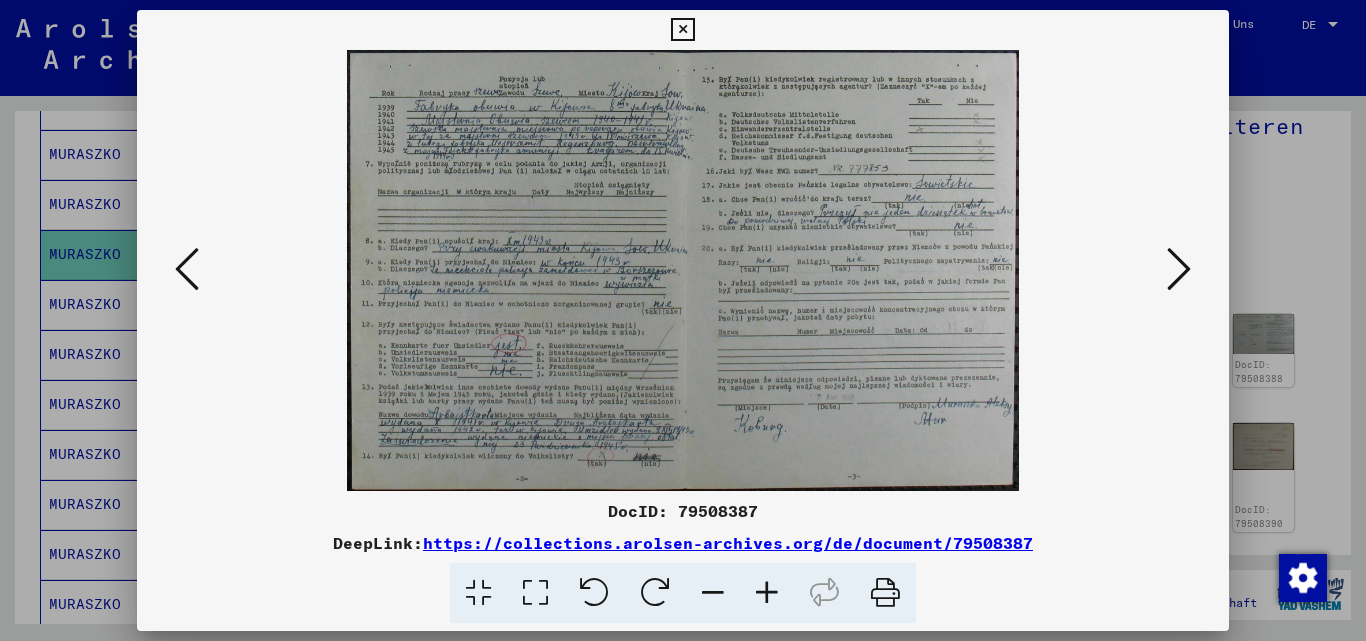click at bounding box center (767, 593) 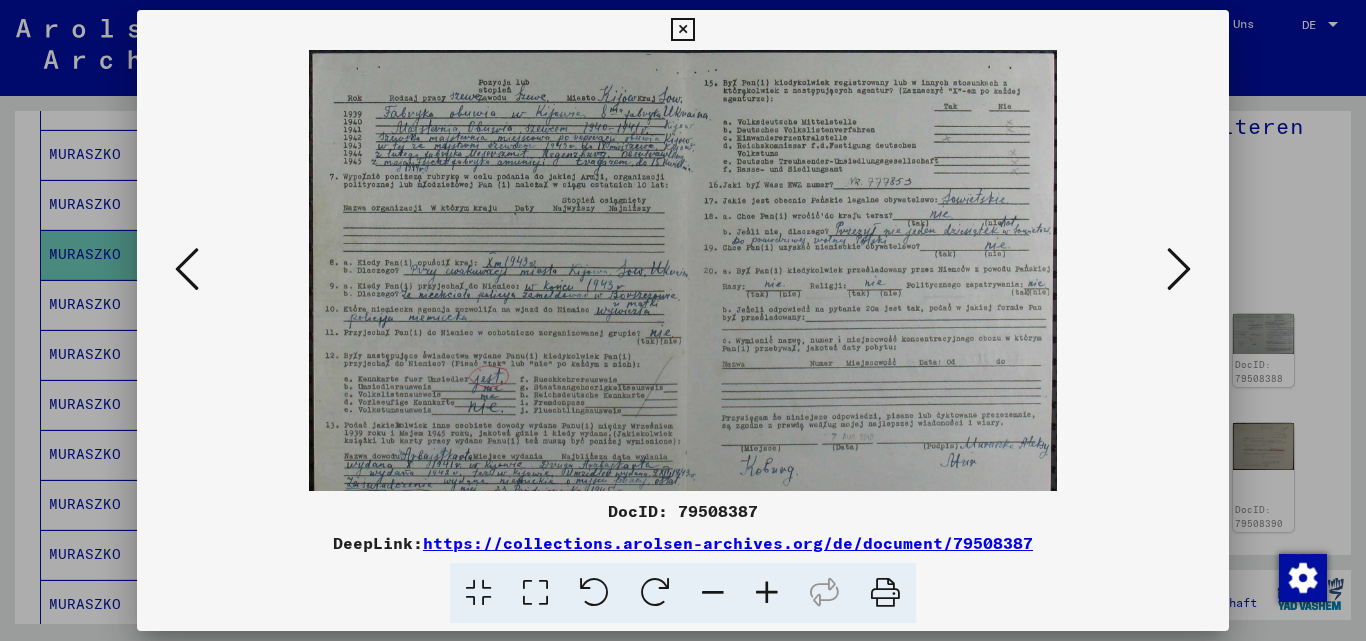 click at bounding box center [767, 593] 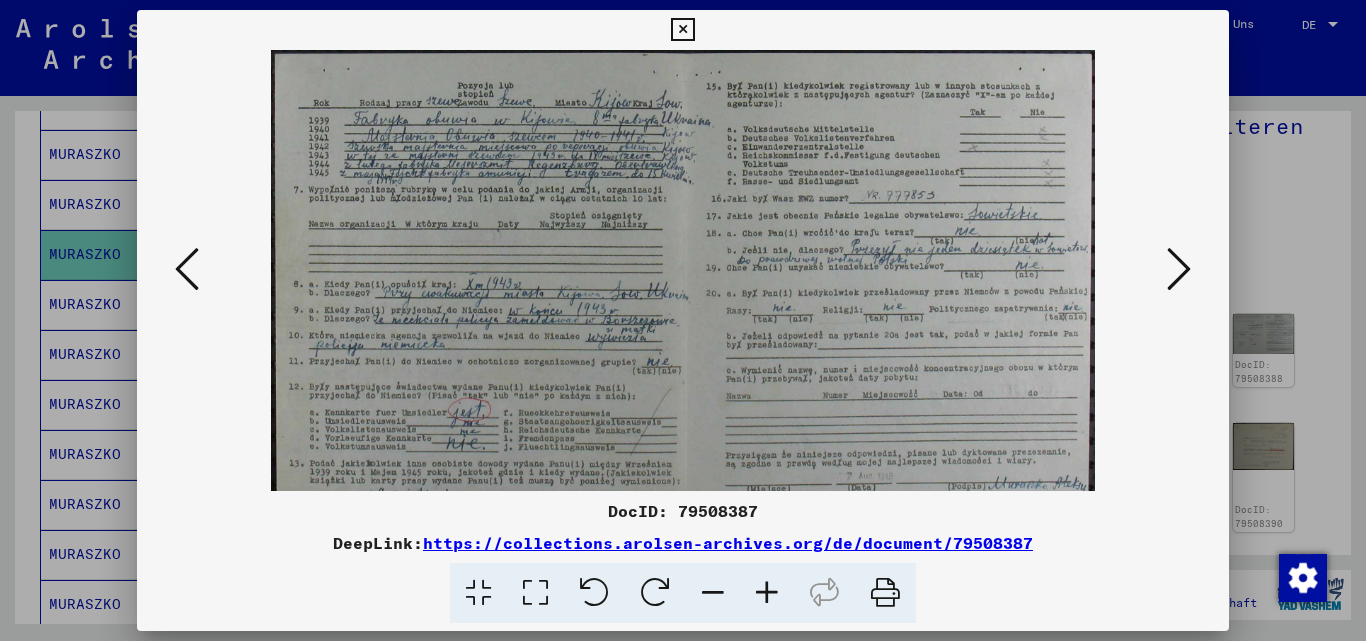 click at bounding box center [767, 593] 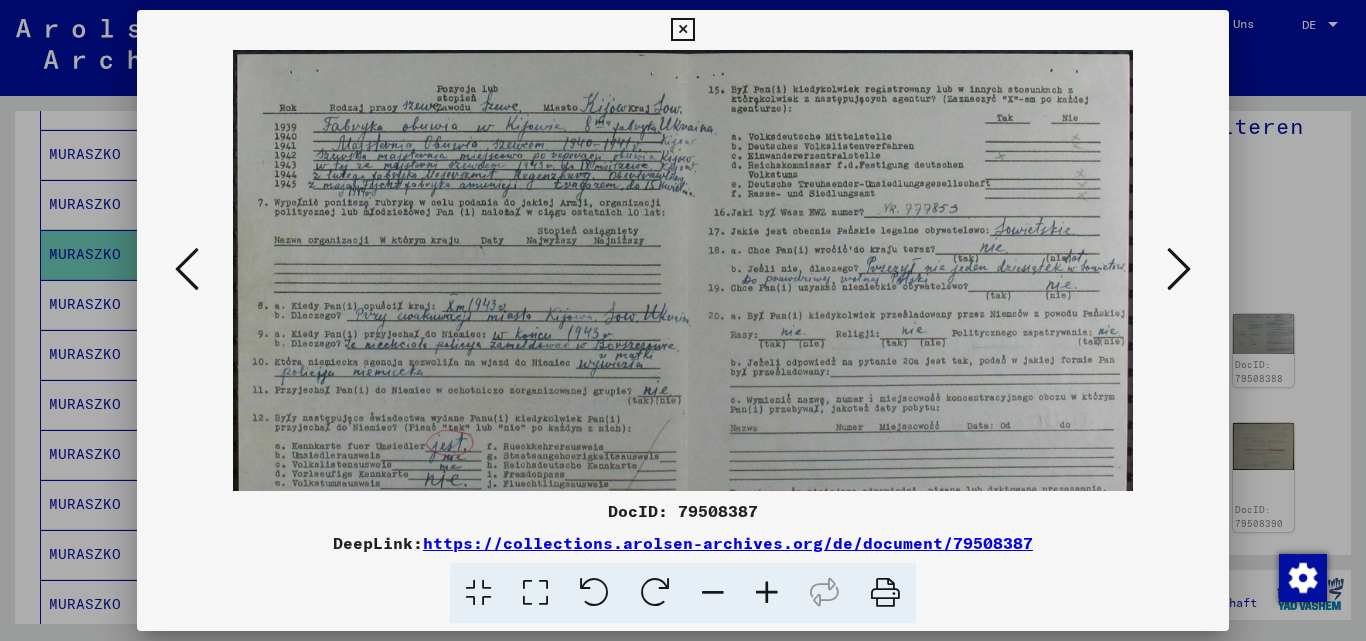 click at bounding box center (767, 593) 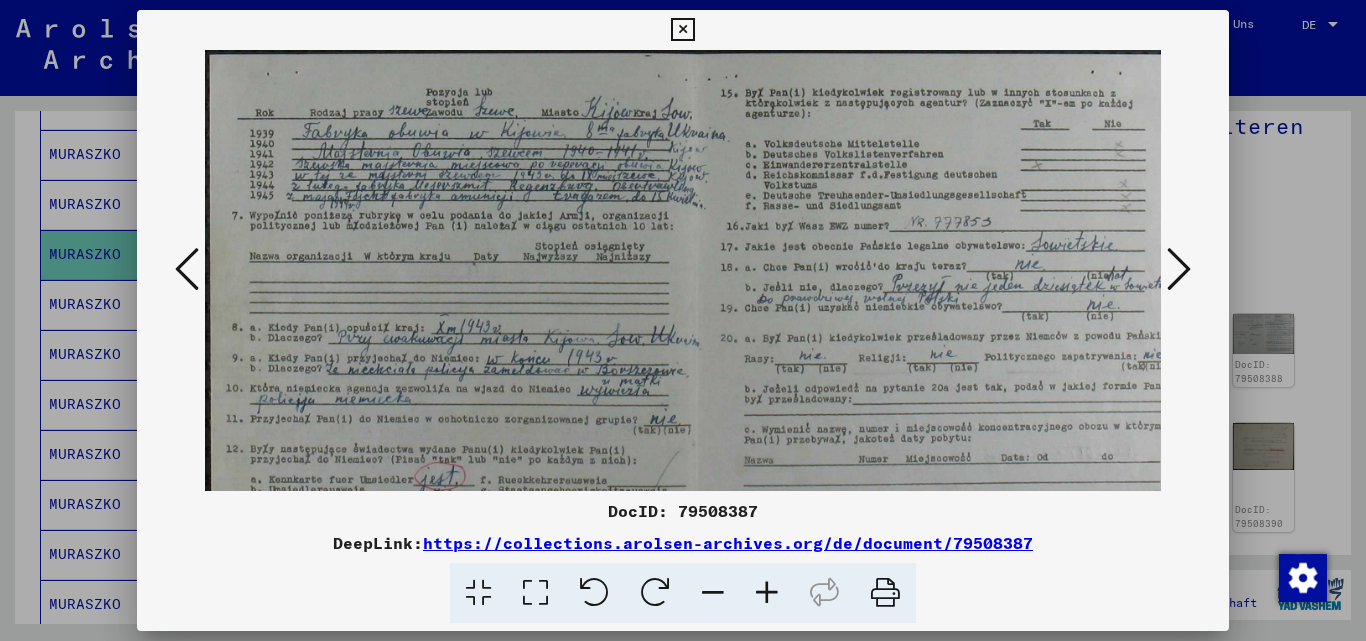 click at bounding box center (767, 593) 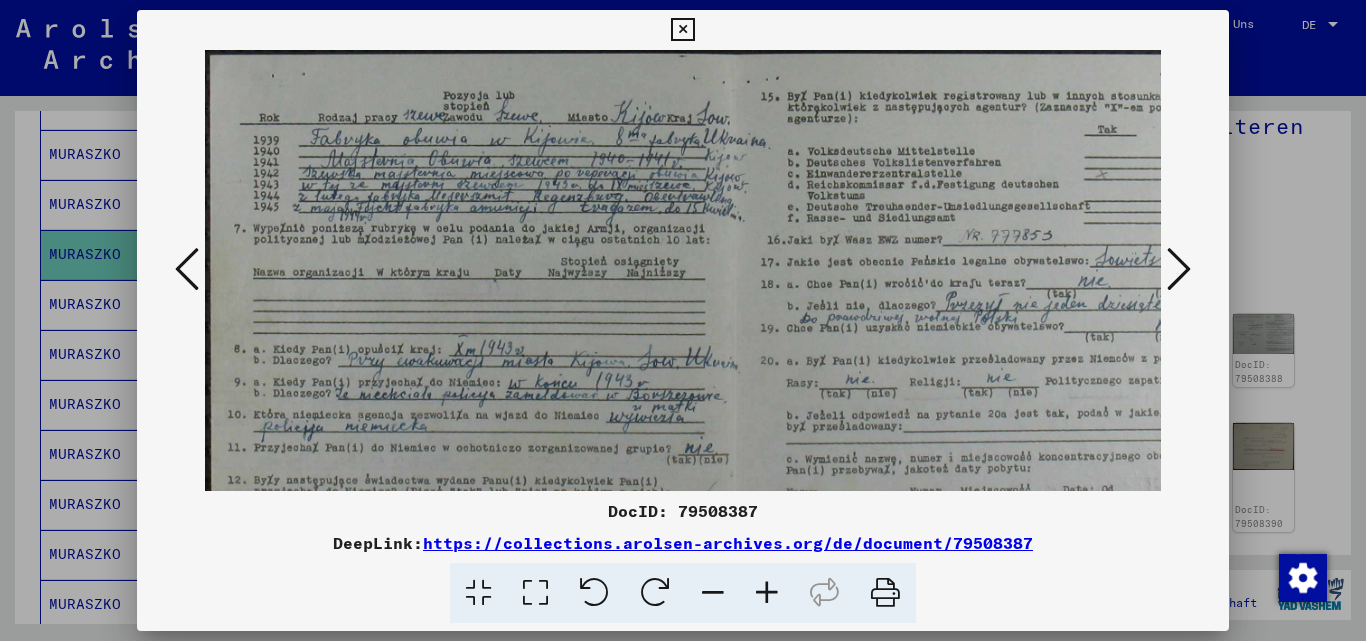 click at bounding box center (767, 593) 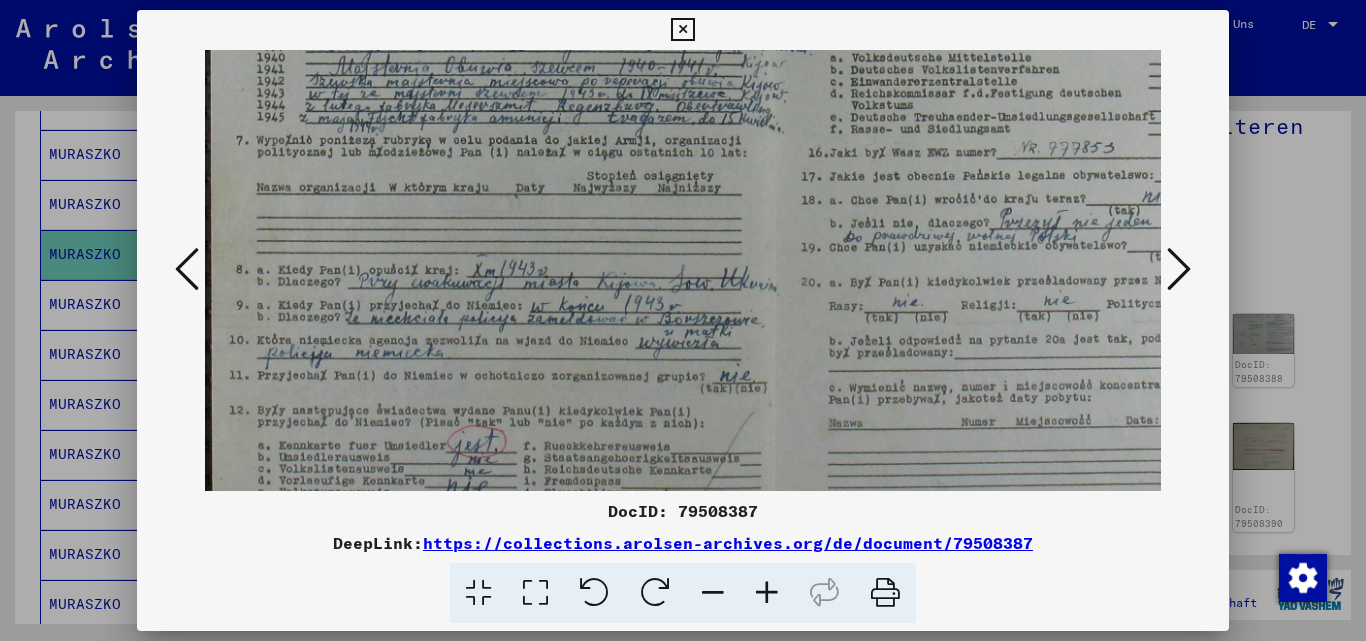 drag, startPoint x: 792, startPoint y: 340, endPoint x: 928, endPoint y: 185, distance: 206.2062 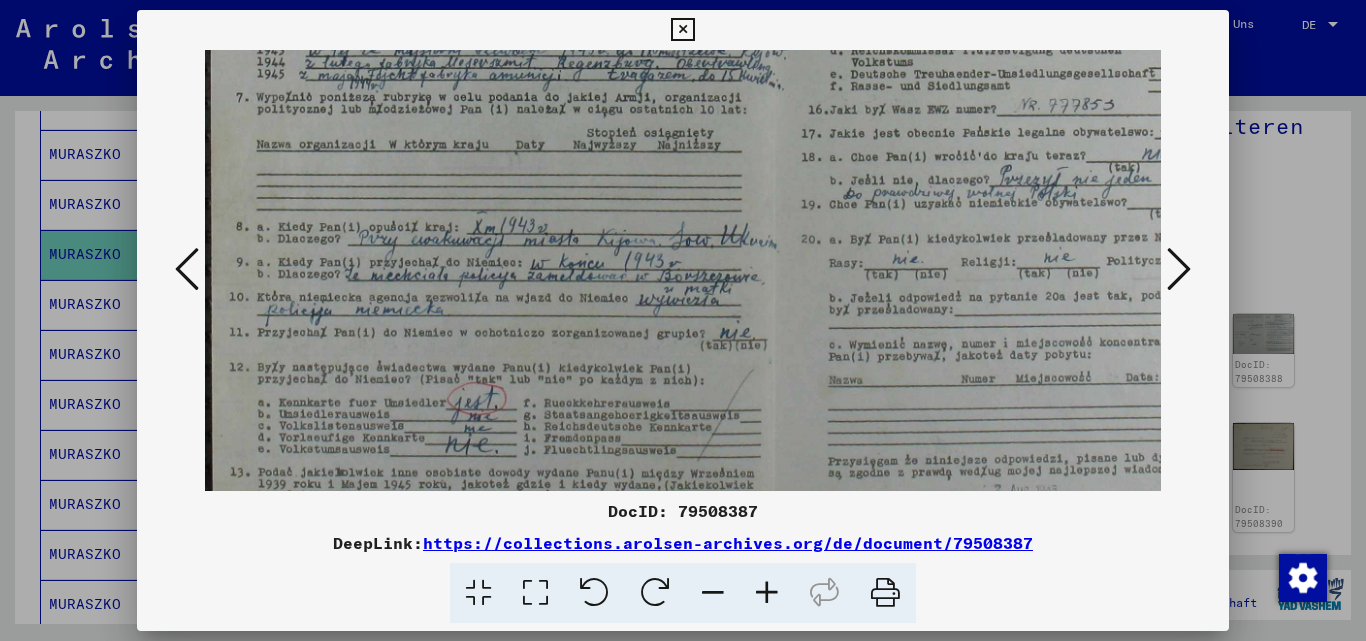 click at bounding box center (1179, 269) 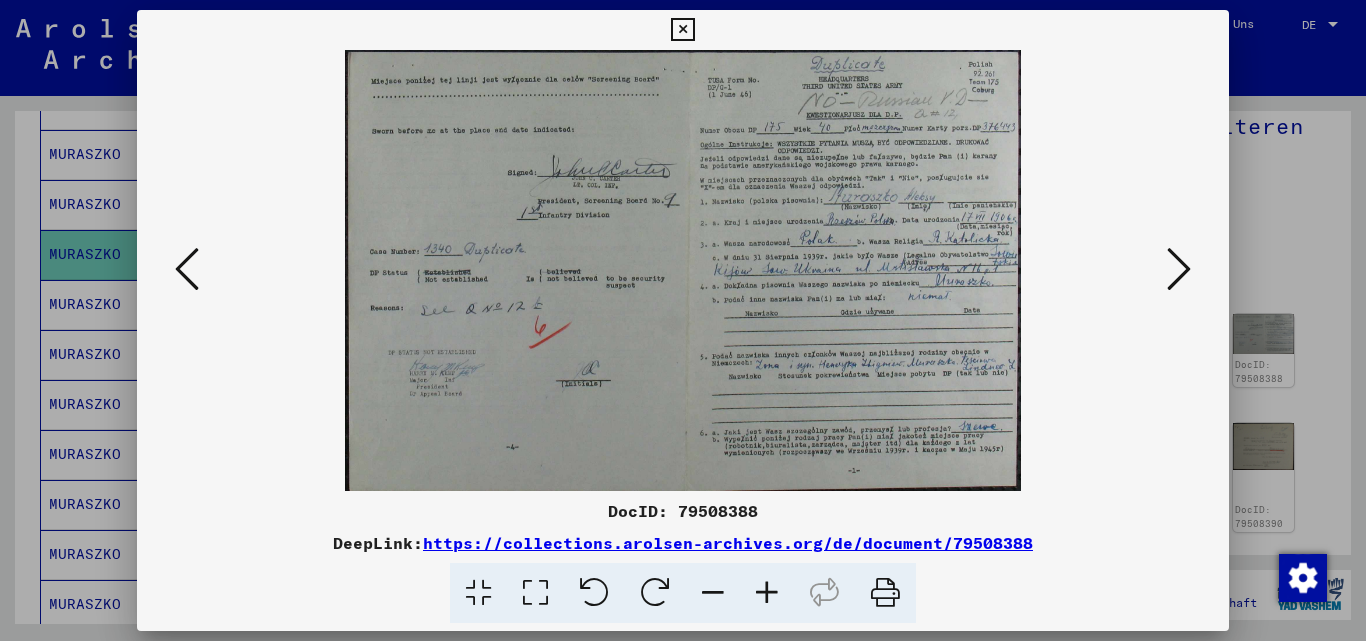 scroll, scrollTop: 0, scrollLeft: 0, axis: both 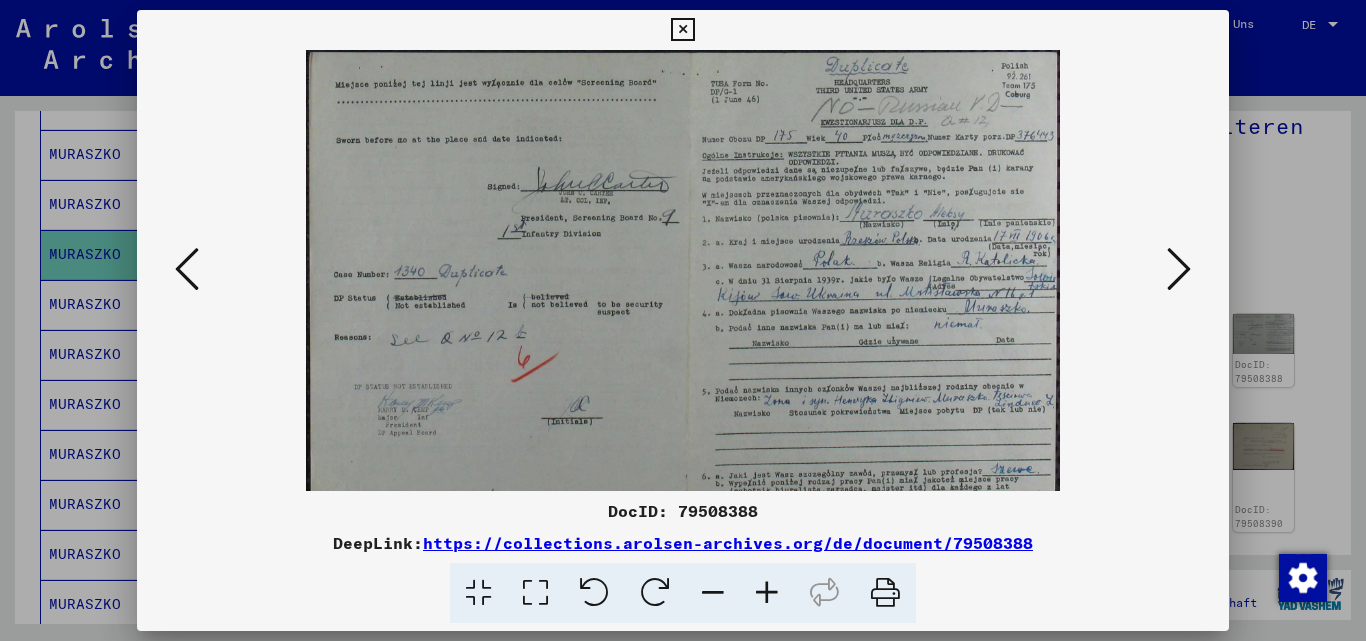 click at bounding box center (767, 593) 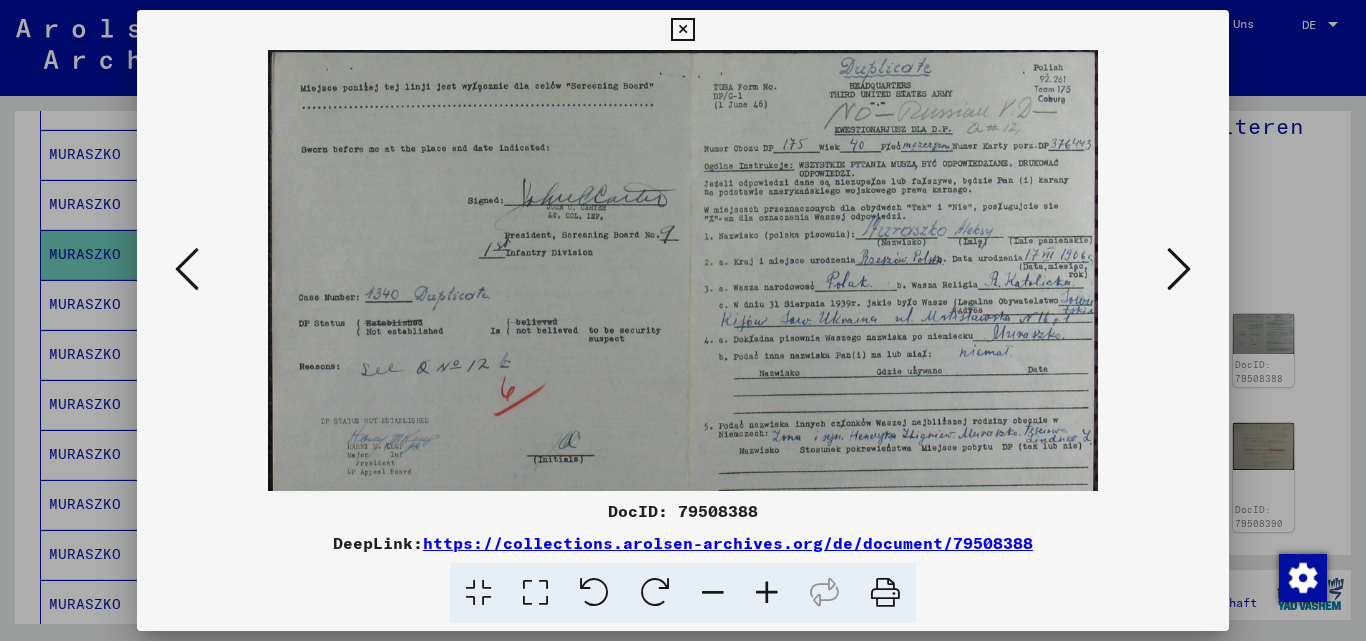 click at bounding box center [767, 593] 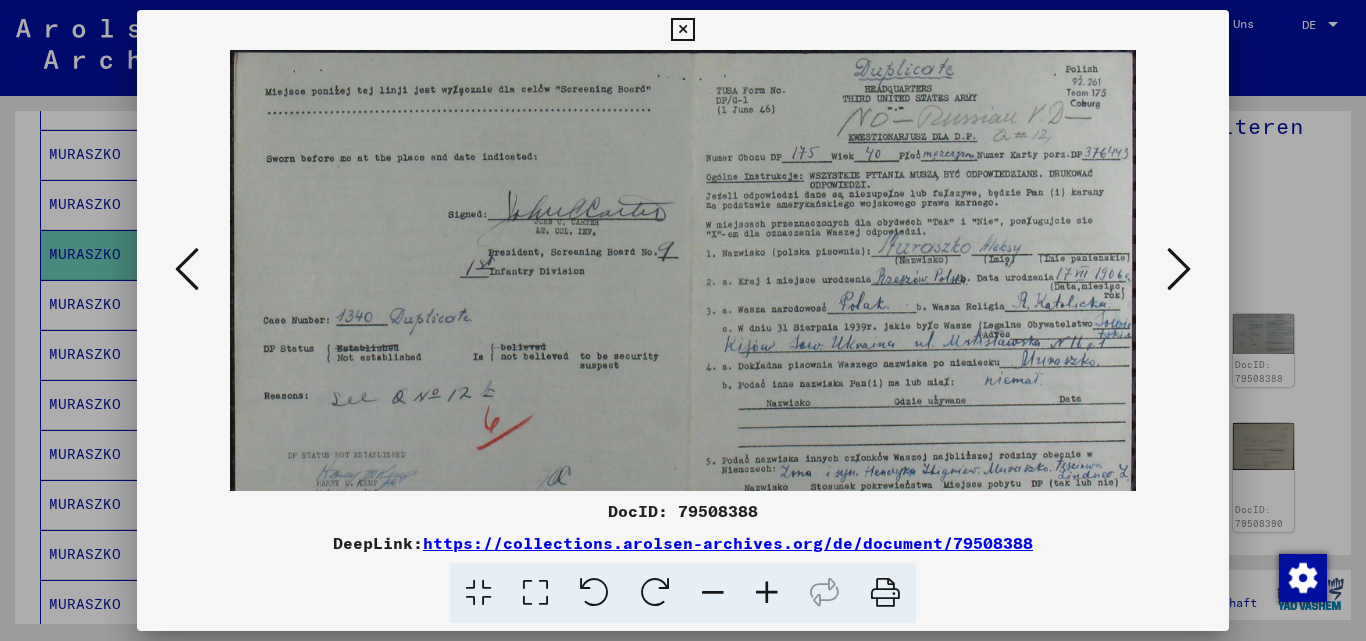 click at bounding box center (767, 593) 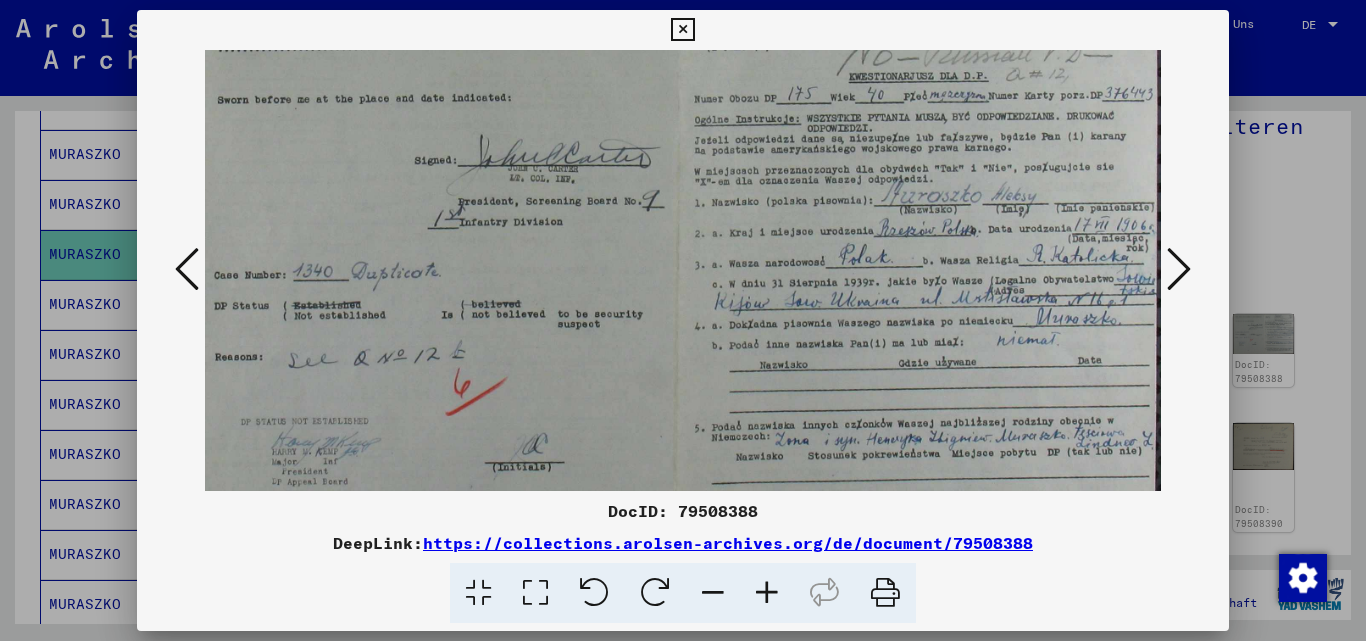 drag, startPoint x: 849, startPoint y: 450, endPoint x: 519, endPoint y: 358, distance: 342.5843 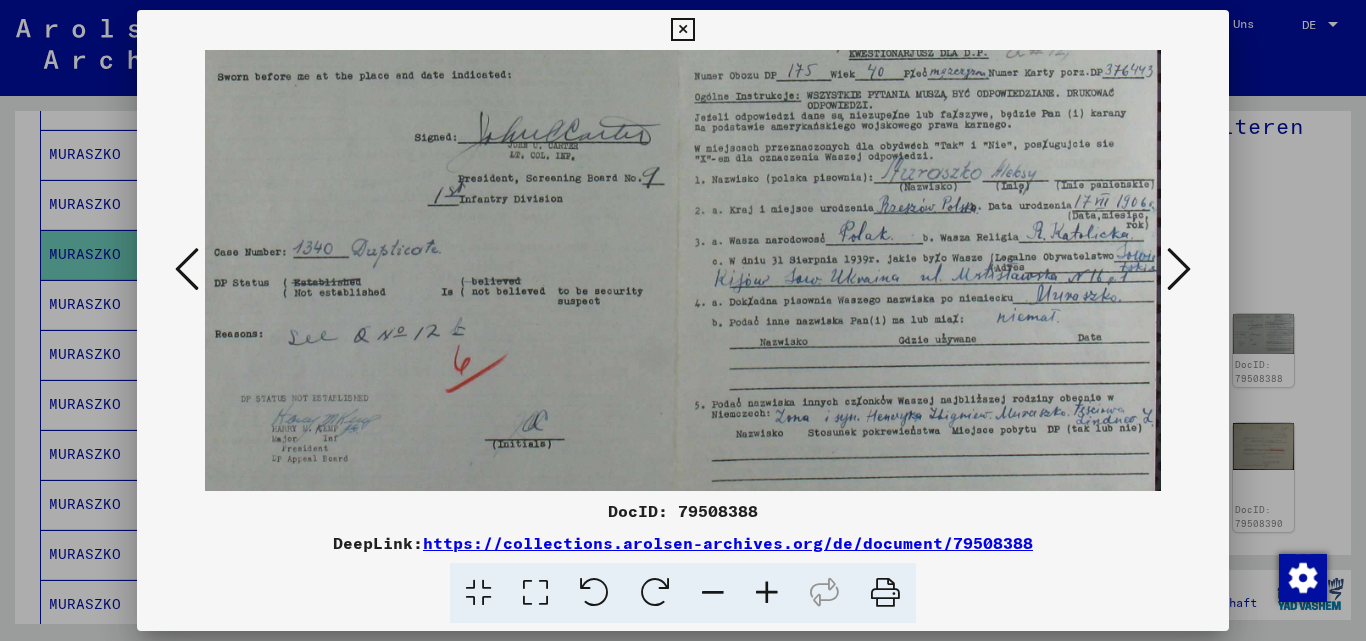 drag, startPoint x: 814, startPoint y: 324, endPoint x: 660, endPoint y: 333, distance: 154.26276 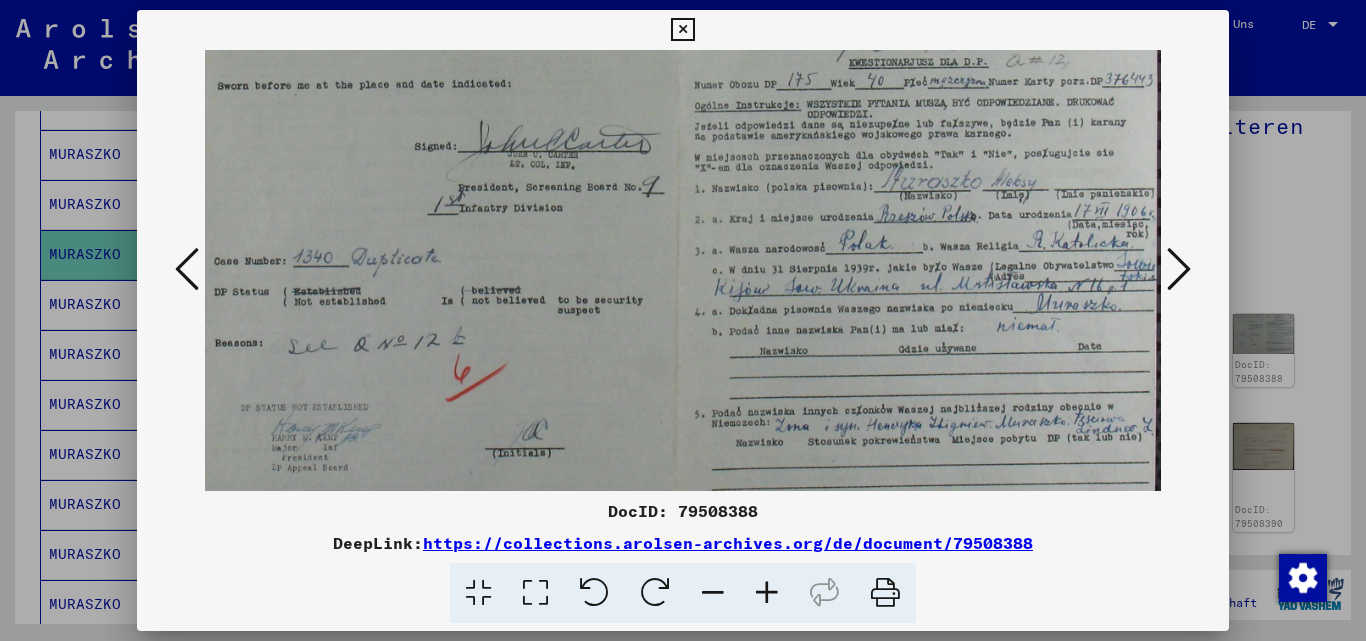 click at bounding box center [1179, 269] 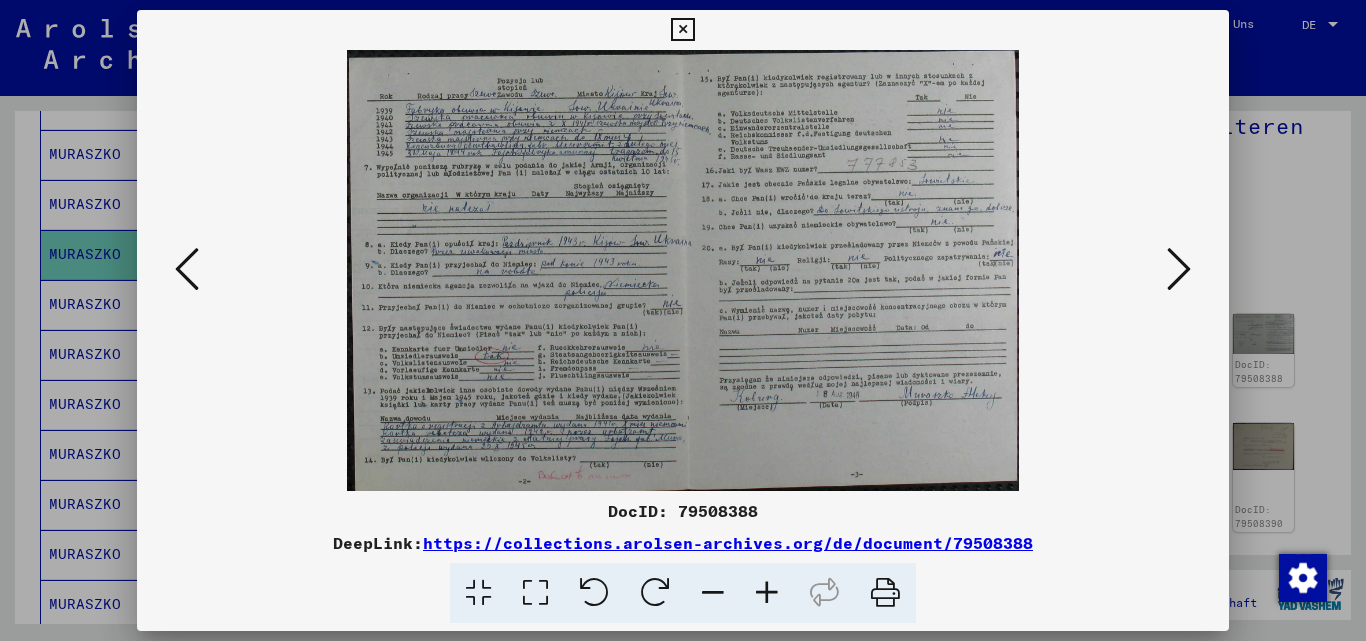 scroll, scrollTop: 0, scrollLeft: 0, axis: both 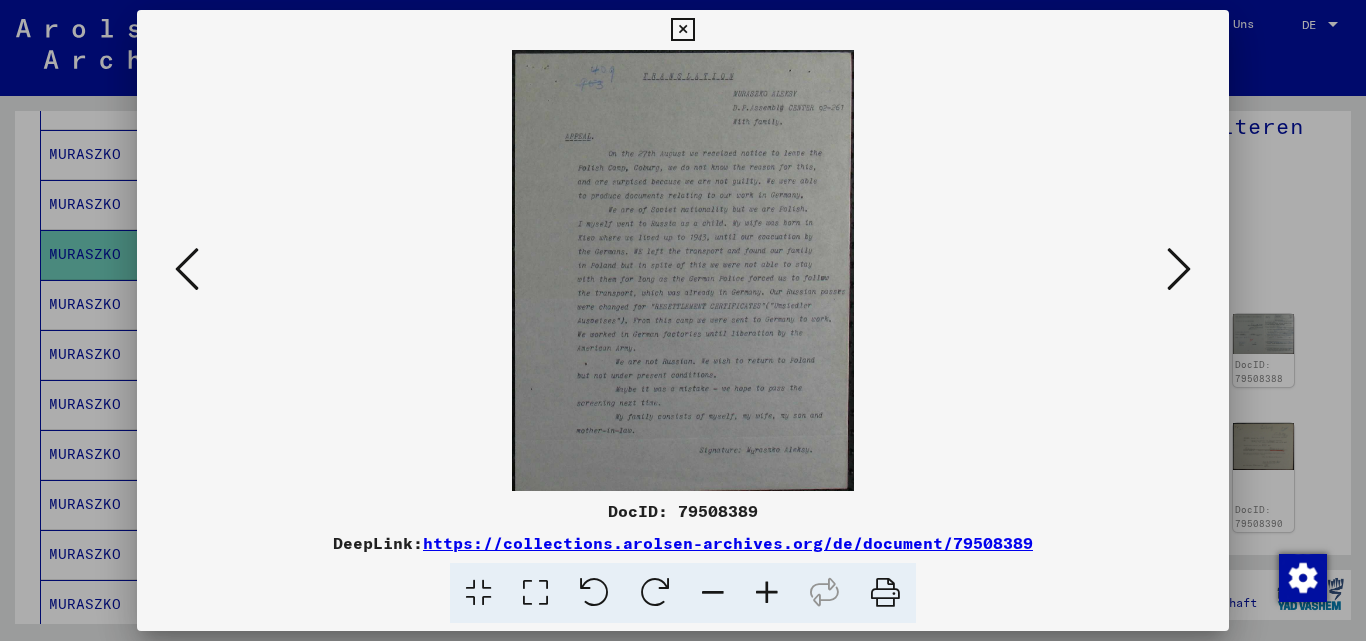 click at bounding box center [1179, 269] 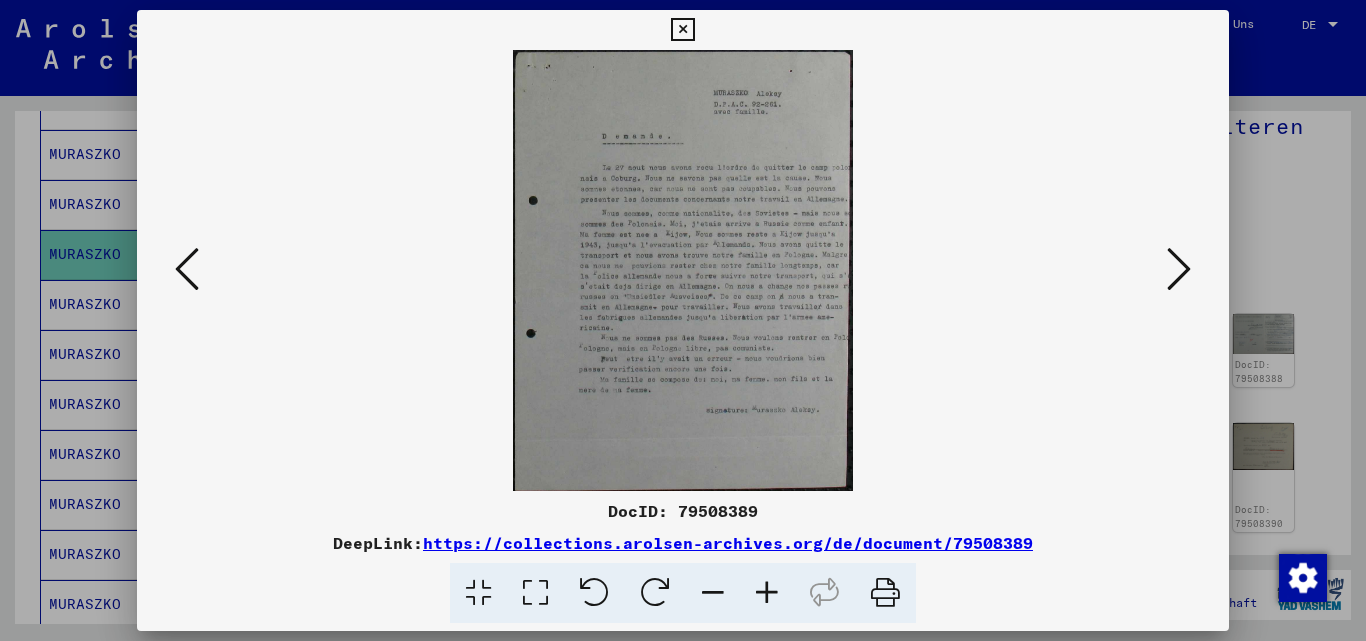 click at bounding box center (767, 593) 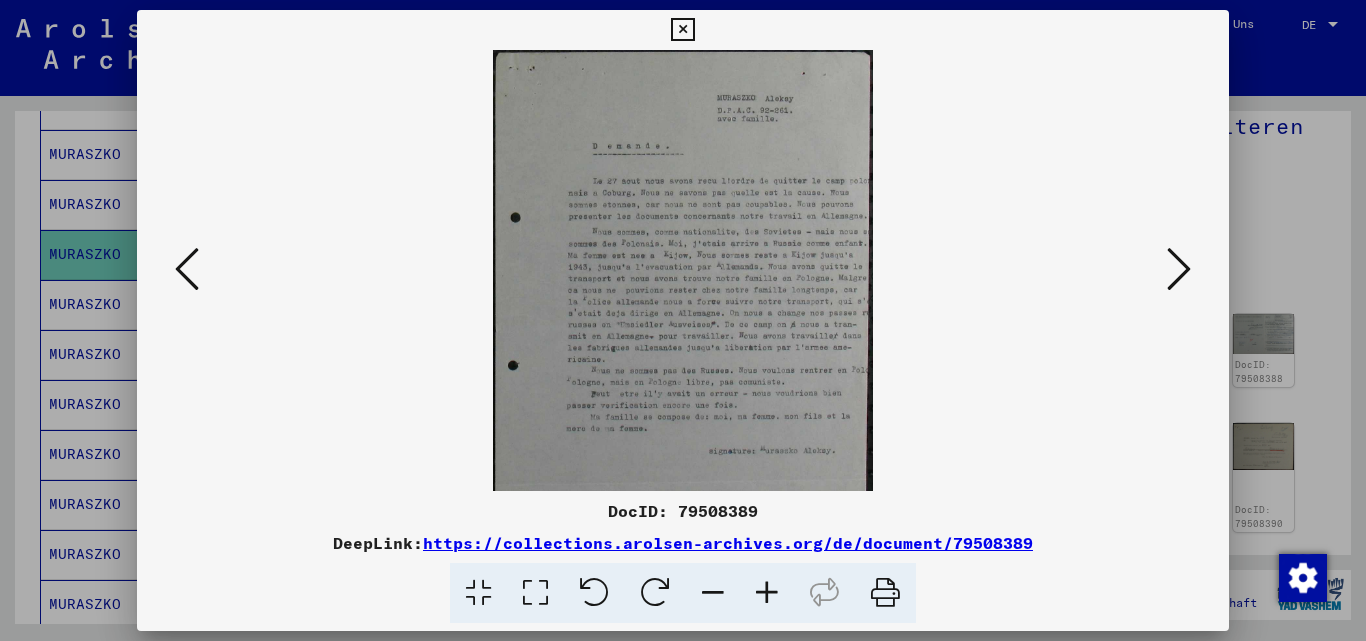 click at bounding box center (767, 593) 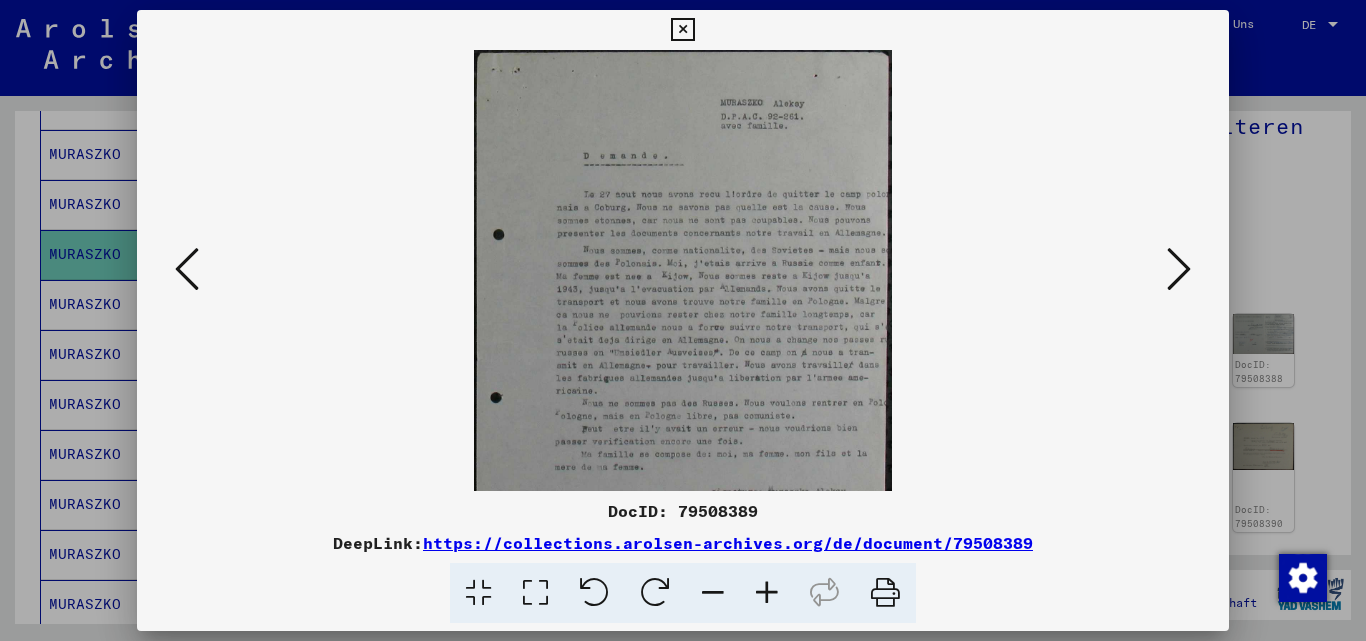 click at bounding box center (767, 593) 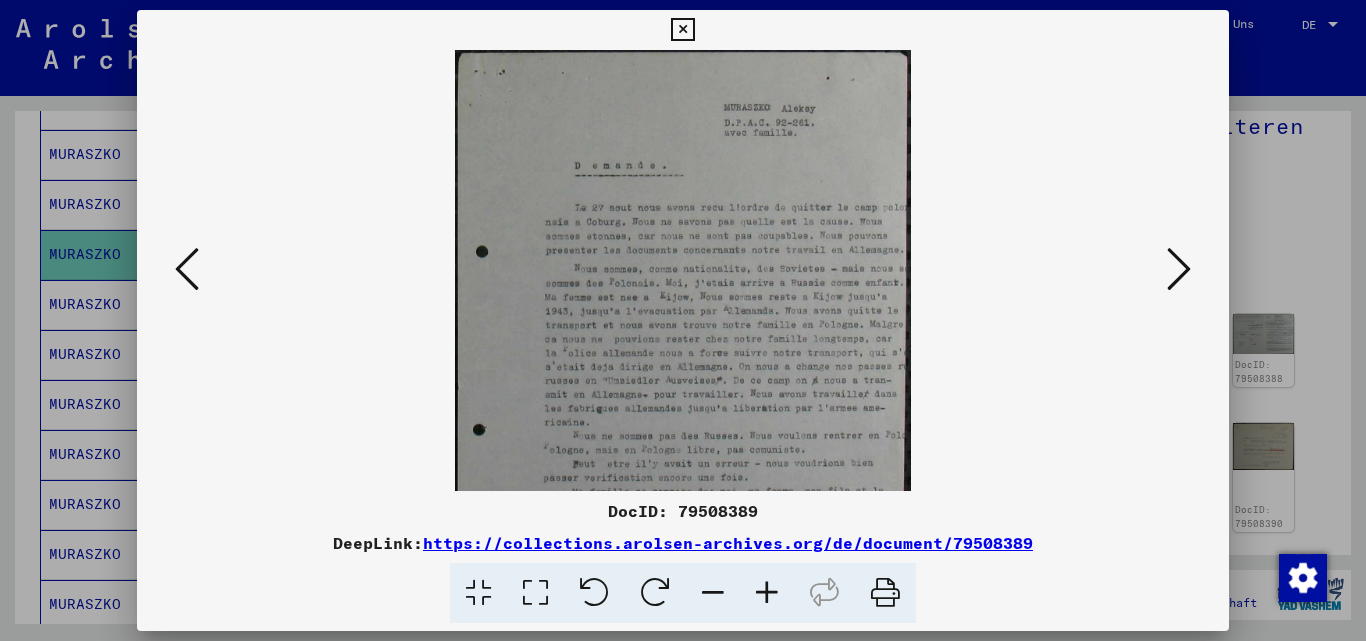click at bounding box center [767, 593] 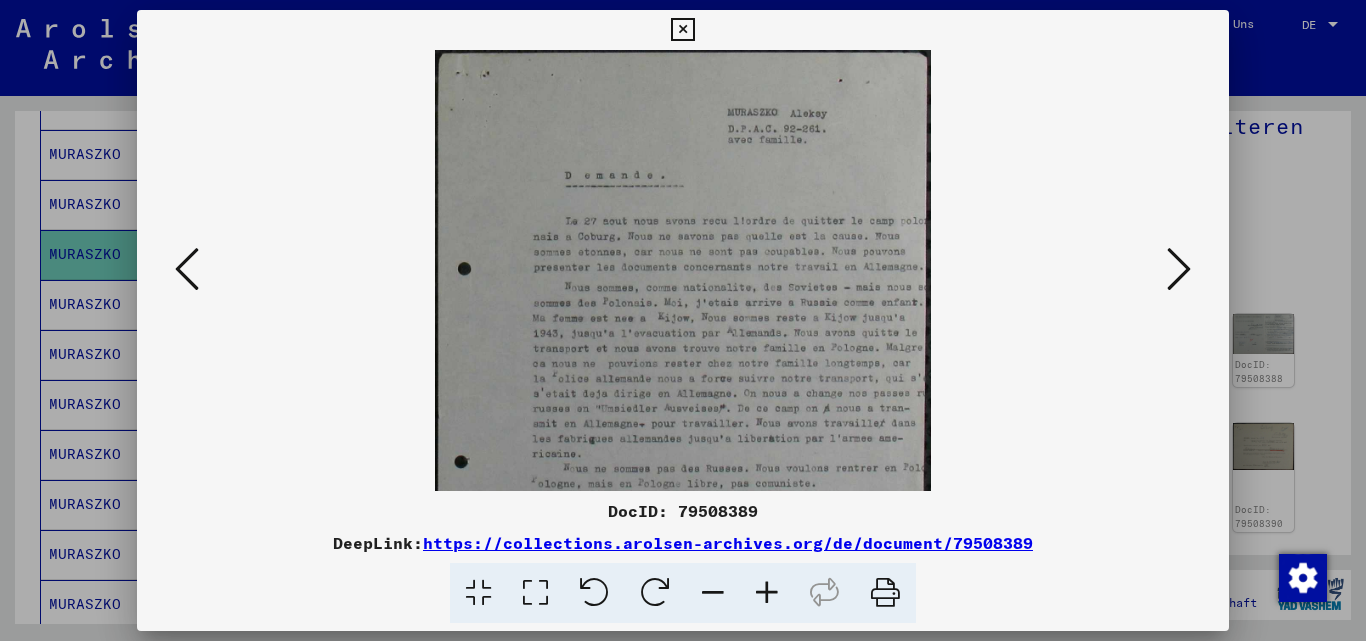 click at bounding box center [767, 593] 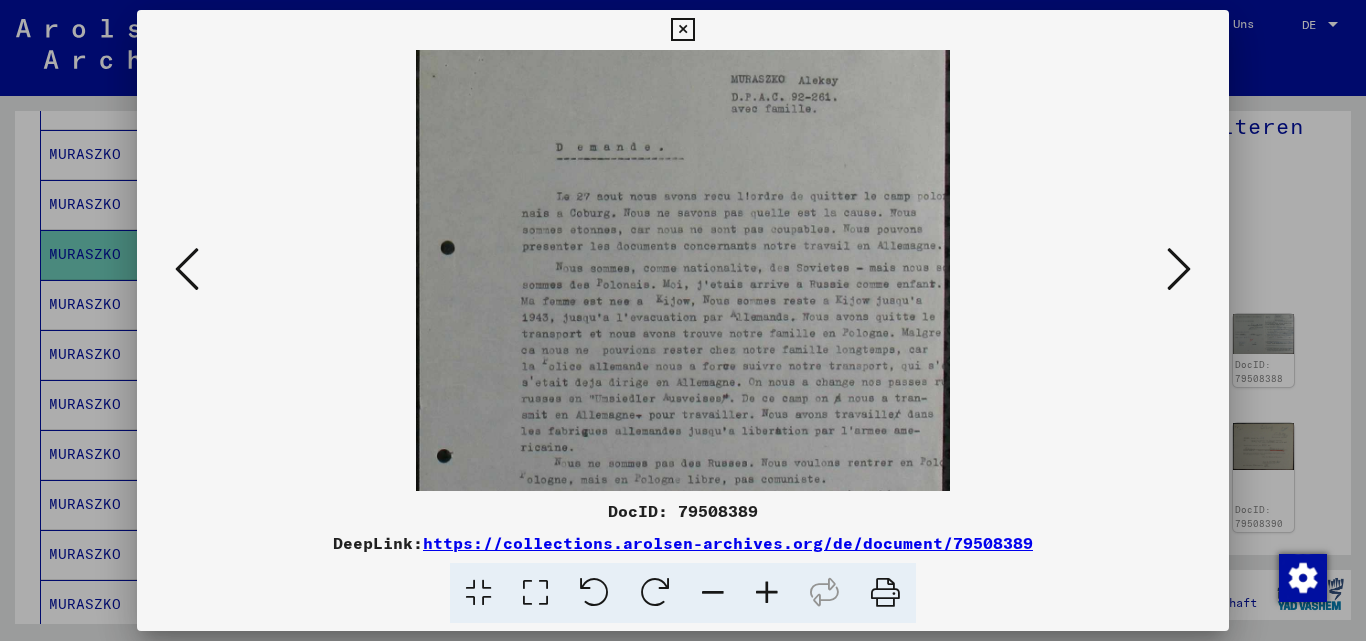 drag, startPoint x: 781, startPoint y: 414, endPoint x: 768, endPoint y: 247, distance: 167.50522 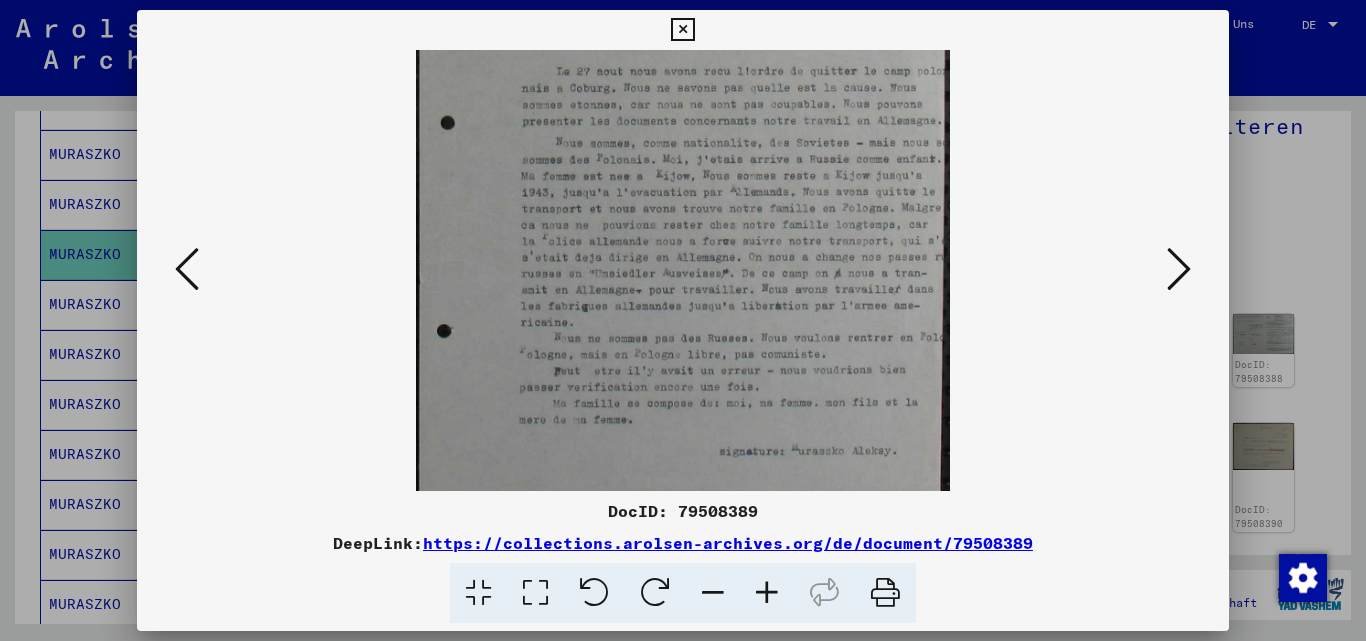 click at bounding box center [767, 593] 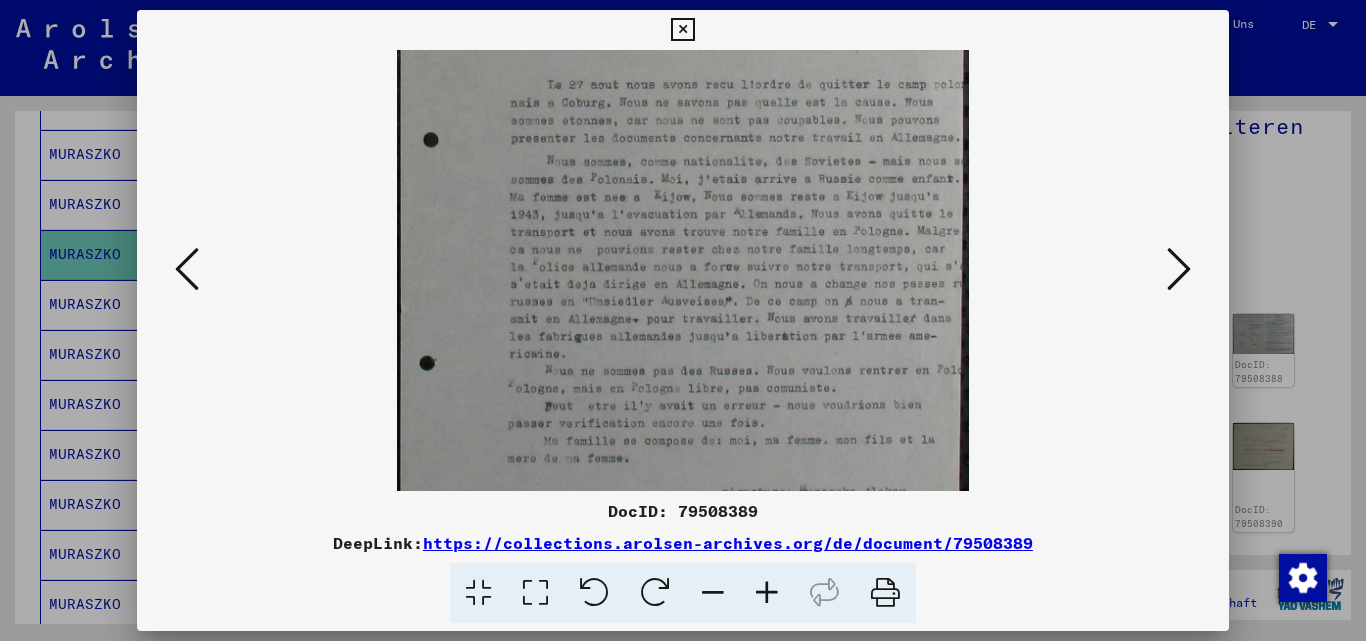 click at bounding box center (767, 593) 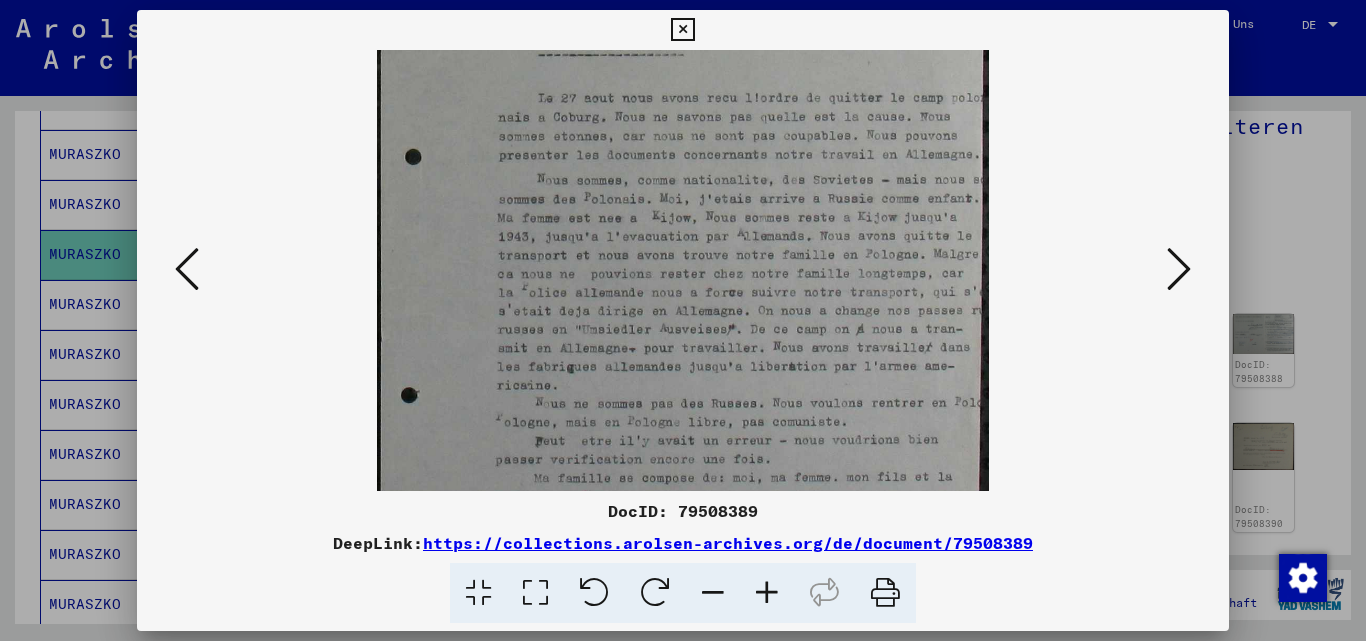 drag, startPoint x: 847, startPoint y: 371, endPoint x: 846, endPoint y: 269, distance: 102.0049 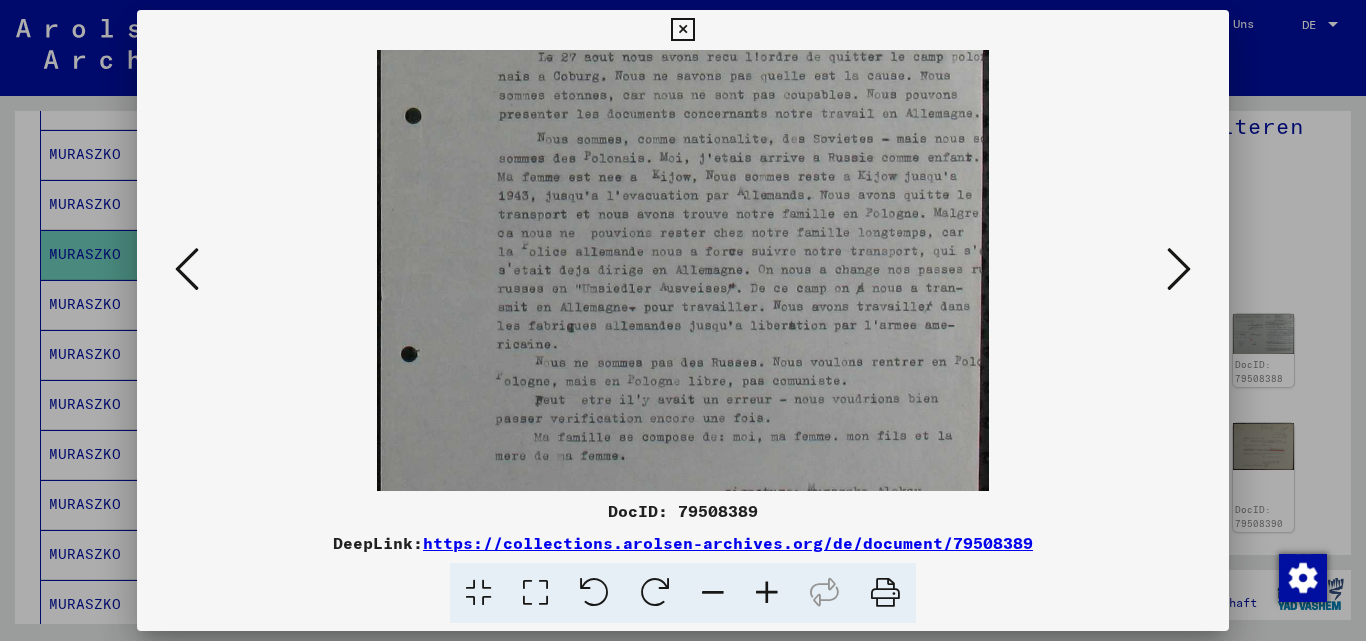 scroll, scrollTop: 195, scrollLeft: 0, axis: vertical 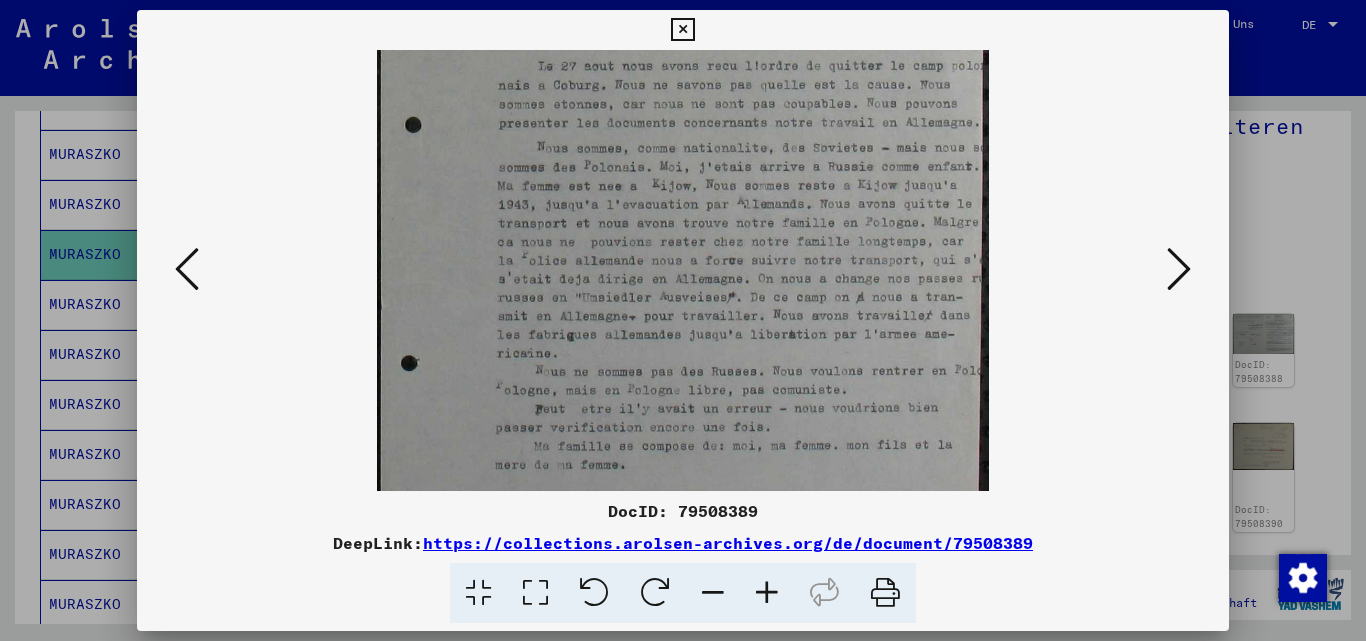 drag, startPoint x: 801, startPoint y: 320, endPoint x: 802, endPoint y: 401, distance: 81.00617 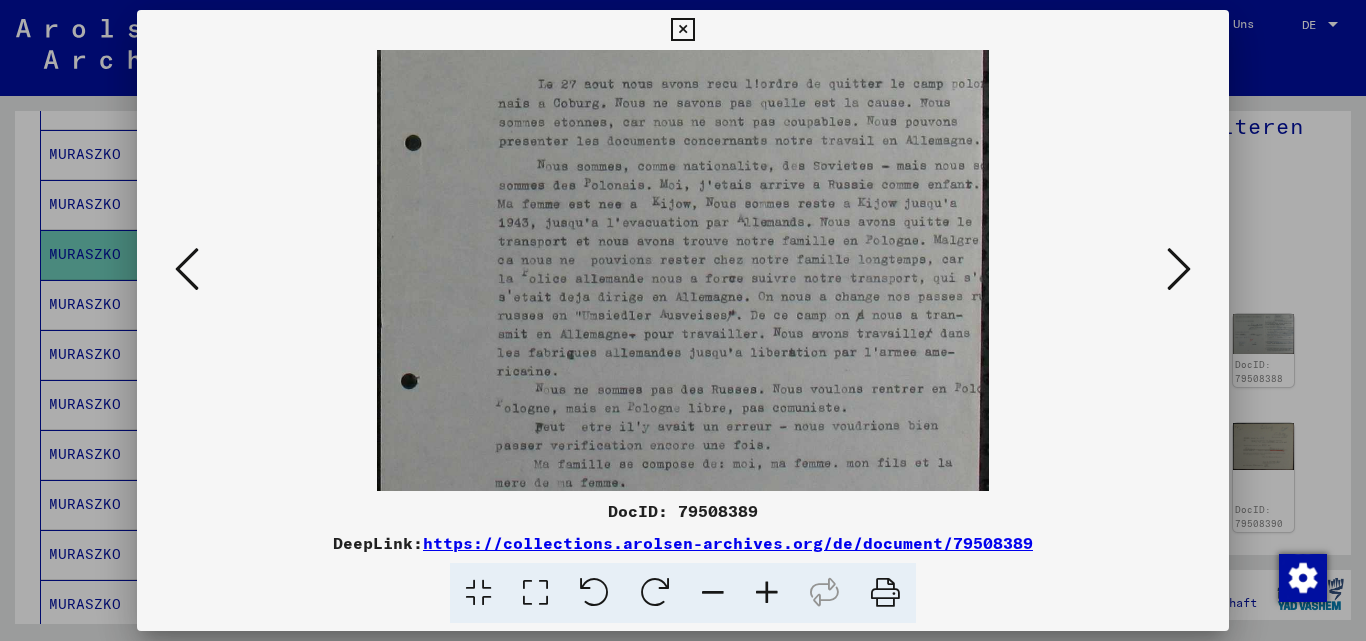 scroll, scrollTop: 156, scrollLeft: 0, axis: vertical 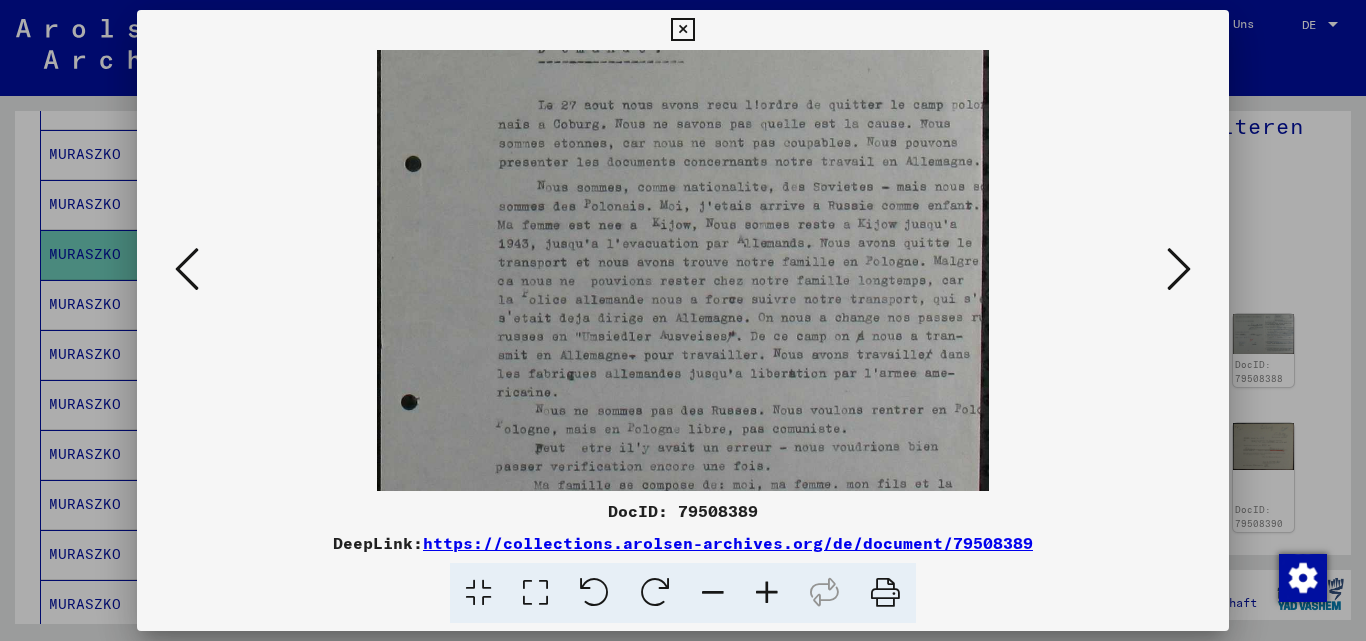 drag, startPoint x: 830, startPoint y: 353, endPoint x: 774, endPoint y: 392, distance: 68.24222 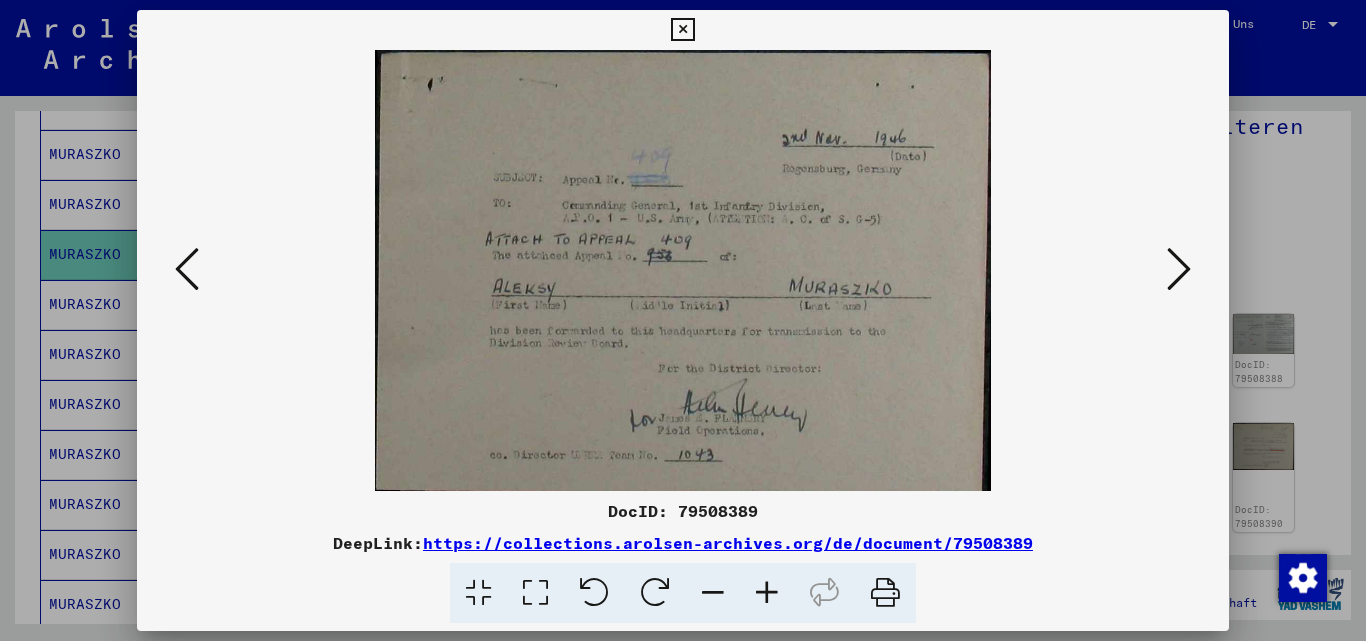 scroll, scrollTop: 0, scrollLeft: 0, axis: both 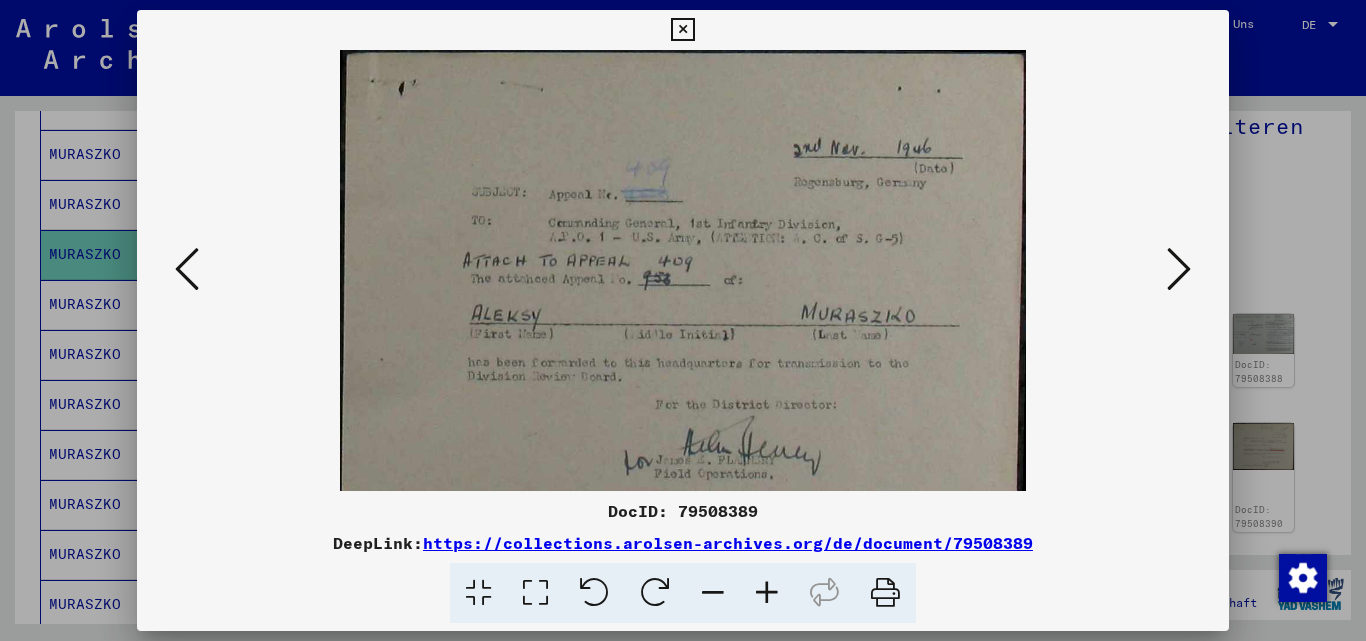 click at bounding box center (1179, 269) 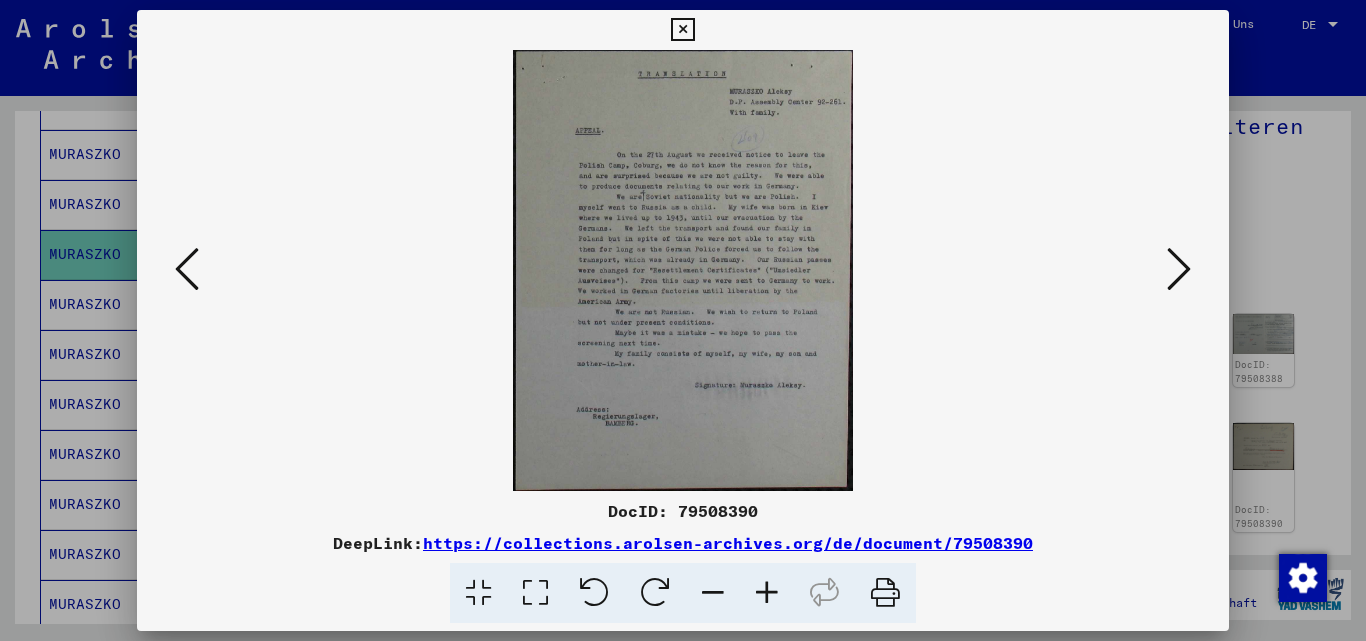 click at bounding box center [767, 593] 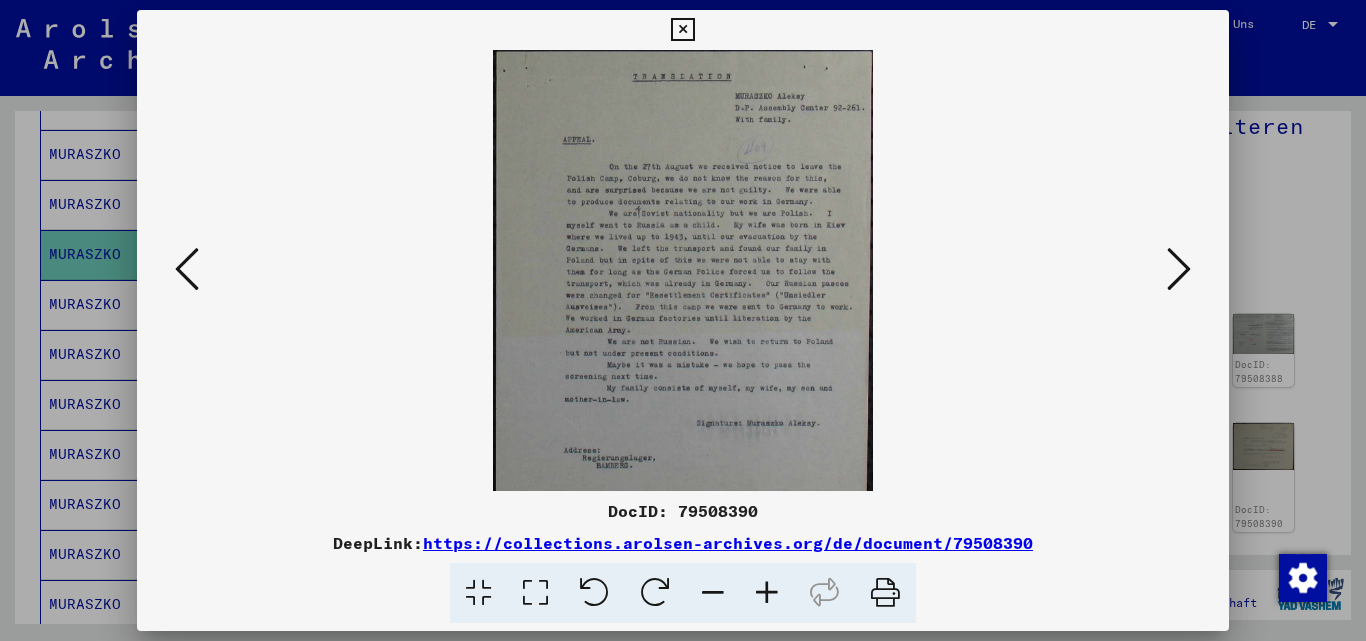click at bounding box center (767, 593) 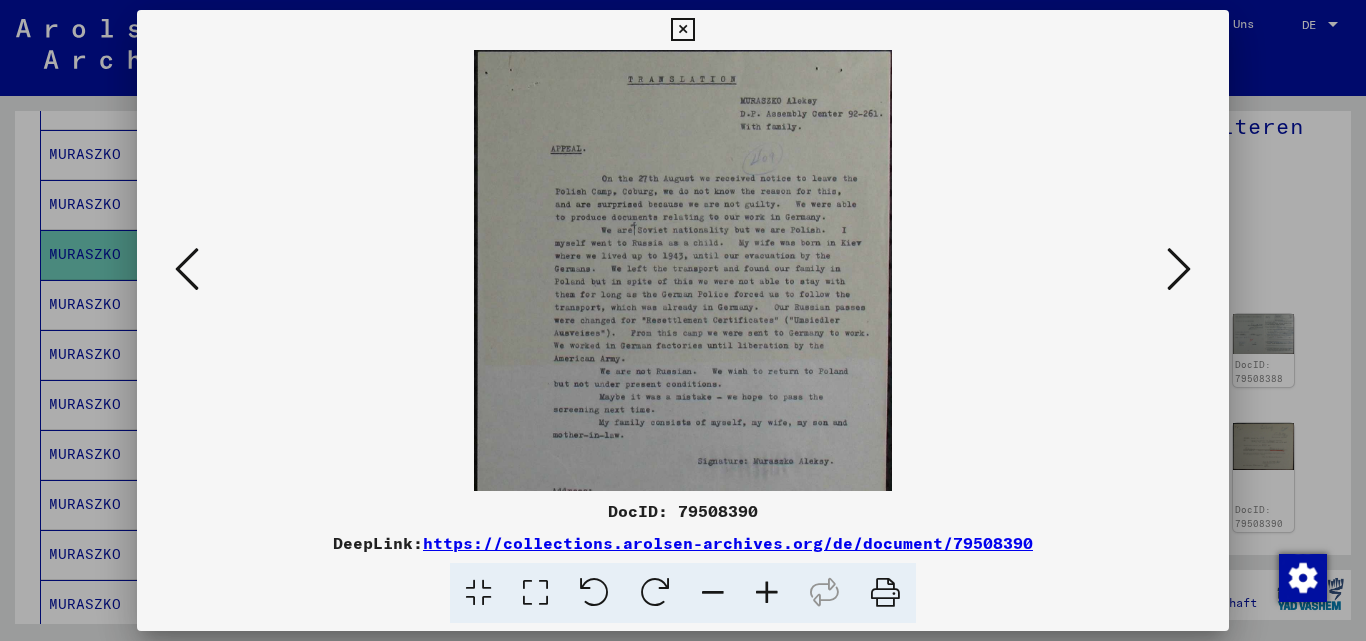 click at bounding box center (767, 593) 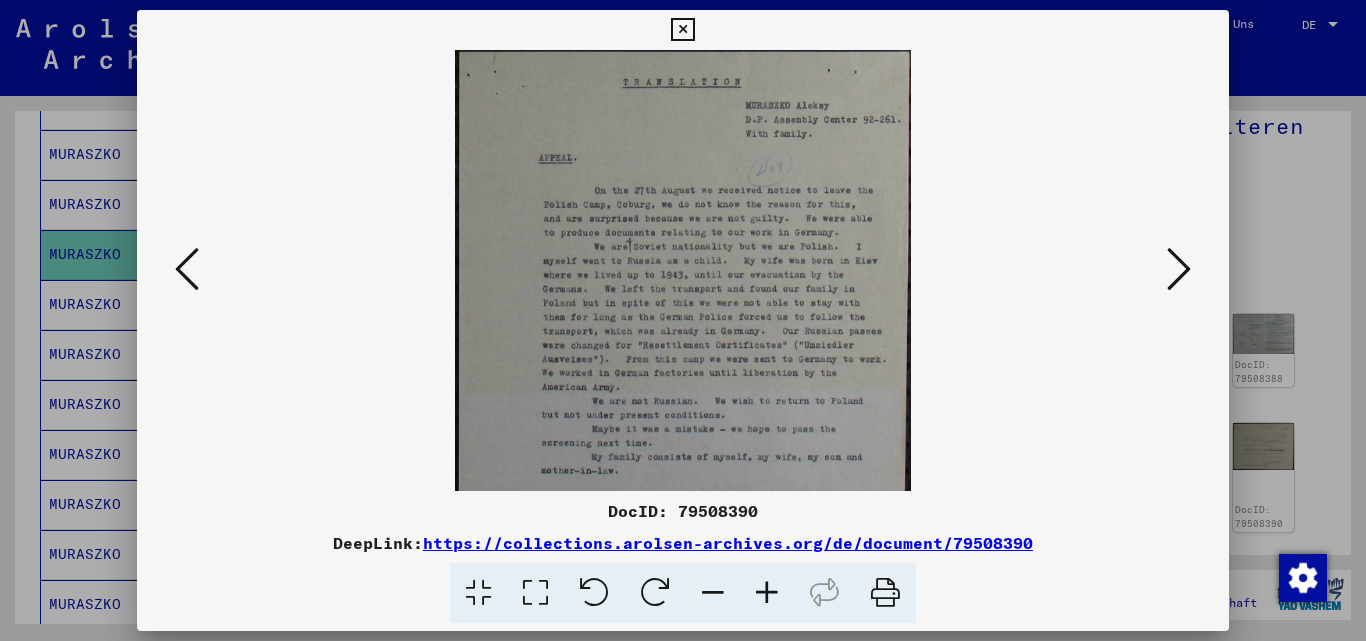 click at bounding box center [767, 593] 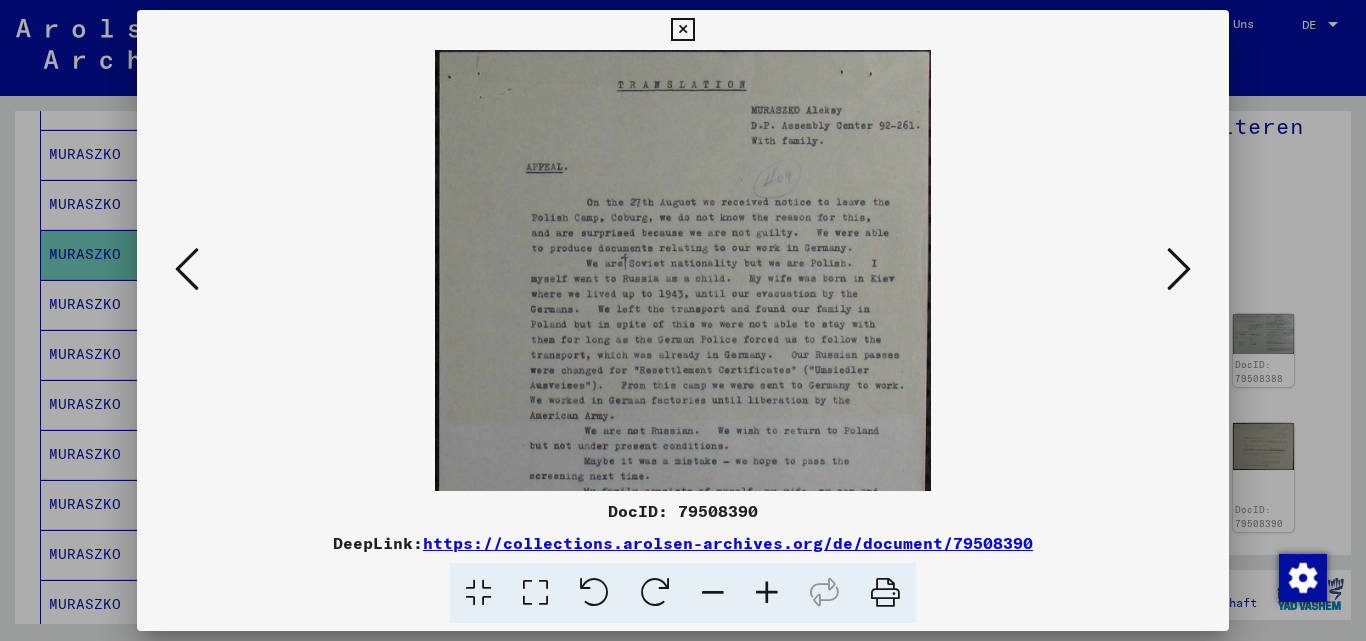 drag, startPoint x: 782, startPoint y: 368, endPoint x: 850, endPoint y: 227, distance: 156.54073 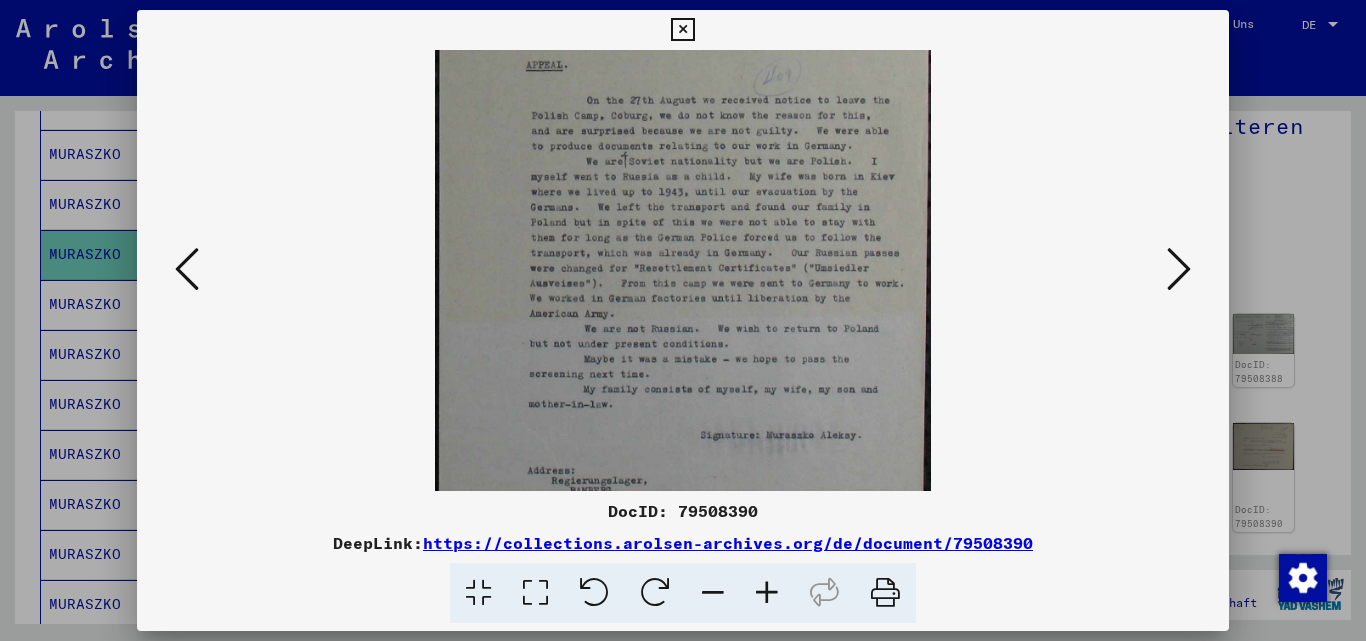 click at bounding box center (1179, 269) 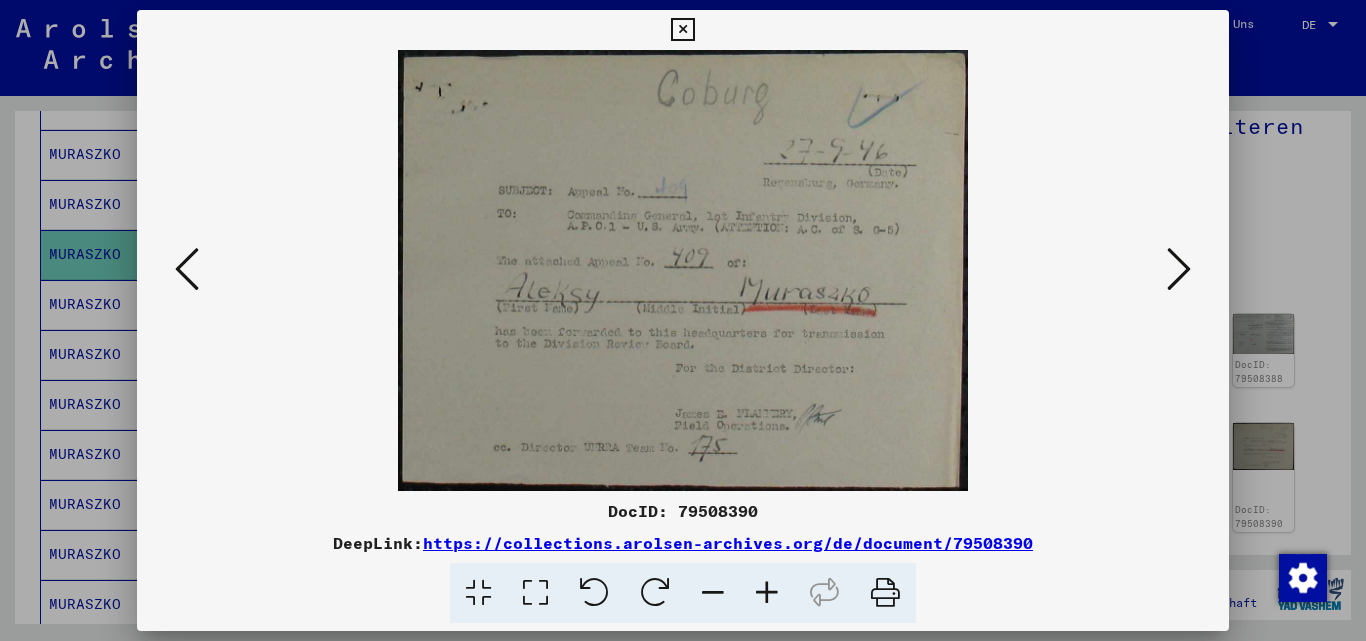 scroll, scrollTop: 0, scrollLeft: 0, axis: both 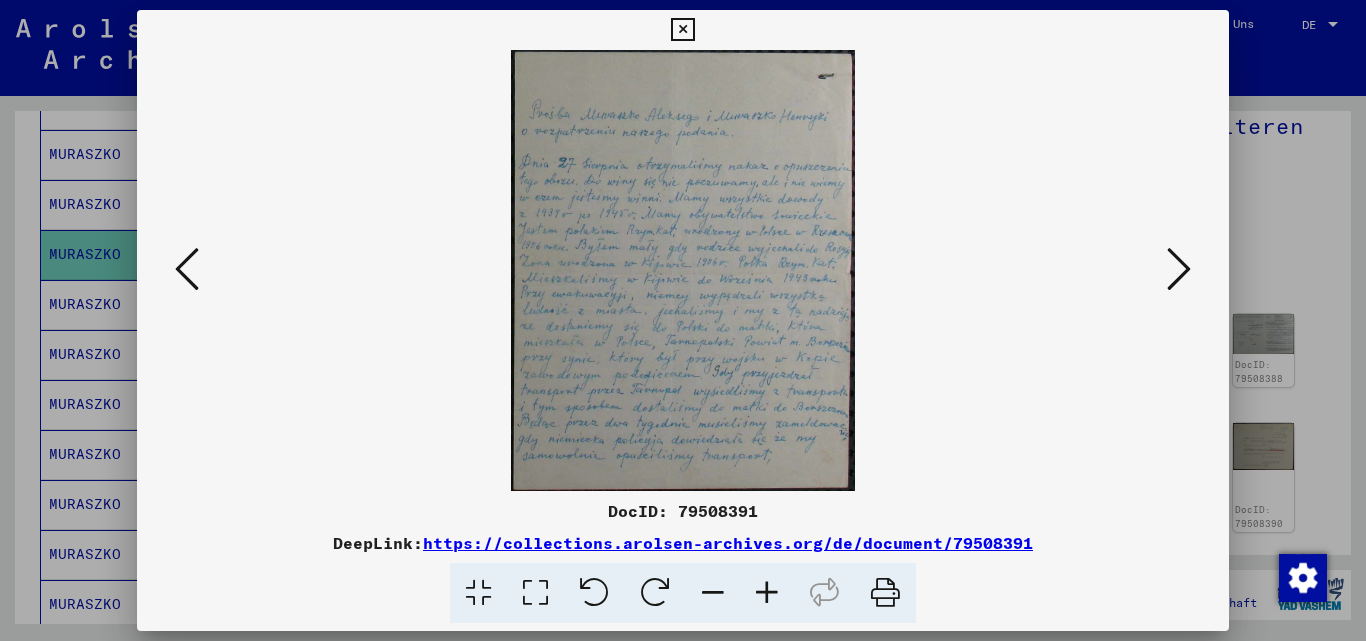 click at bounding box center (767, 593) 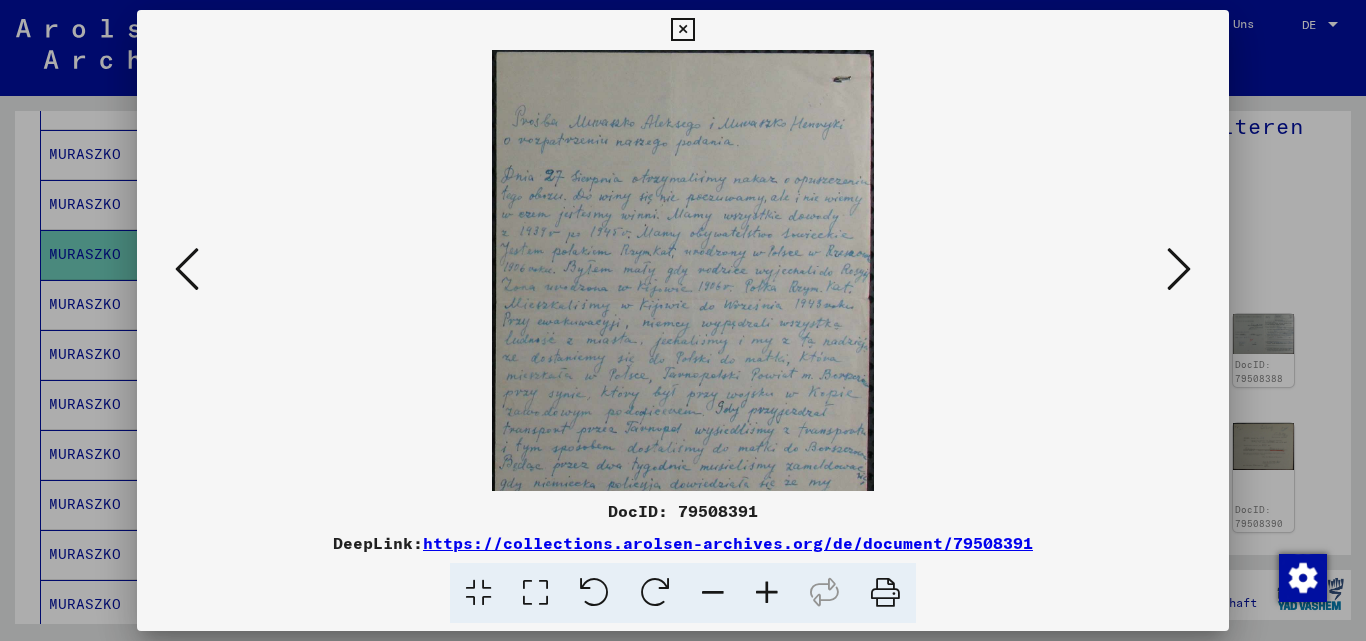 click at bounding box center (767, 593) 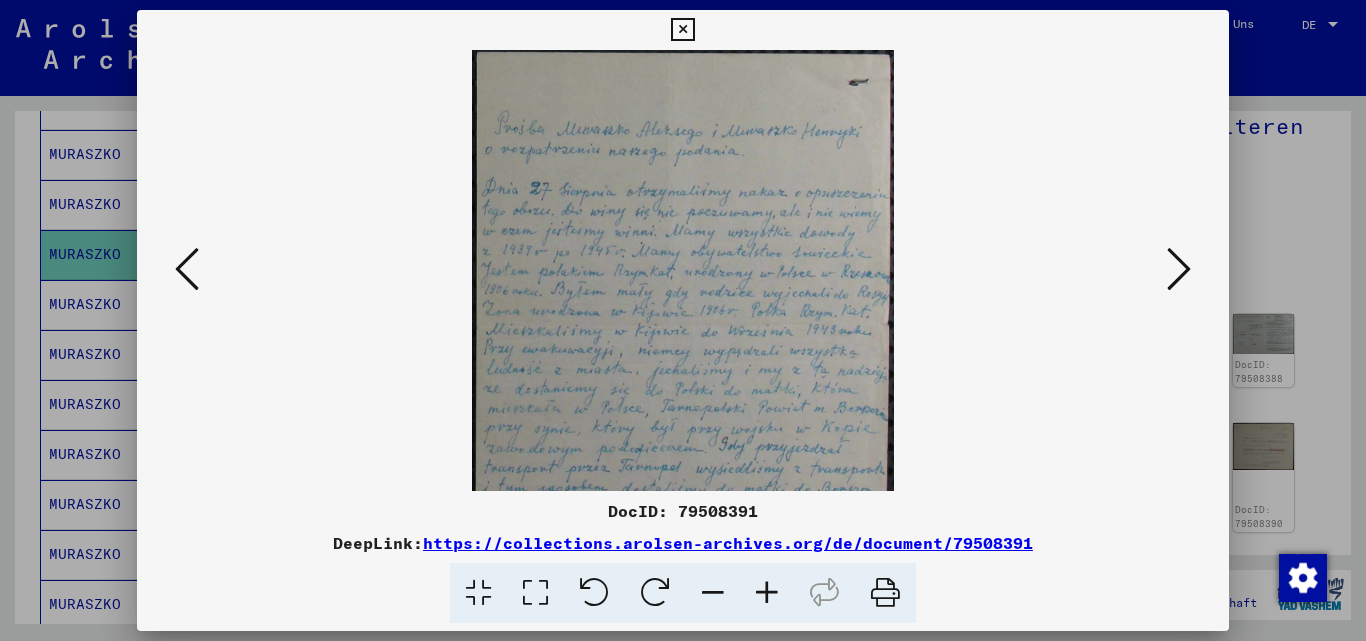 click at bounding box center (767, 593) 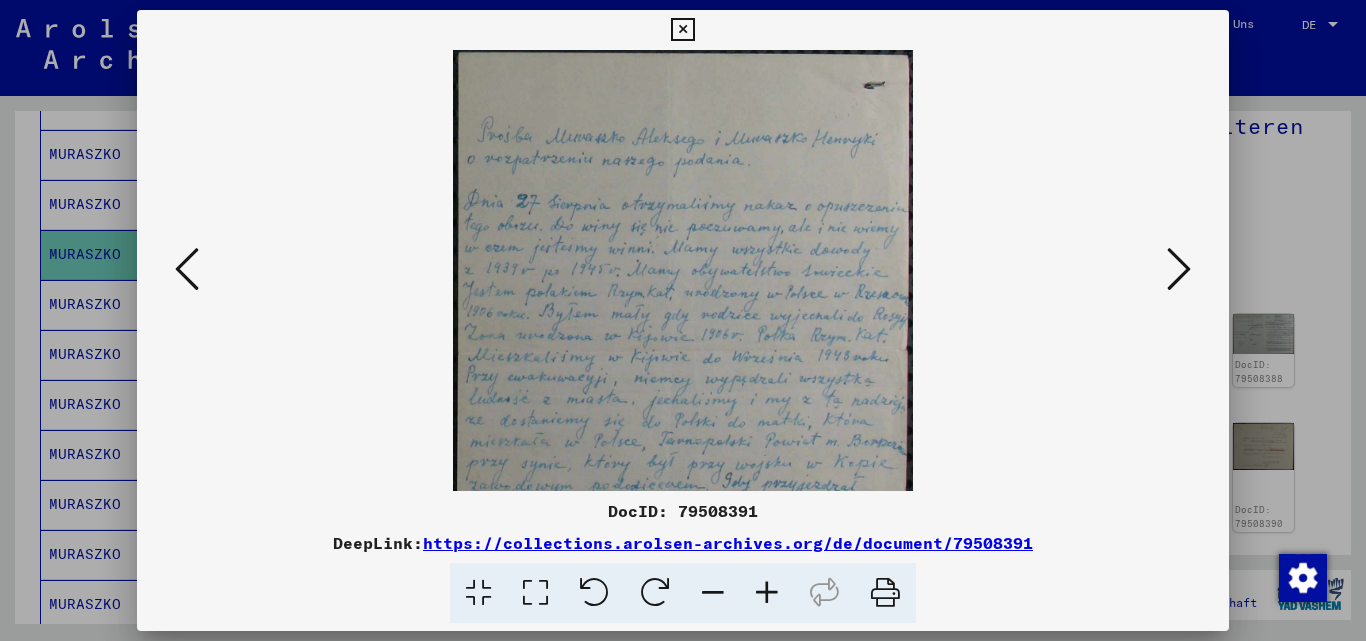 click at bounding box center (767, 593) 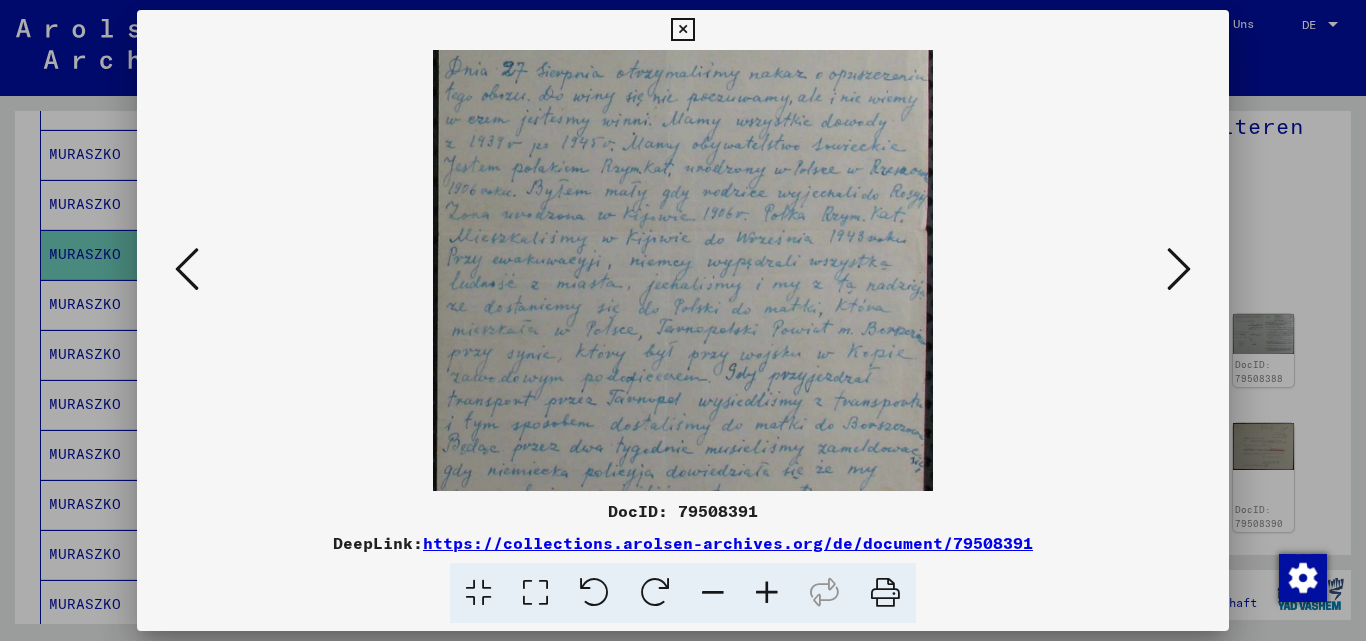 drag, startPoint x: 781, startPoint y: 335, endPoint x: 849, endPoint y: 217, distance: 136.19104 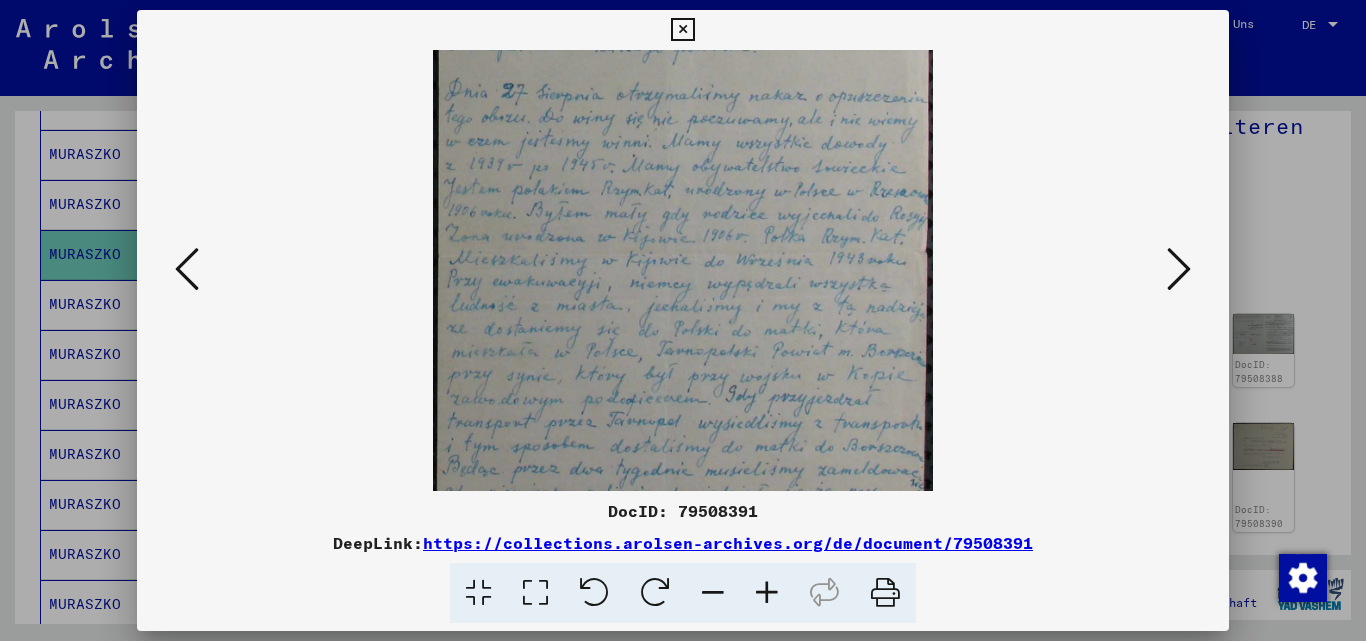 scroll, scrollTop: 108, scrollLeft: 0, axis: vertical 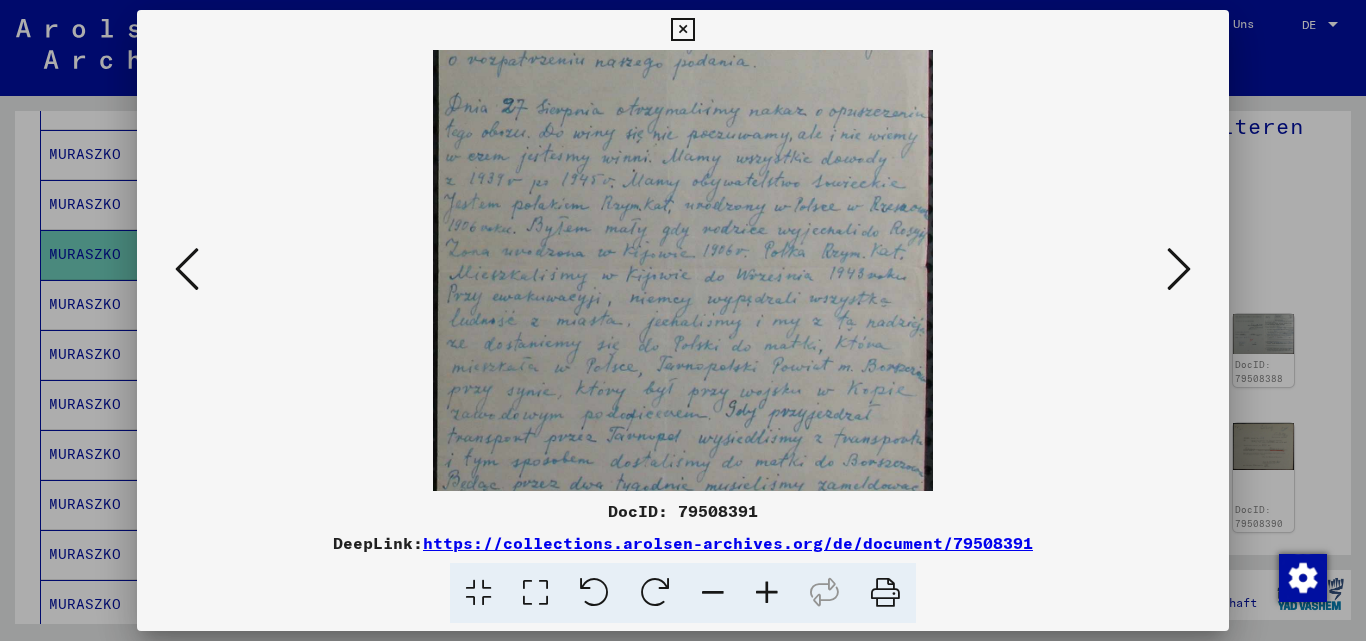 drag, startPoint x: 782, startPoint y: 347, endPoint x: 801, endPoint y: 377, distance: 35.510563 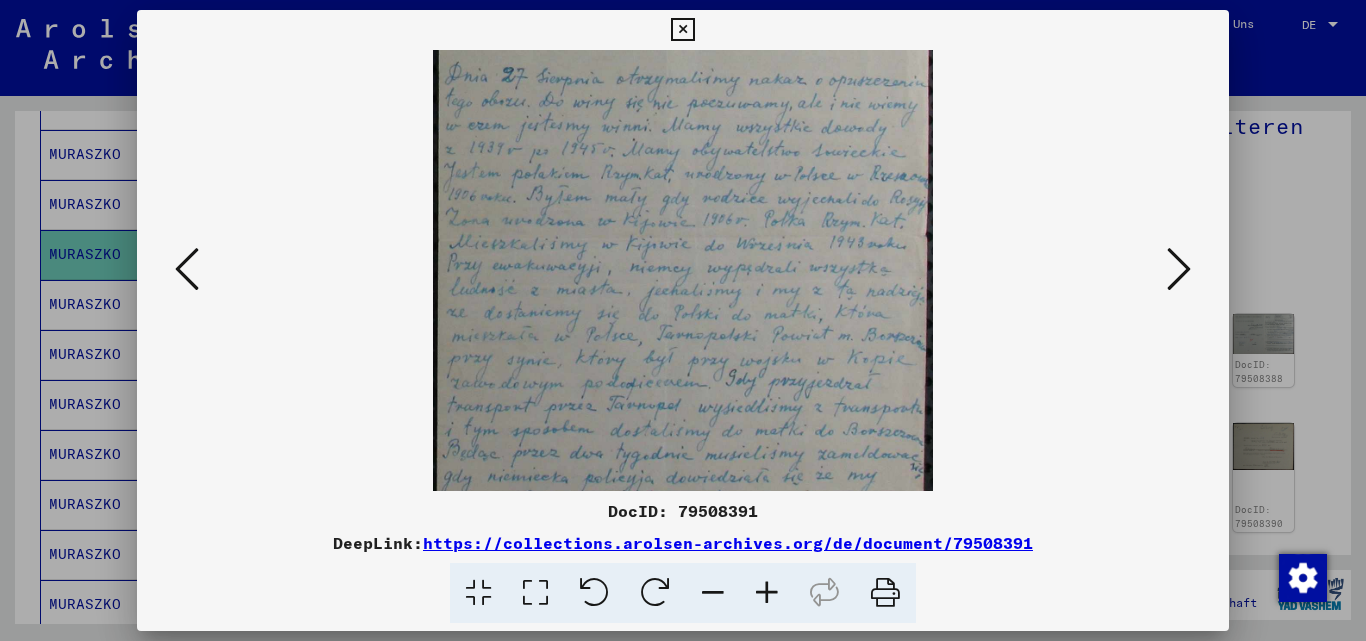 drag, startPoint x: 805, startPoint y: 374, endPoint x: 822, endPoint y: 287, distance: 88.64536 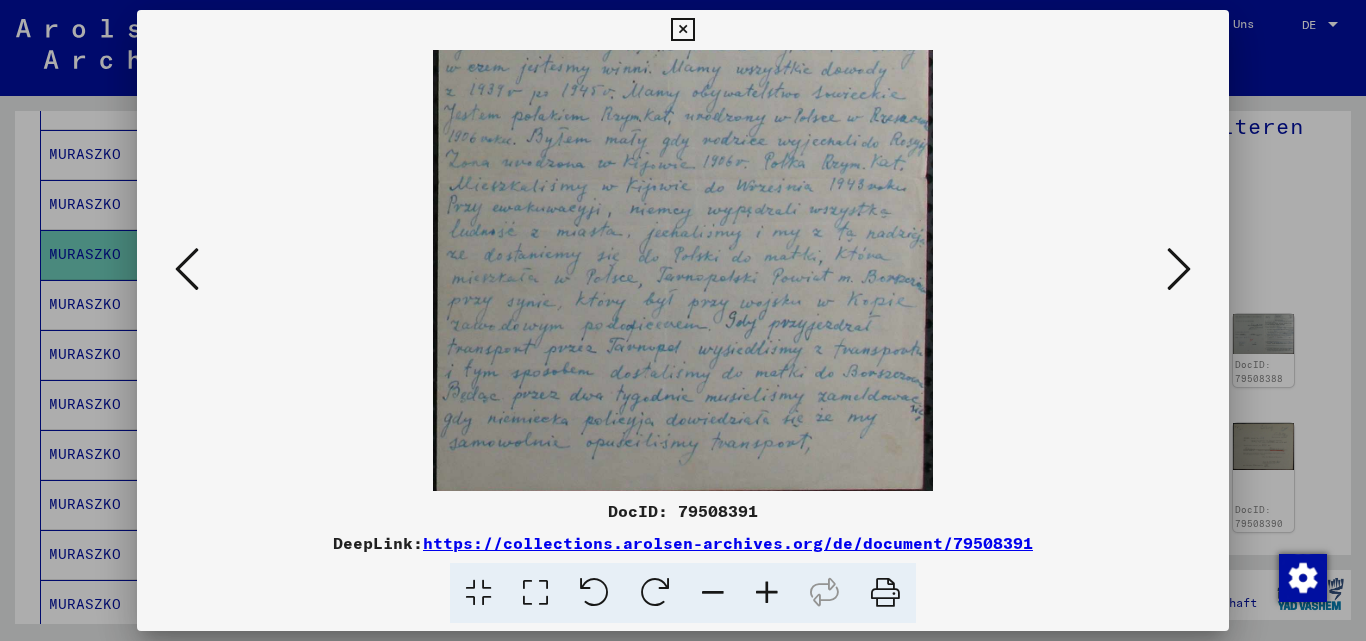 click at bounding box center [767, 593] 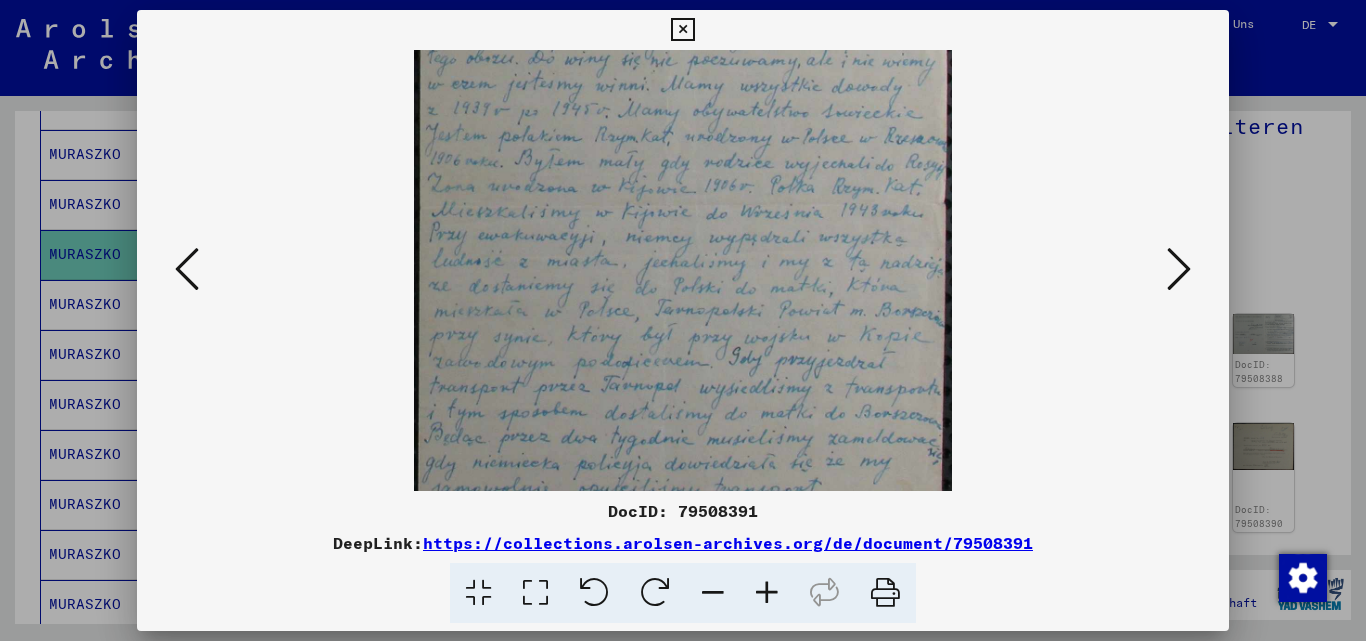 click at bounding box center (767, 593) 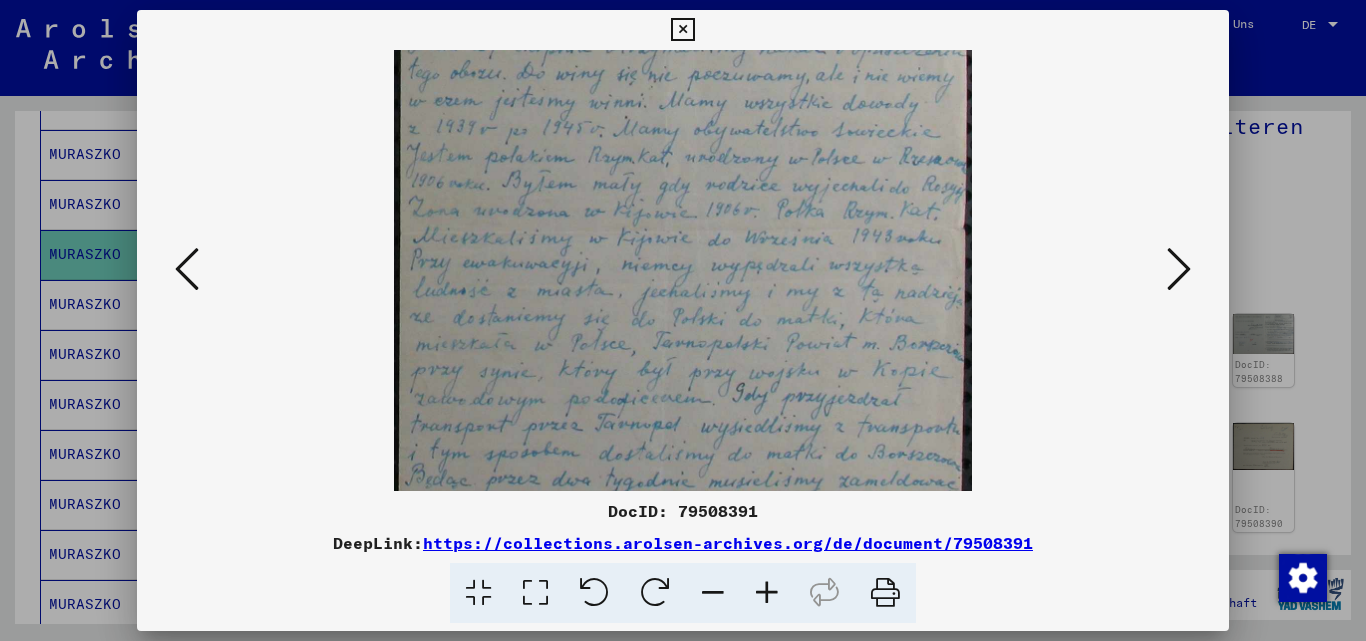 click at bounding box center [767, 593] 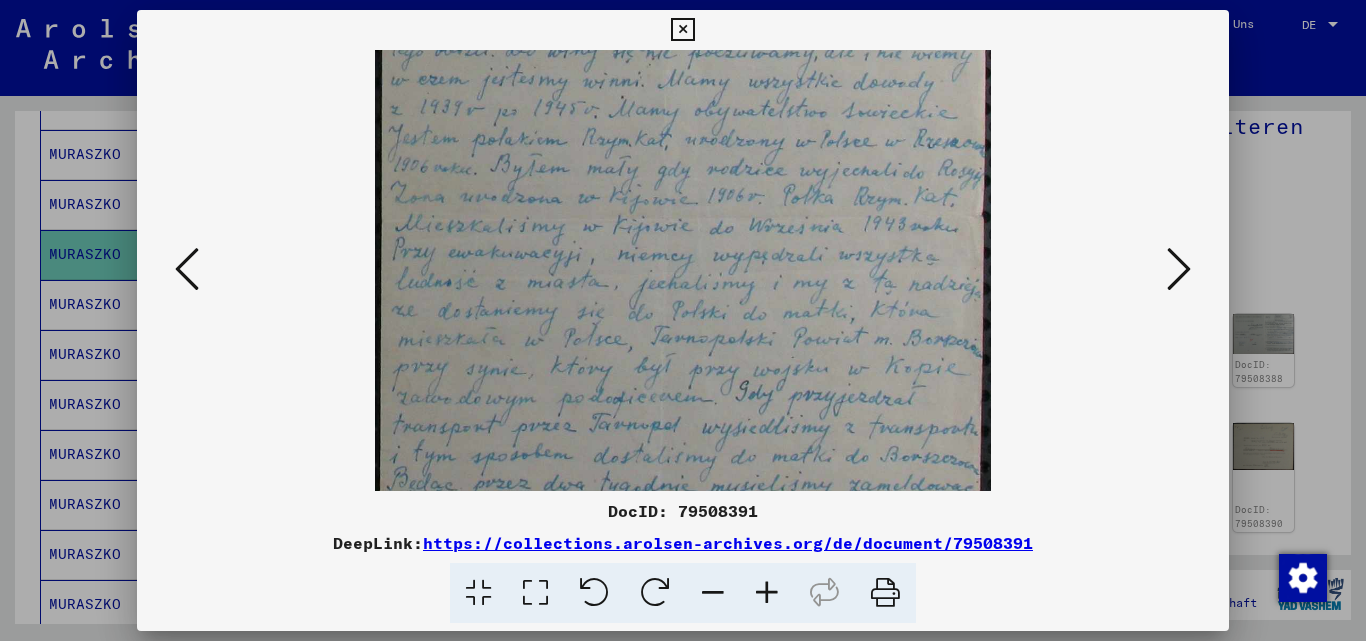 drag, startPoint x: 834, startPoint y: 359, endPoint x: 898, endPoint y: 280, distance: 101.671036 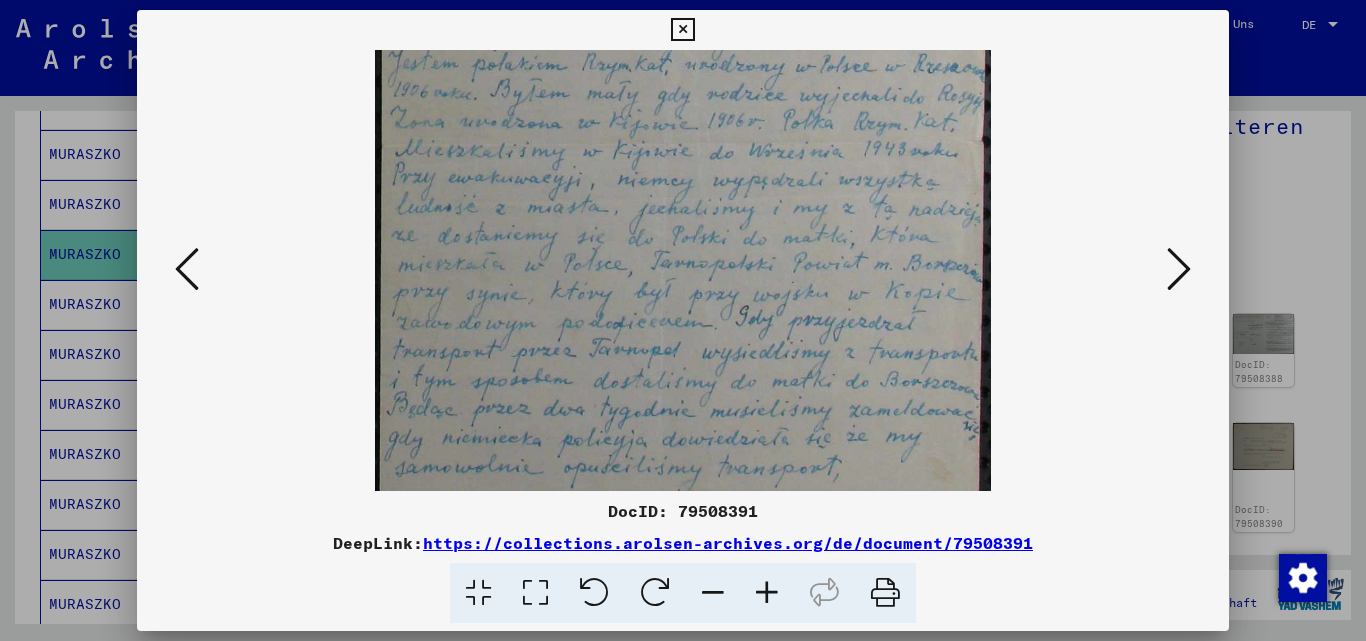 drag, startPoint x: 847, startPoint y: 374, endPoint x: 876, endPoint y: 328, distance: 54.378304 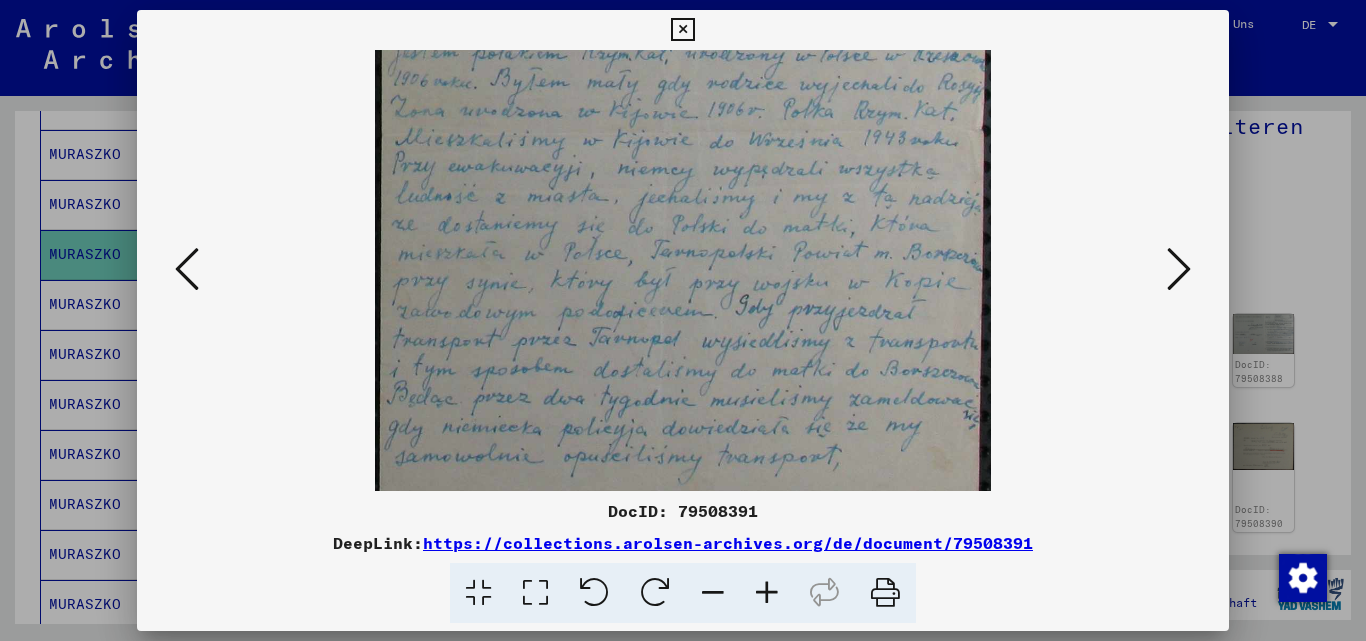 drag, startPoint x: 851, startPoint y: 322, endPoint x: 856, endPoint y: 272, distance: 50.24938 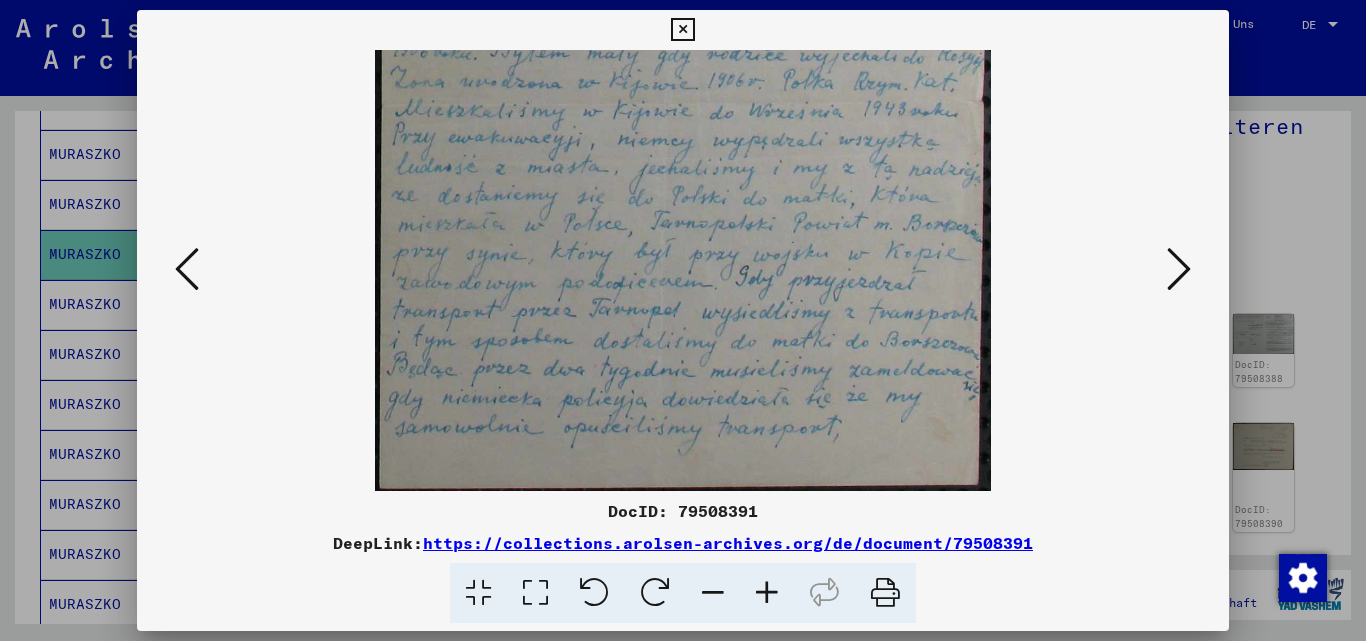 click at bounding box center (1179, 269) 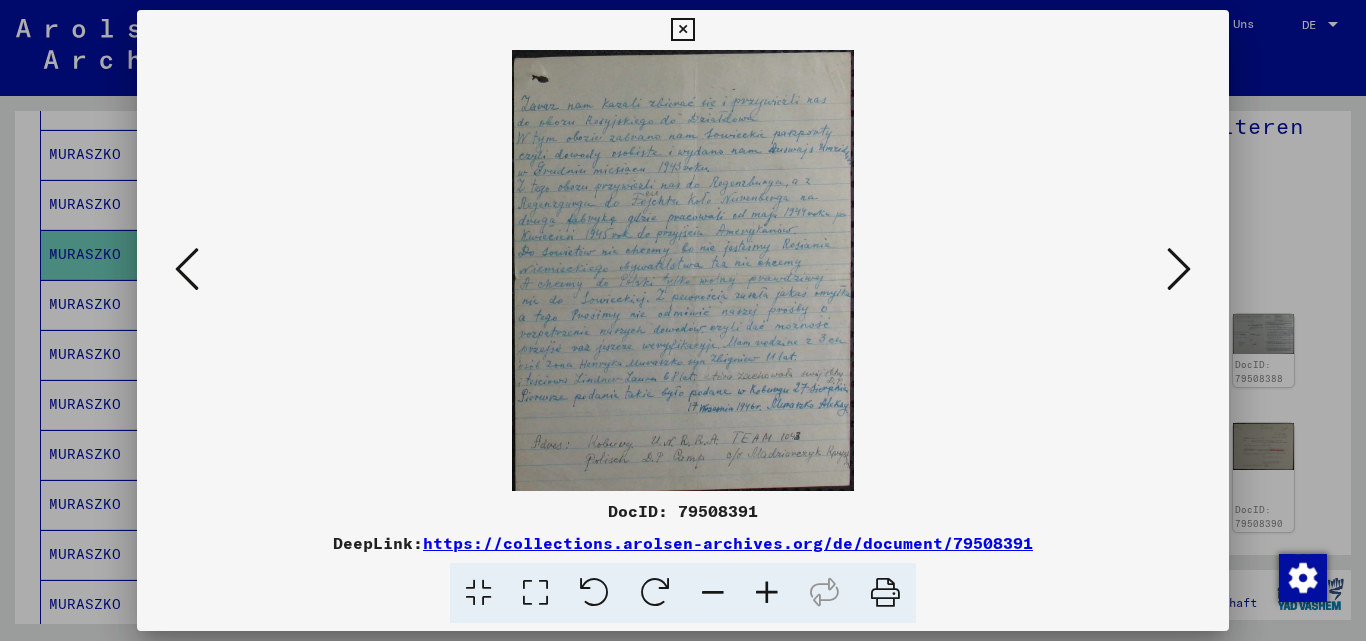 click at bounding box center [187, 269] 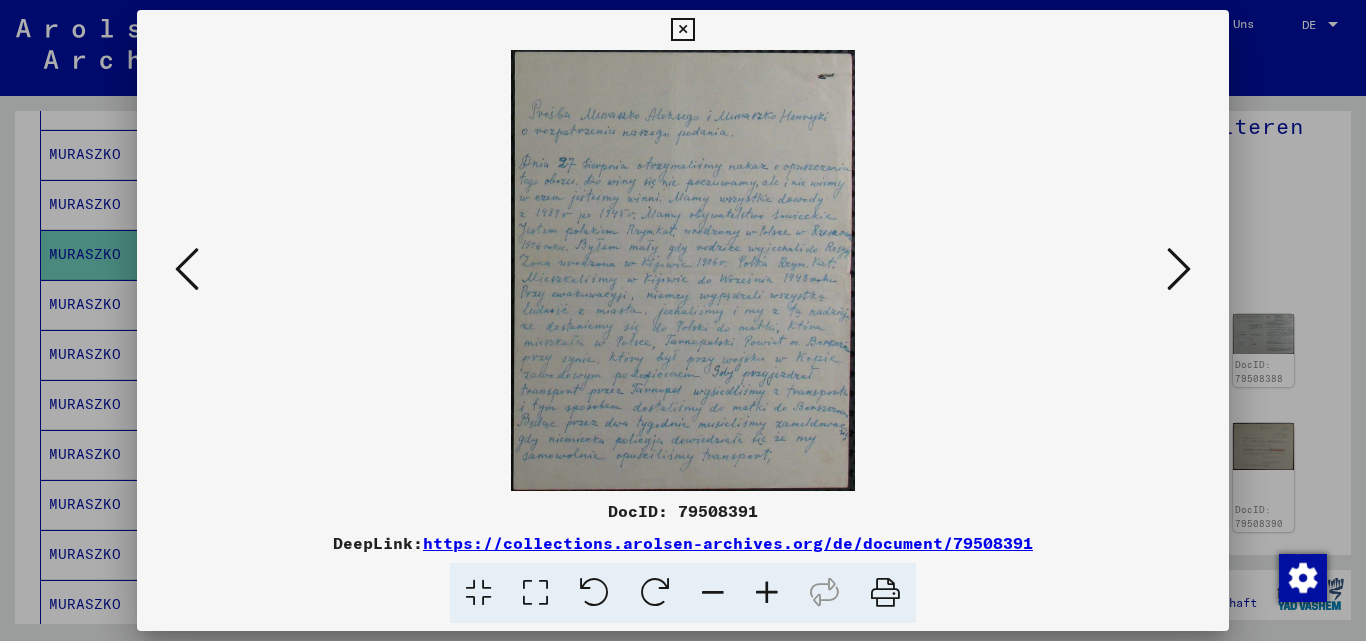 click at bounding box center (1179, 269) 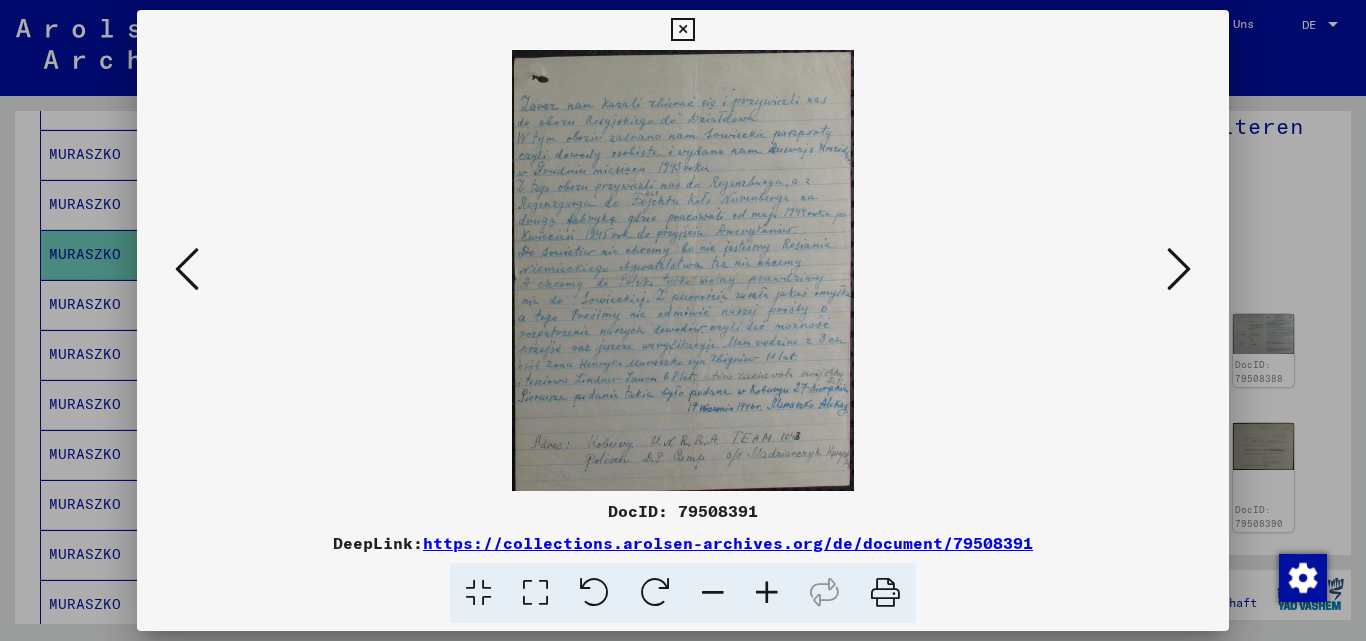 click at bounding box center (1179, 269) 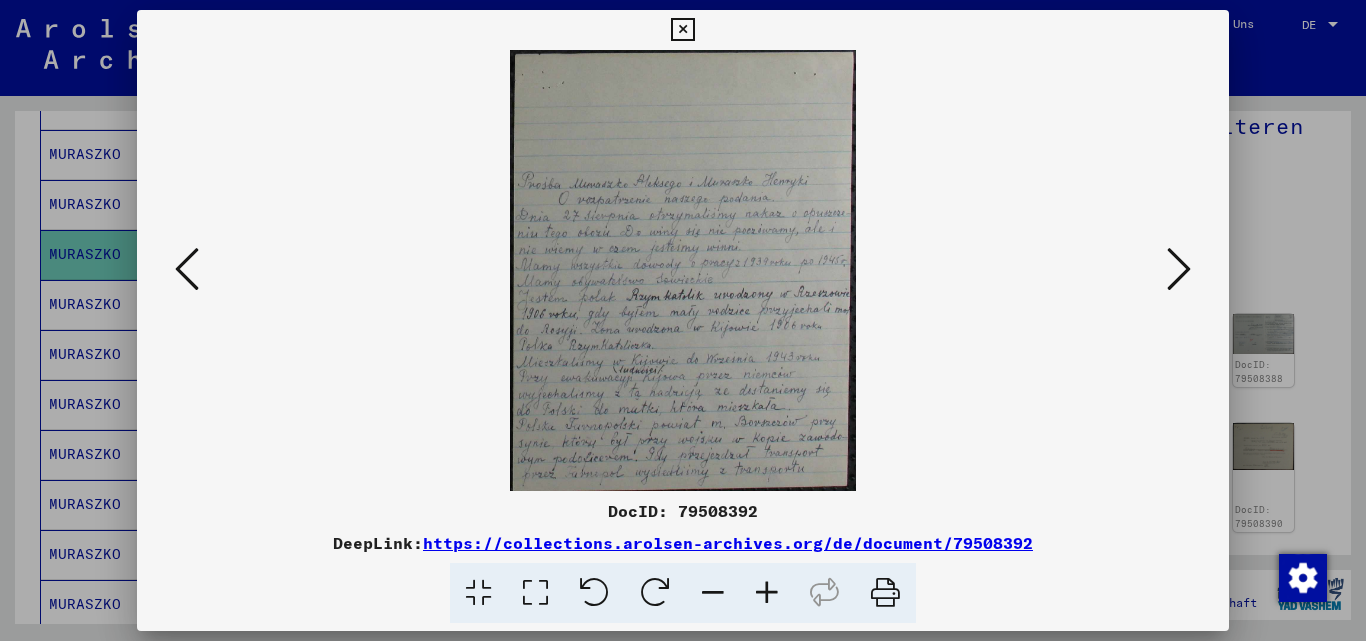 click at bounding box center [1179, 270] 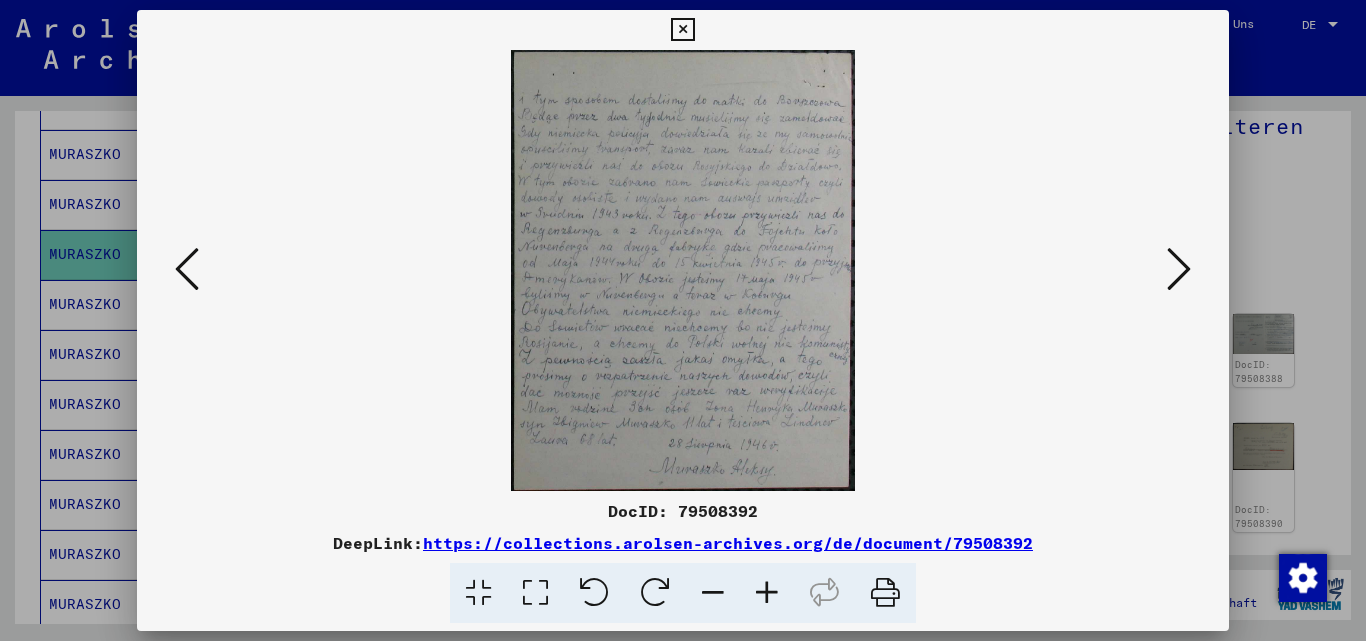 click at bounding box center (1179, 269) 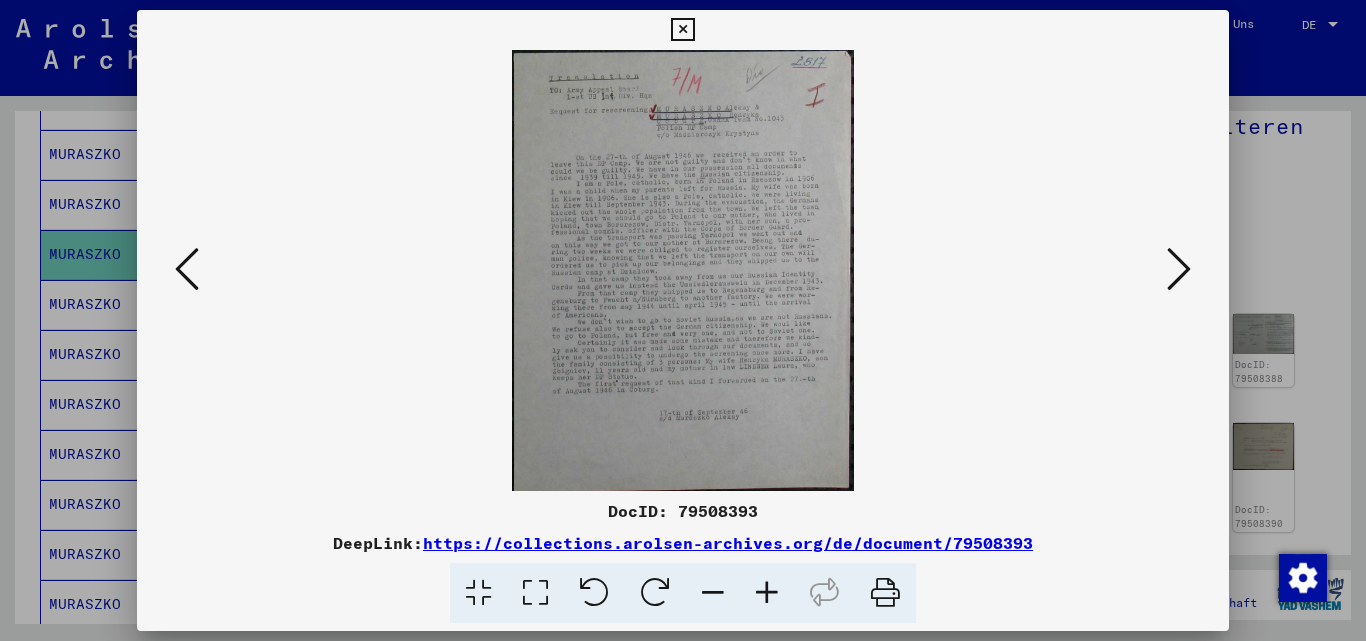click at bounding box center [767, 593] 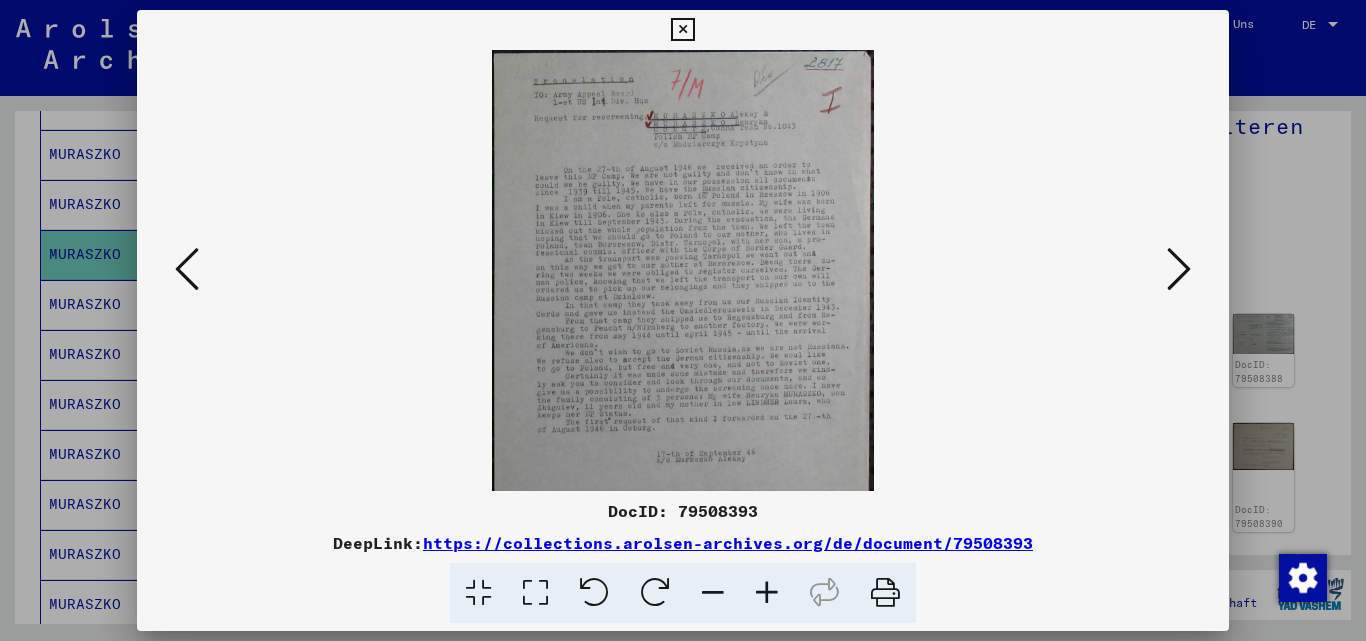 click at bounding box center [767, 593] 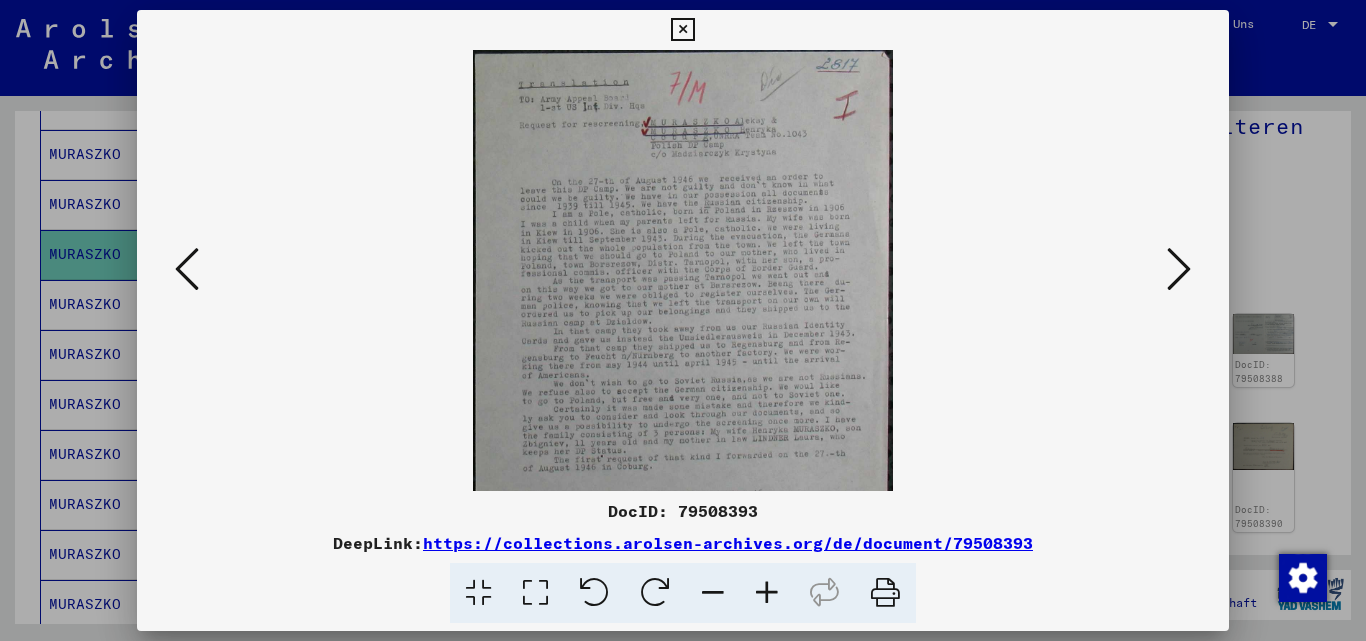 click at bounding box center [767, 593] 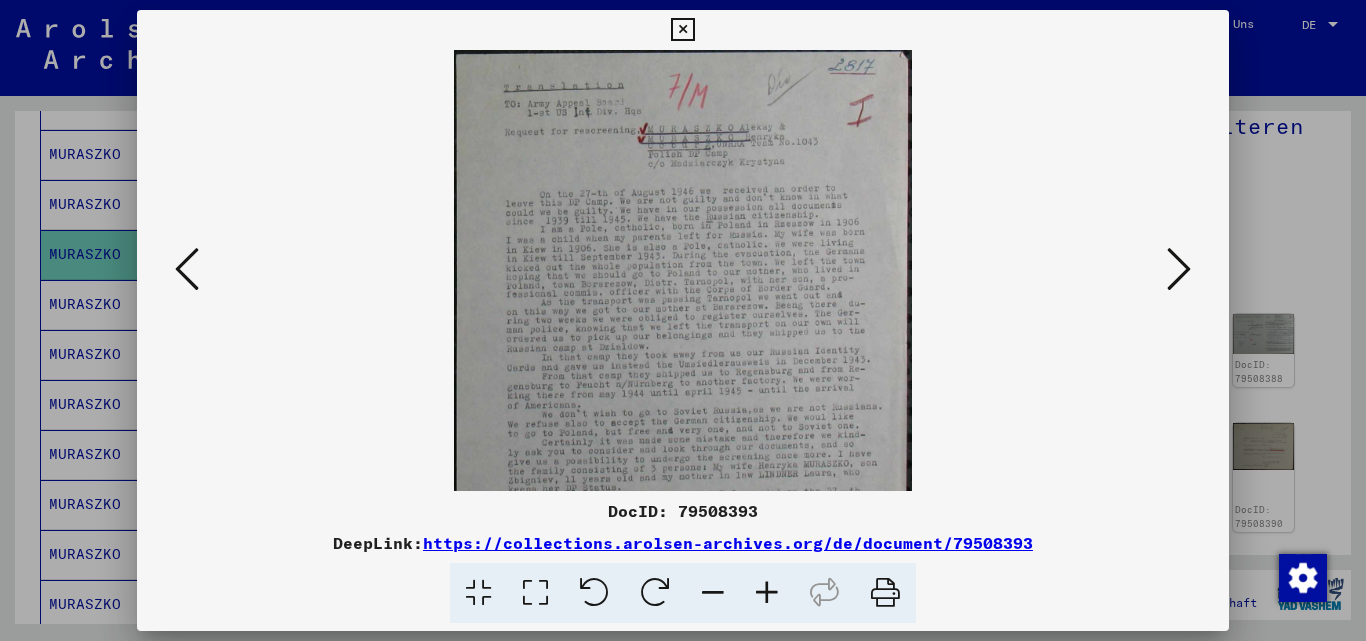 click at bounding box center [767, 593] 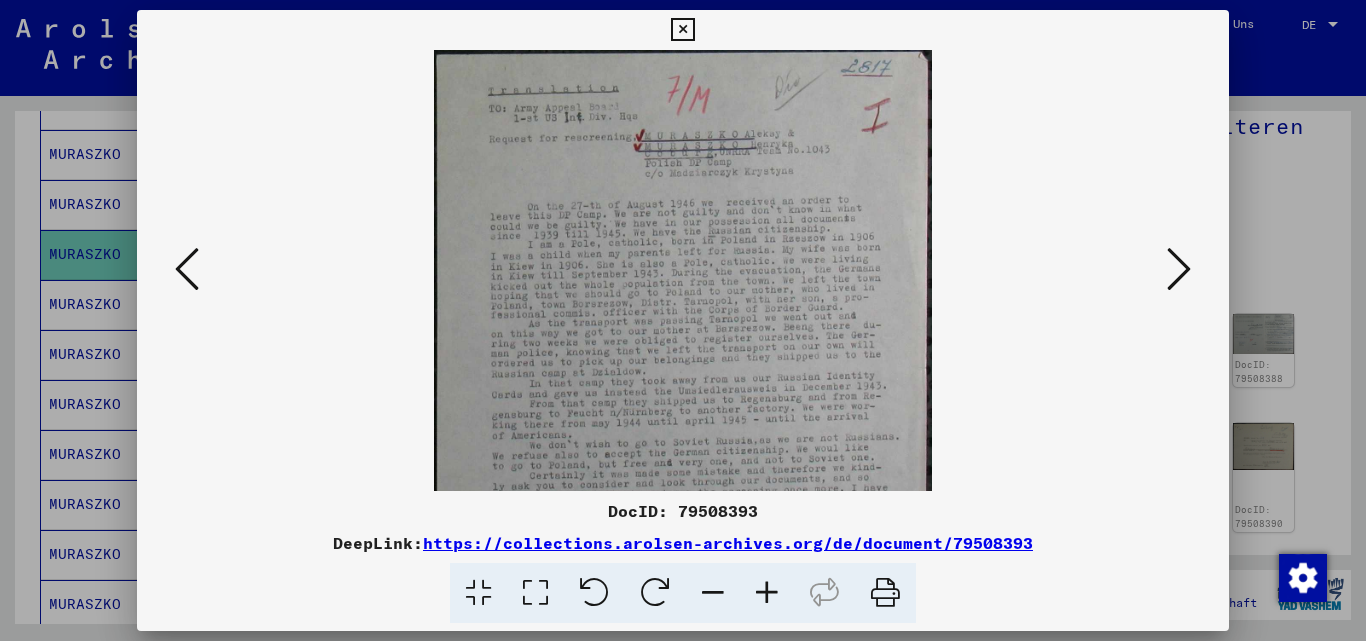 click at bounding box center [767, 593] 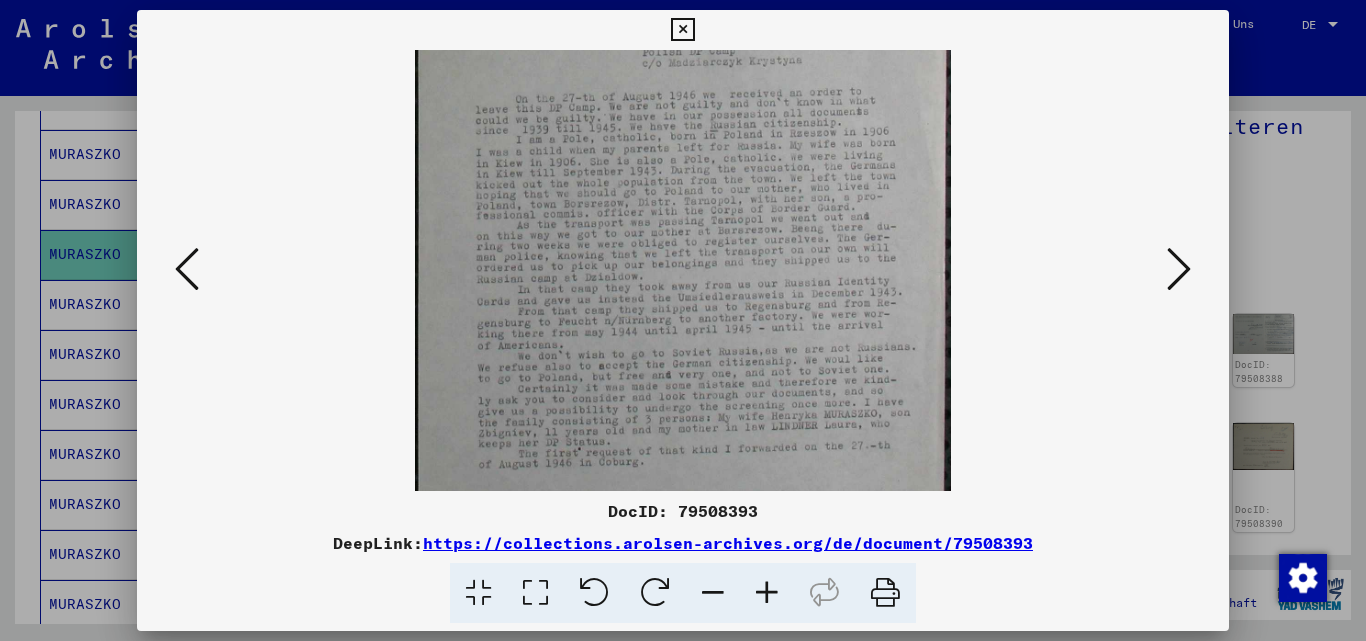 drag, startPoint x: 712, startPoint y: 393, endPoint x: 700, endPoint y: 266, distance: 127.56567 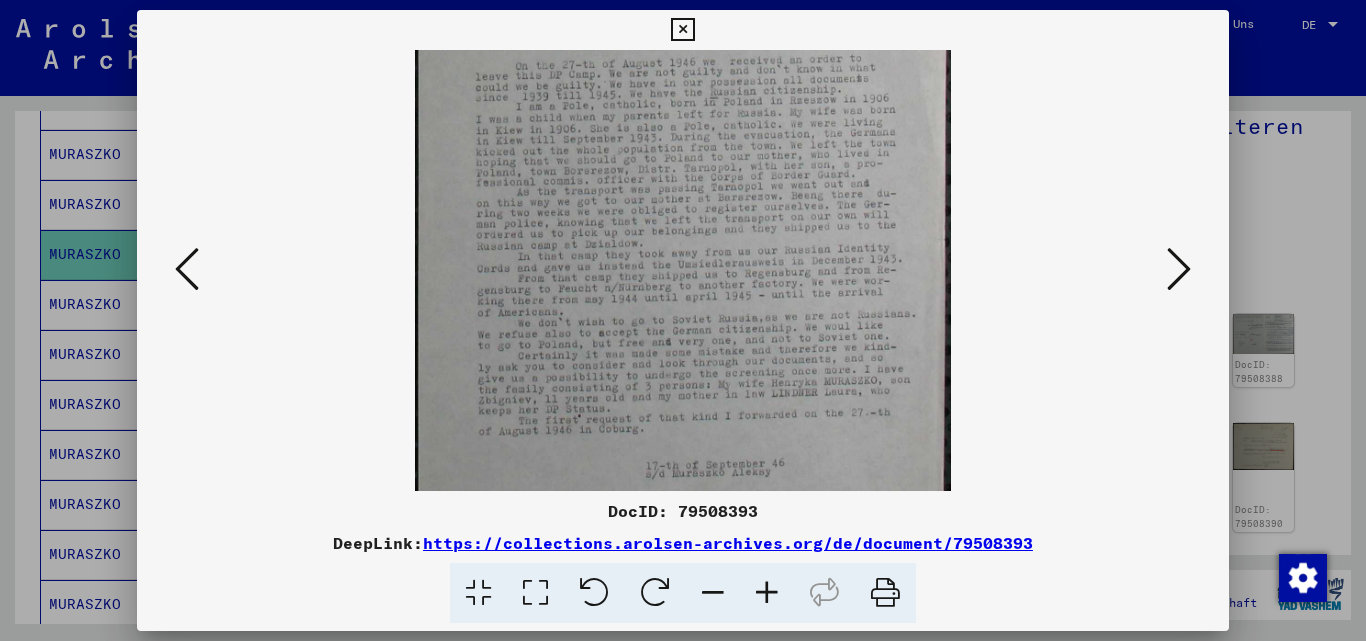 drag, startPoint x: 715, startPoint y: 343, endPoint x: 730, endPoint y: 307, distance: 39 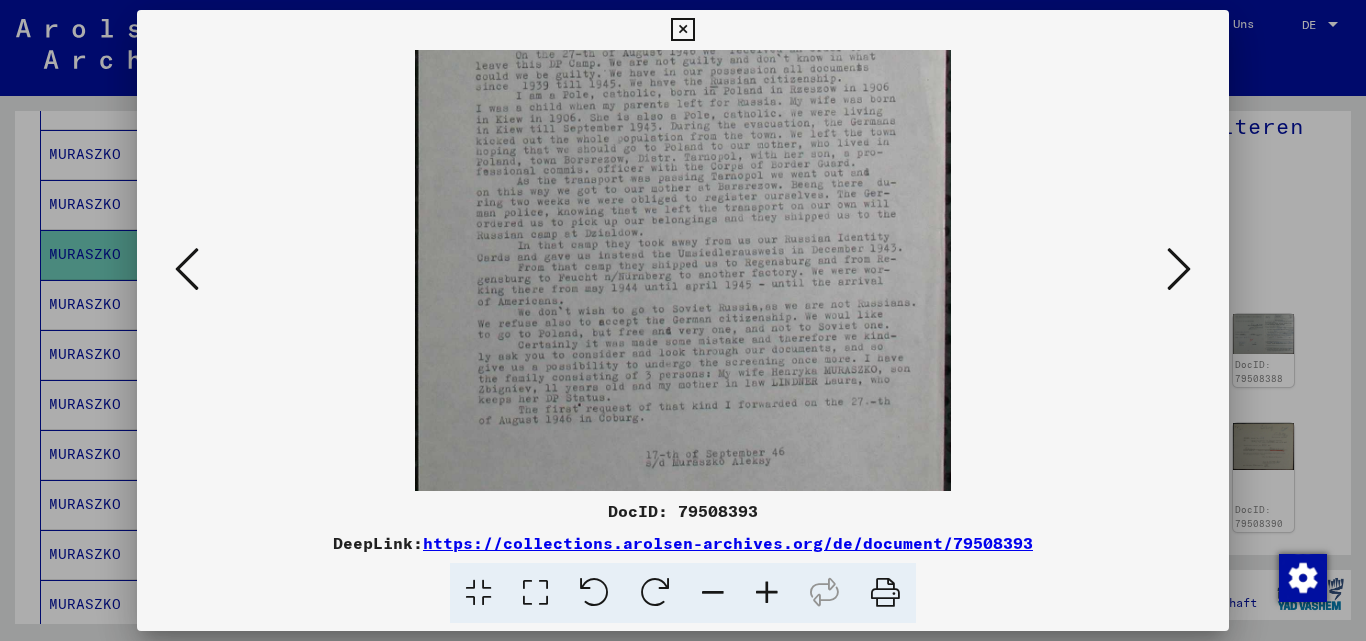 click at bounding box center (1179, 269) 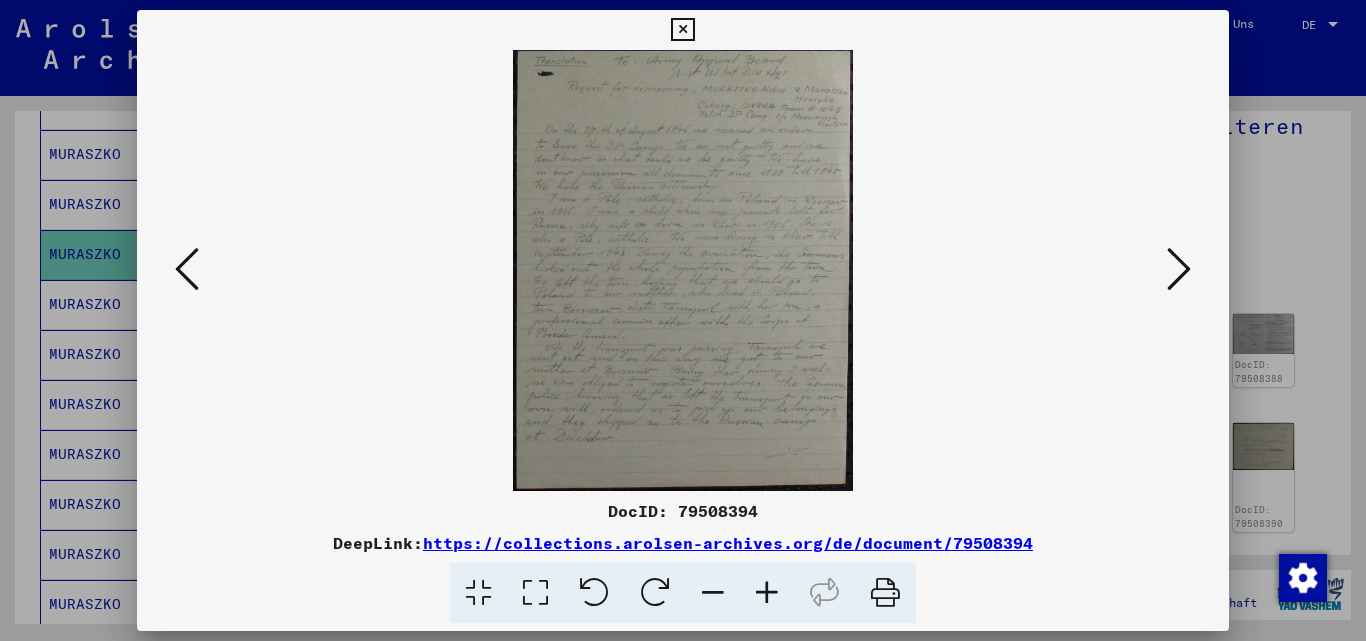 scroll, scrollTop: 0, scrollLeft: 0, axis: both 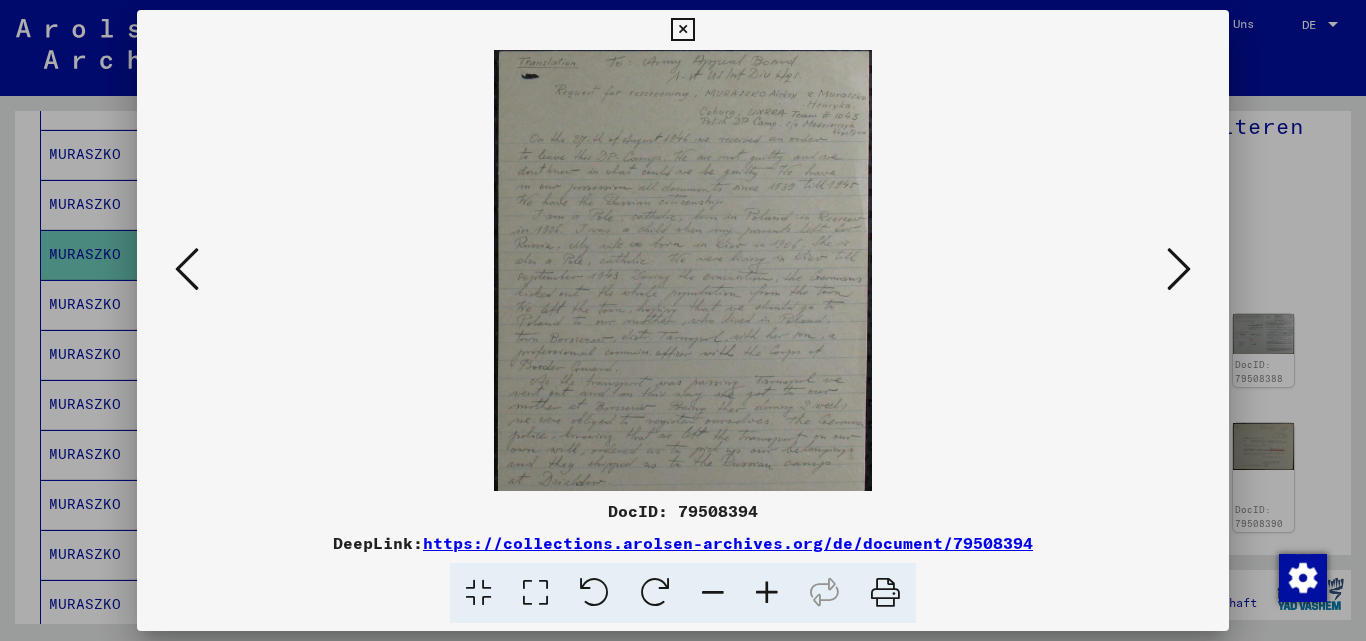 click at bounding box center (767, 593) 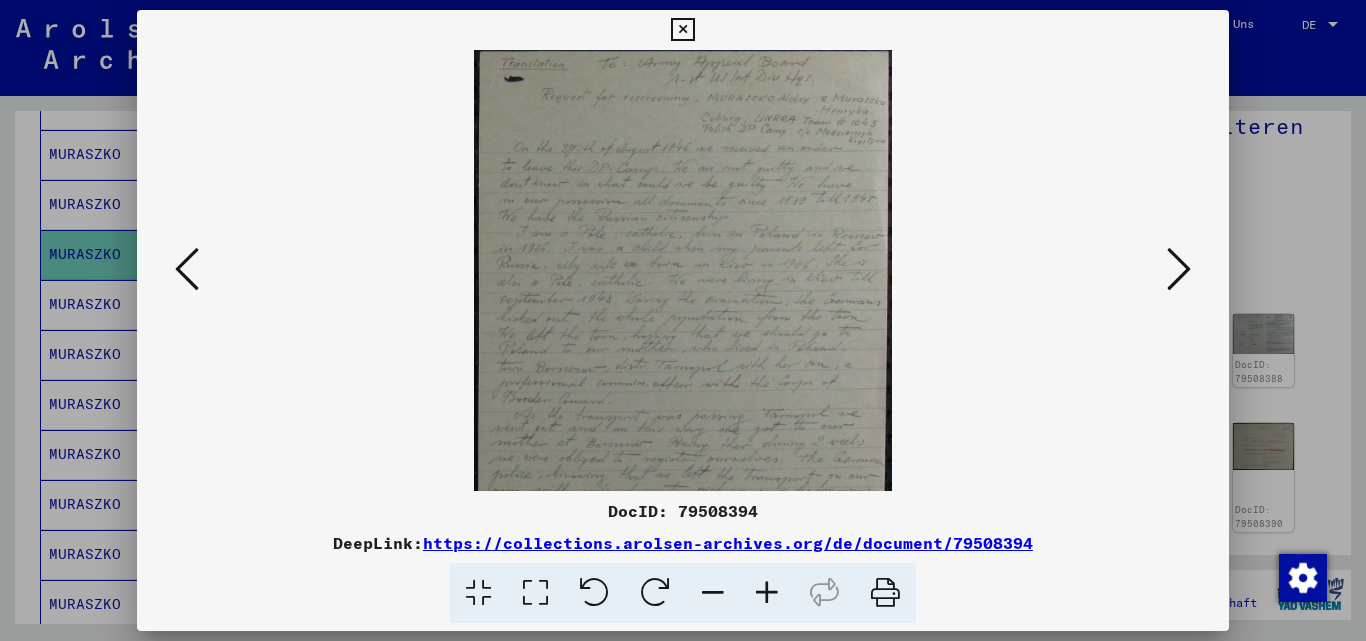 click at bounding box center [767, 593] 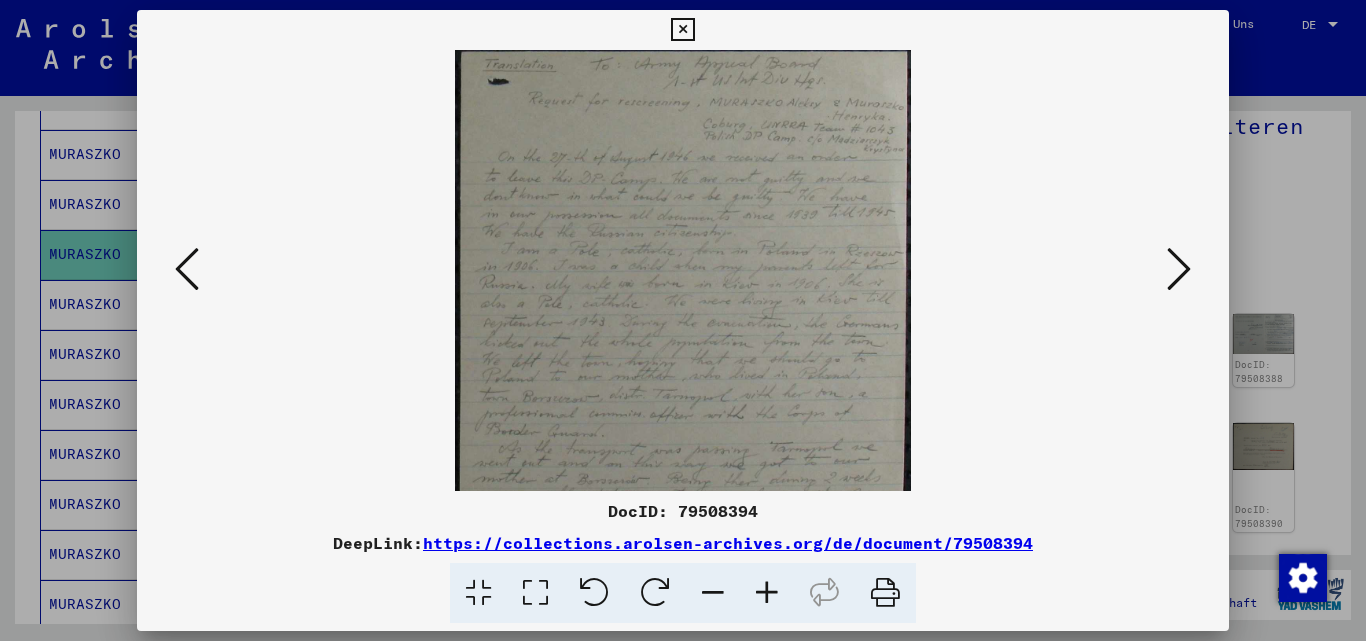 click at bounding box center [767, 593] 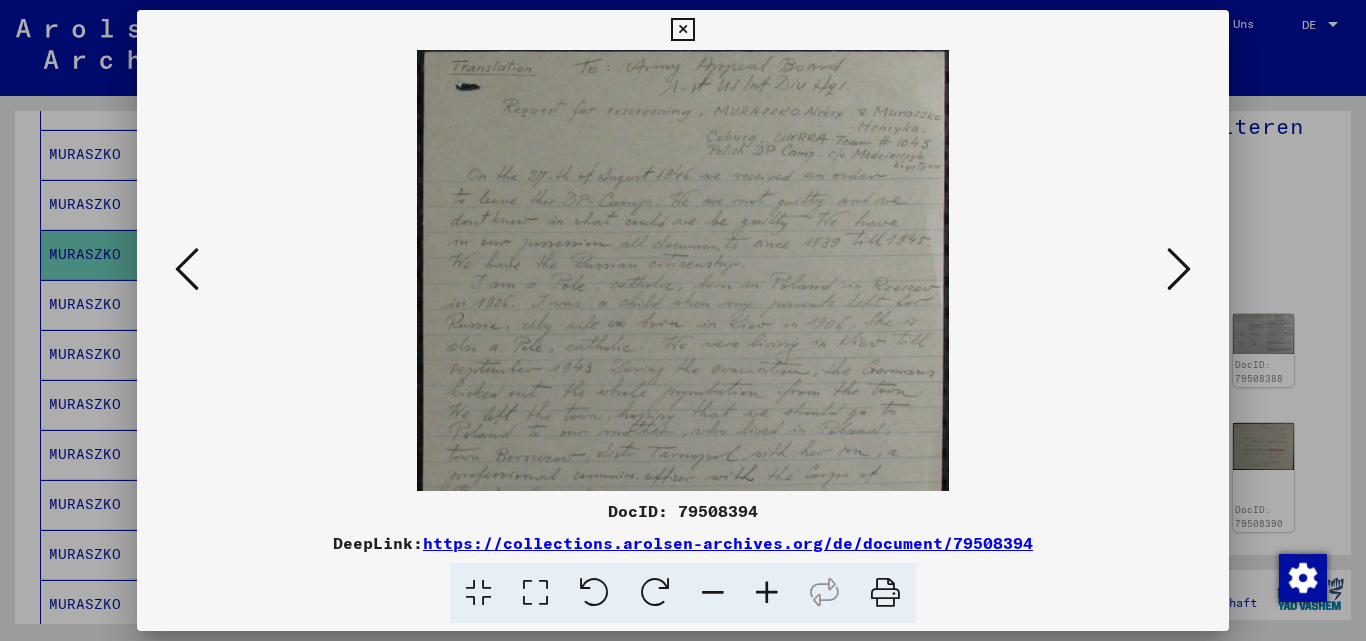 click at bounding box center [767, 593] 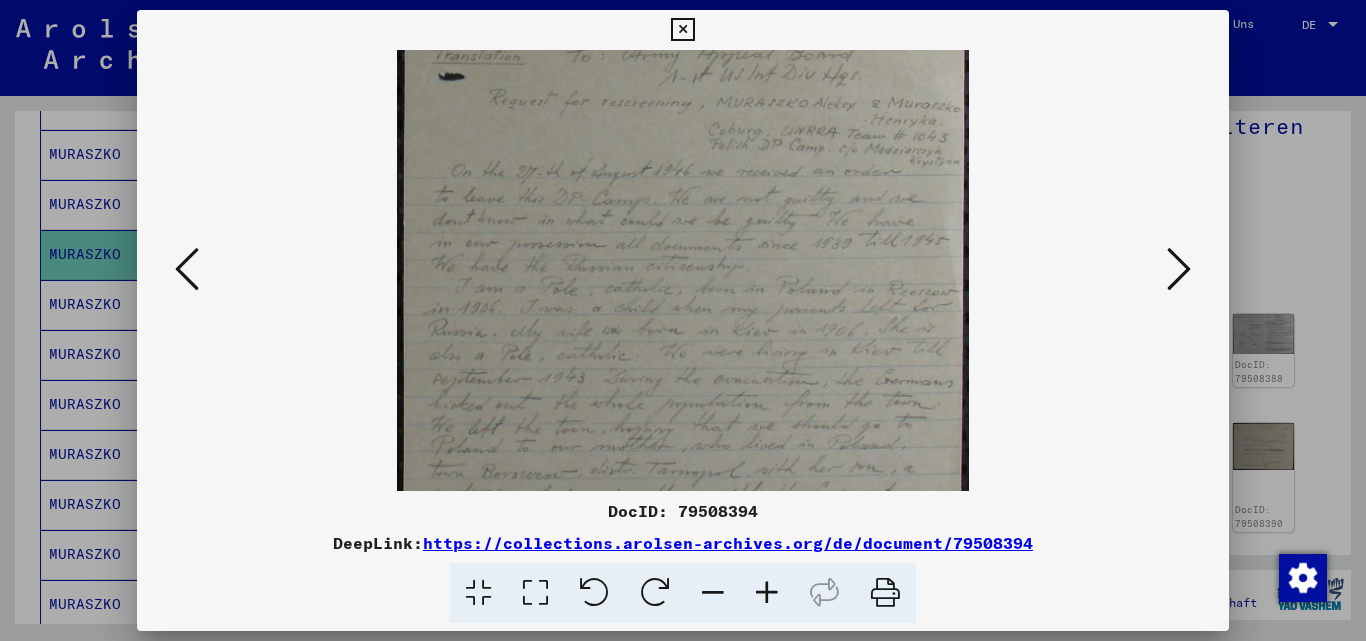 drag, startPoint x: 741, startPoint y: 402, endPoint x: 757, endPoint y: 161, distance: 241.53053 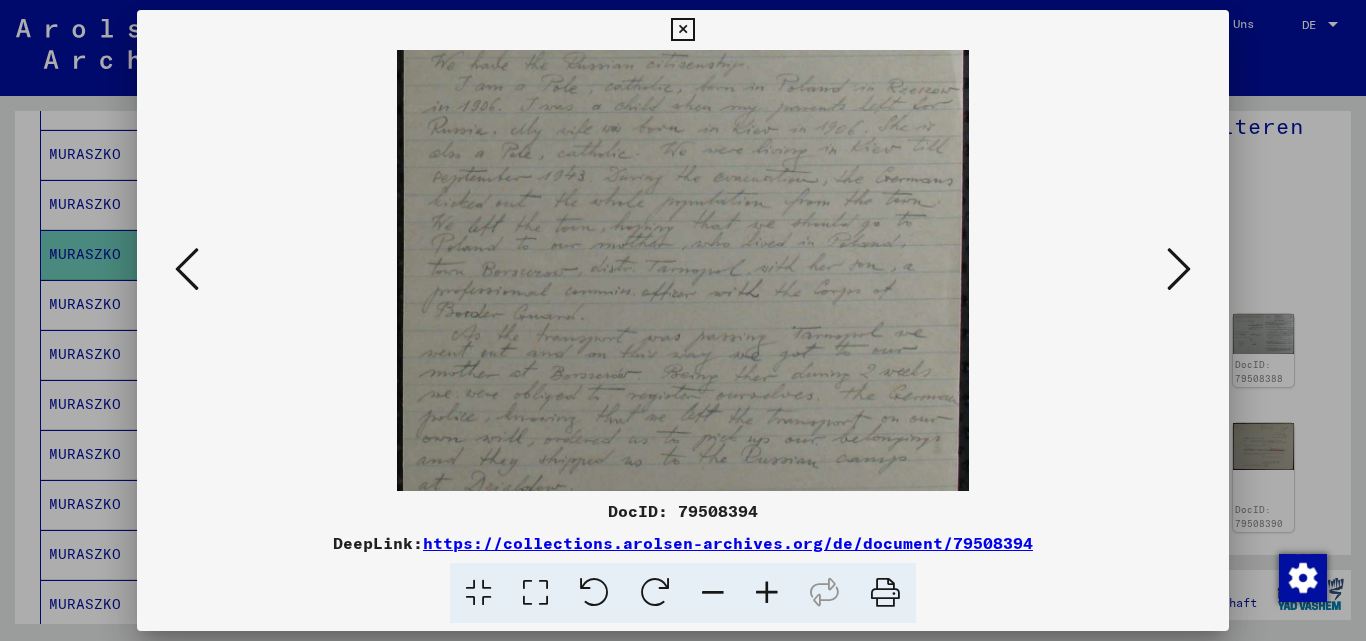 click at bounding box center (767, 593) 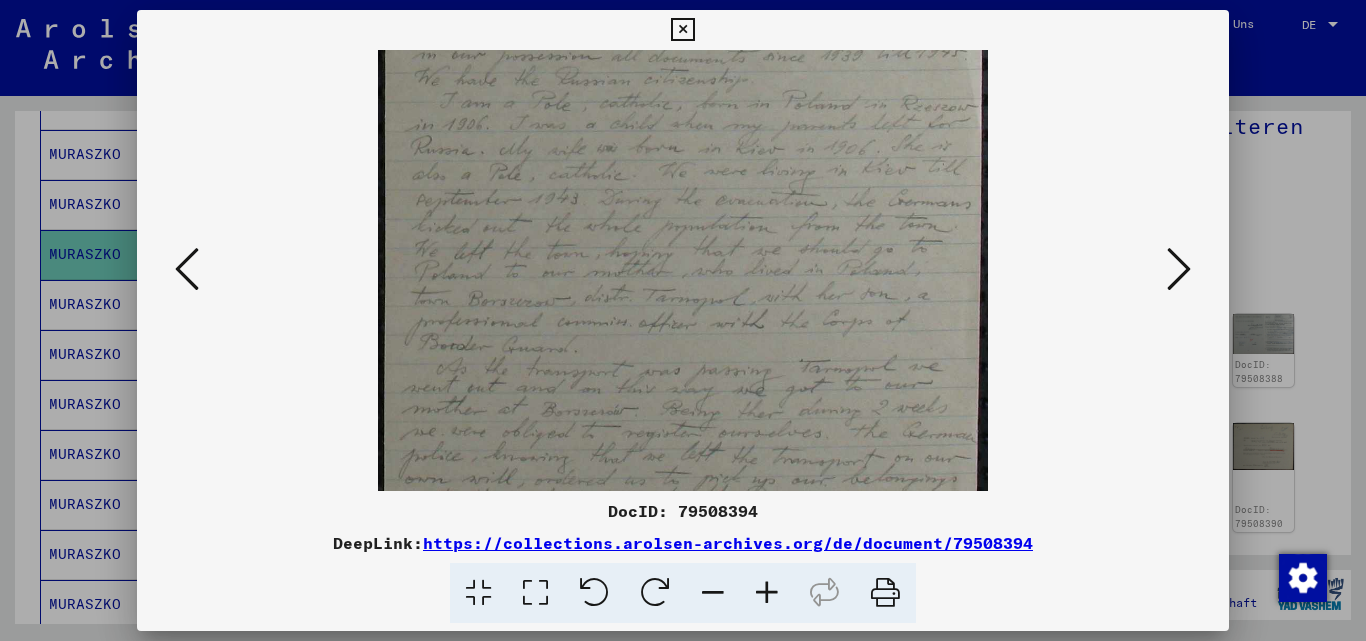 click at bounding box center (767, 593) 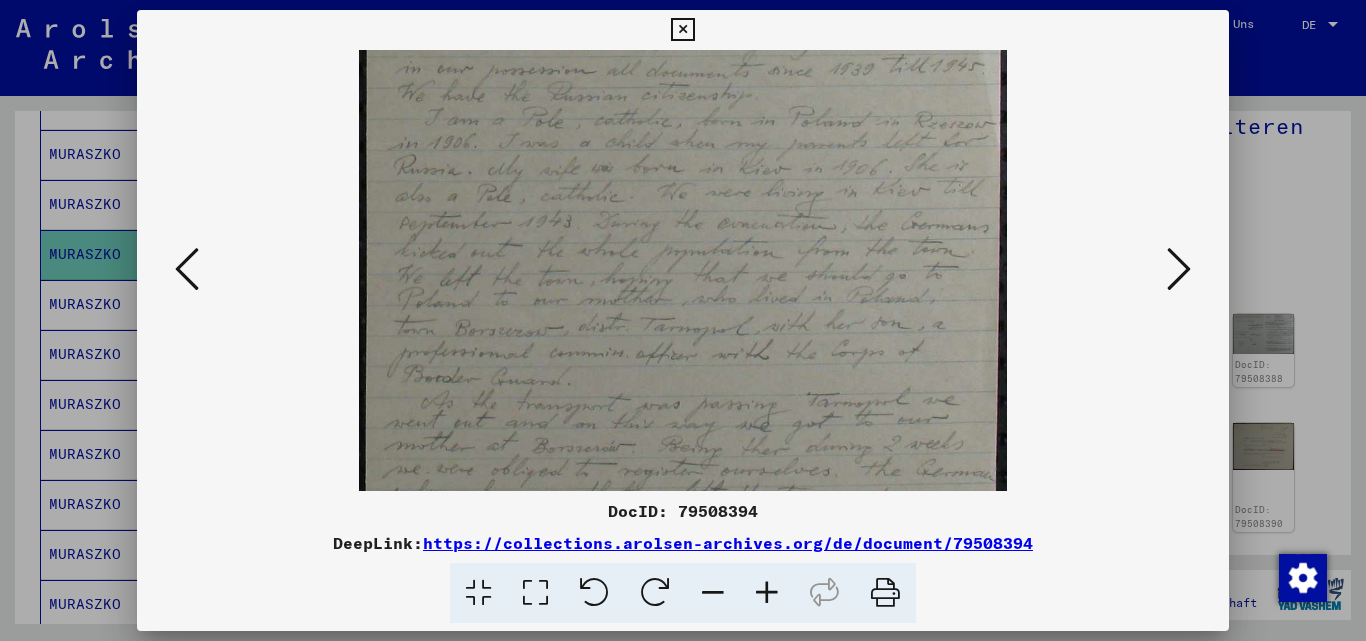 click at bounding box center (767, 593) 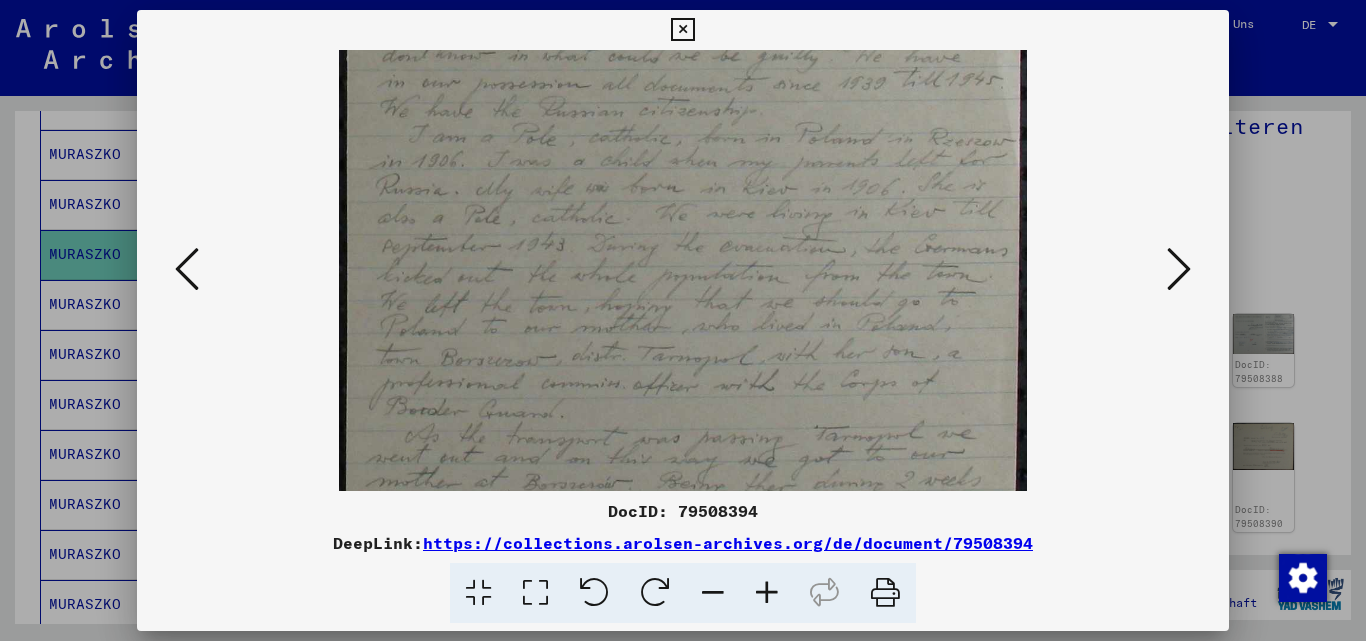 drag, startPoint x: 815, startPoint y: 375, endPoint x: 864, endPoint y: 143, distance: 237.11812 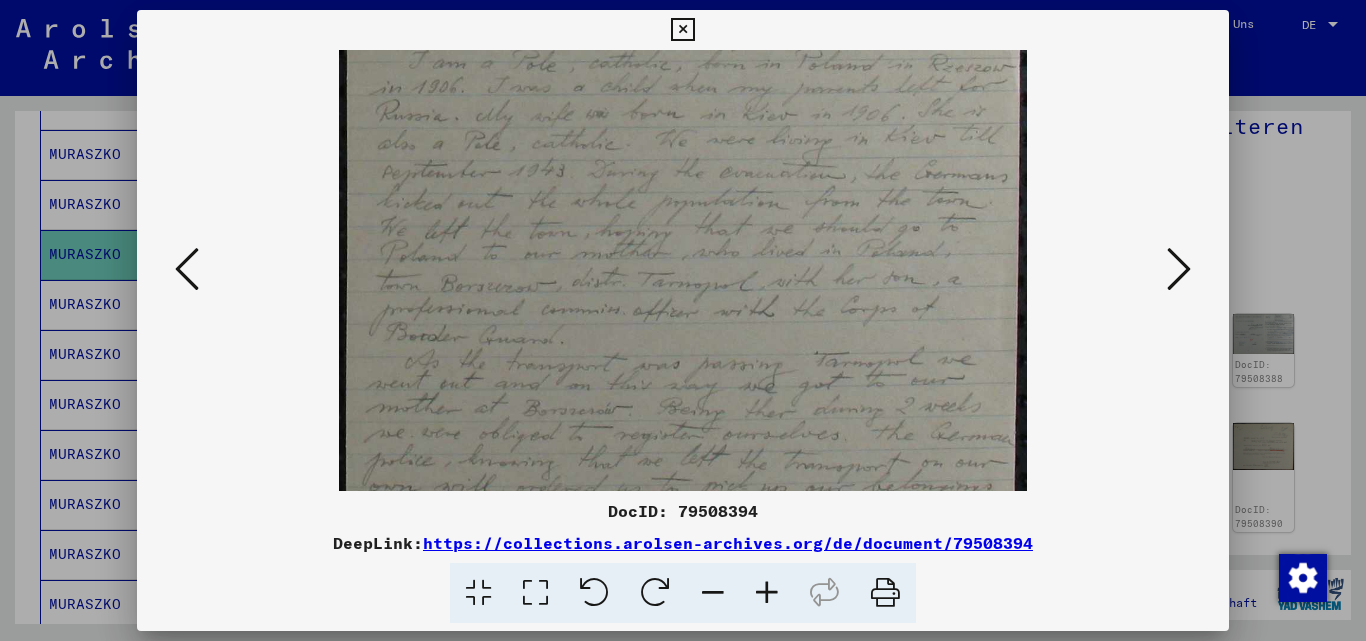 drag, startPoint x: 802, startPoint y: 282, endPoint x: 843, endPoint y: 455, distance: 177.792 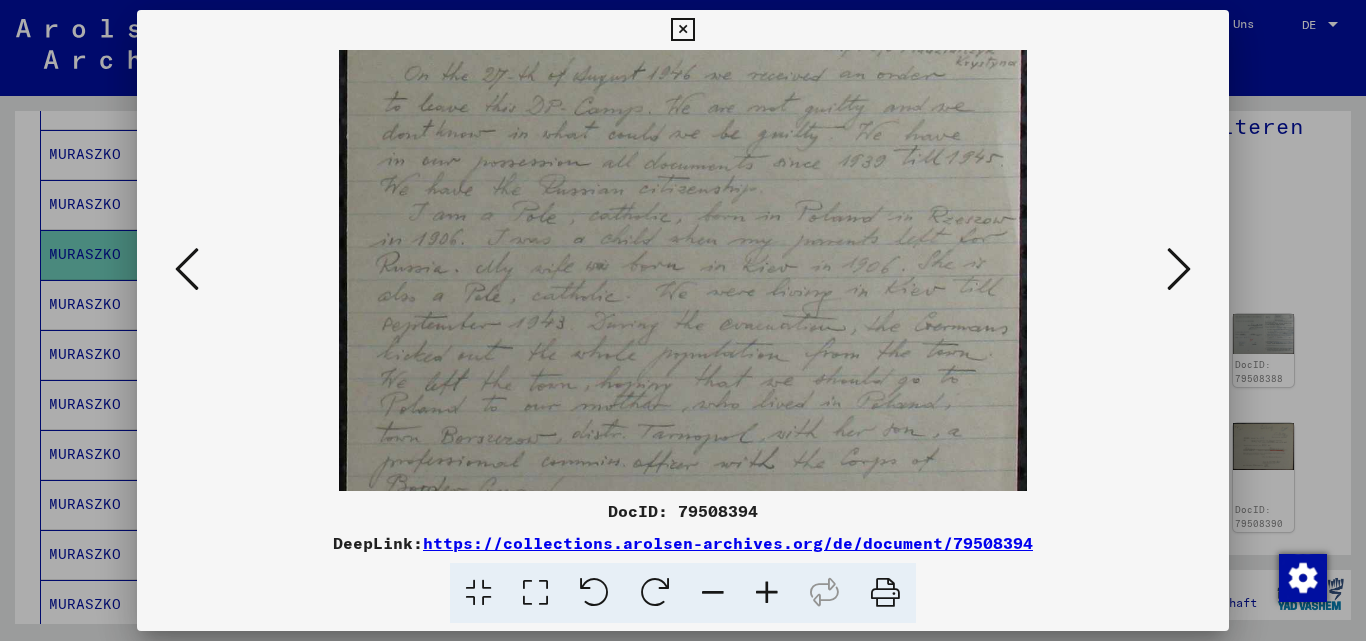 scroll, scrollTop: 87, scrollLeft: 0, axis: vertical 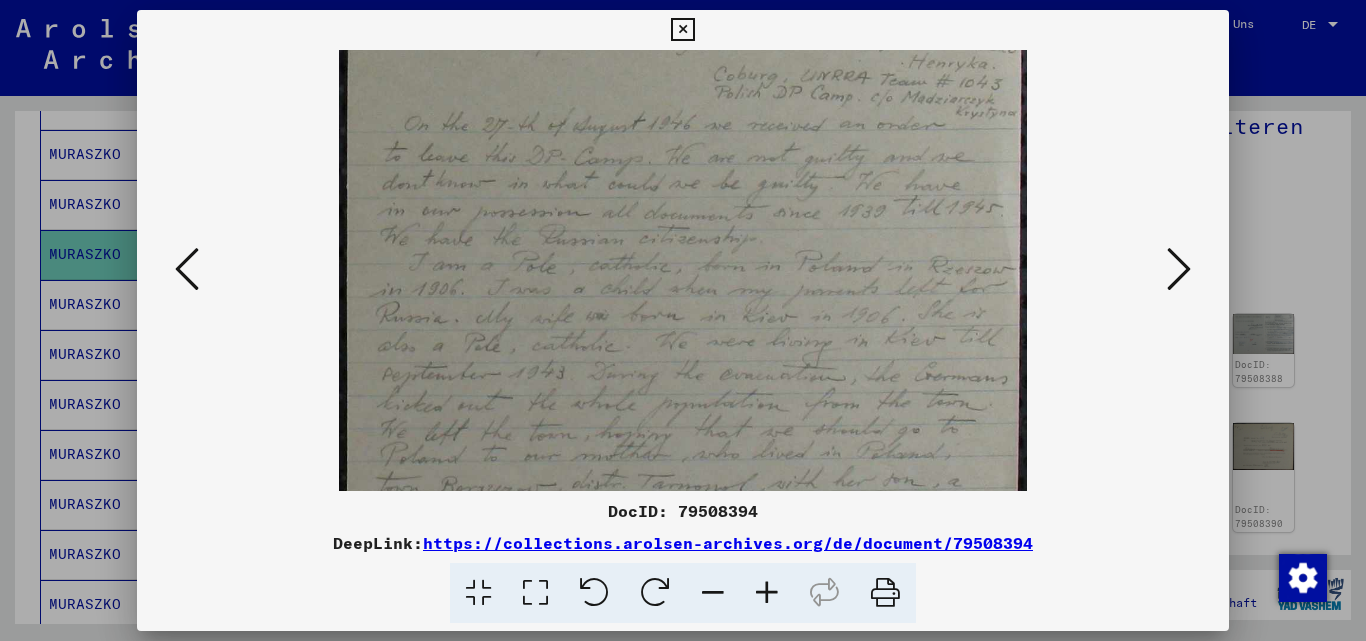 drag, startPoint x: 802, startPoint y: 315, endPoint x: 812, endPoint y: 496, distance: 181.27603 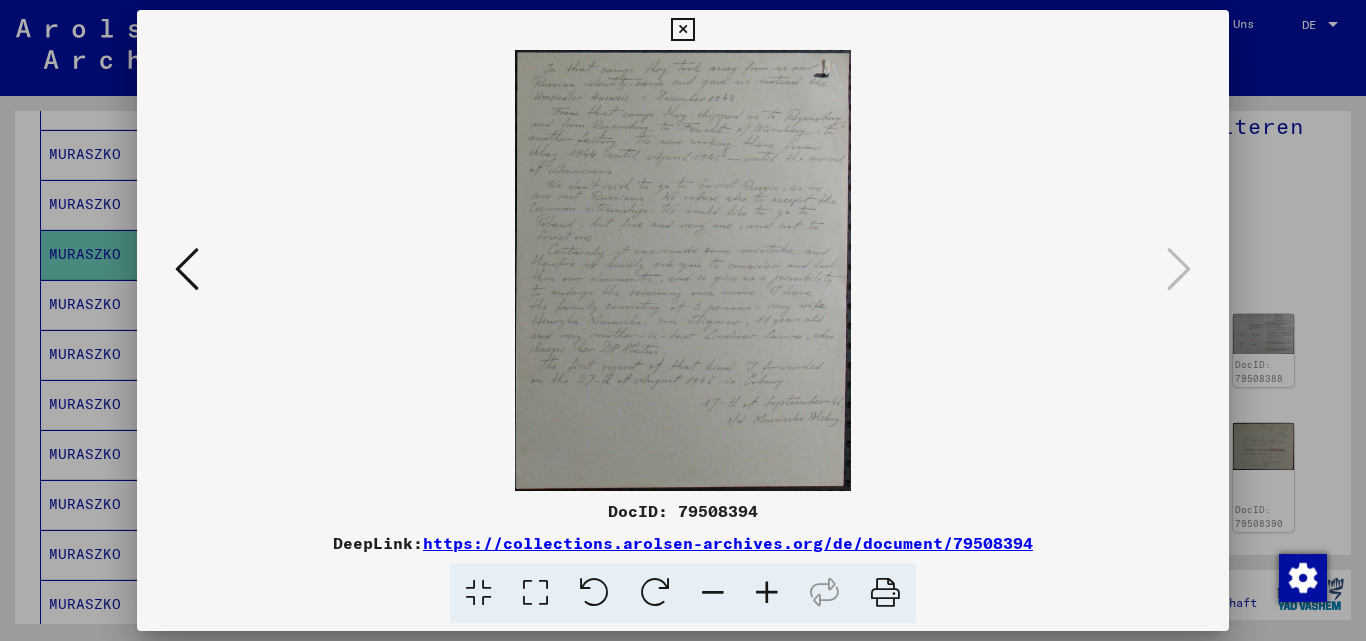 scroll, scrollTop: 0, scrollLeft: 0, axis: both 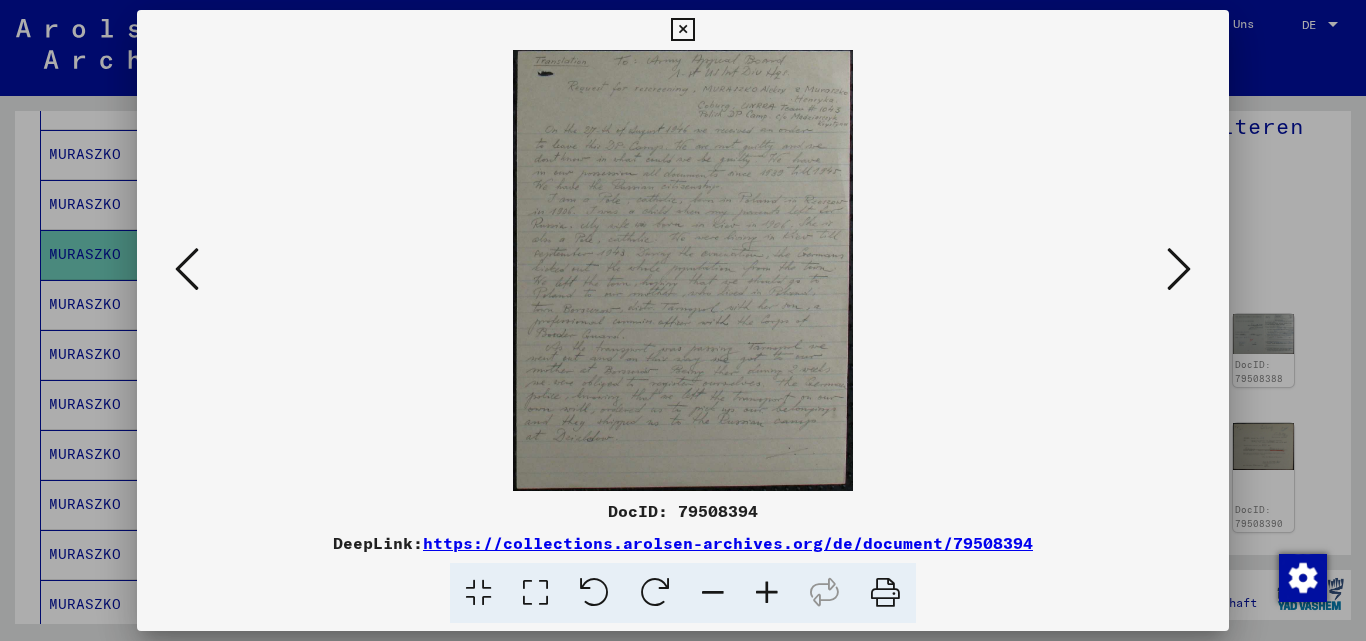 click at bounding box center [1179, 269] 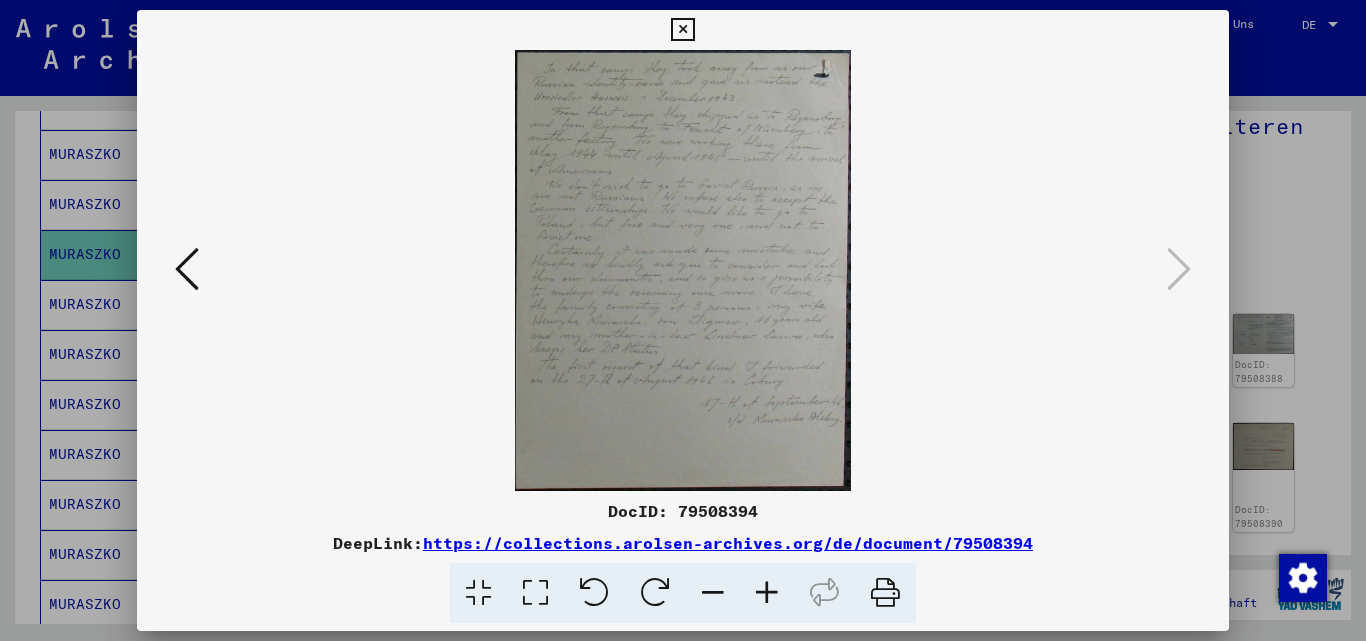 click on "https://collections.arolsen-archives.org/de/document/79508394" at bounding box center (728, 543) 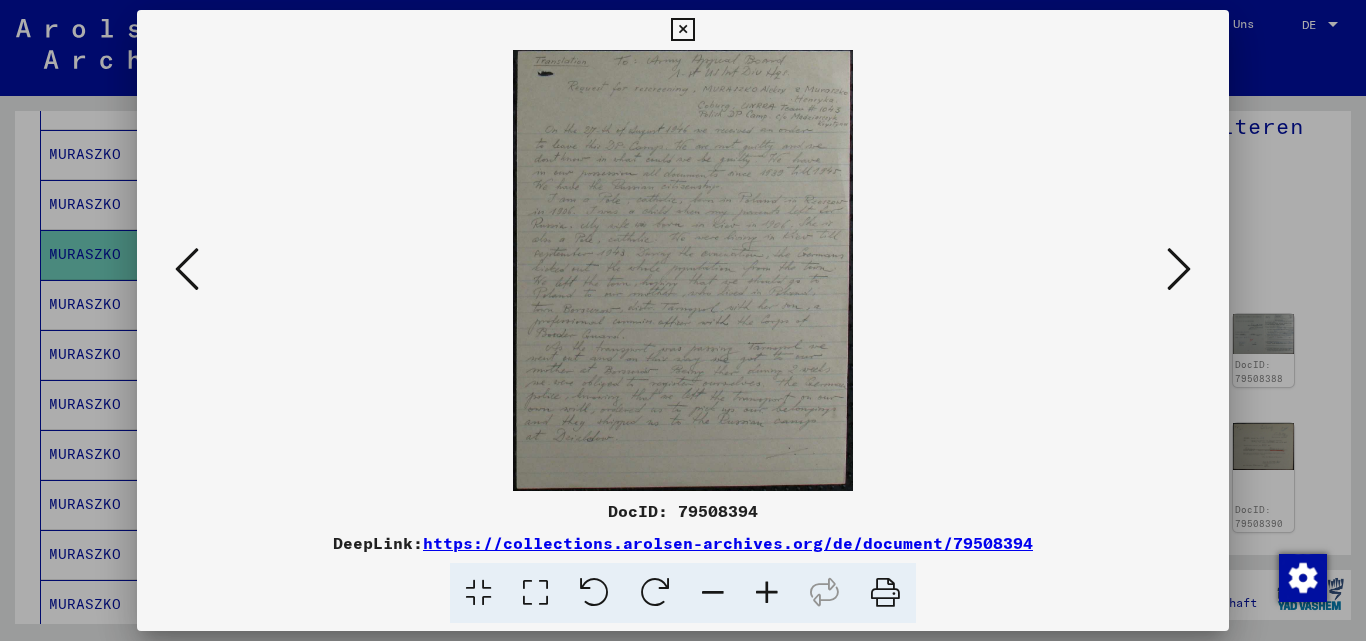 click at bounding box center [187, 269] 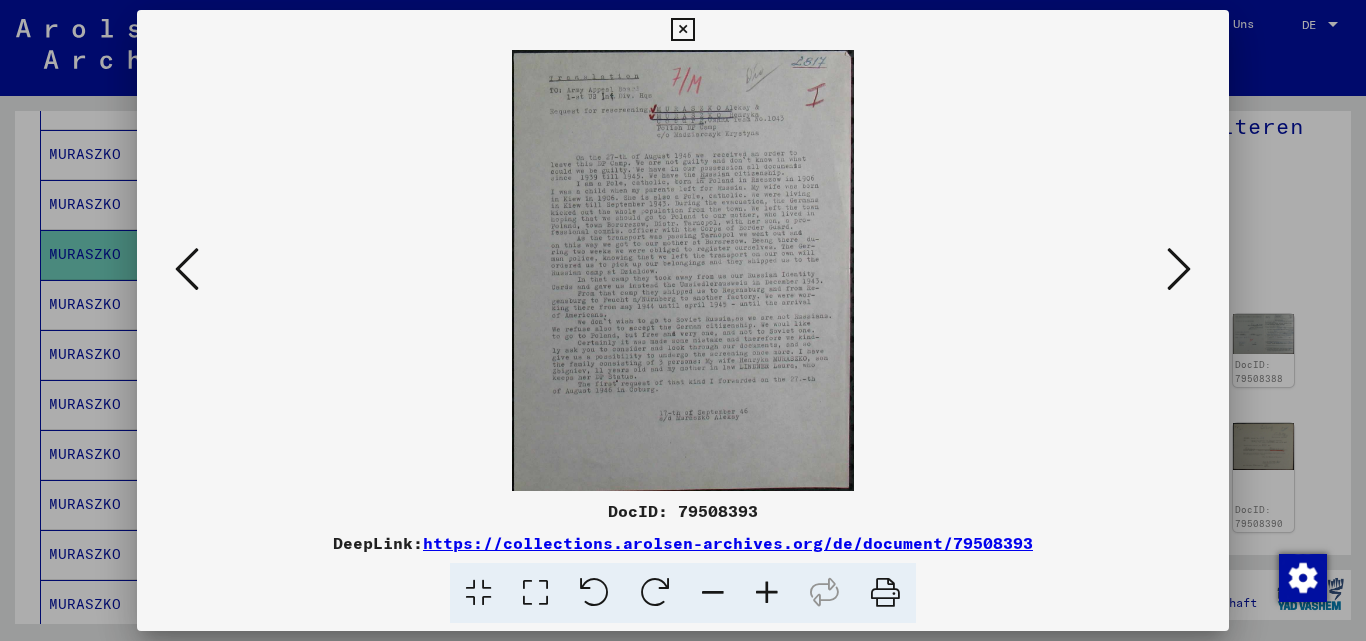 click at bounding box center (187, 269) 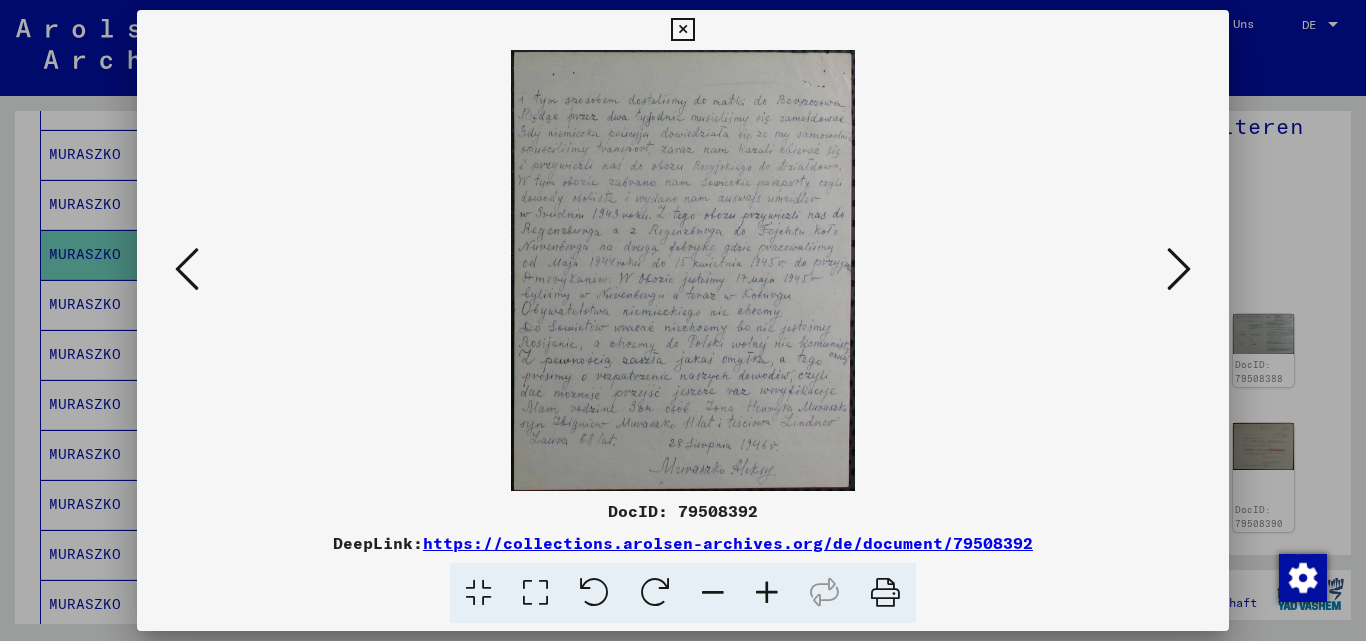 click at bounding box center (187, 269) 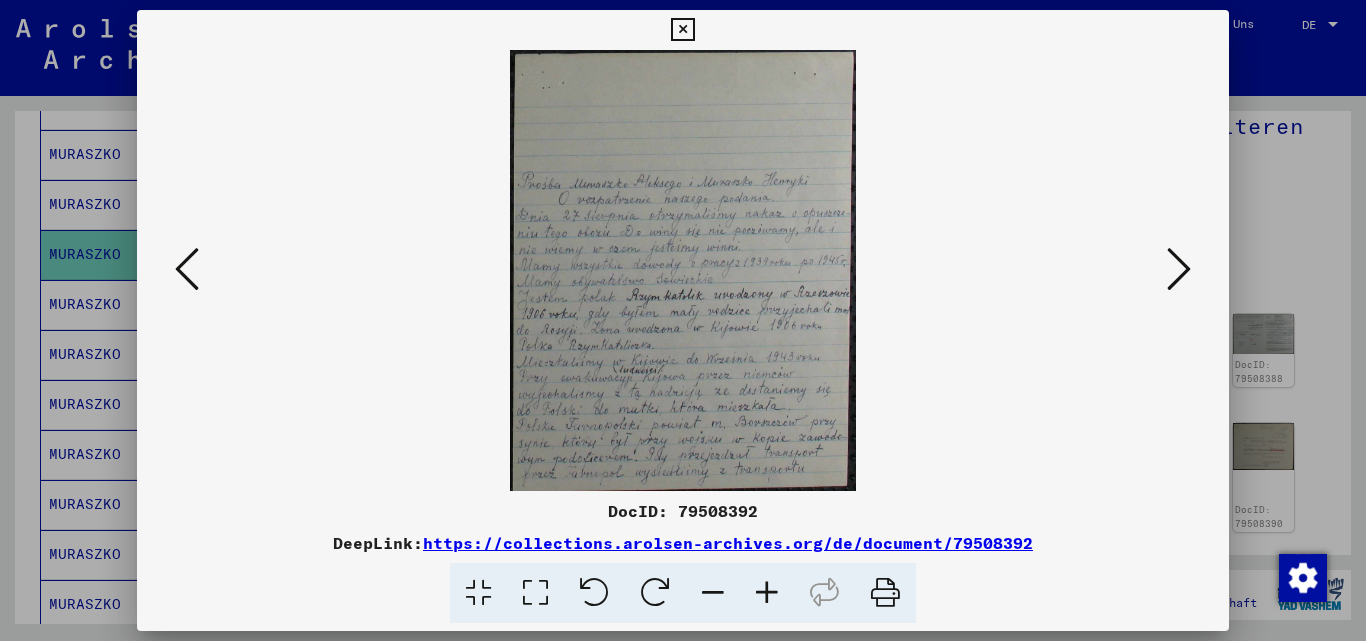 click at bounding box center [767, 593] 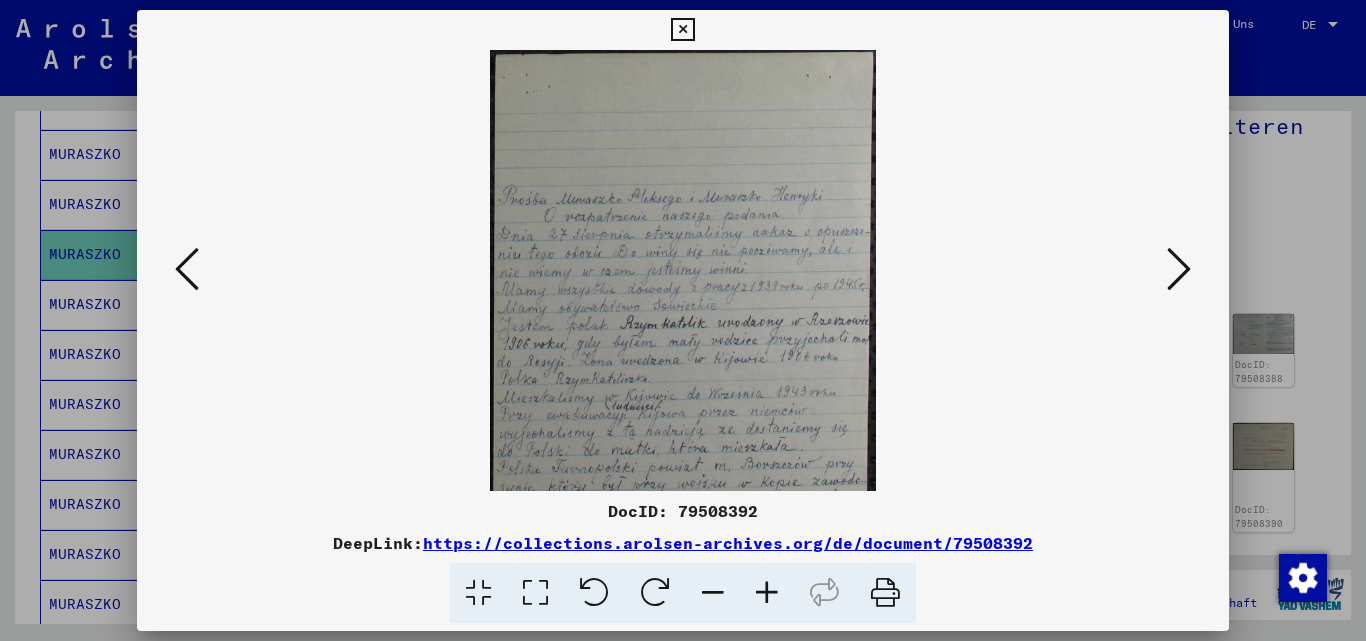 click at bounding box center (767, 593) 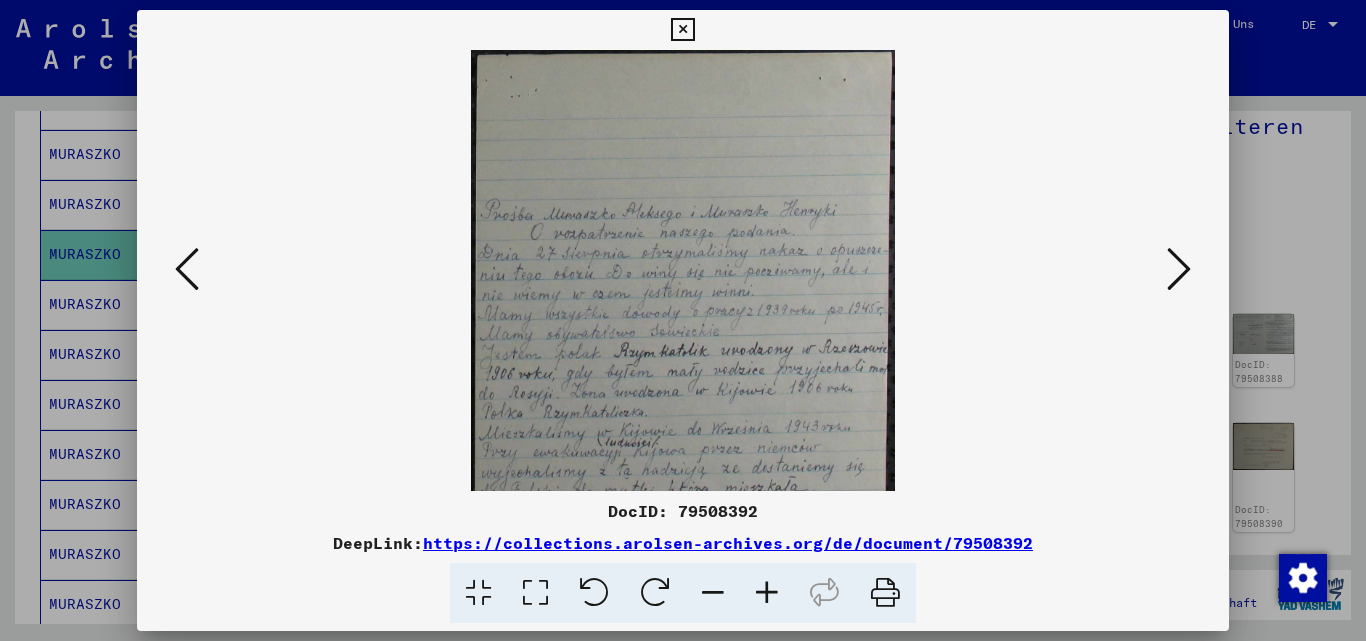 click at bounding box center (767, 593) 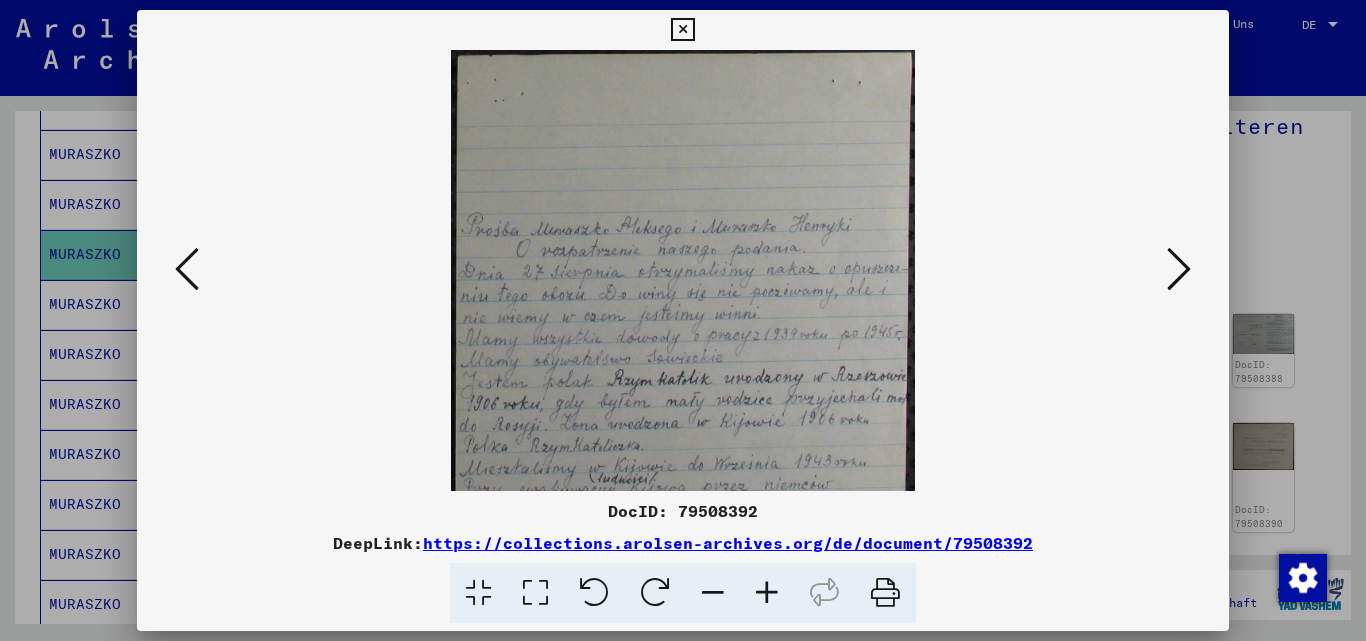 click at bounding box center [767, 593] 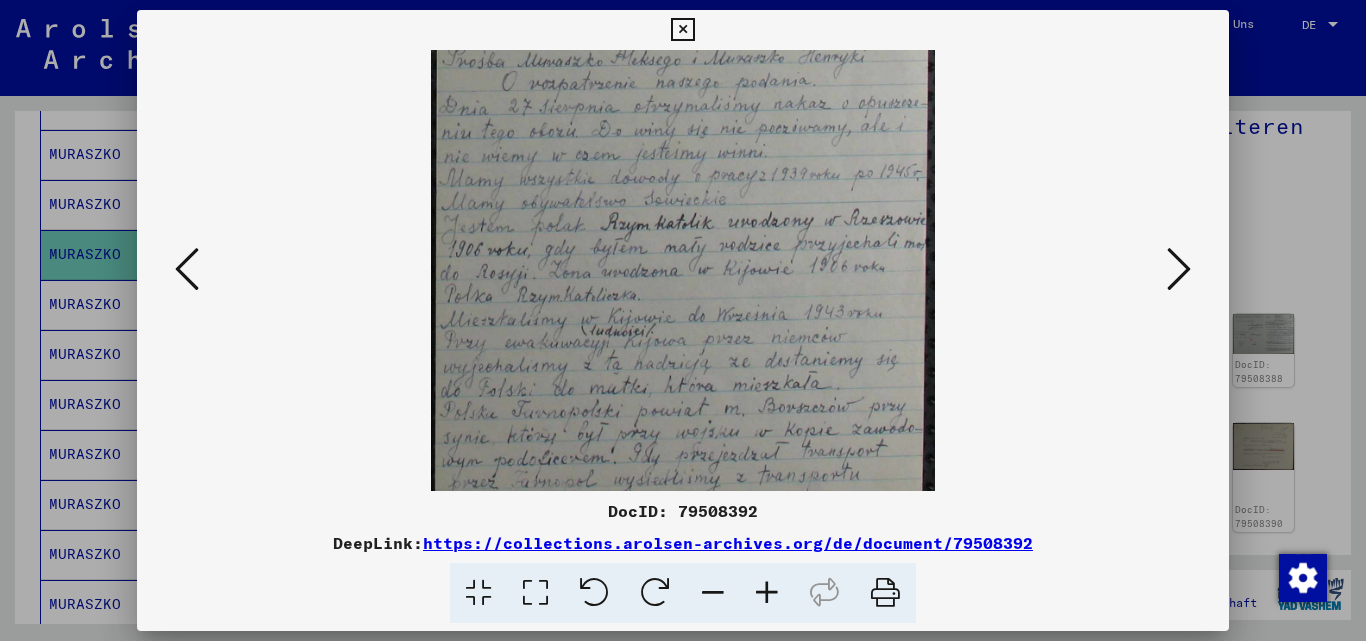 drag, startPoint x: 788, startPoint y: 354, endPoint x: 803, endPoint y: 139, distance: 215.52261 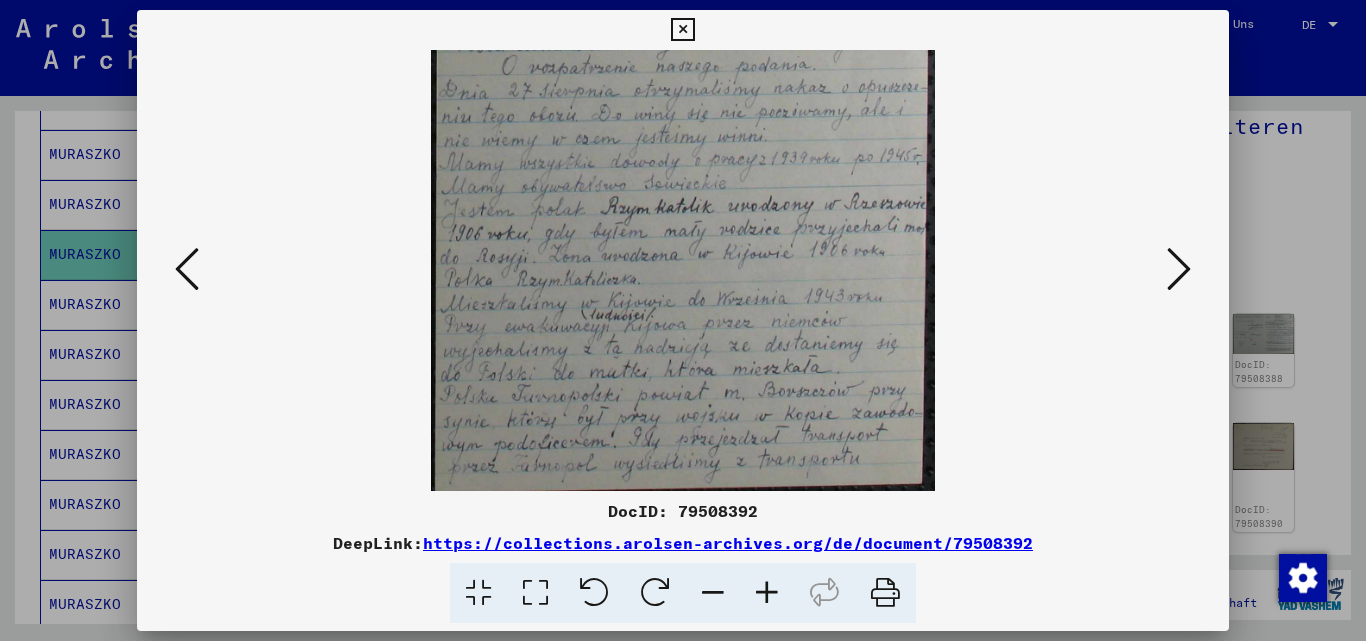 drag, startPoint x: 796, startPoint y: 328, endPoint x: 785, endPoint y: 265, distance: 63.953106 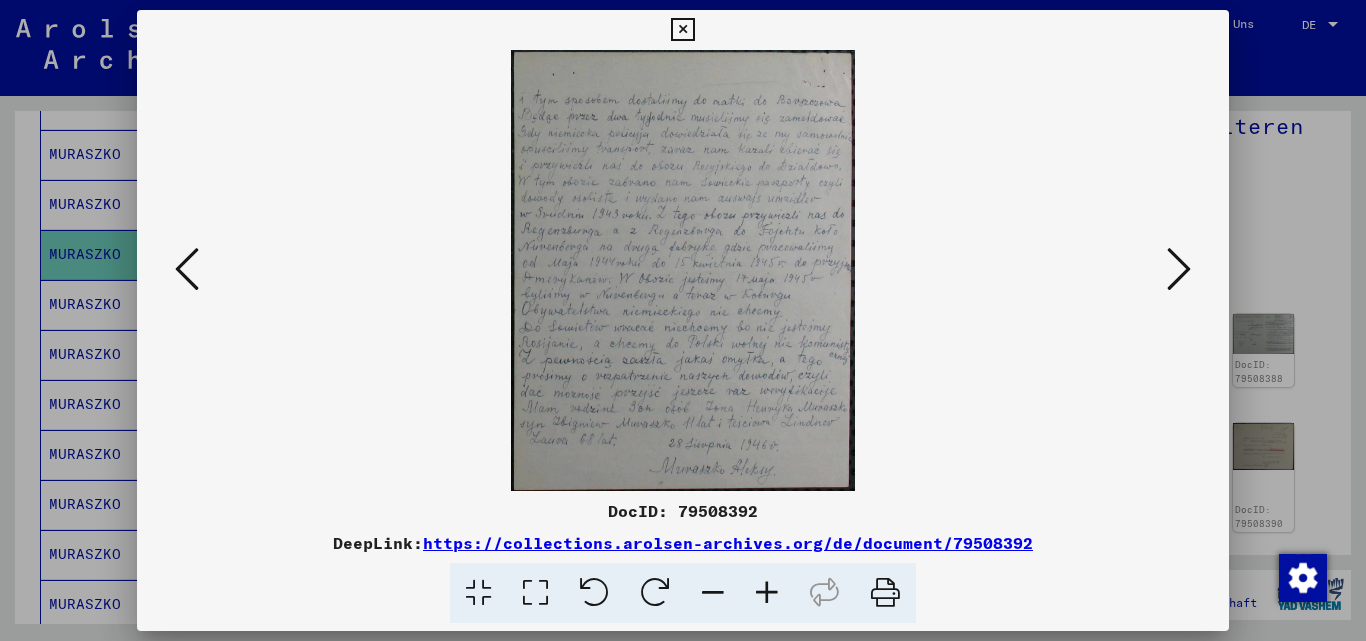 click at bounding box center (767, 593) 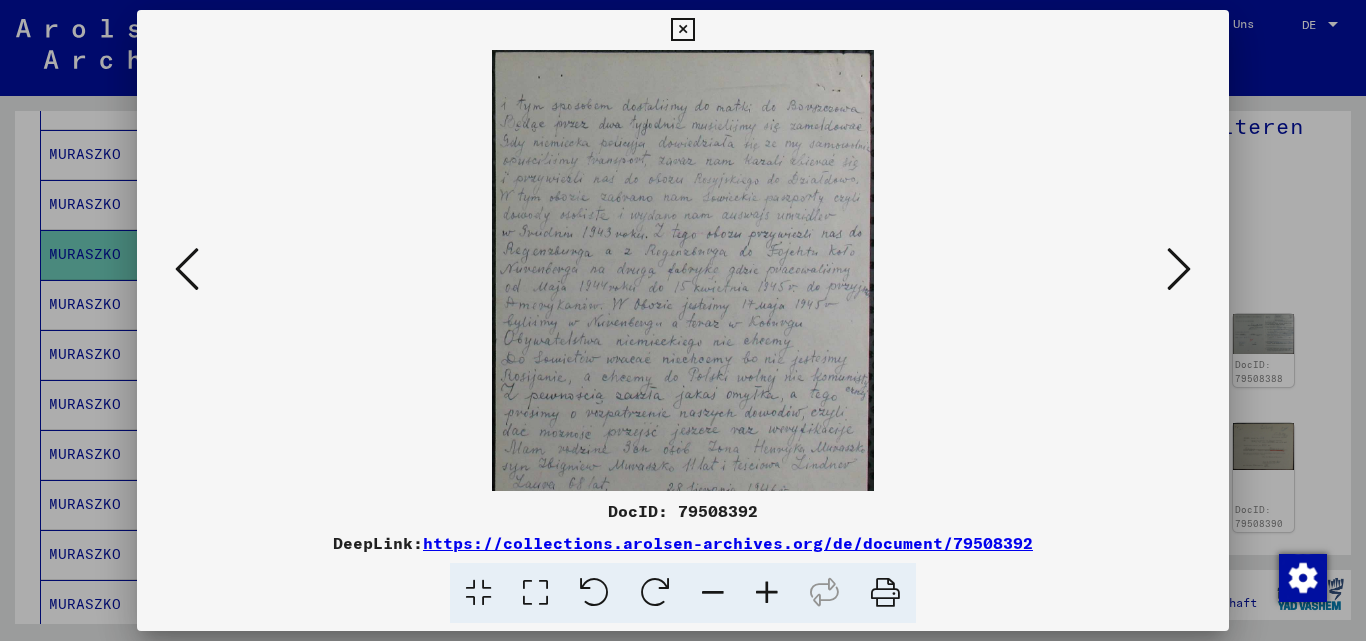 click at bounding box center (767, 593) 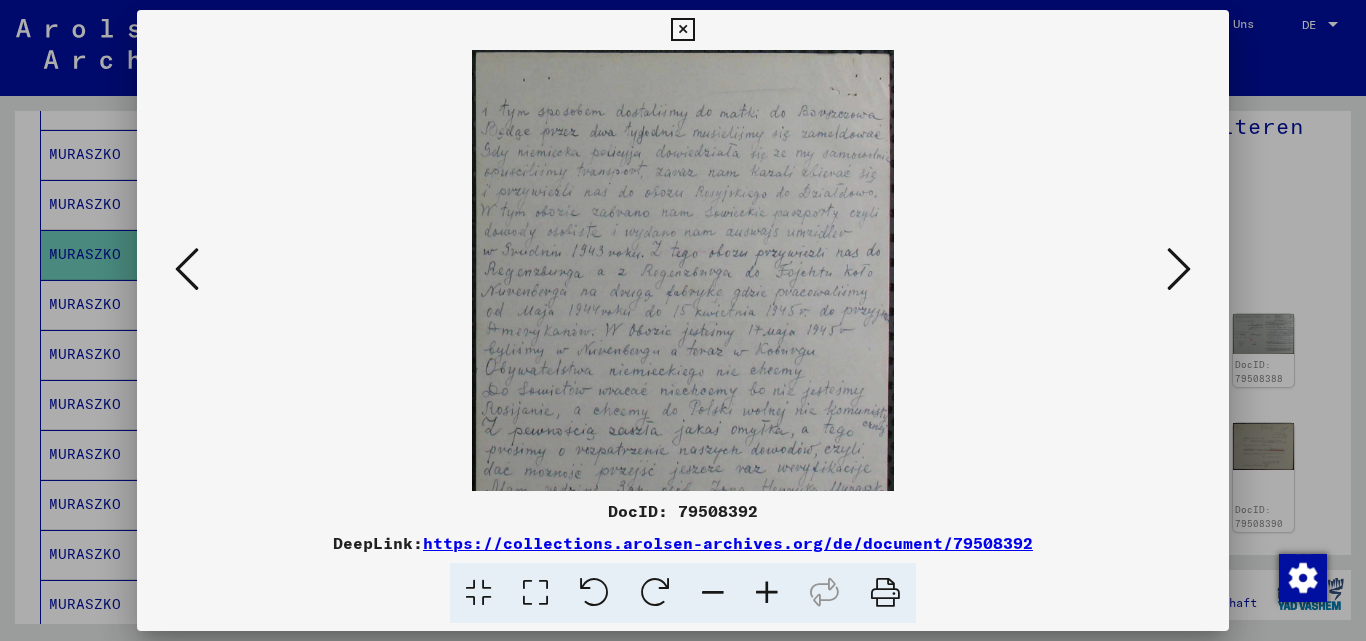 click at bounding box center (767, 593) 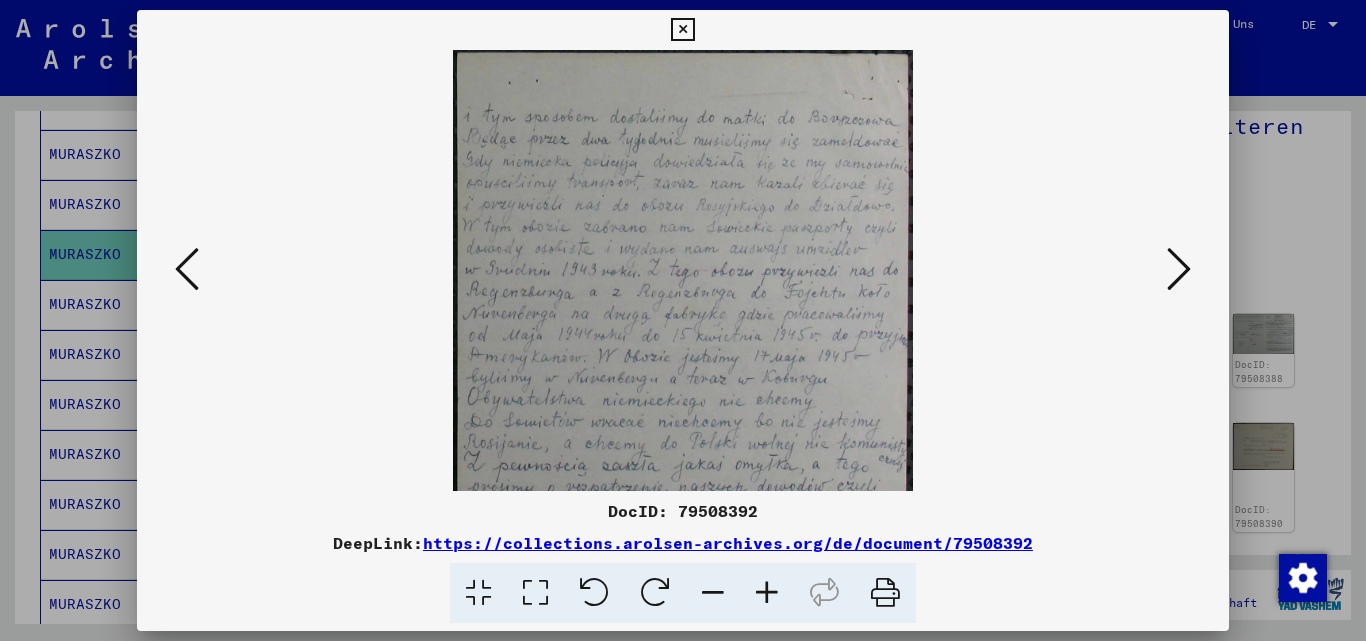 click at bounding box center [767, 593] 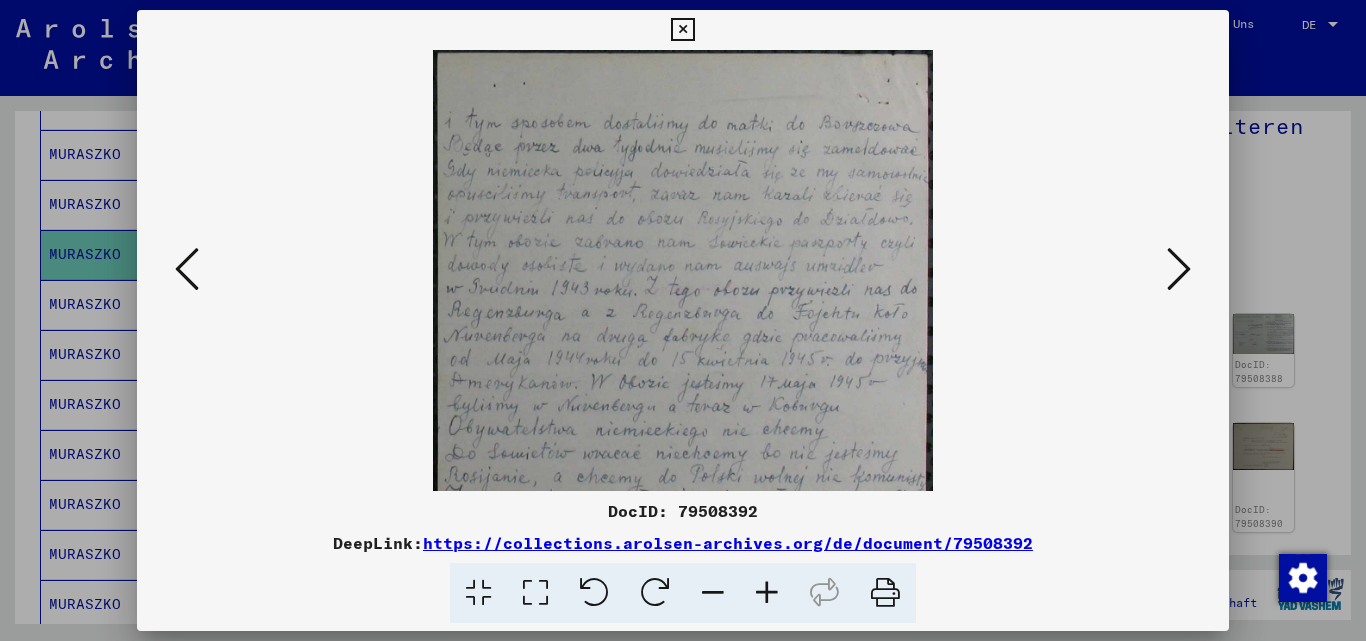 click at bounding box center (767, 593) 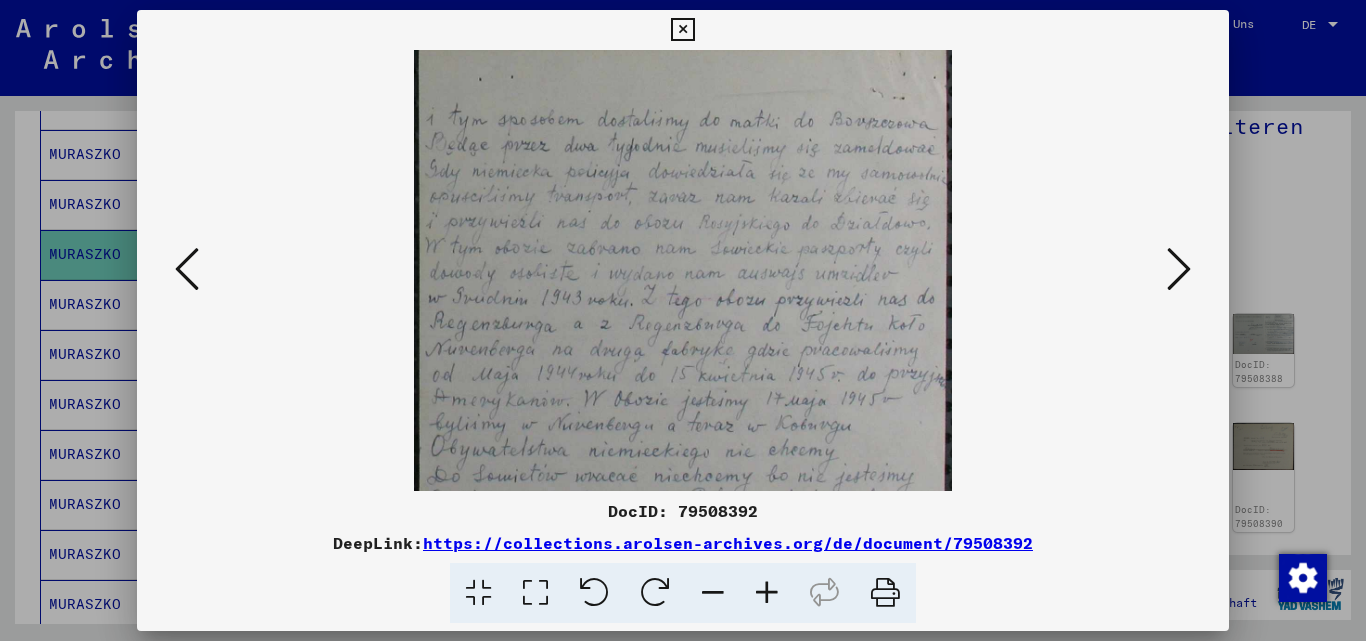 scroll, scrollTop: 32, scrollLeft: 0, axis: vertical 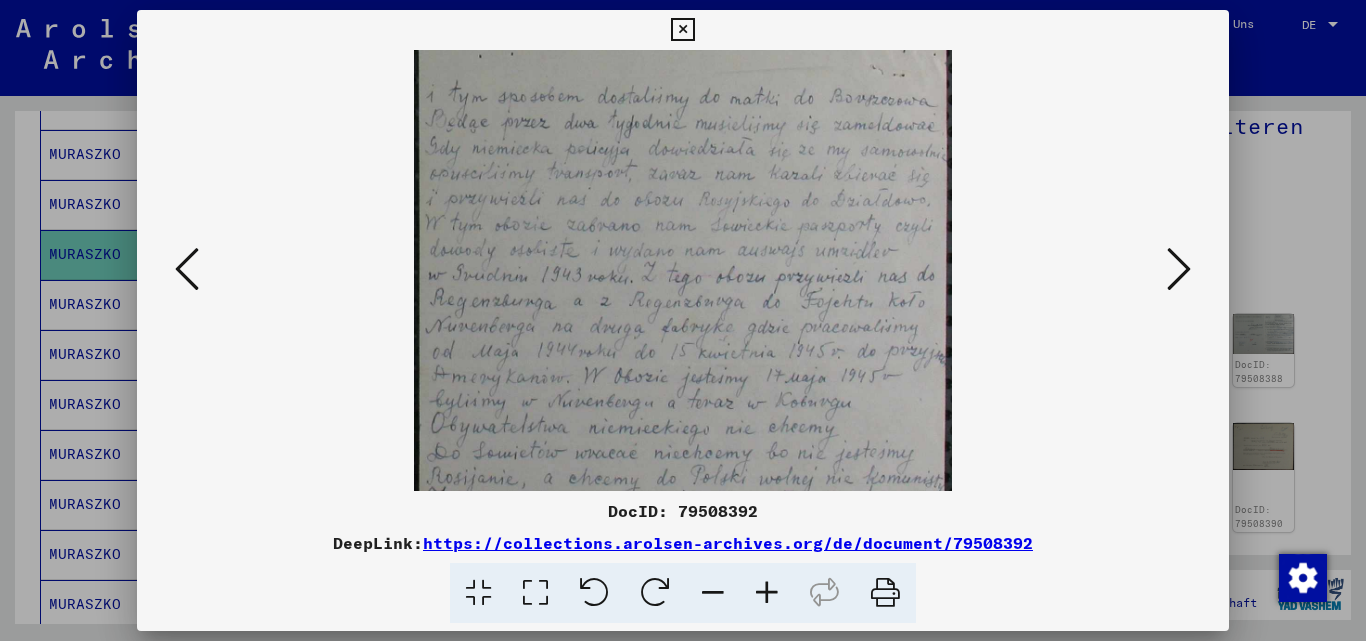 drag, startPoint x: 745, startPoint y: 379, endPoint x: 670, endPoint y: 347, distance: 81.5414 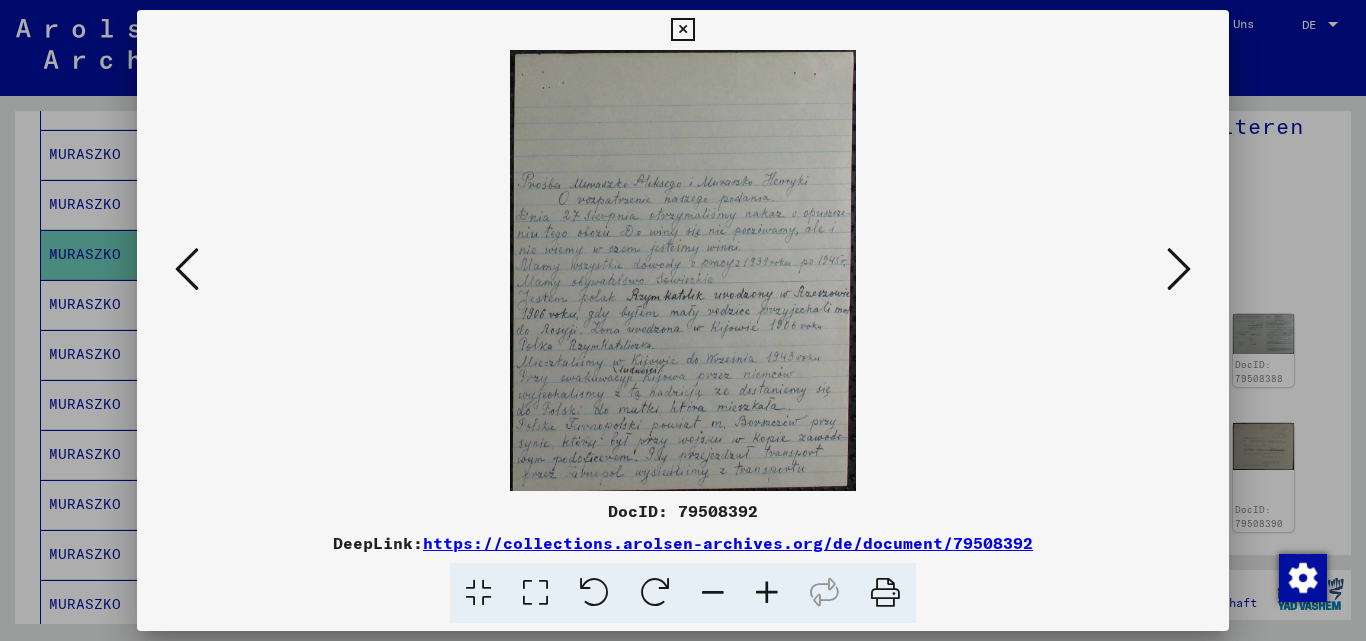click at bounding box center [767, 593] 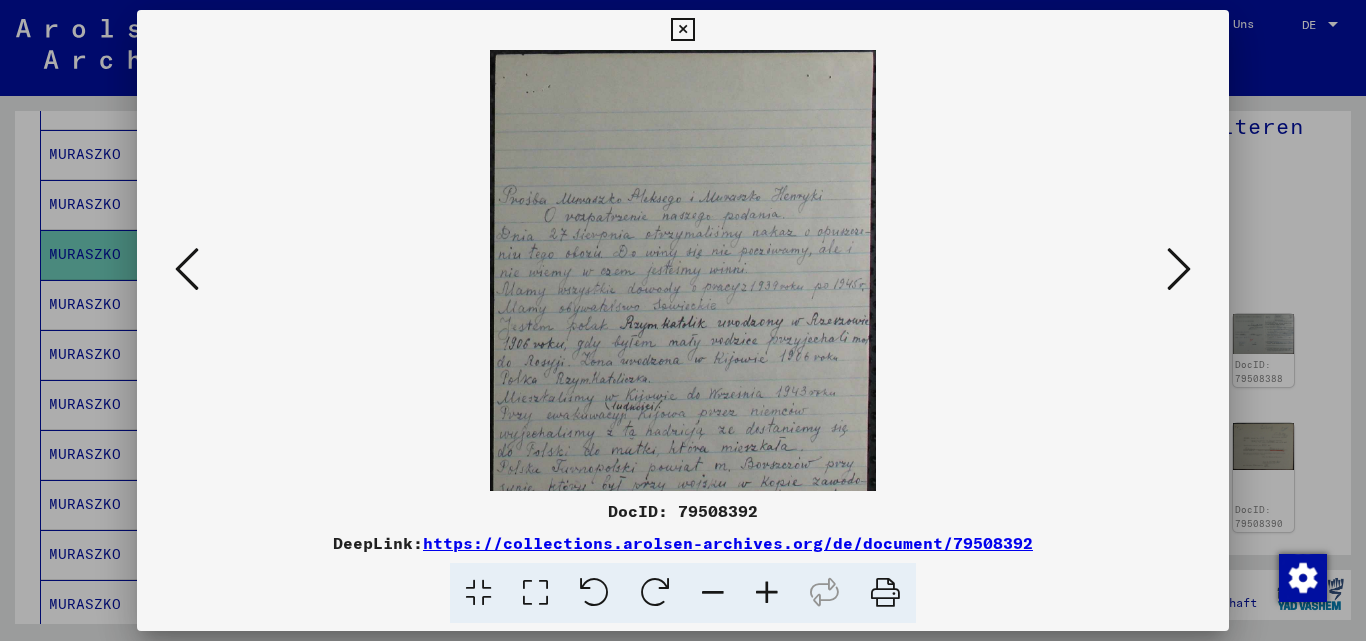 click at bounding box center [767, 593] 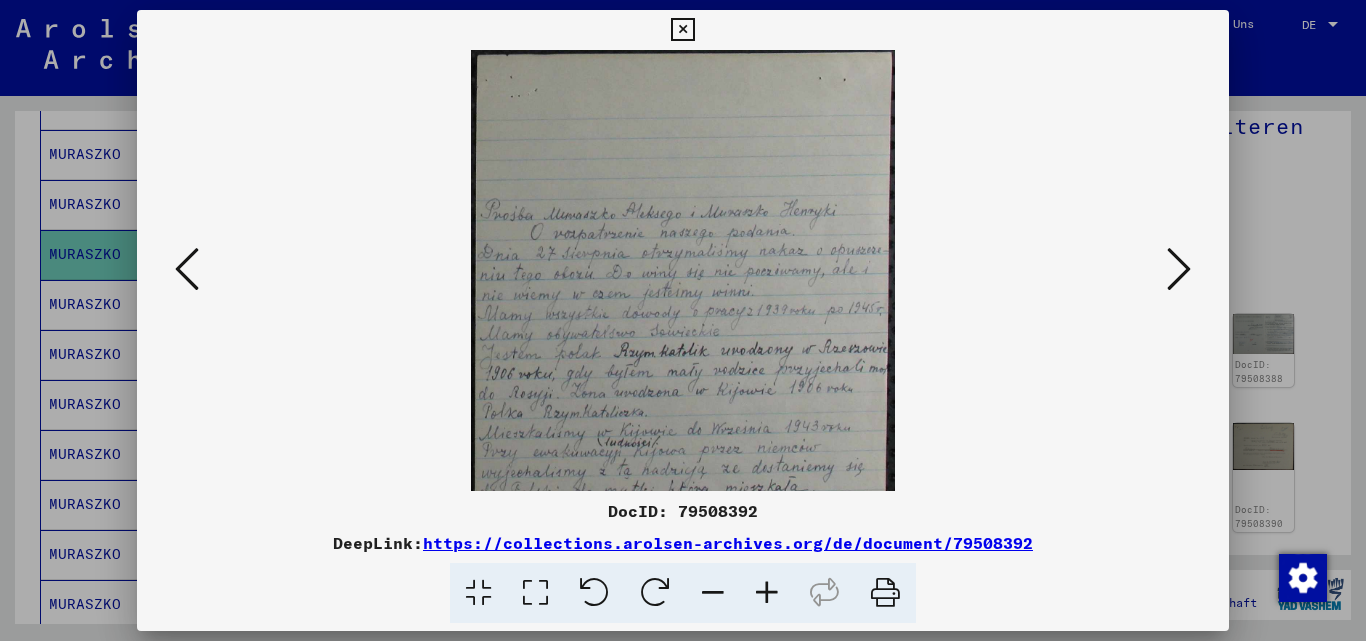 click at bounding box center [767, 593] 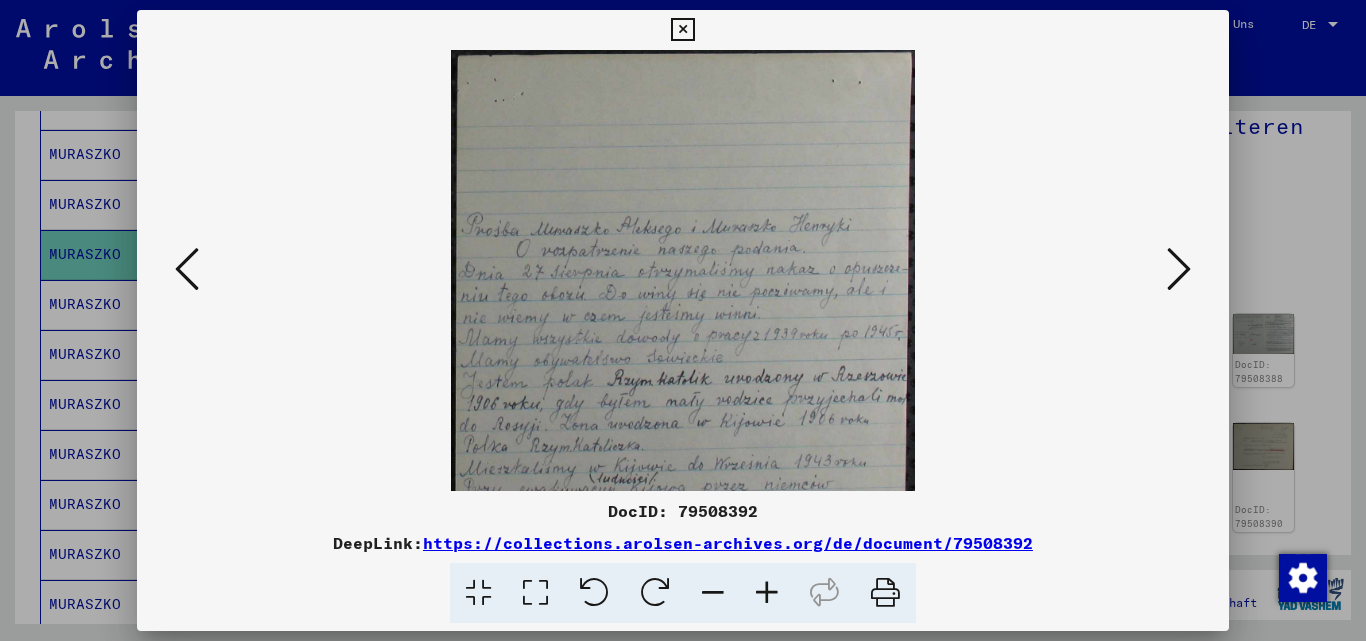 click at bounding box center (767, 593) 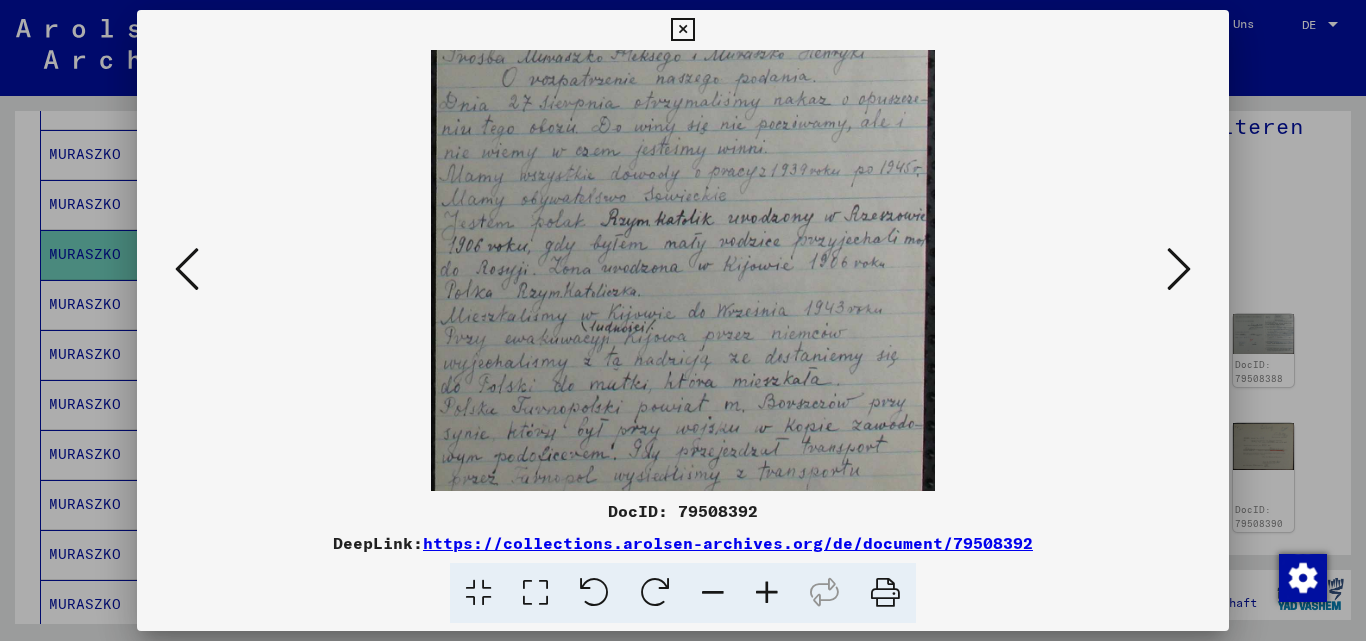 drag, startPoint x: 738, startPoint y: 378, endPoint x: 703, endPoint y: 148, distance: 232.6478 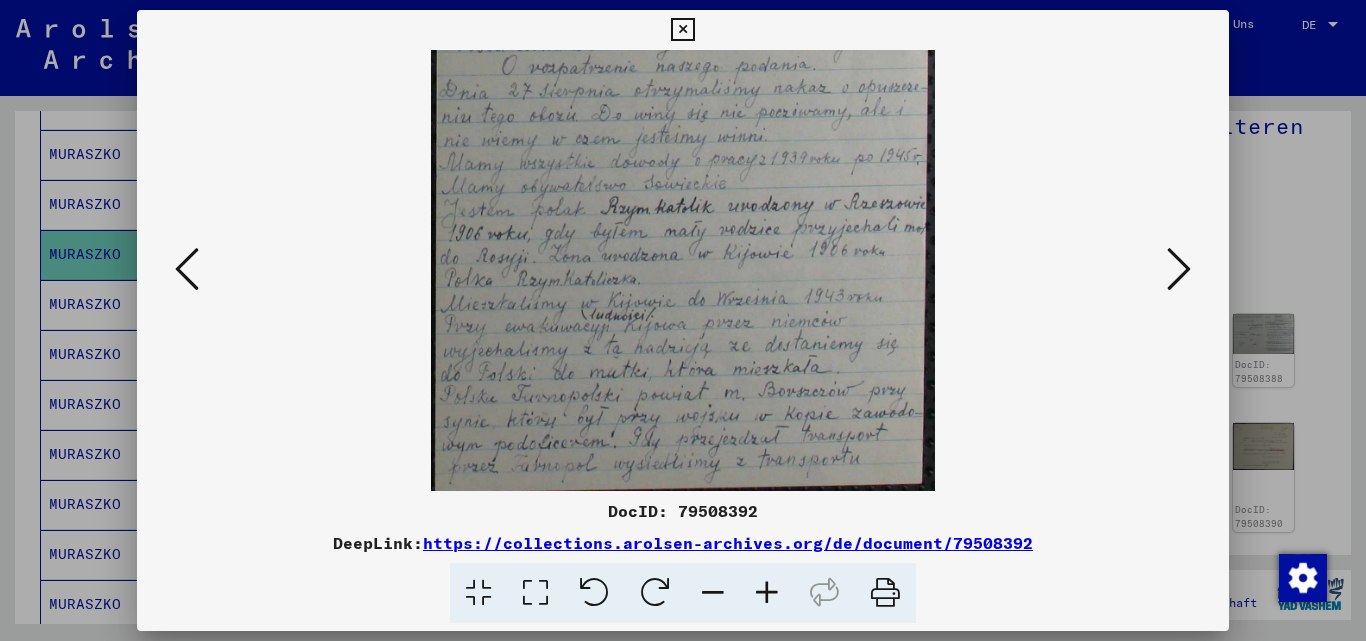 drag, startPoint x: 679, startPoint y: 228, endPoint x: 662, endPoint y: 200, distance: 32.75668 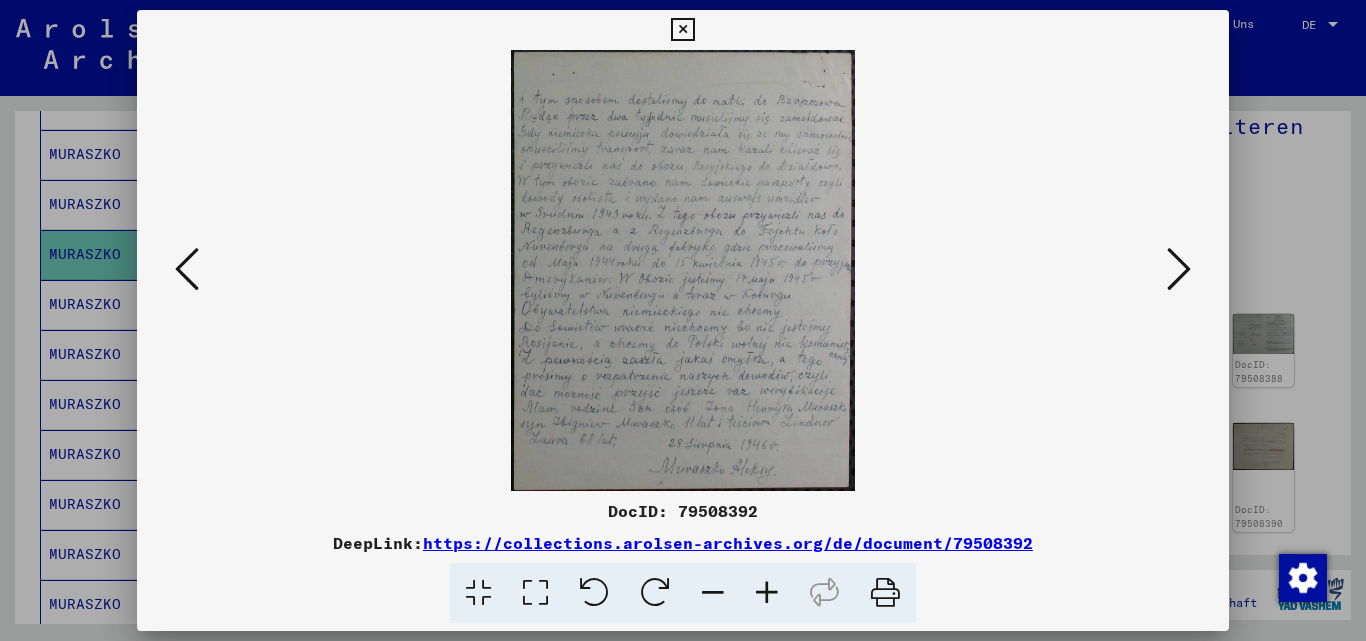 click at bounding box center (767, 593) 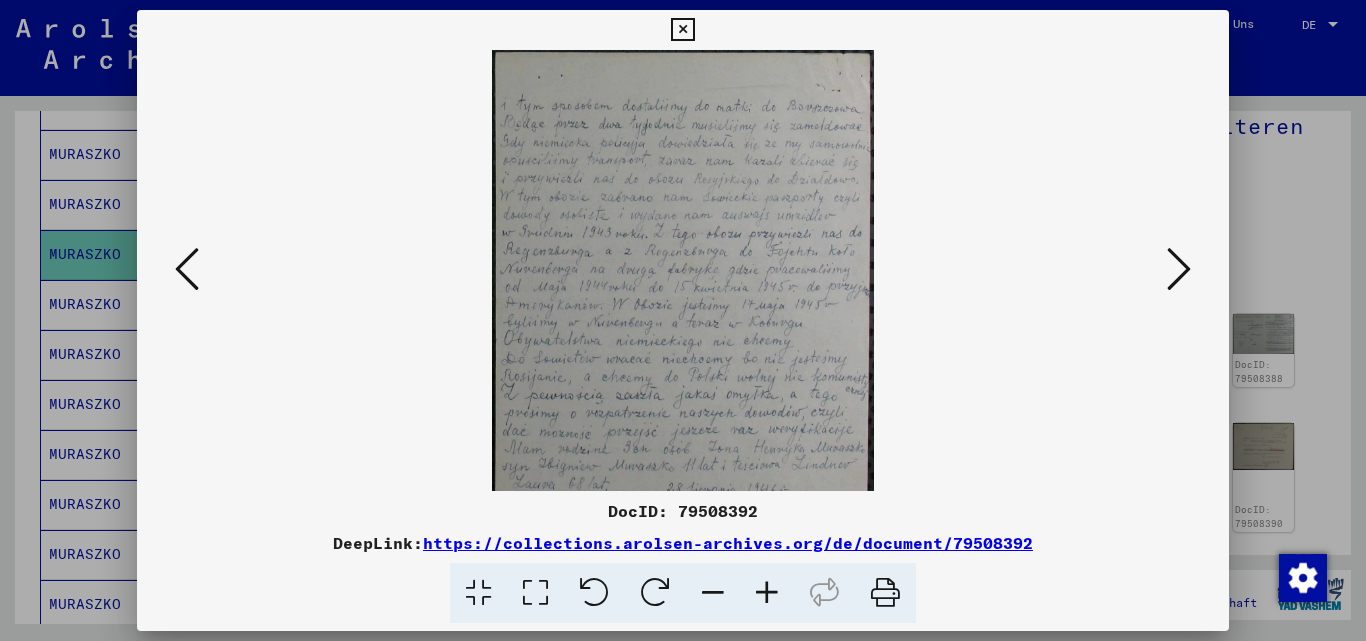 click at bounding box center [767, 593] 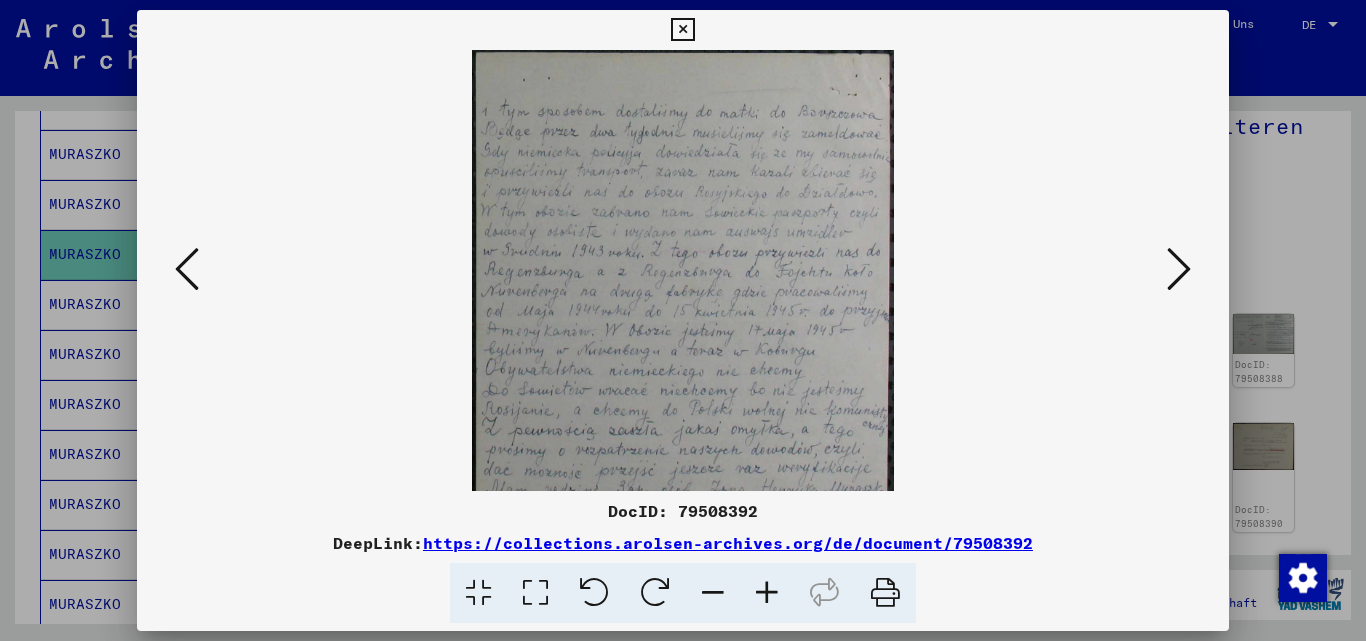 click at bounding box center (767, 593) 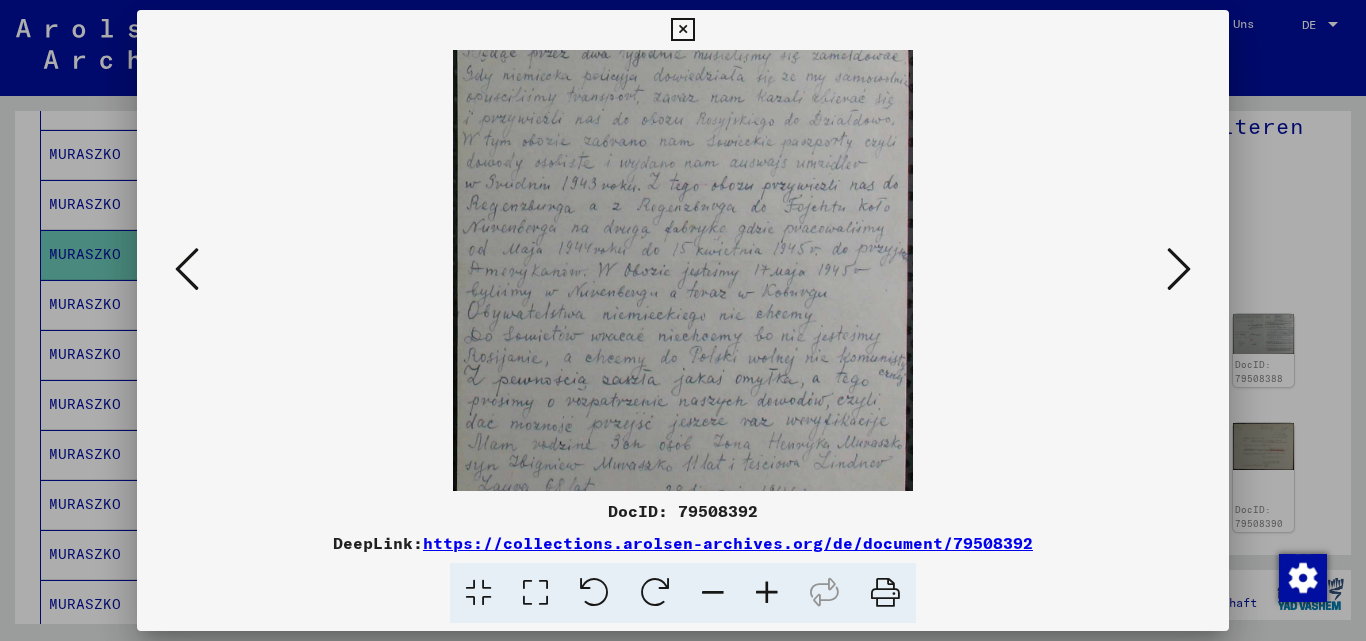 drag, startPoint x: 698, startPoint y: 345, endPoint x: 679, endPoint y: 227, distance: 119.519875 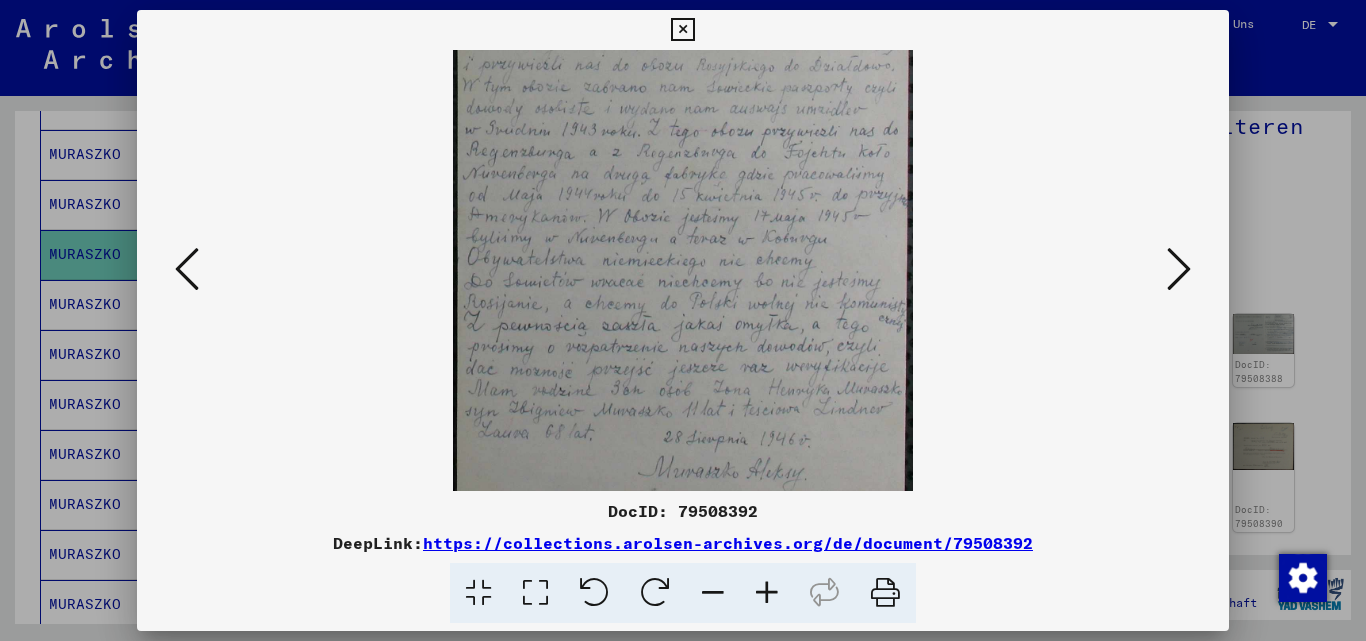 click at bounding box center [767, 593] 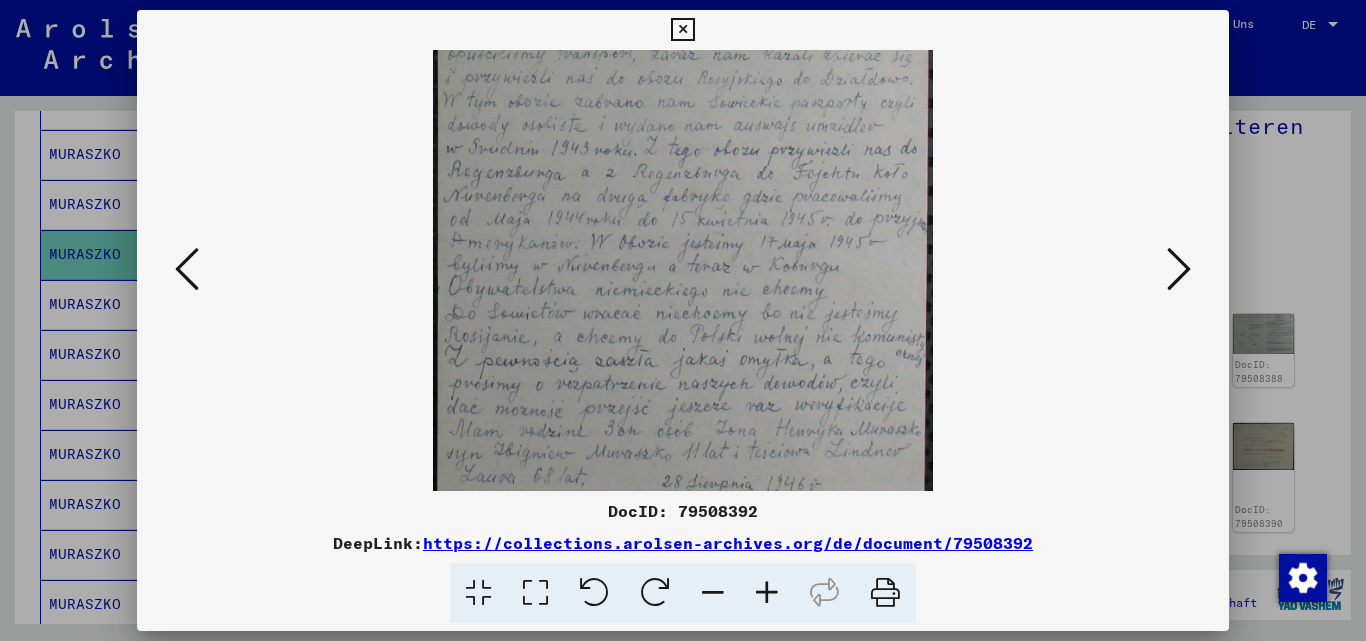 drag, startPoint x: 718, startPoint y: 397, endPoint x: 704, endPoint y: 304, distance: 94.04786 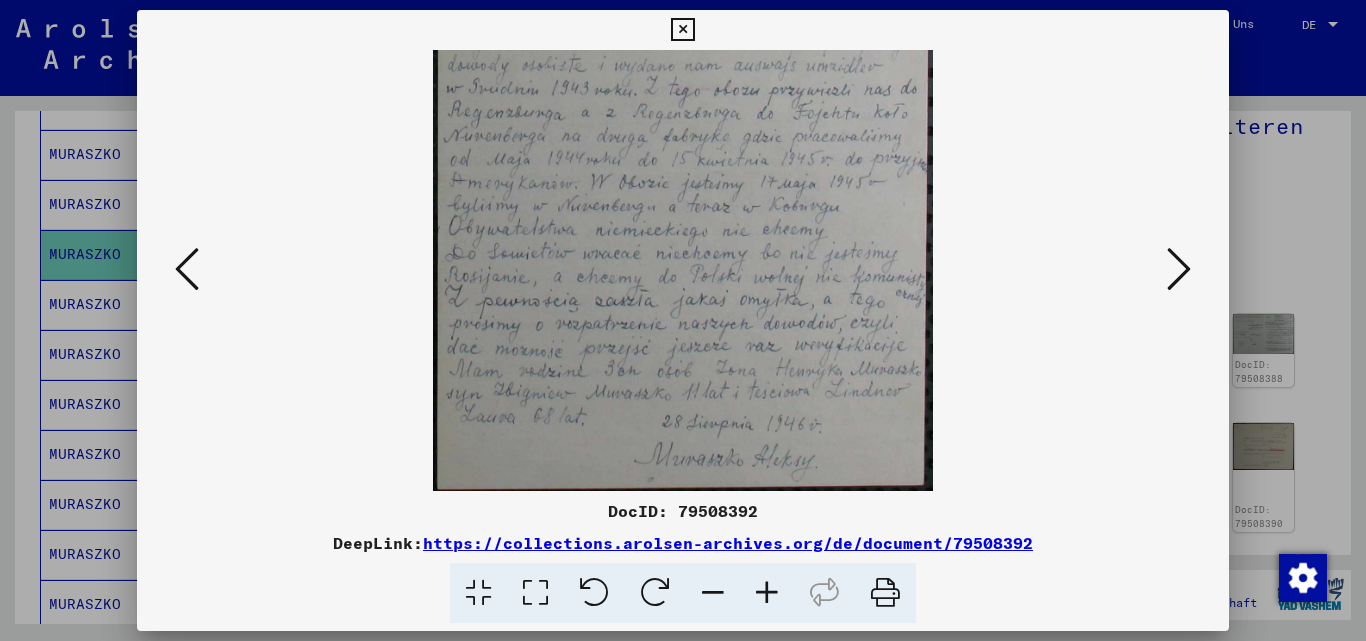 click at bounding box center [187, 269] 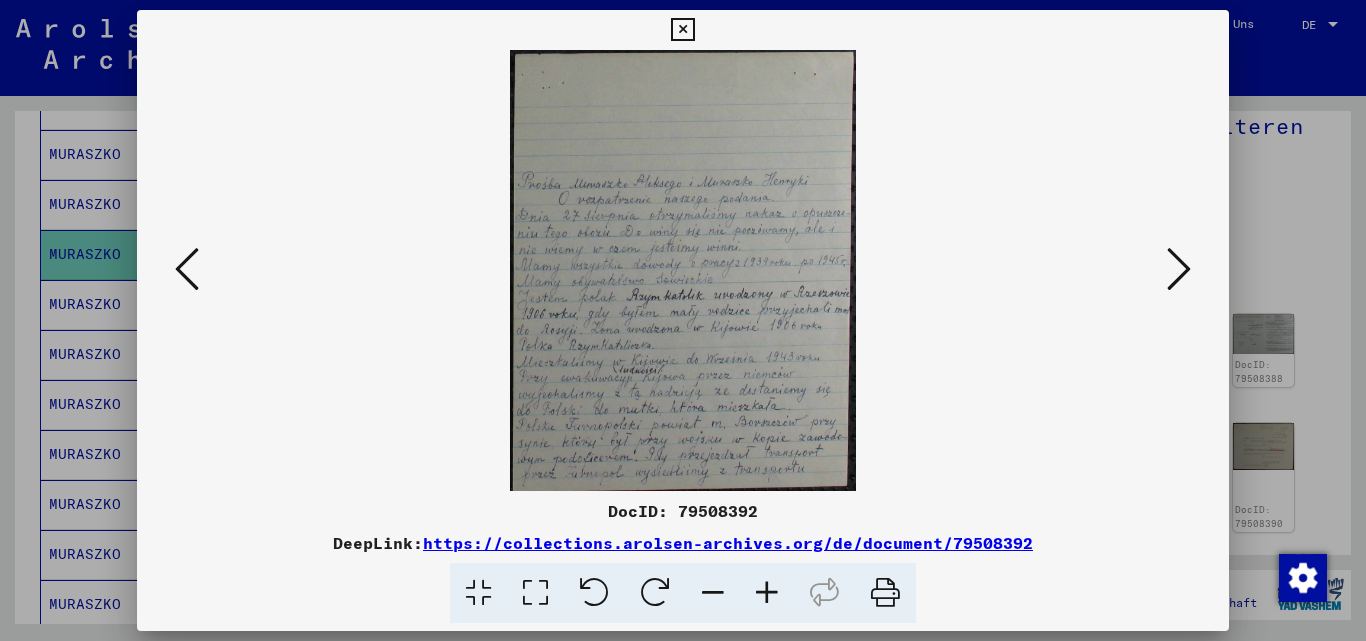 click at bounding box center (767, 593) 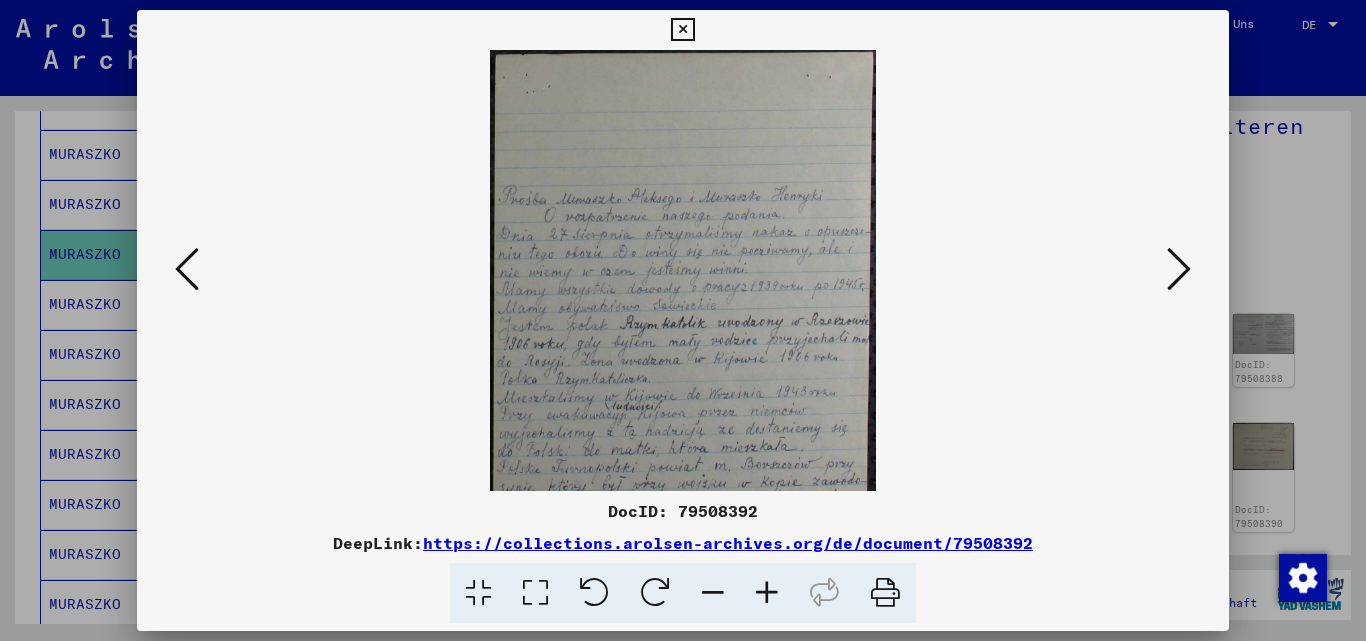click at bounding box center (767, 593) 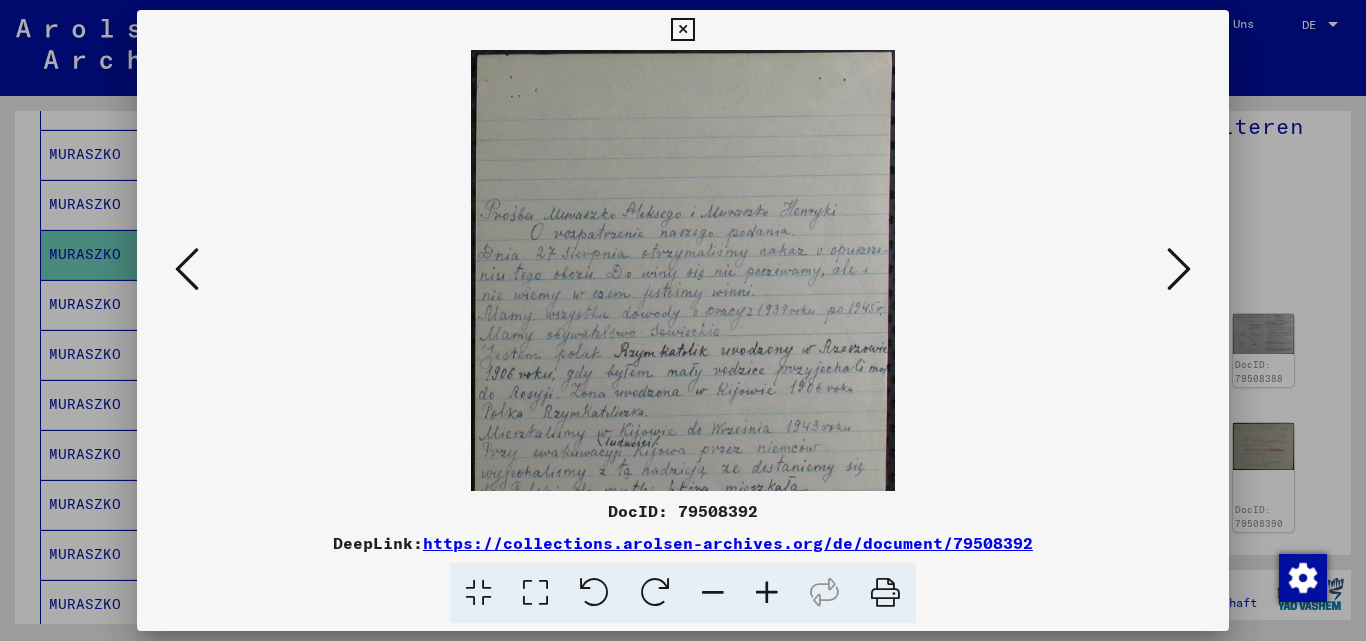 click at bounding box center [767, 593] 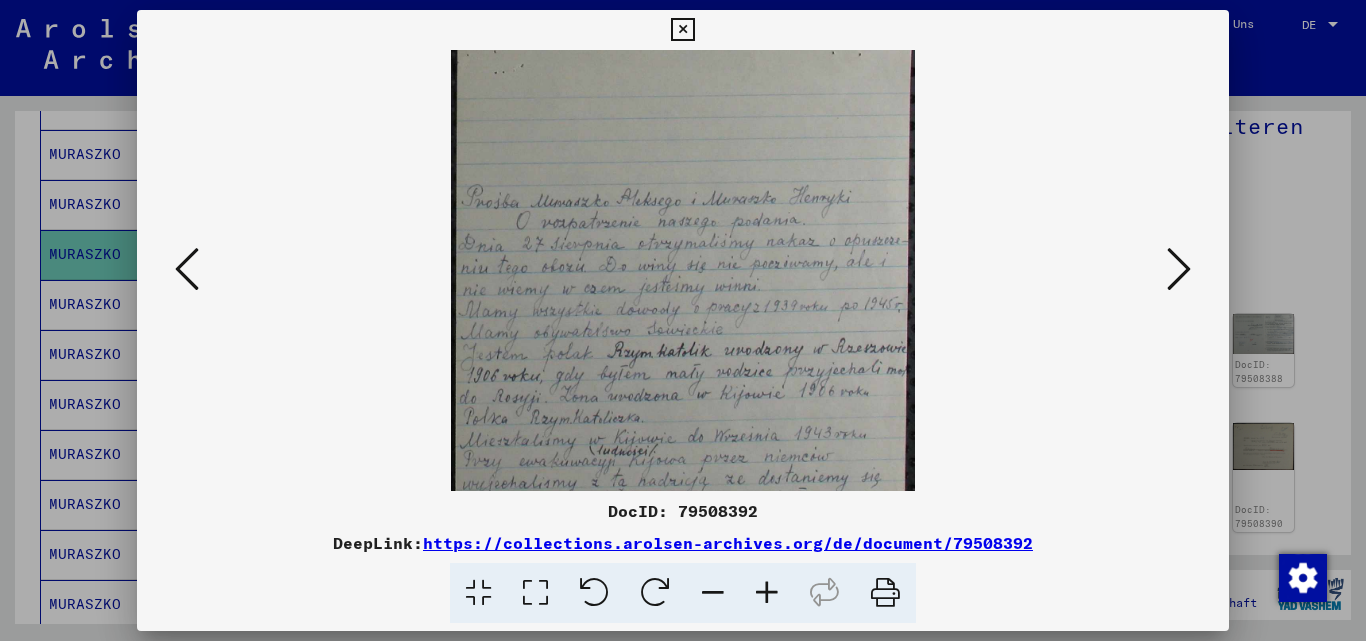 scroll, scrollTop: 150, scrollLeft: 0, axis: vertical 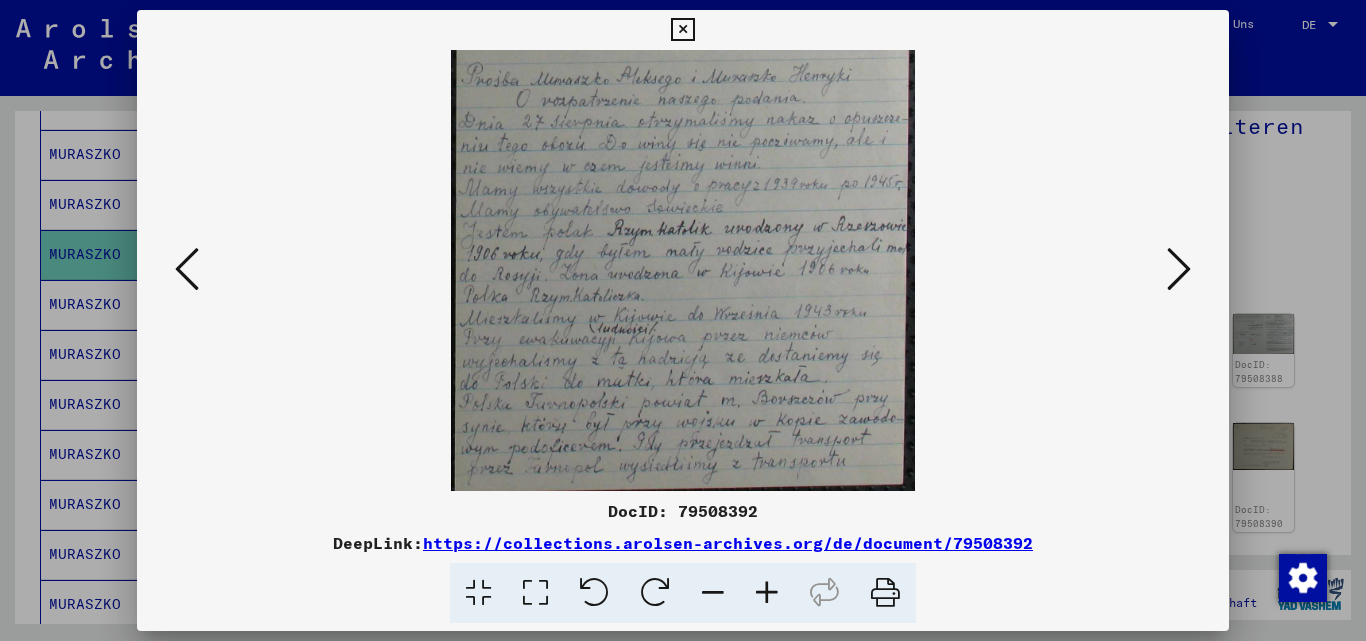 drag, startPoint x: 784, startPoint y: 380, endPoint x: 831, endPoint y: 102, distance: 281.94504 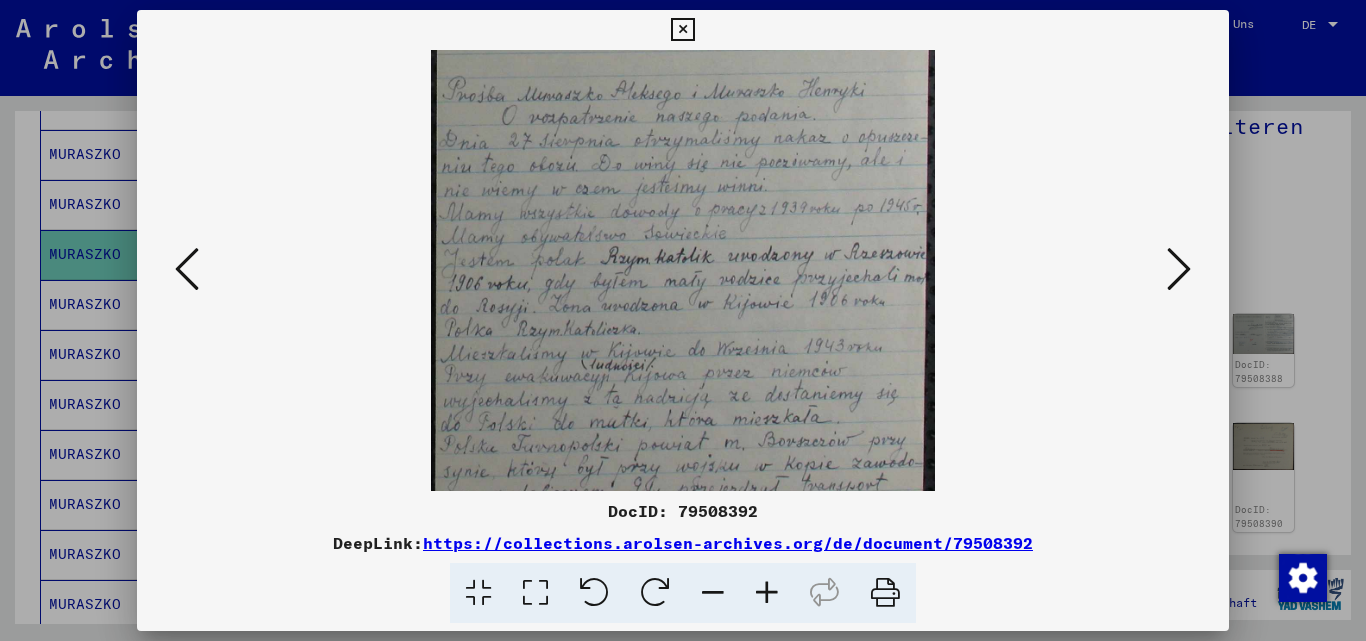 click at bounding box center (767, 593) 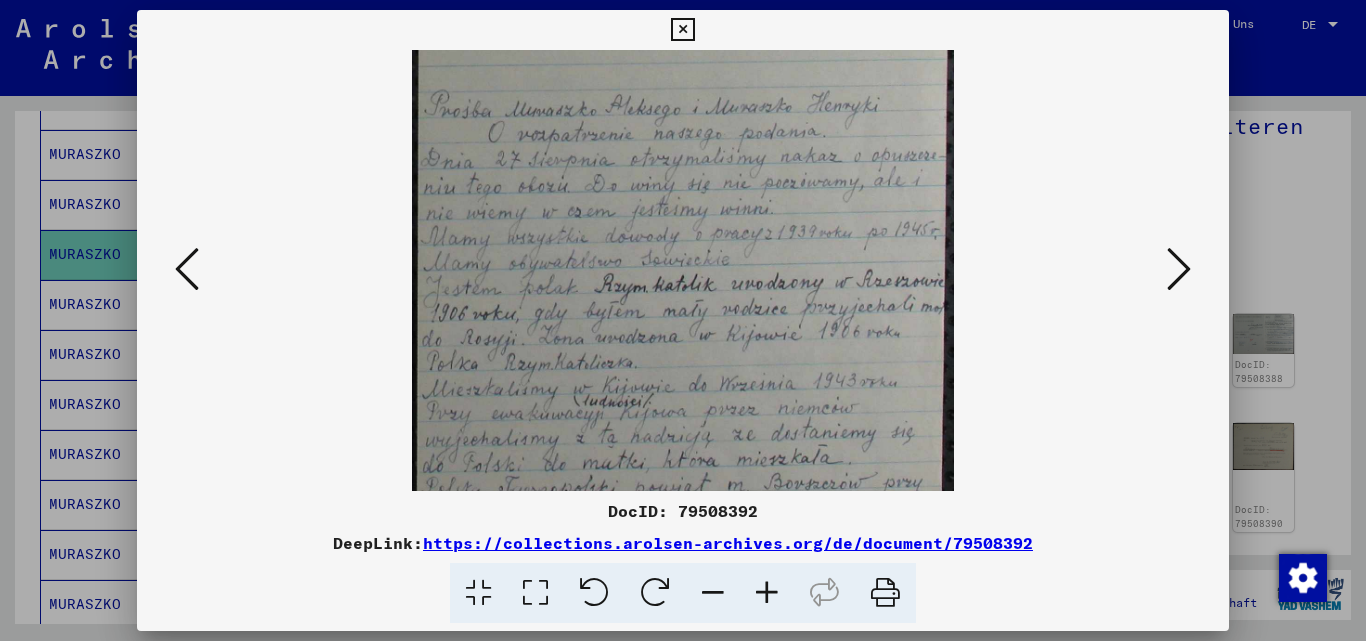click at bounding box center [767, 593] 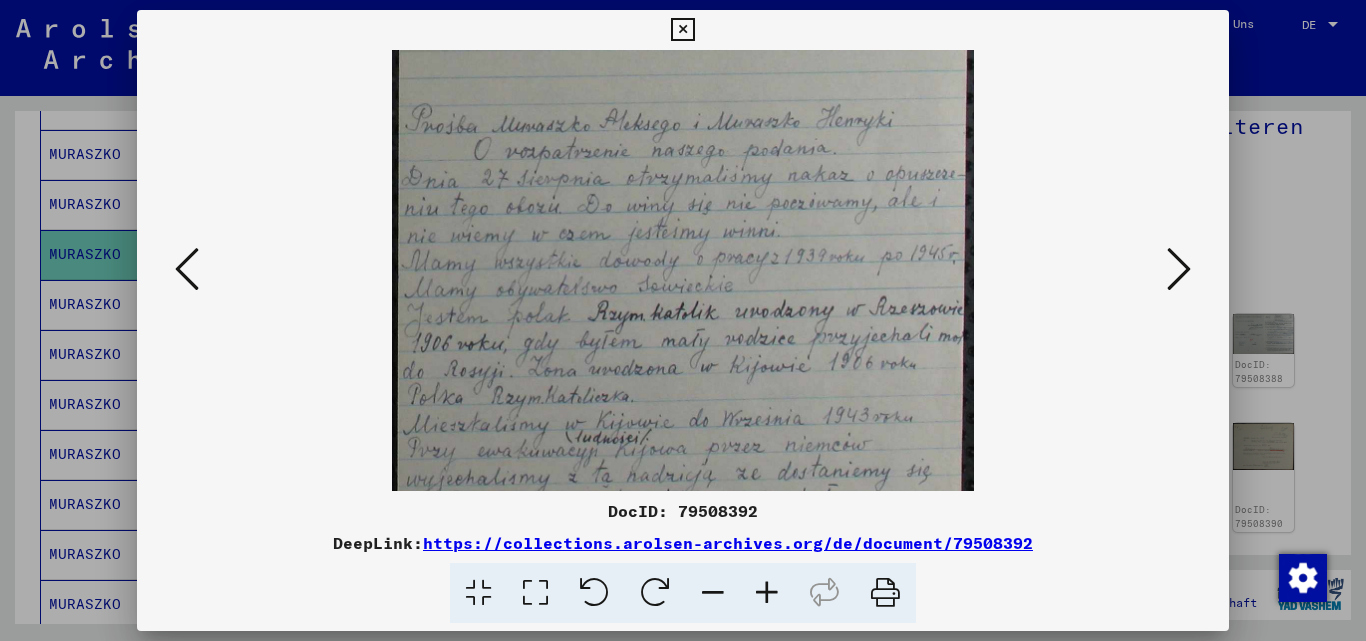 click at bounding box center [767, 593] 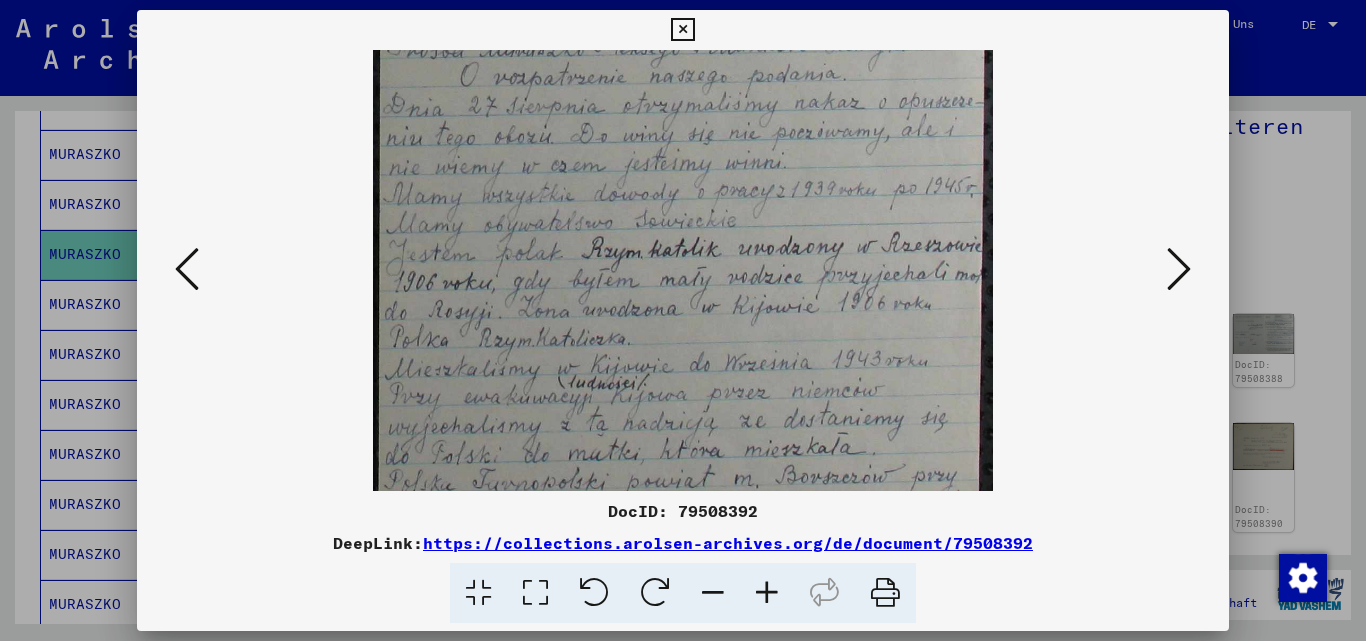 drag, startPoint x: 758, startPoint y: 377, endPoint x: 737, endPoint y: 147, distance: 230.95671 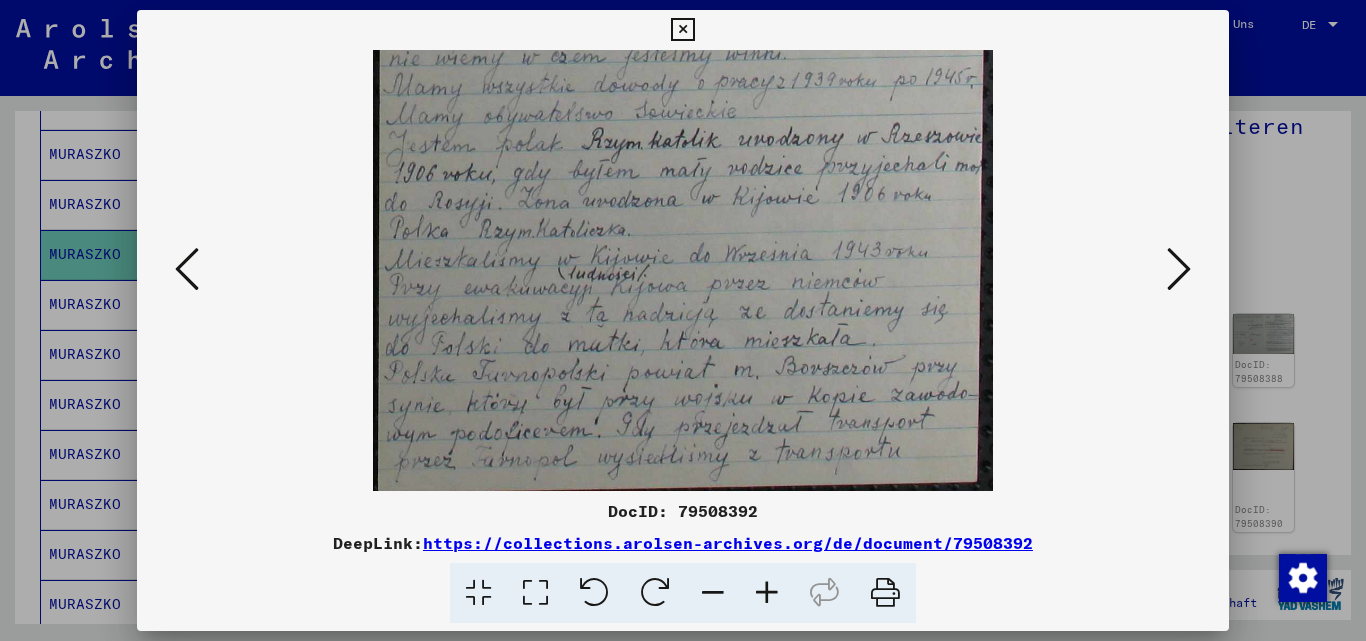 drag, startPoint x: 693, startPoint y: 269, endPoint x: 686, endPoint y: 188, distance: 81.3019 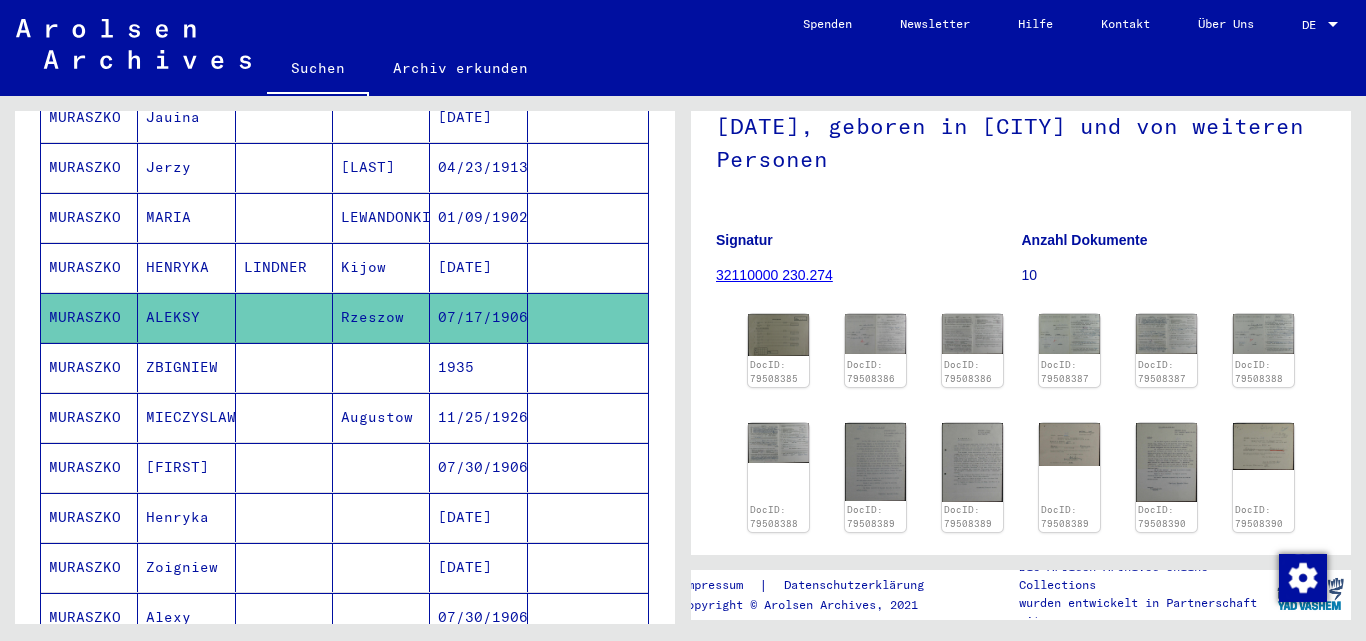 scroll, scrollTop: 946, scrollLeft: 0, axis: vertical 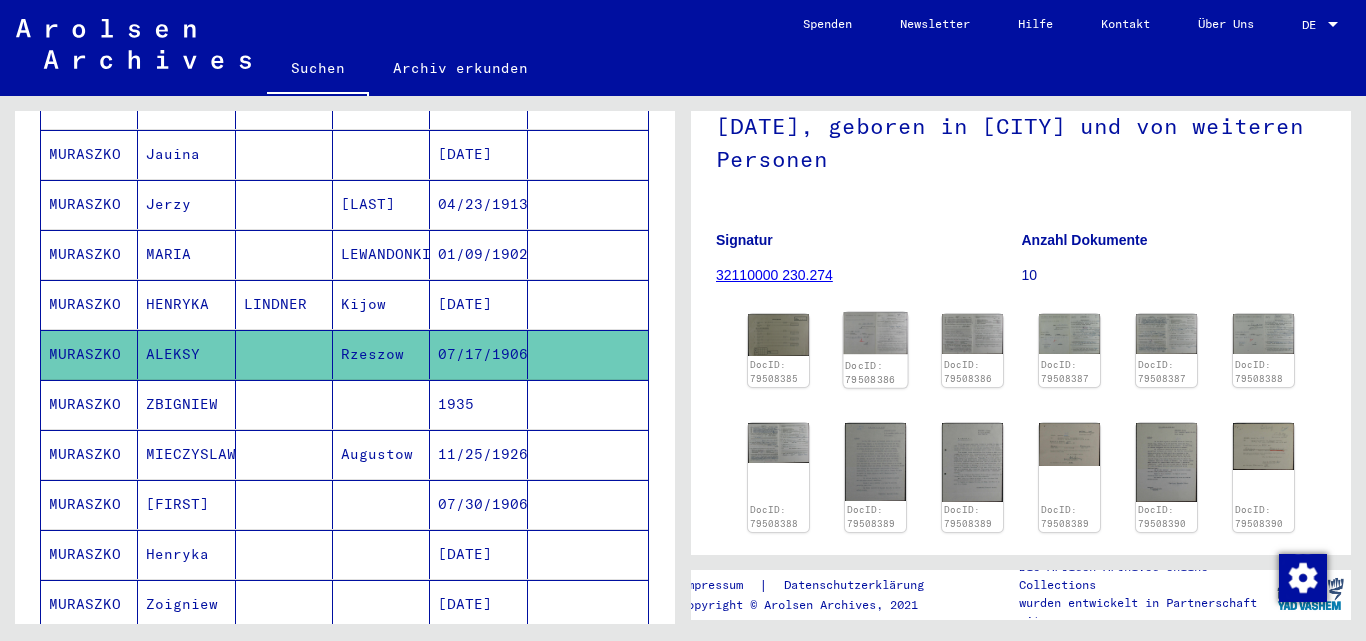 click 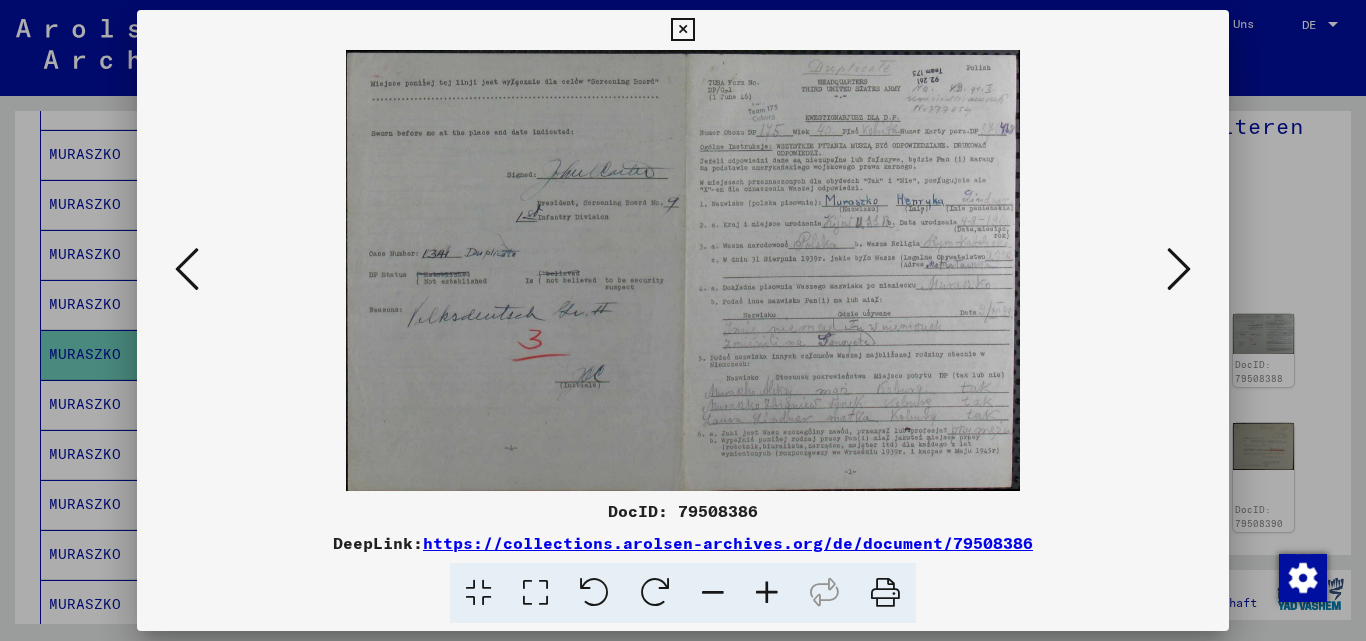 click on "https://collections.arolsen-archives.org/de/document/79508386" at bounding box center (728, 543) 